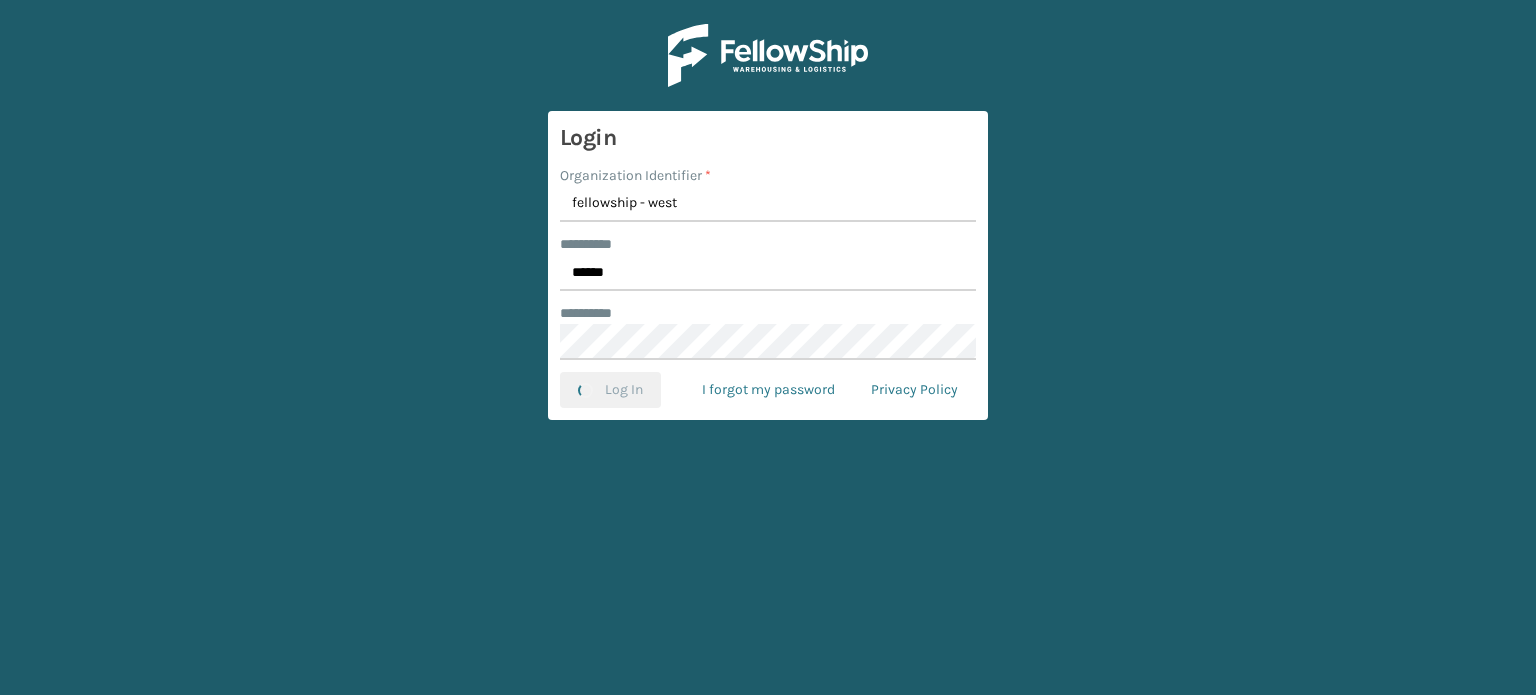 scroll, scrollTop: 0, scrollLeft: 0, axis: both 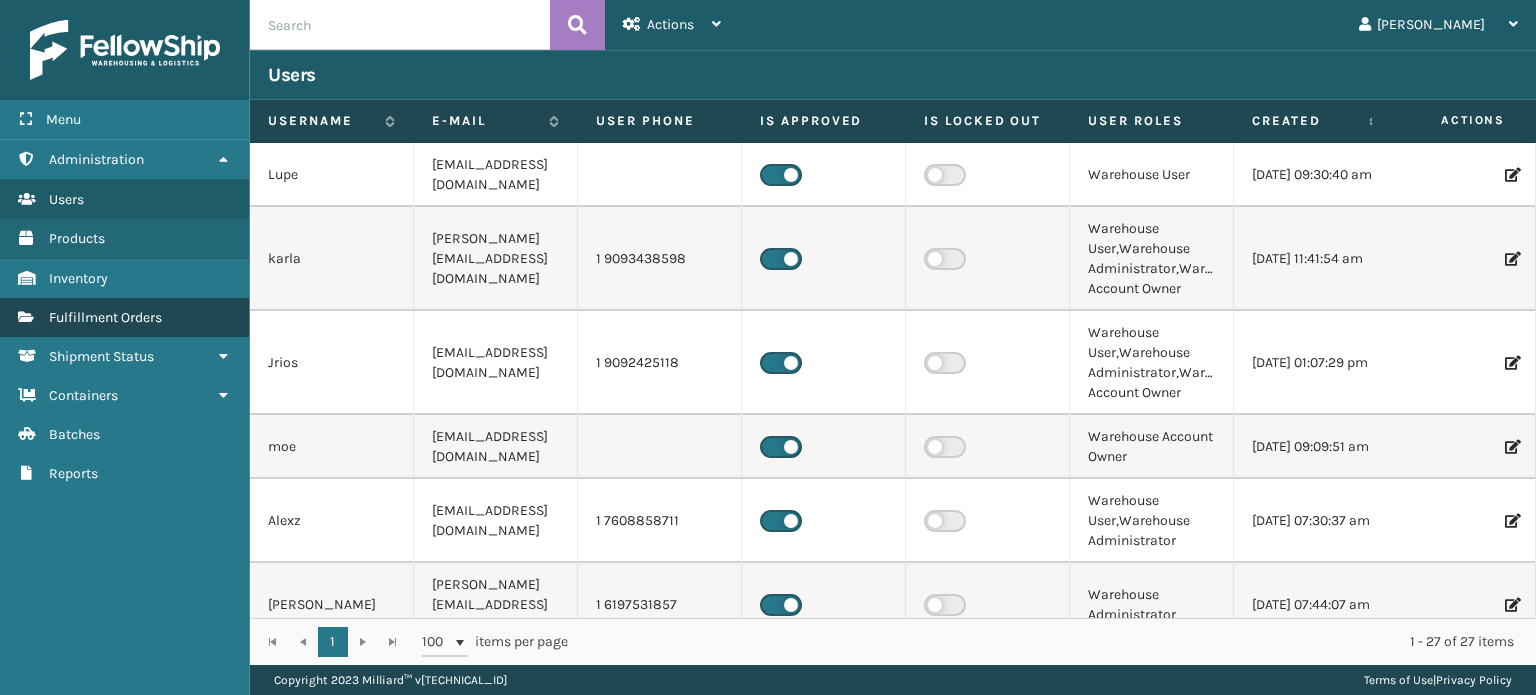 click on "Fulfillment Orders" at bounding box center [124, 317] 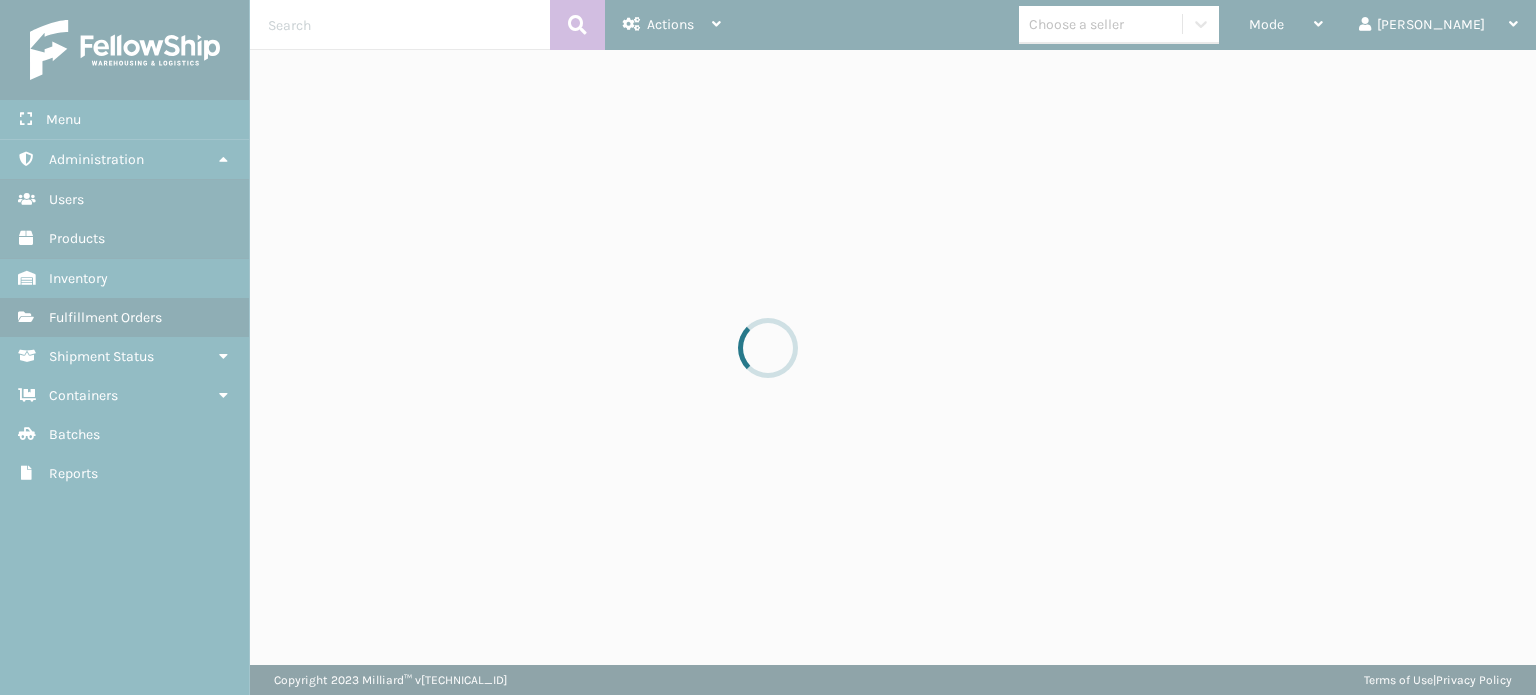 click at bounding box center (768, 347) 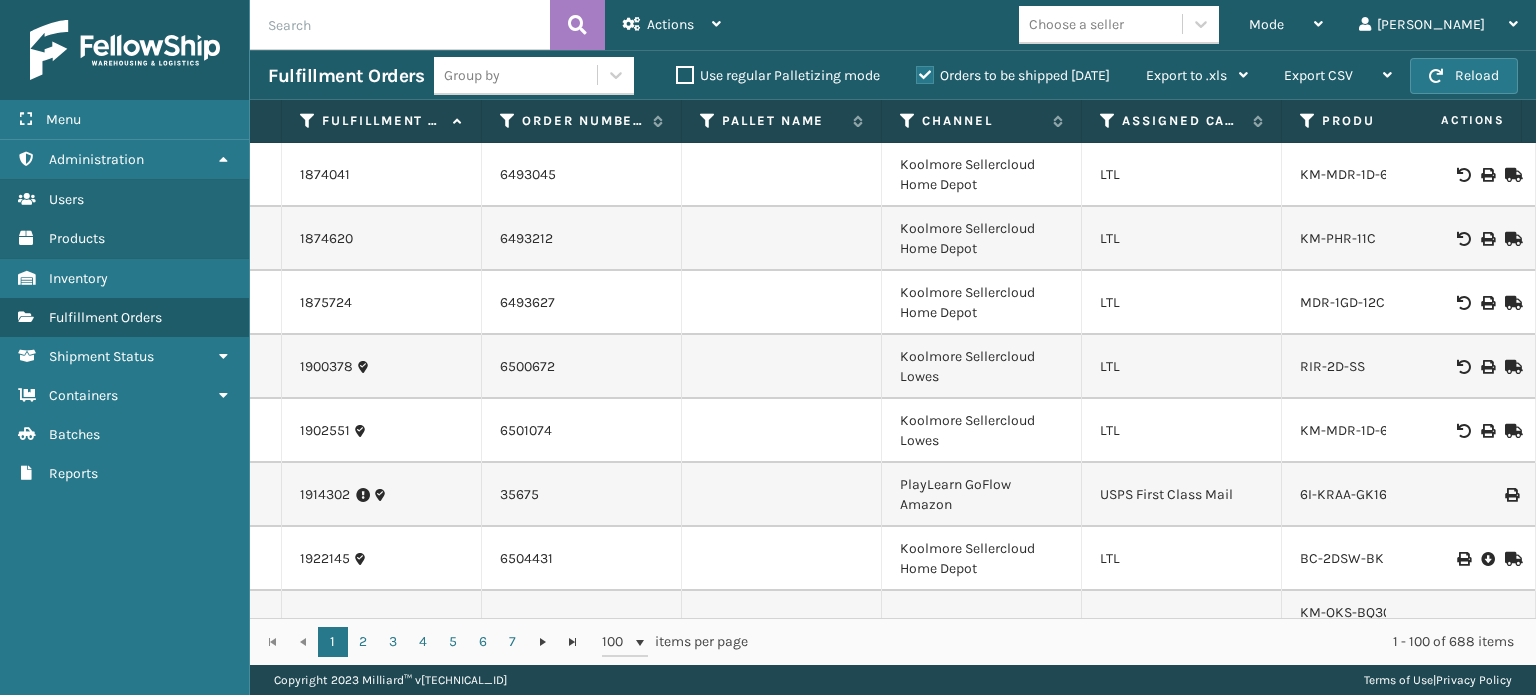click on "Mode" at bounding box center [1286, 25] 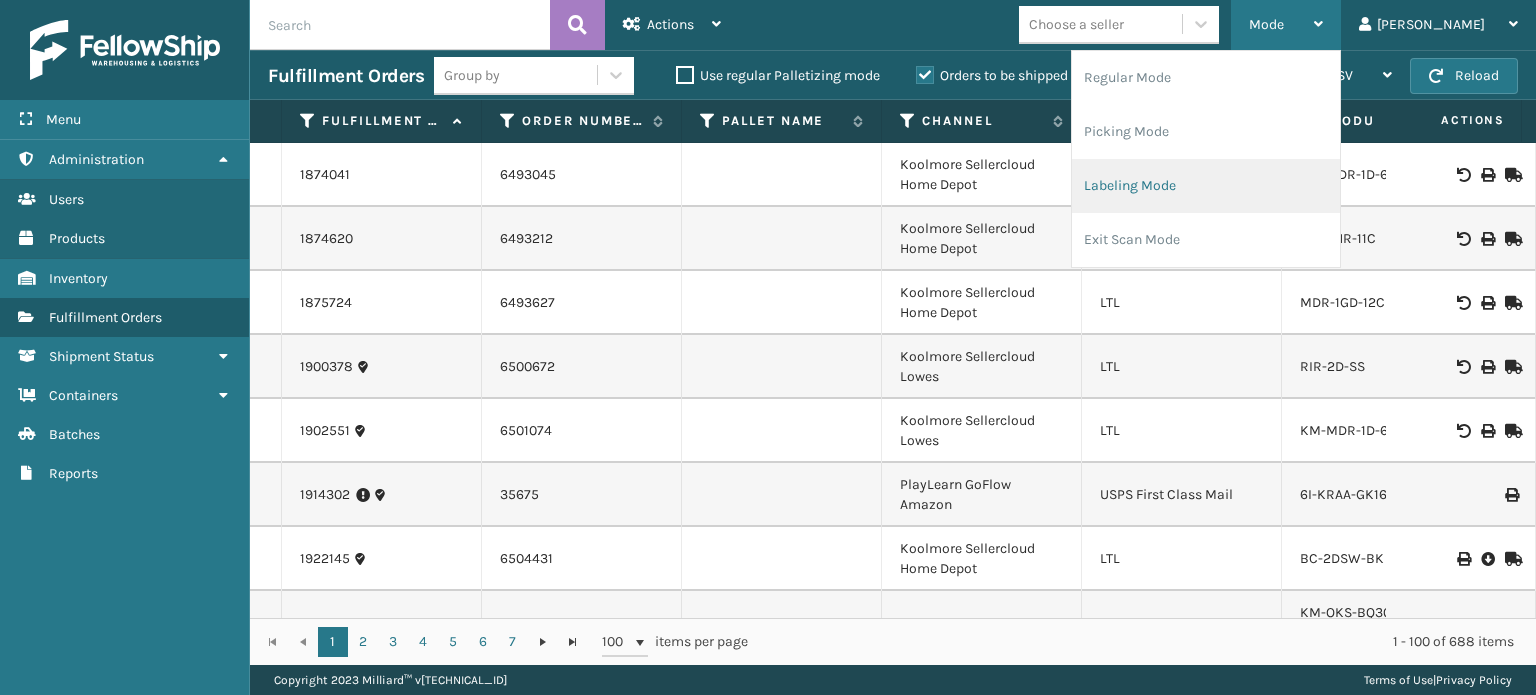 click on "Labeling Mode" at bounding box center (1206, 186) 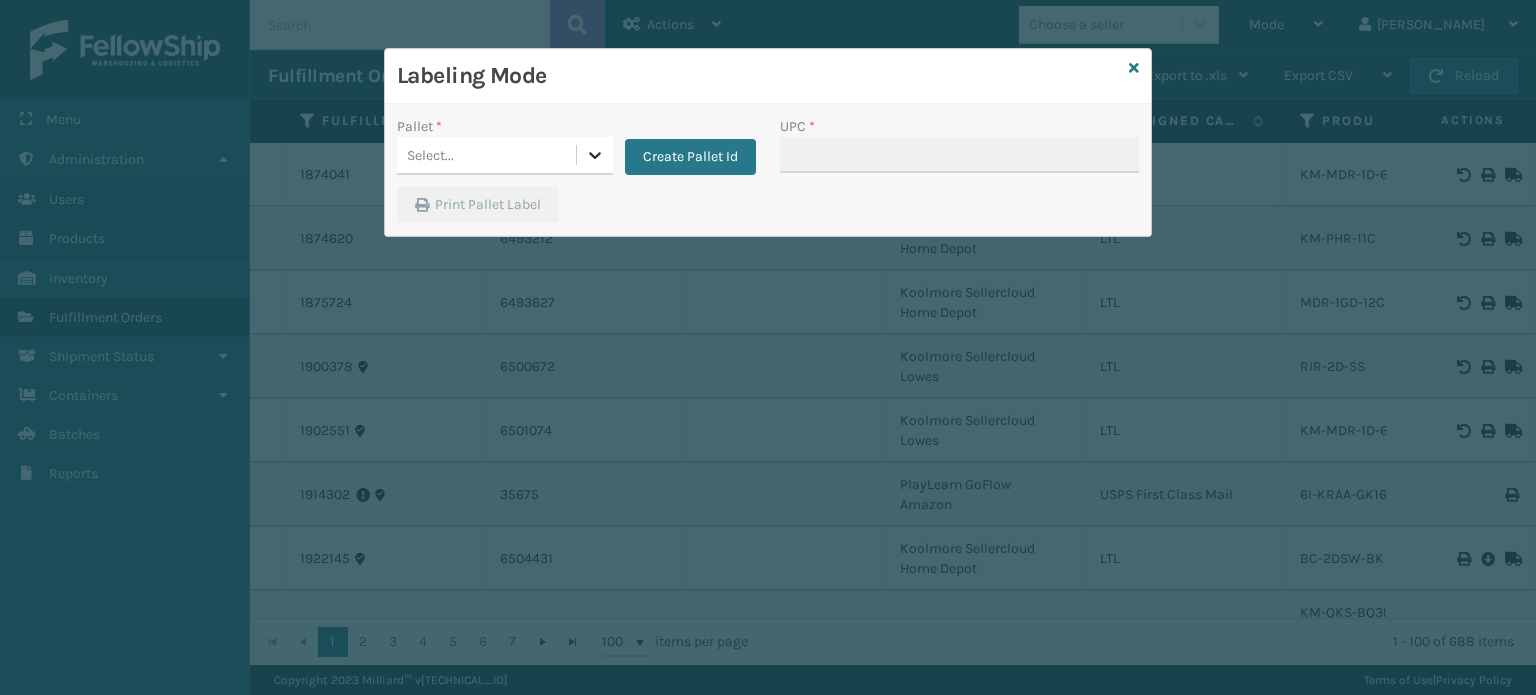 click 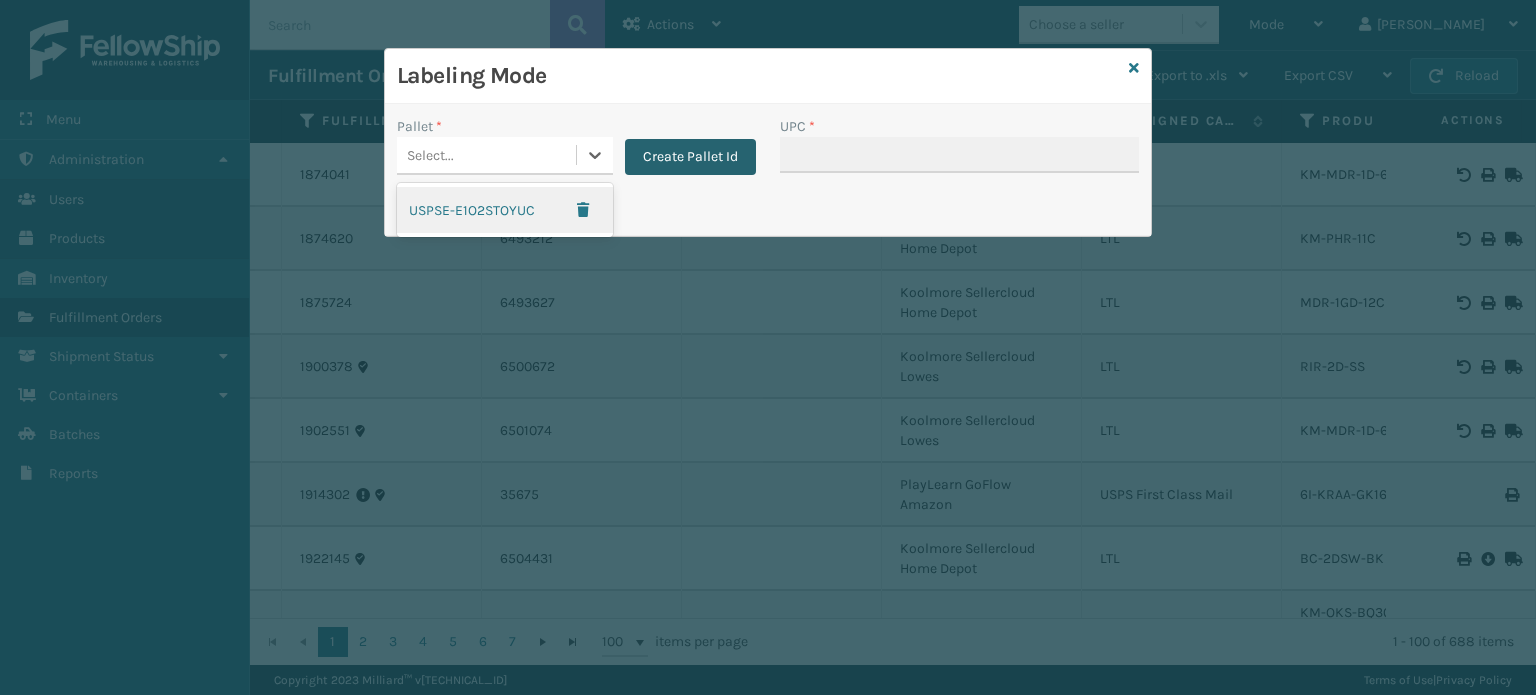 click on "Create Pallet Id" at bounding box center (690, 157) 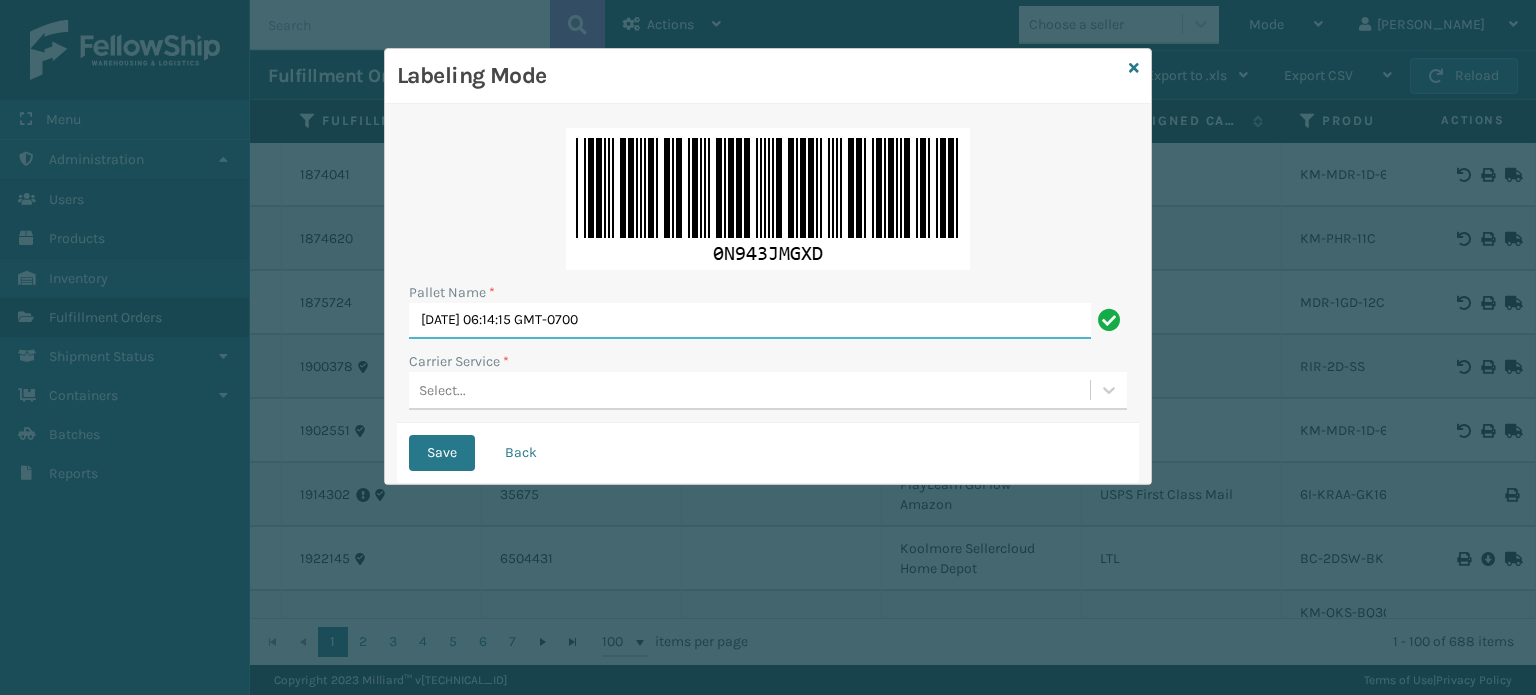 drag, startPoint x: 651, startPoint y: 330, endPoint x: 332, endPoint y: 317, distance: 319.26477 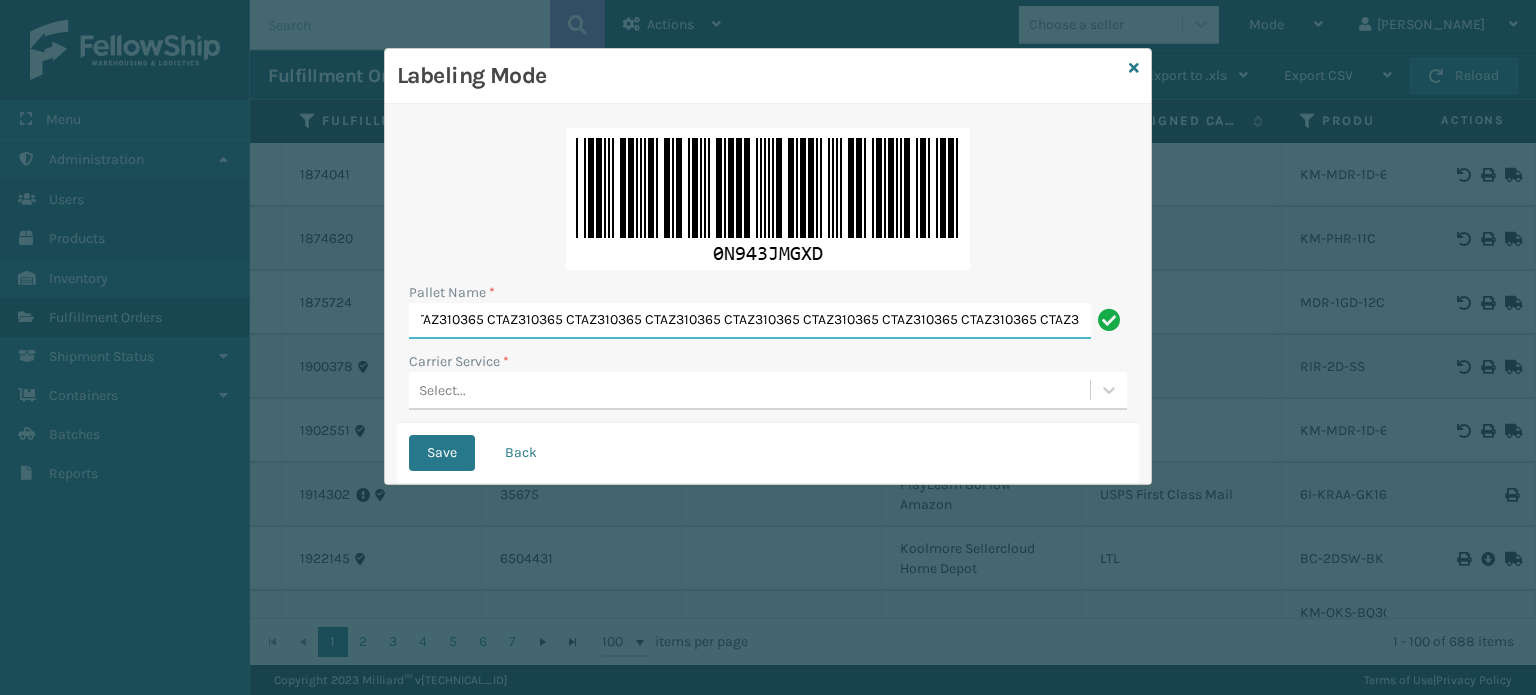 scroll, scrollTop: 0, scrollLeft: 0, axis: both 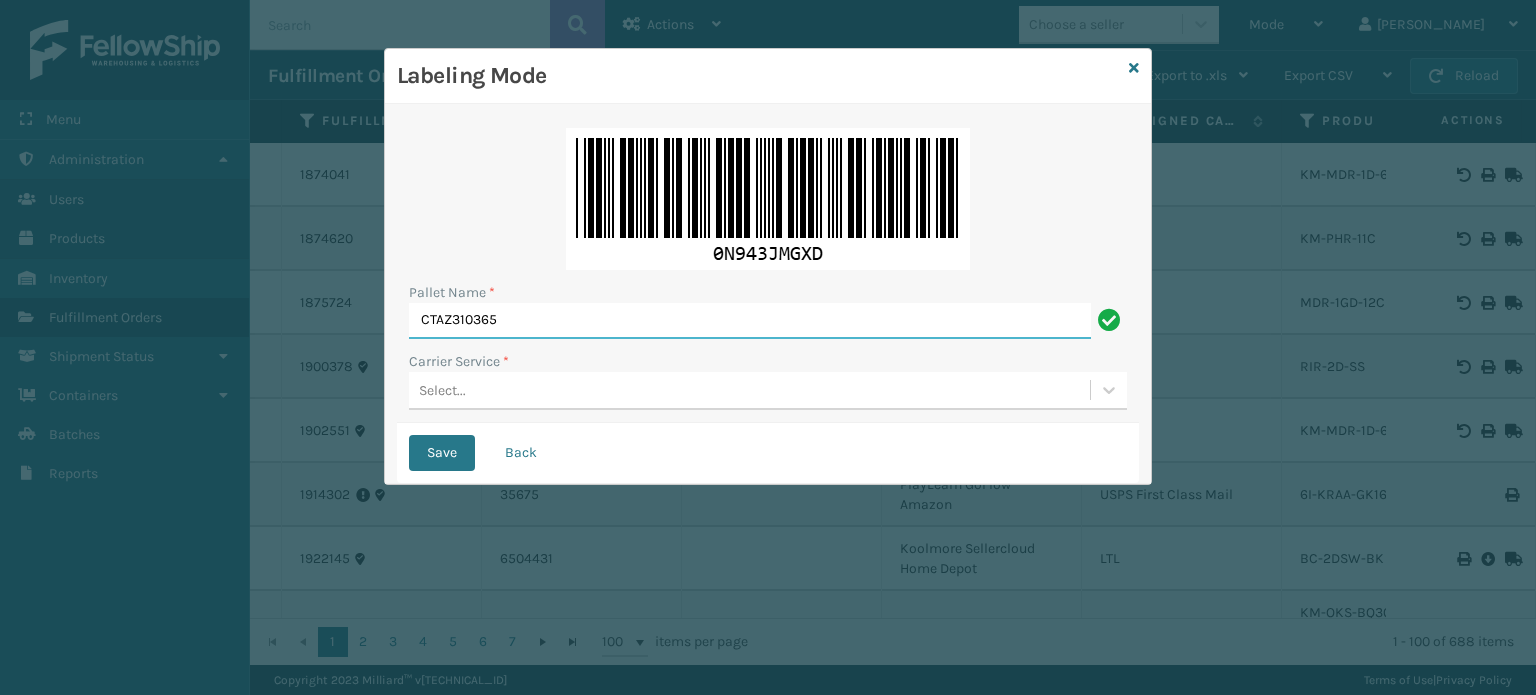type on "CTAZ310365" 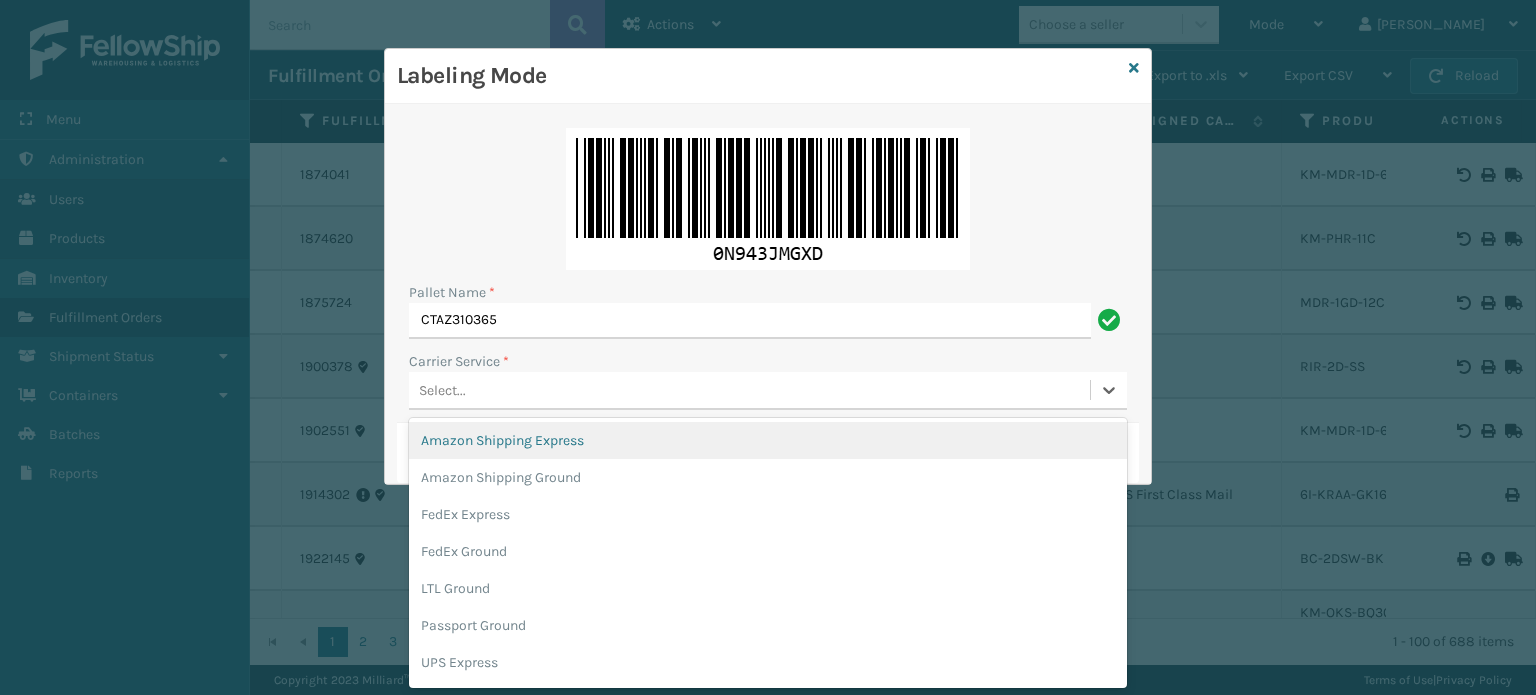click on "Select..." at bounding box center (749, 390) 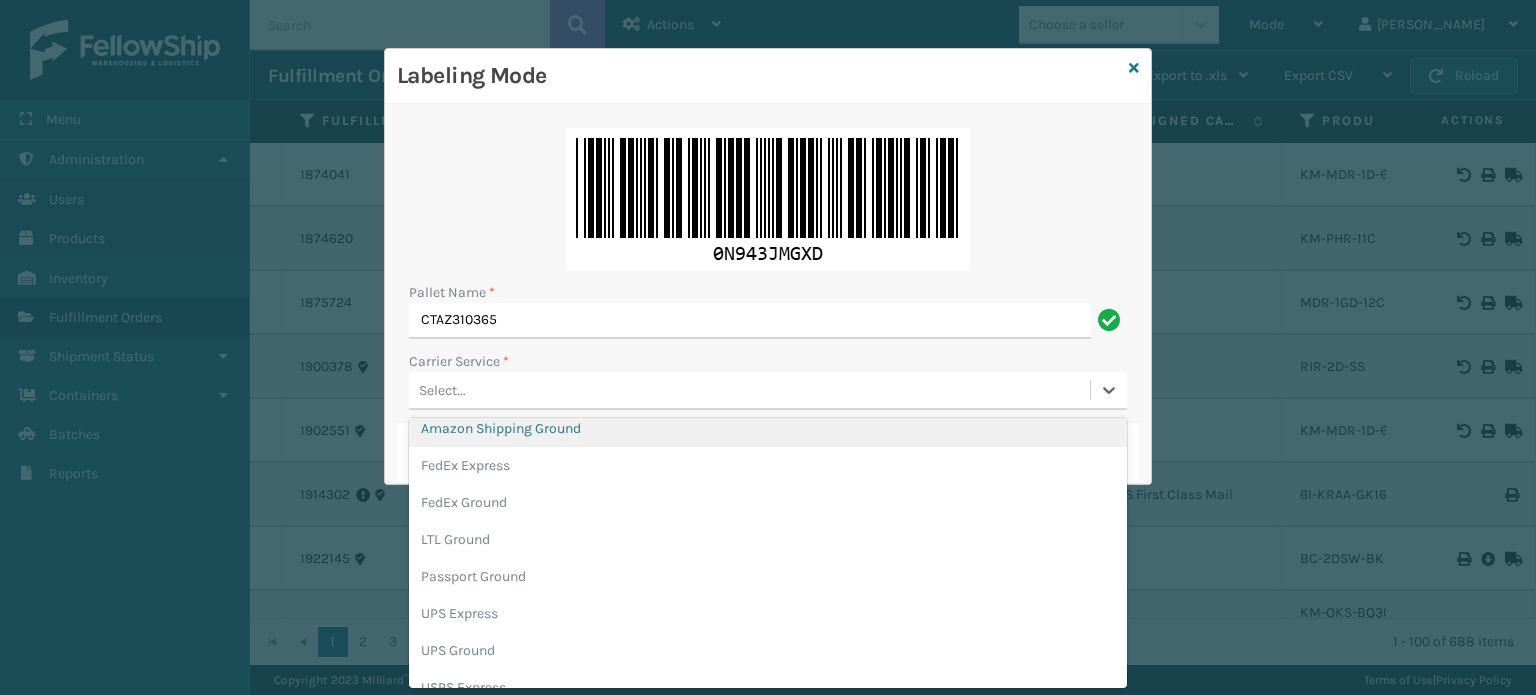 scroll, scrollTop: 70, scrollLeft: 0, axis: vertical 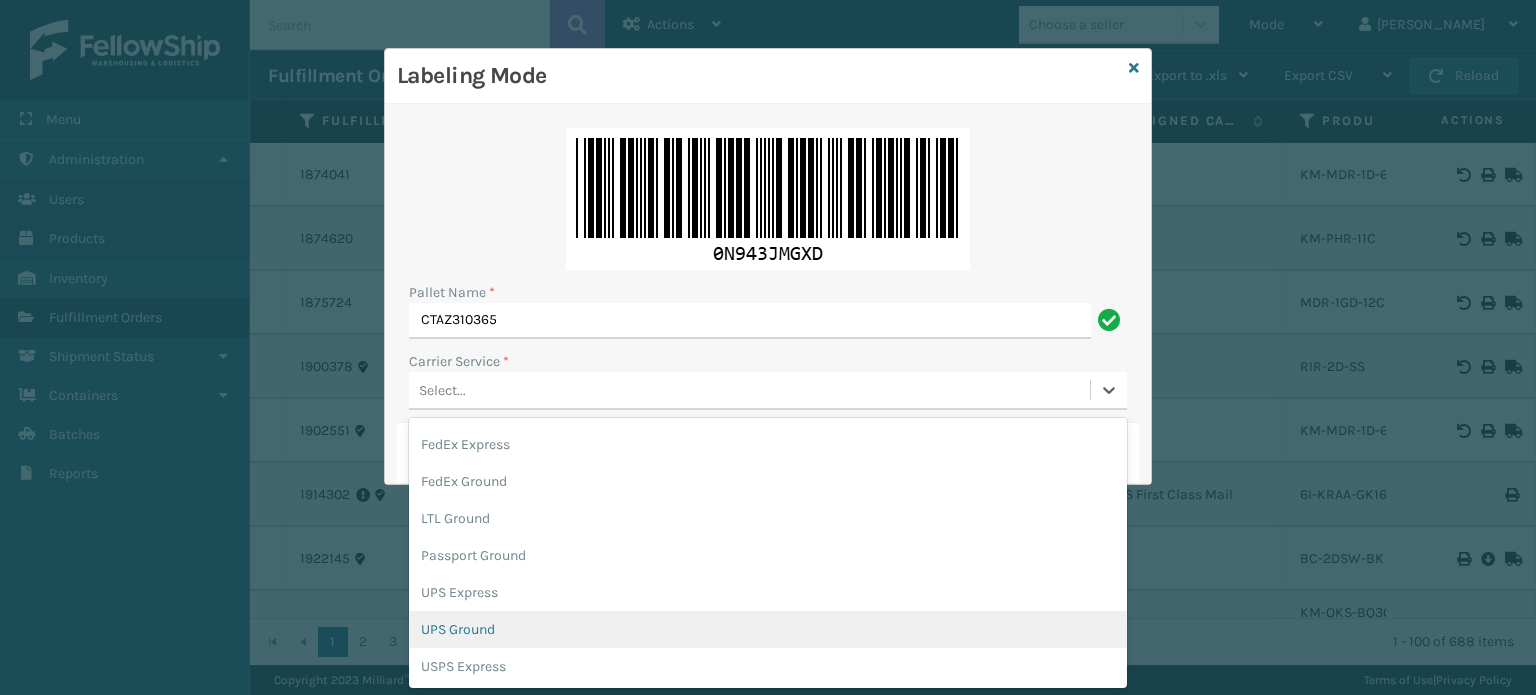 click on "UPS Ground" at bounding box center [768, 629] 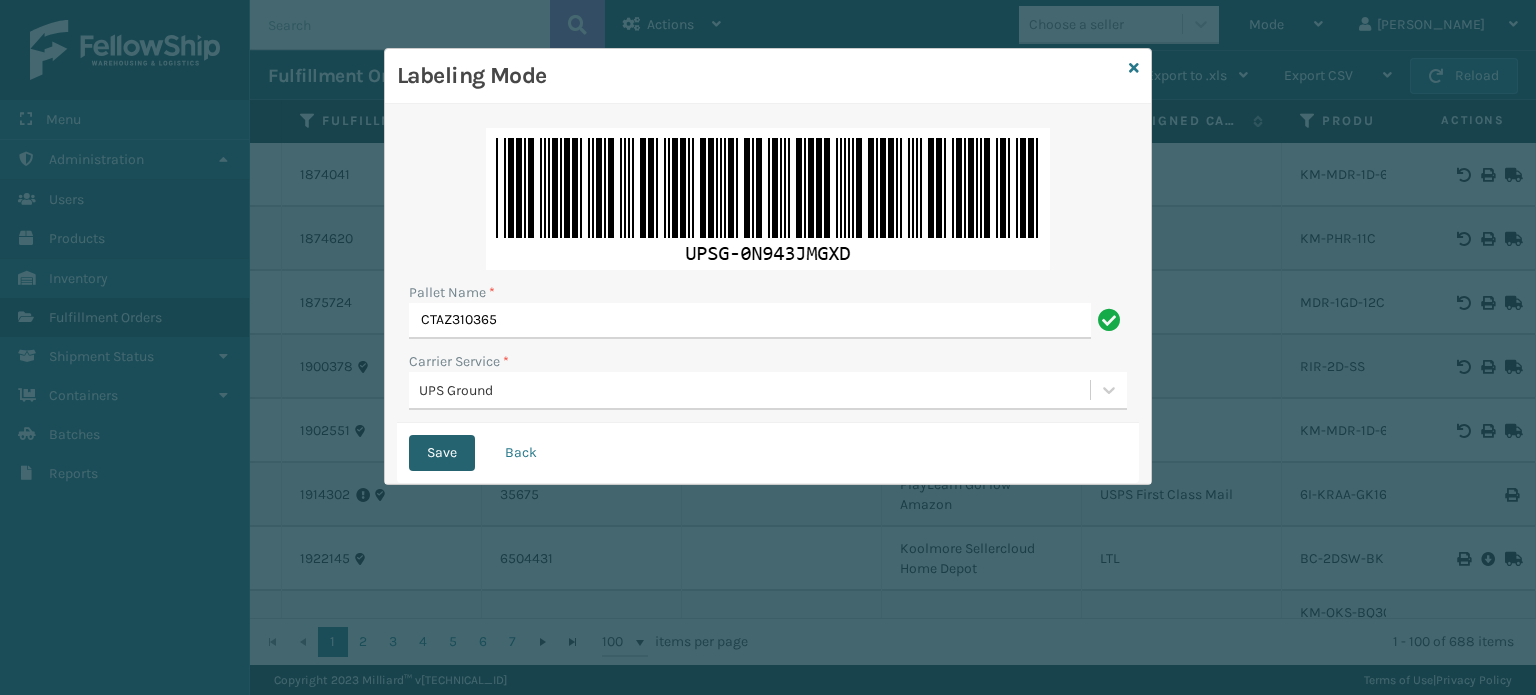 click on "Save" at bounding box center [442, 453] 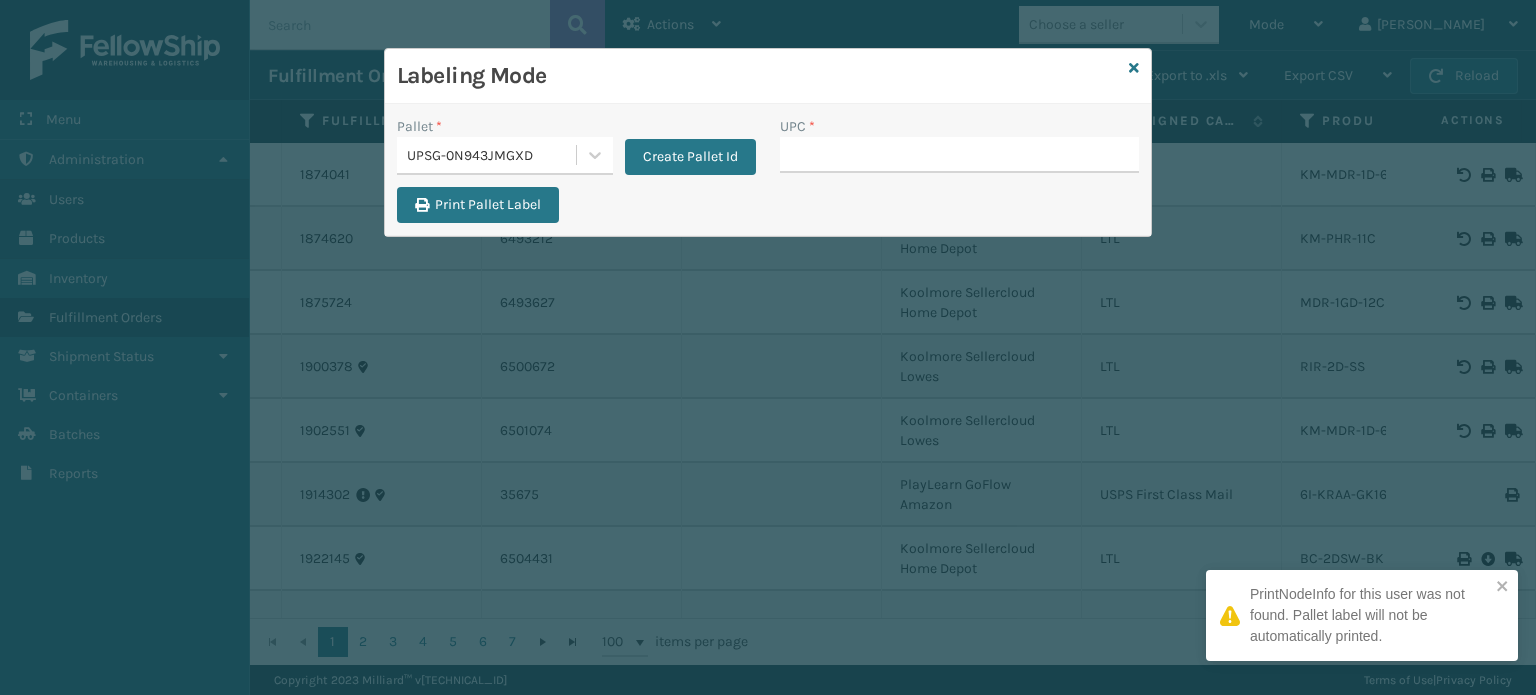click on "UPC   *" at bounding box center (959, 155) 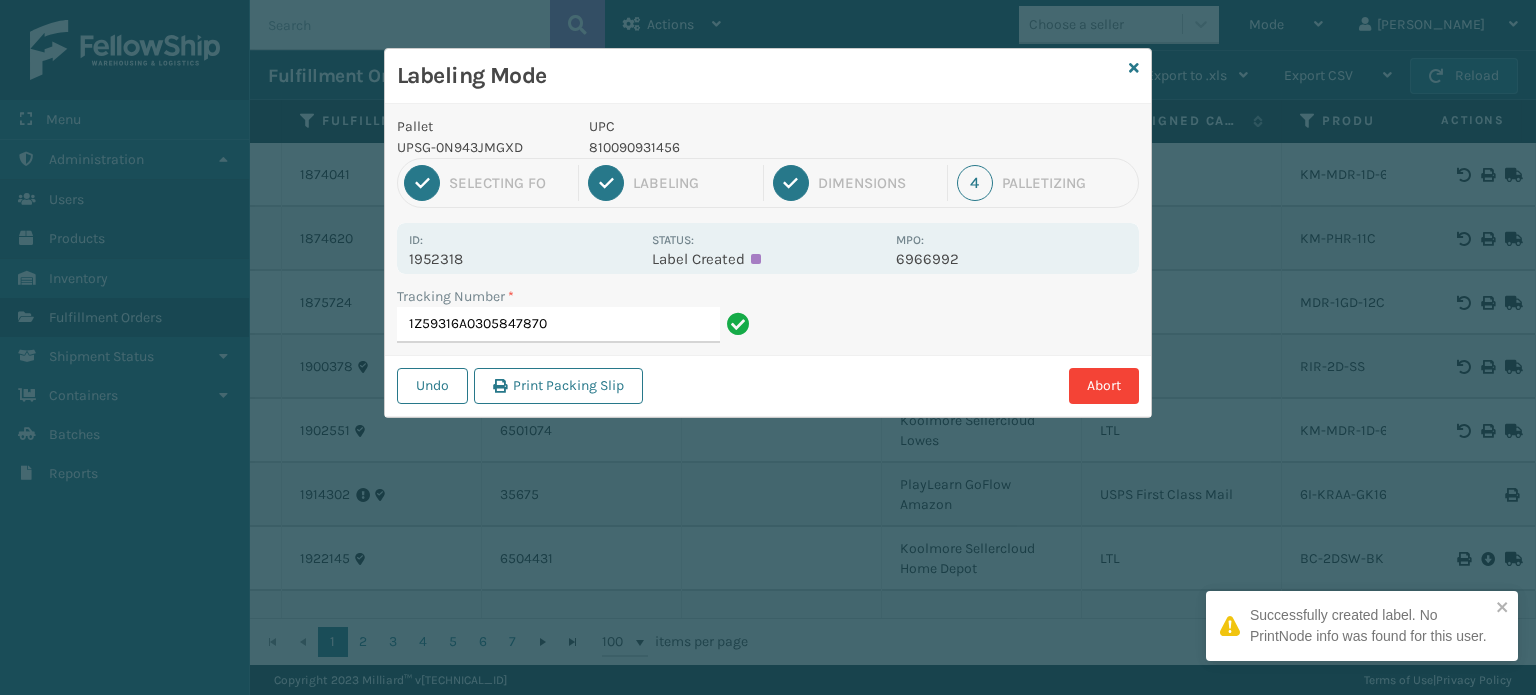 click on "810090931456" at bounding box center (736, 147) 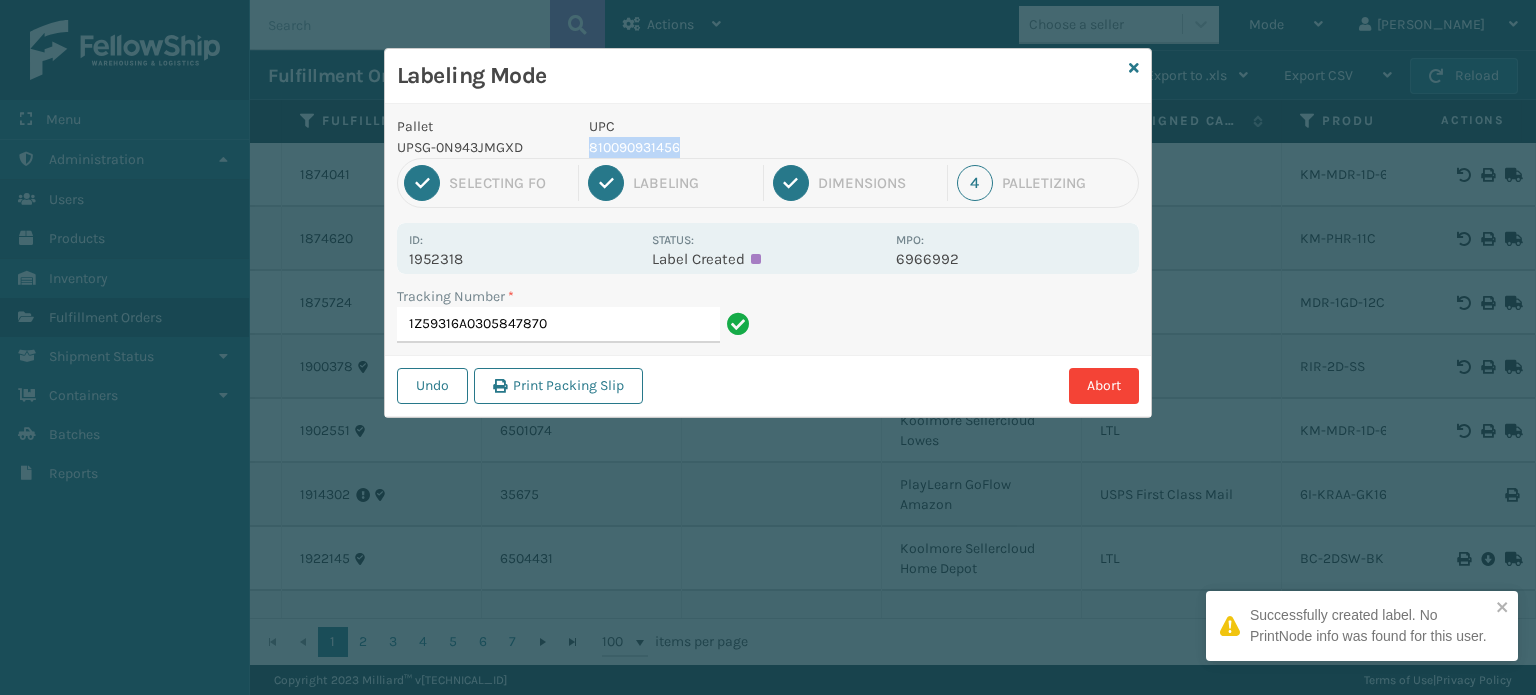 click on "810090931456" at bounding box center [736, 147] 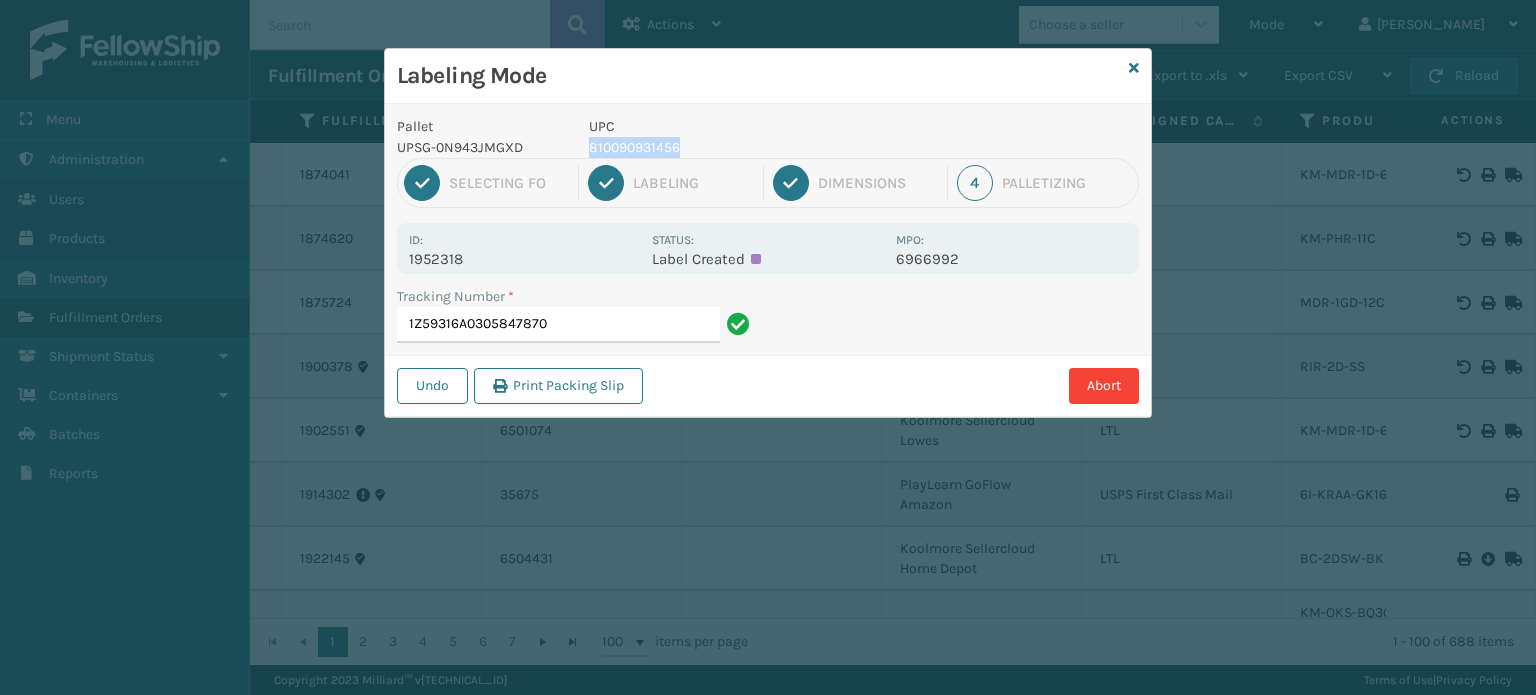 copy on "810090931456" 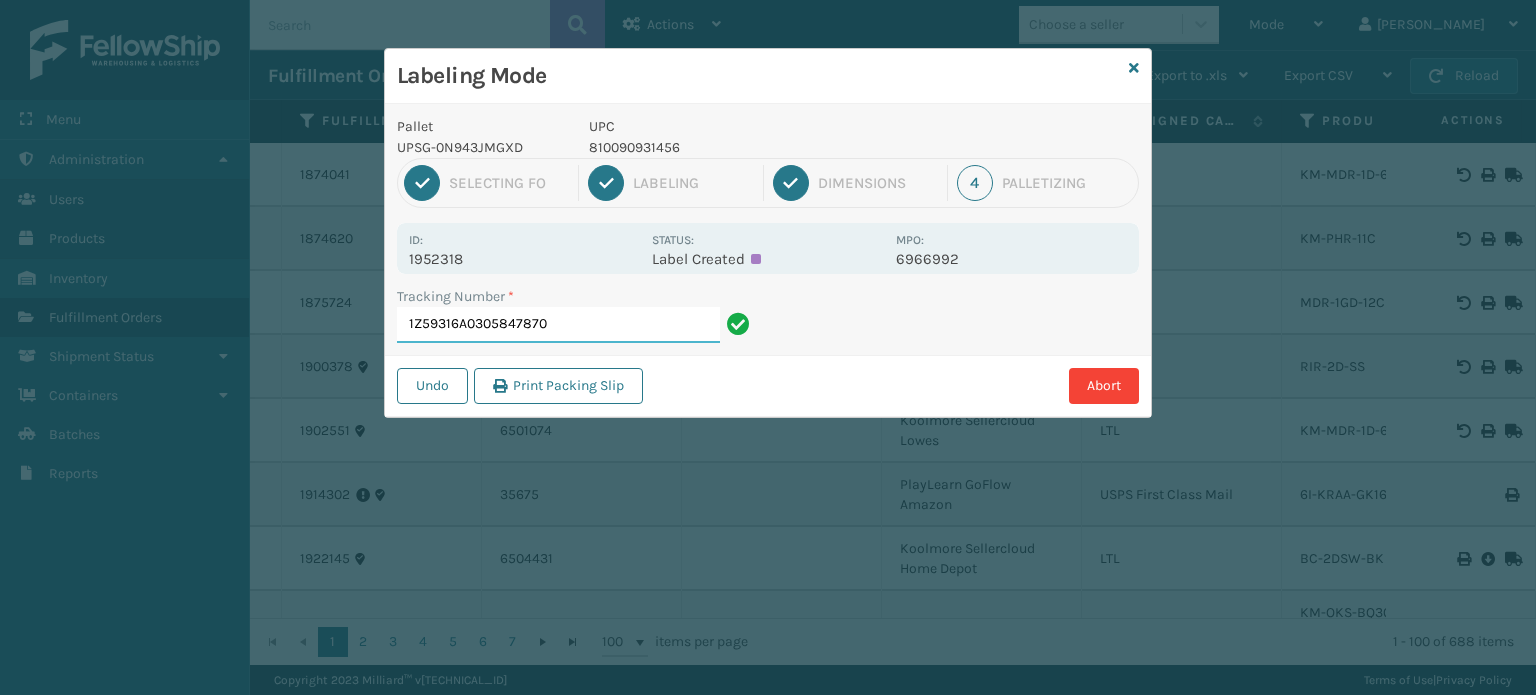 click on "1Z59316A0305847870" at bounding box center (558, 325) 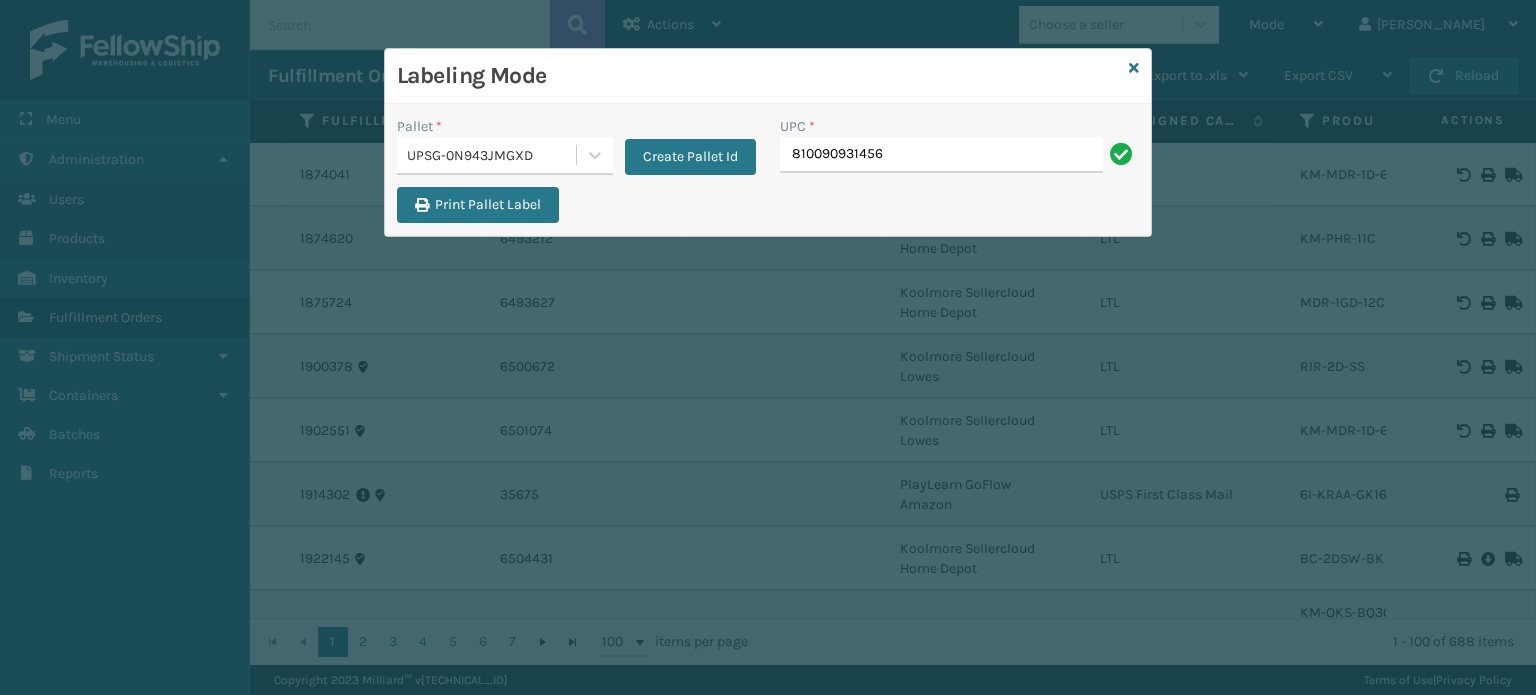 type on "810090931456" 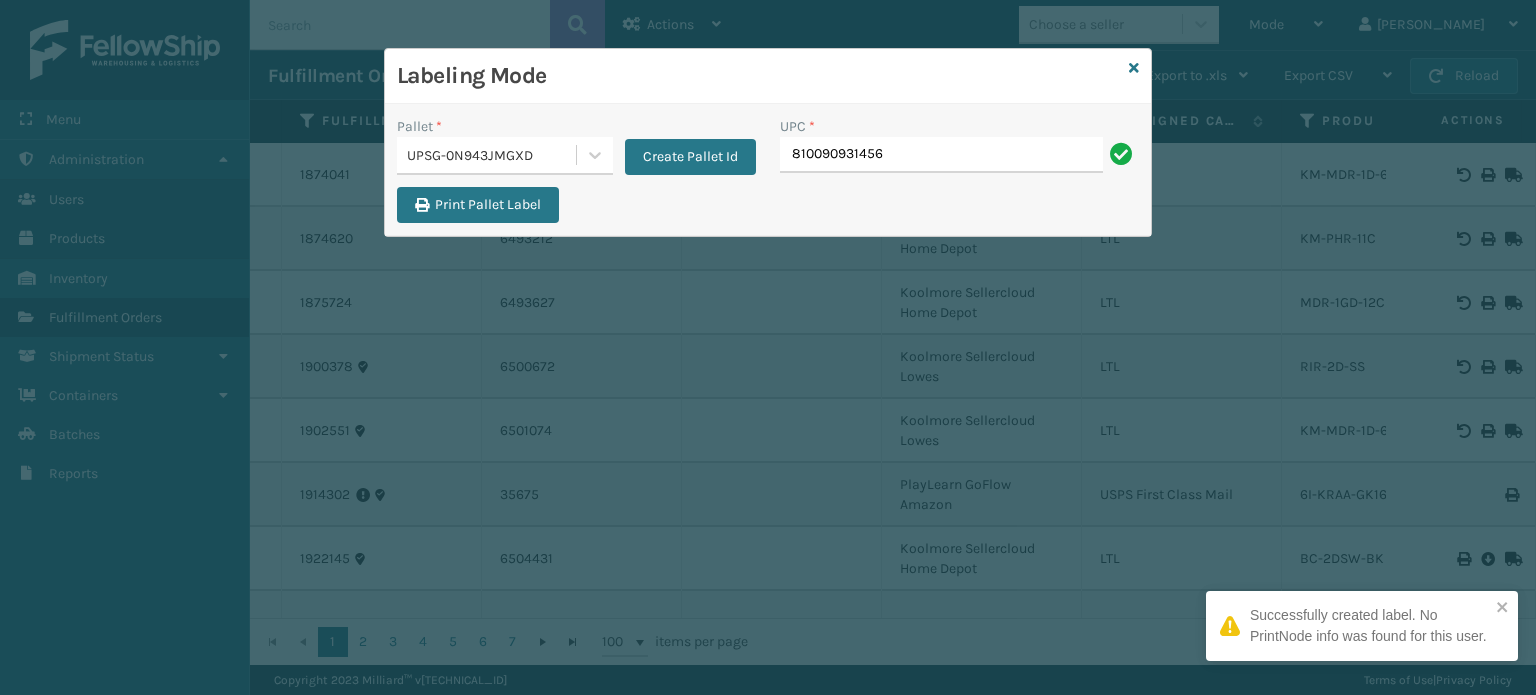 type on "810090931456" 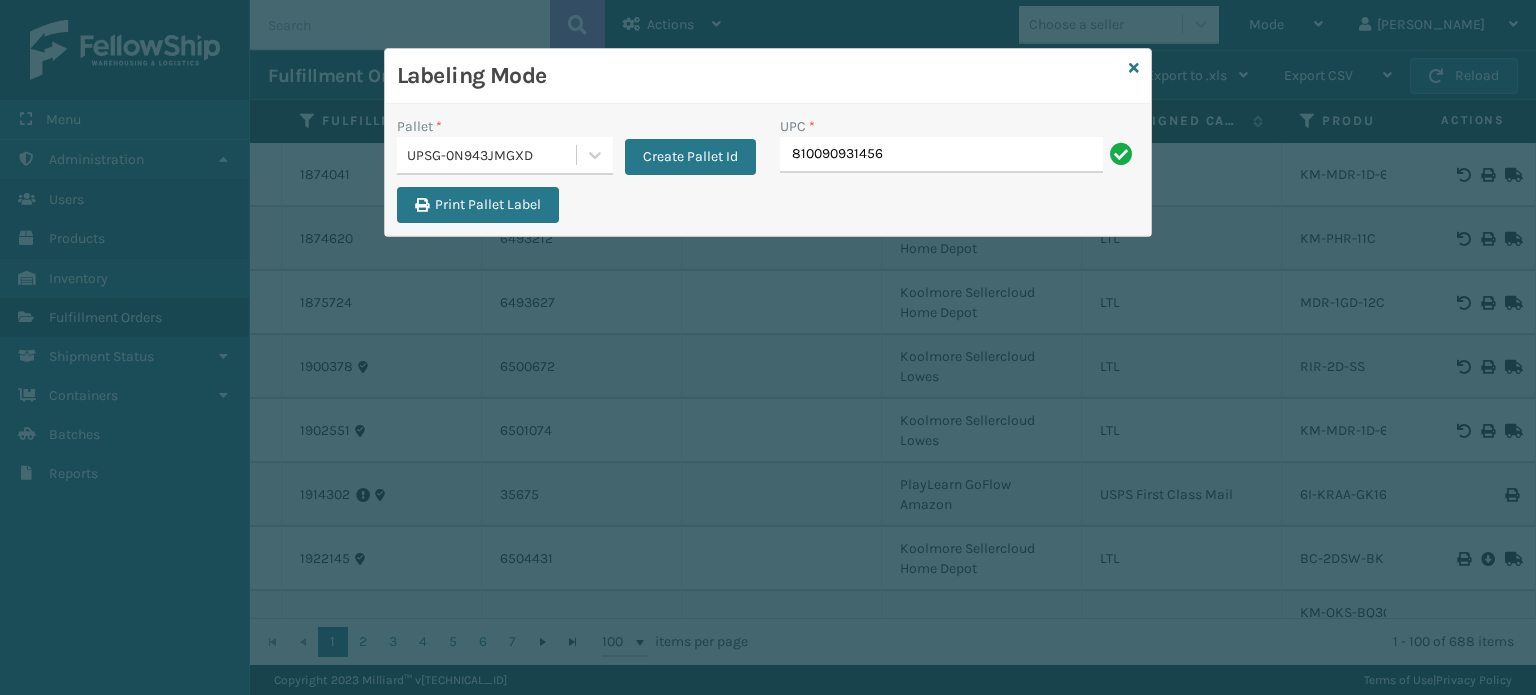 type on "810090931456" 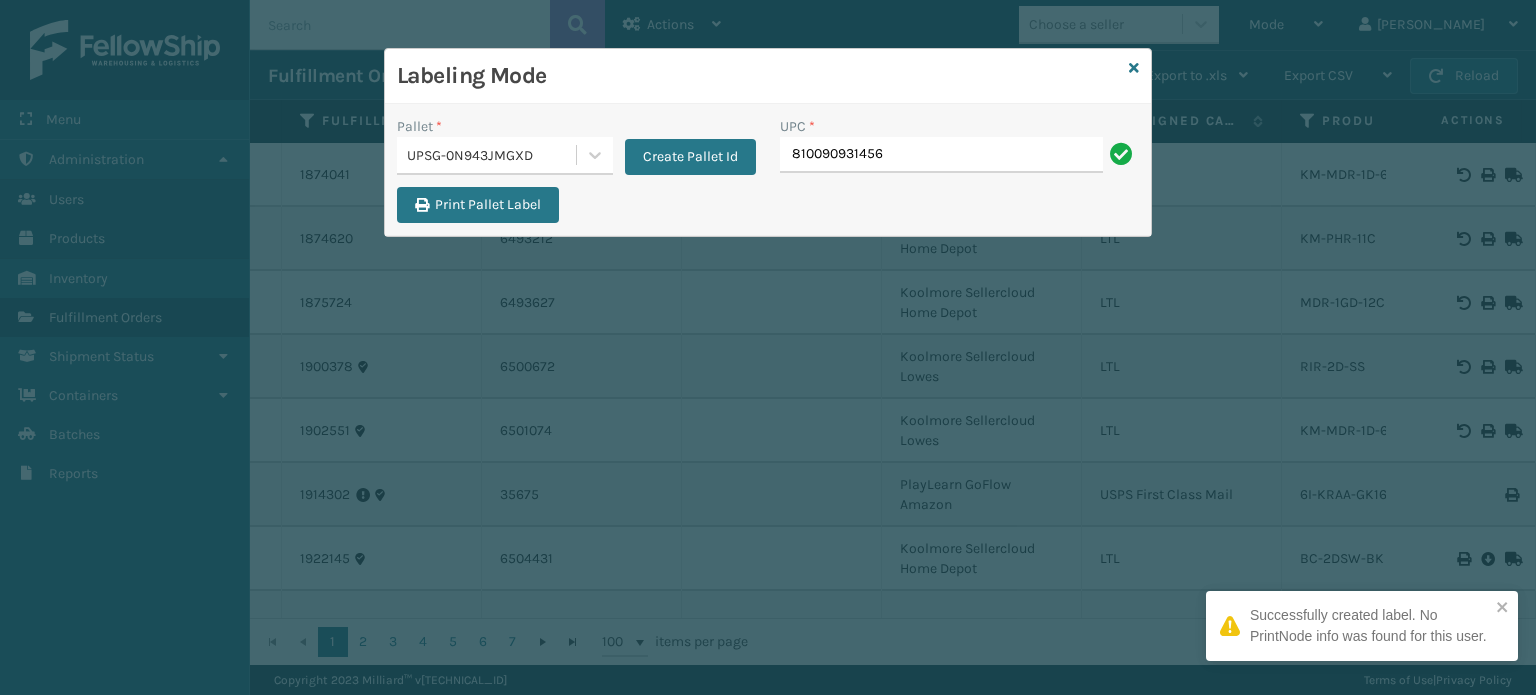 type on "810090931456" 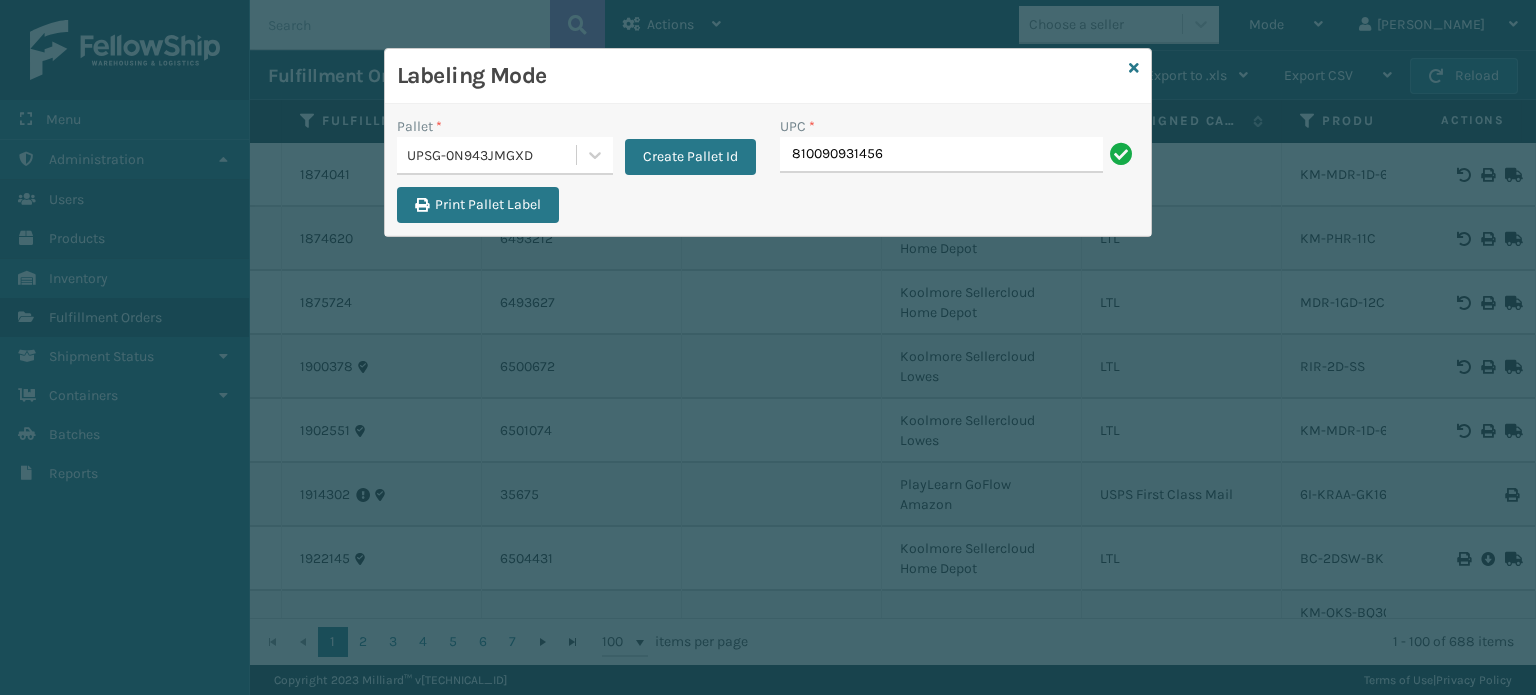 type on "810090931456" 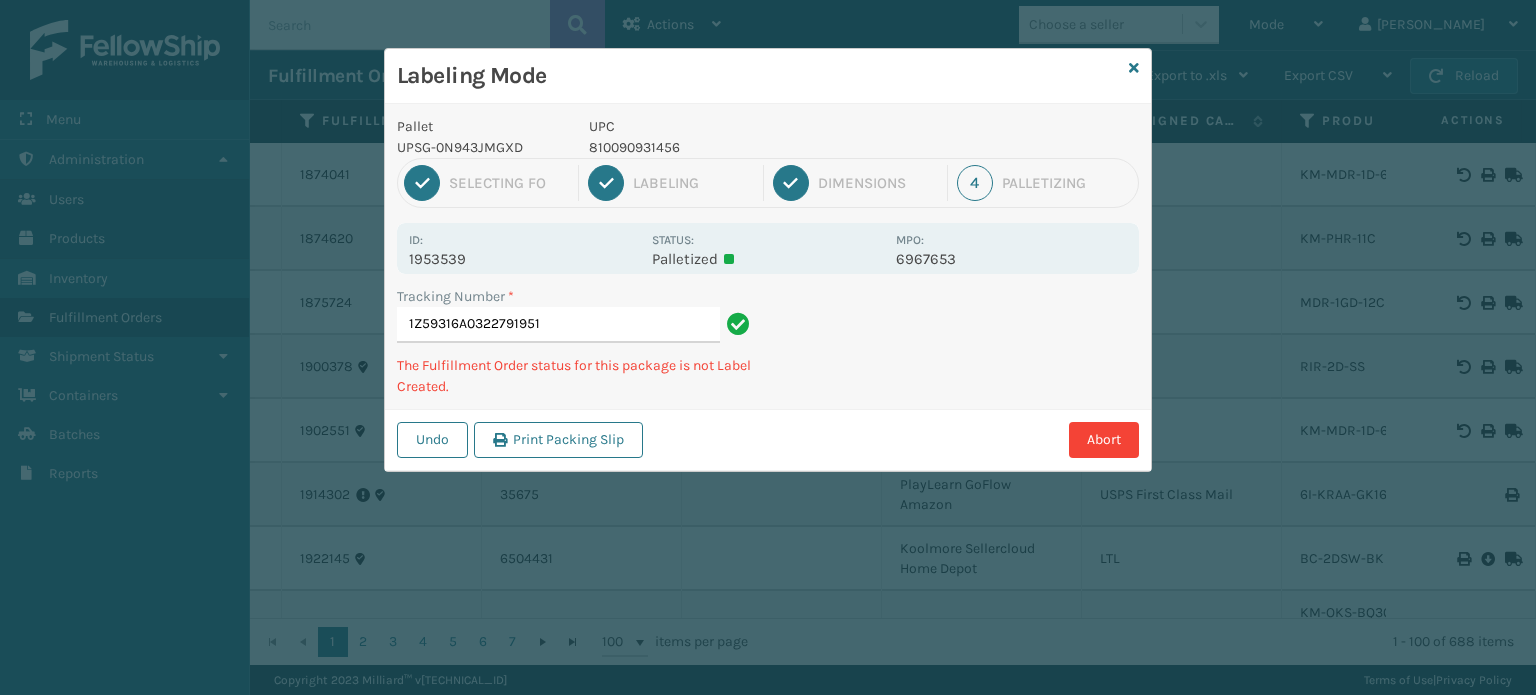 type on "1Z59316A0322791951810090931456" 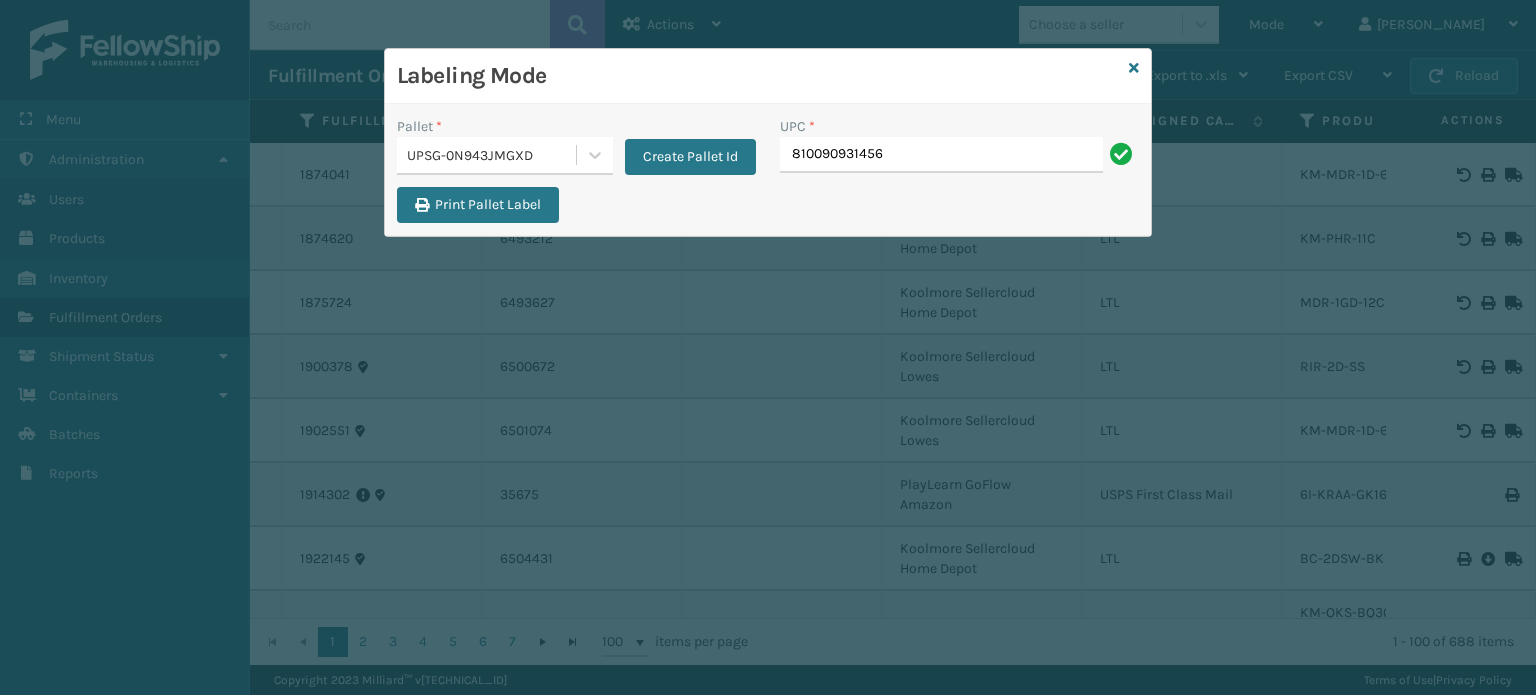 type on "810090931456" 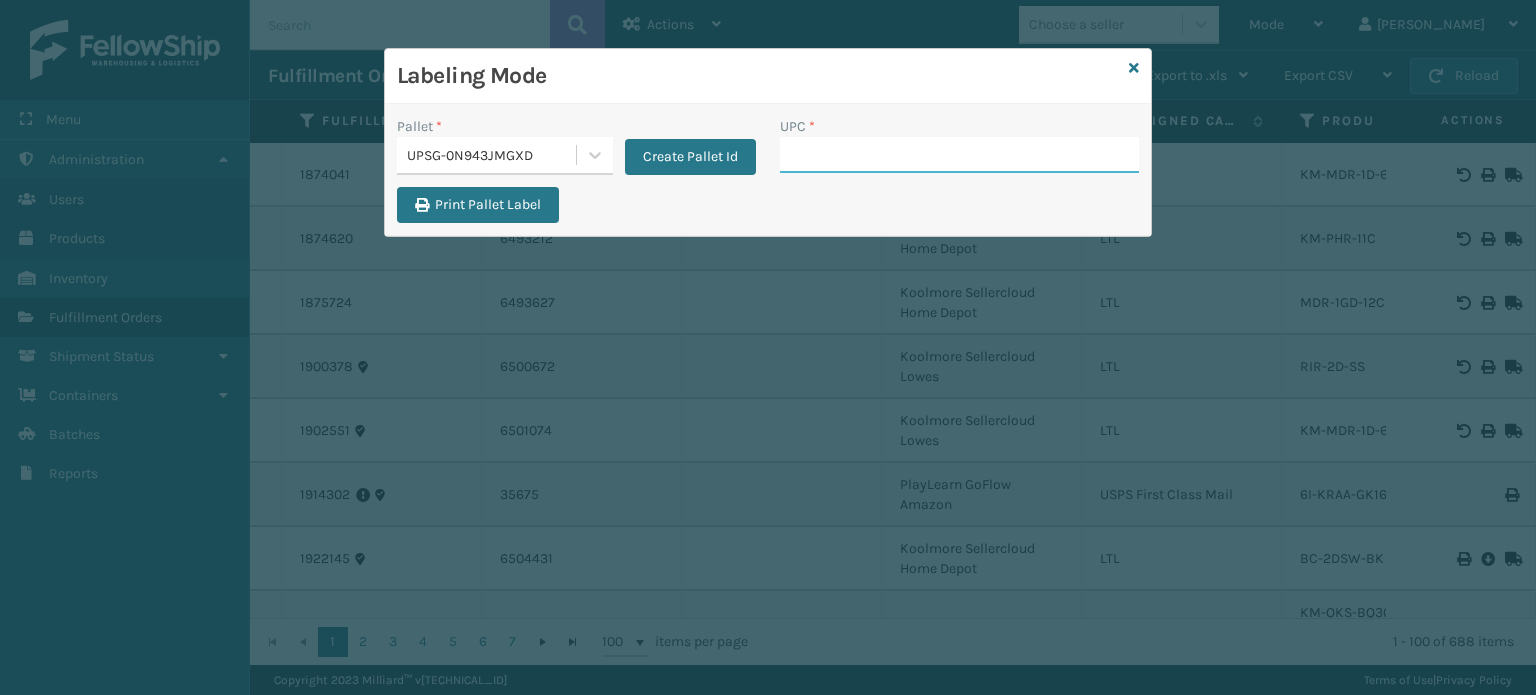 paste on "810090931456" 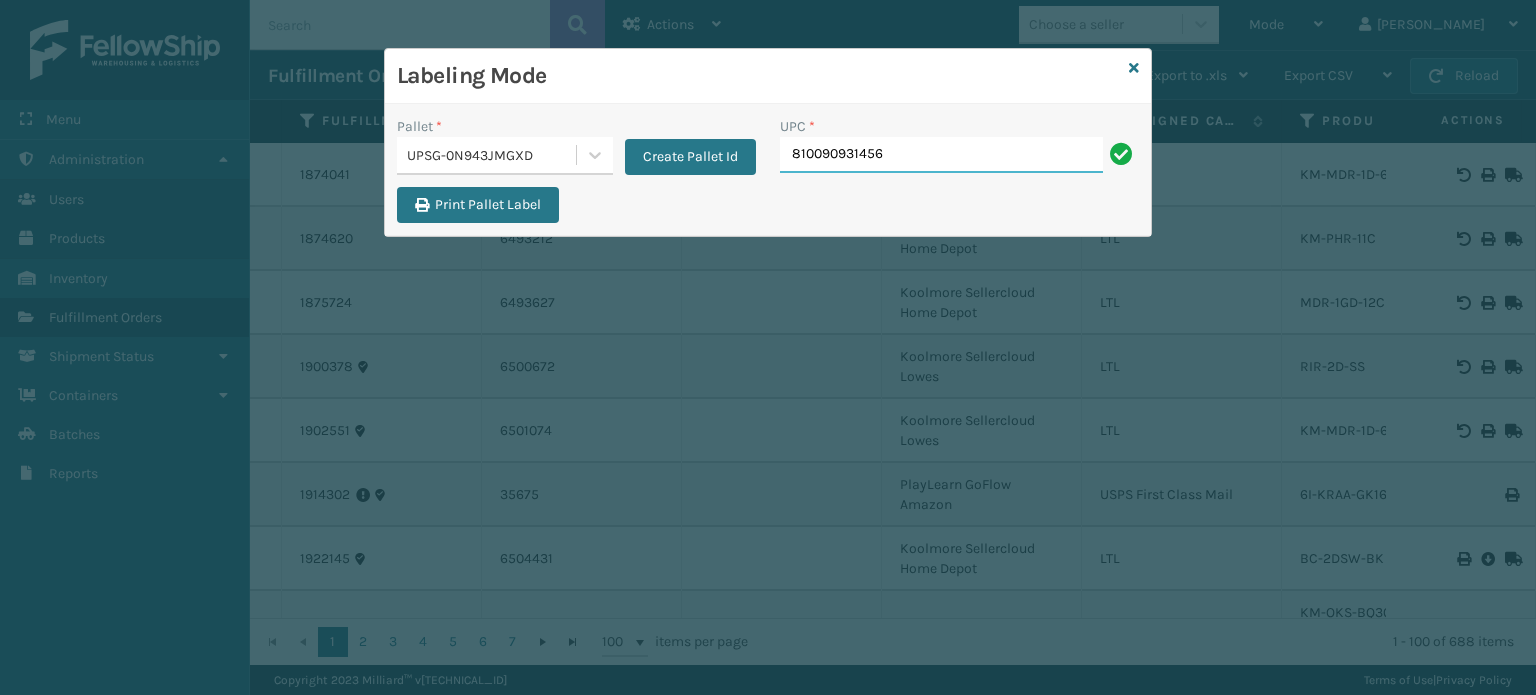 type on "810090931456" 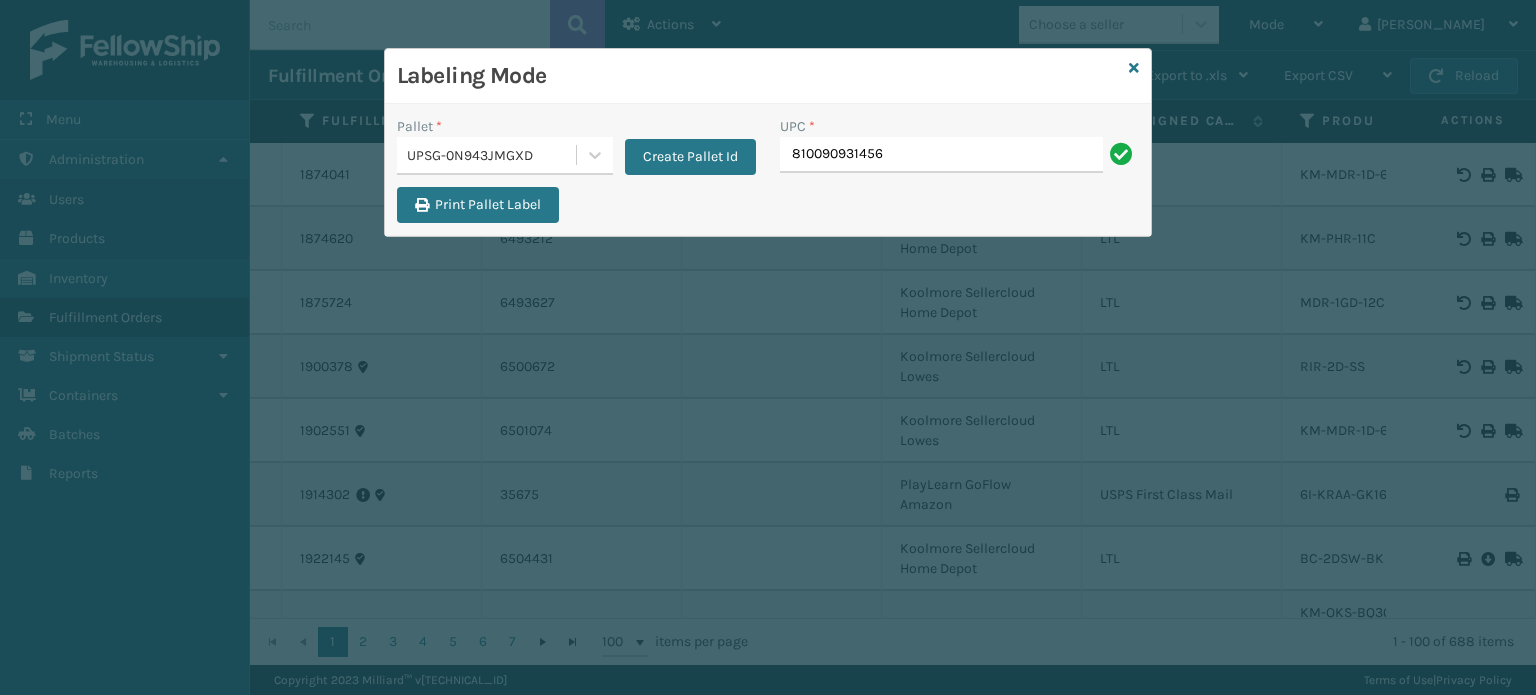 type on "810090931456" 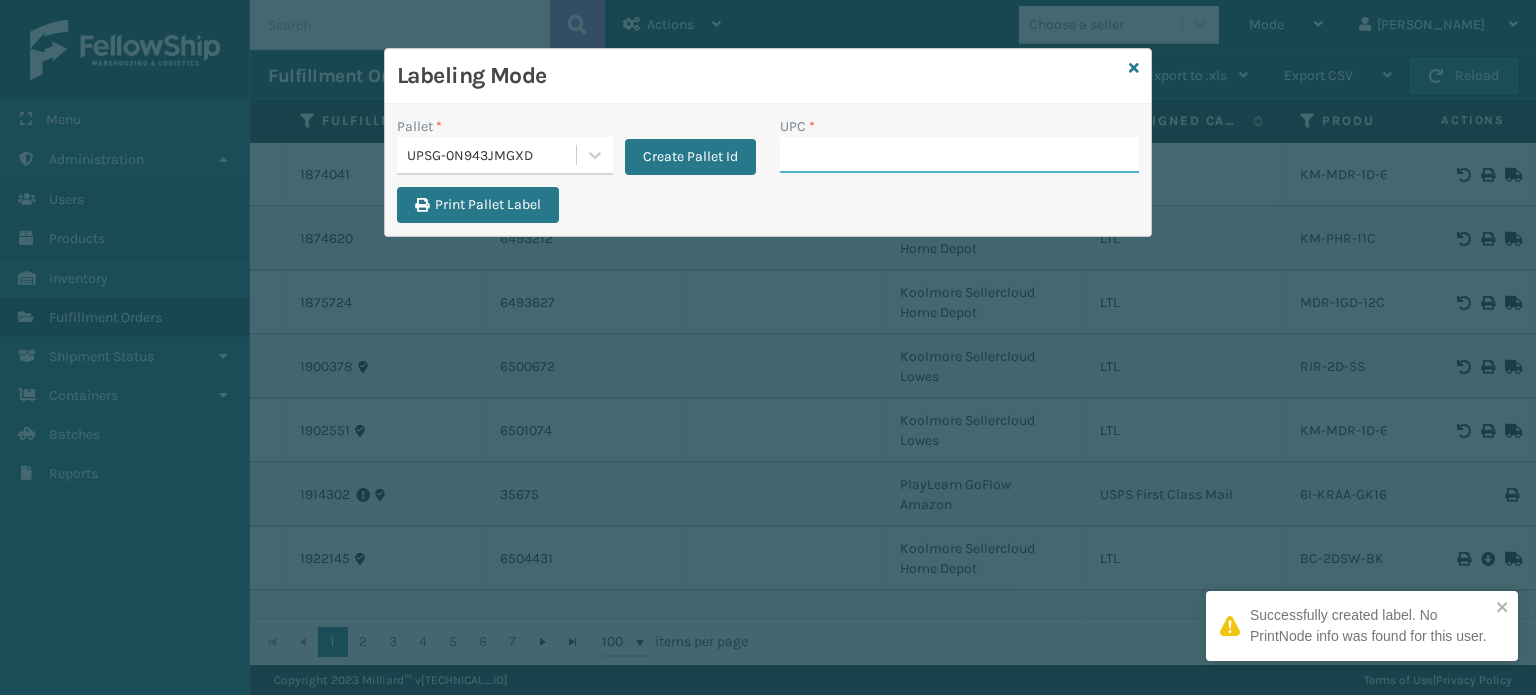paste on "810090931456" 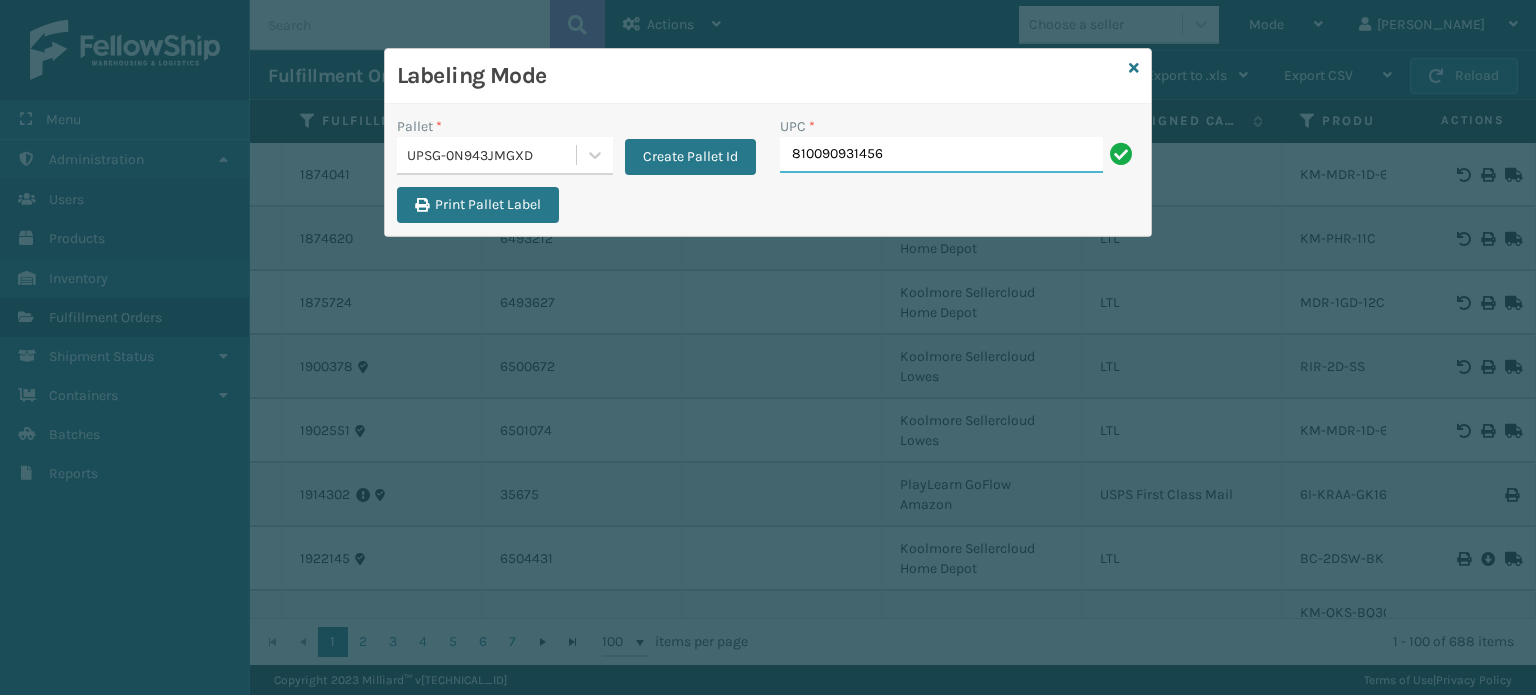type on "810090931456" 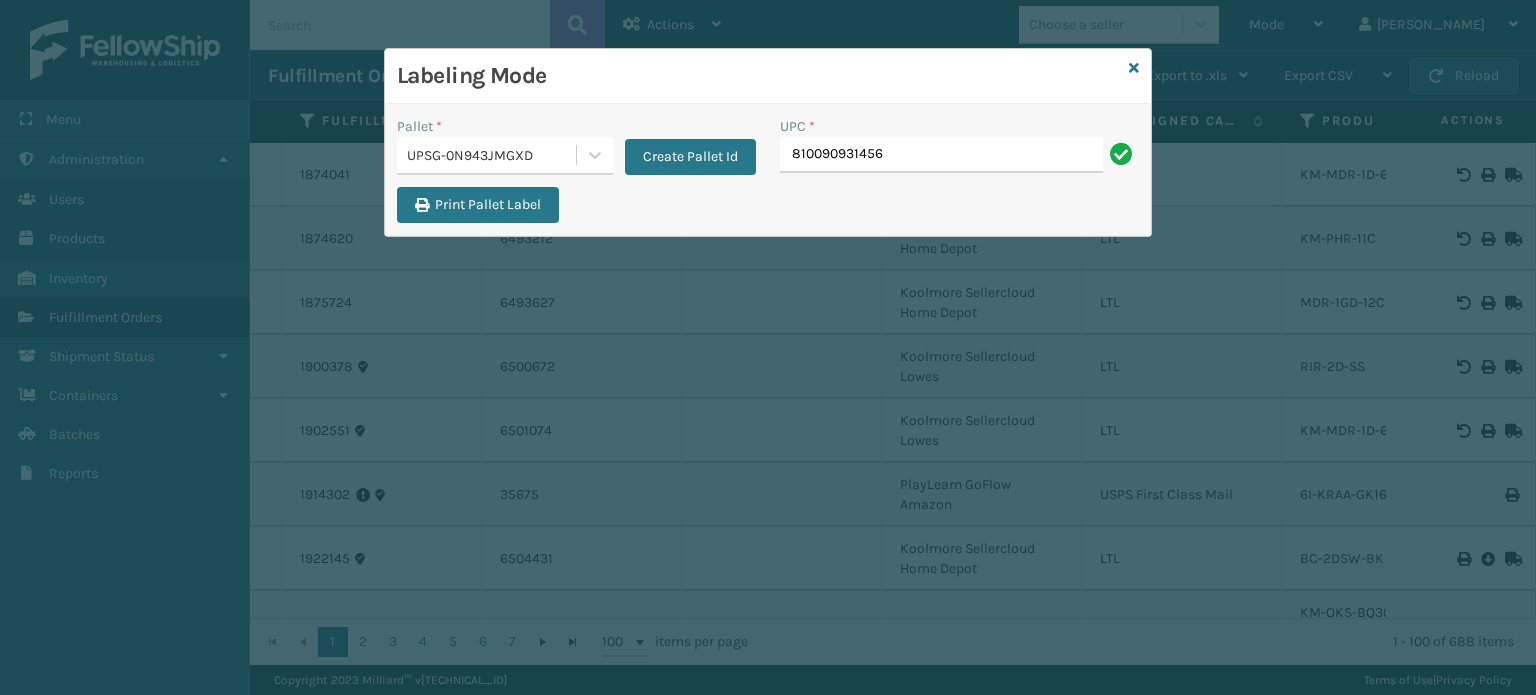 type on "810090931456" 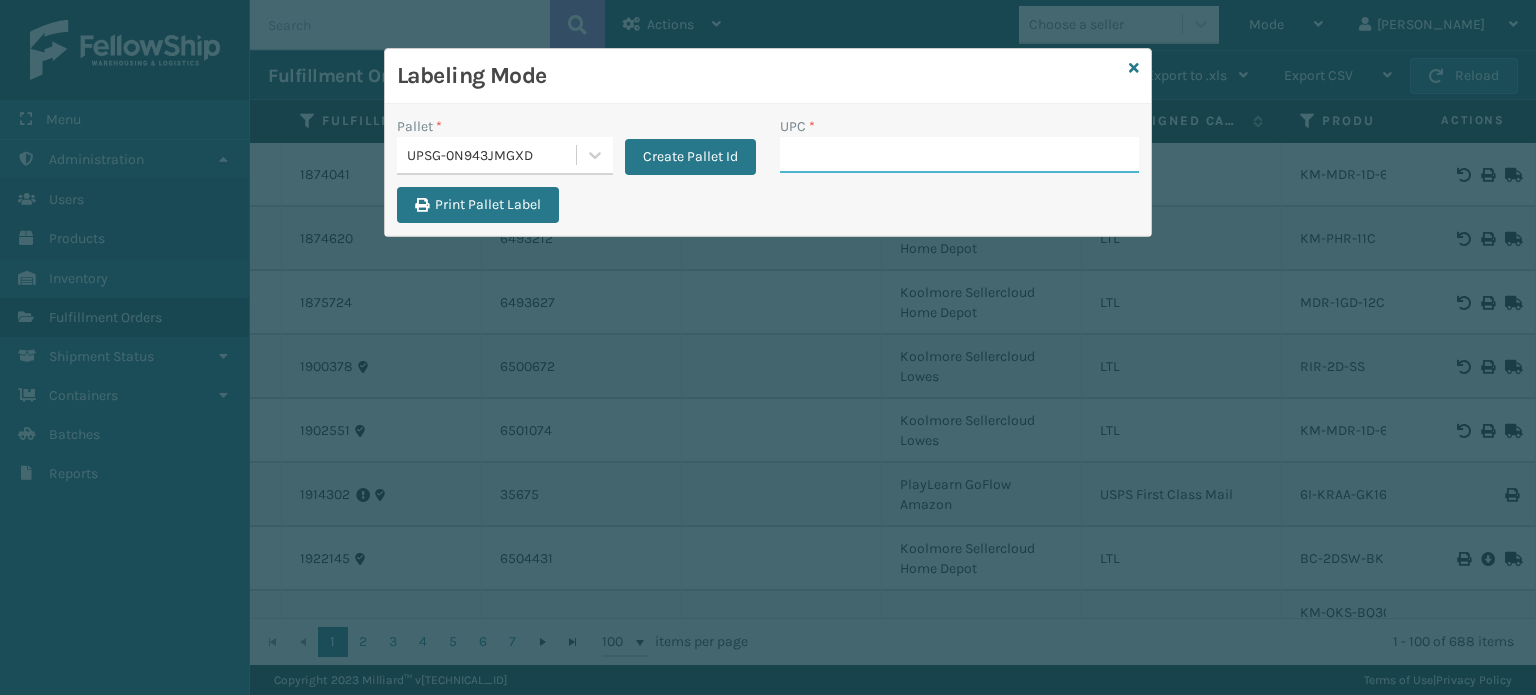 paste on "810090931456" 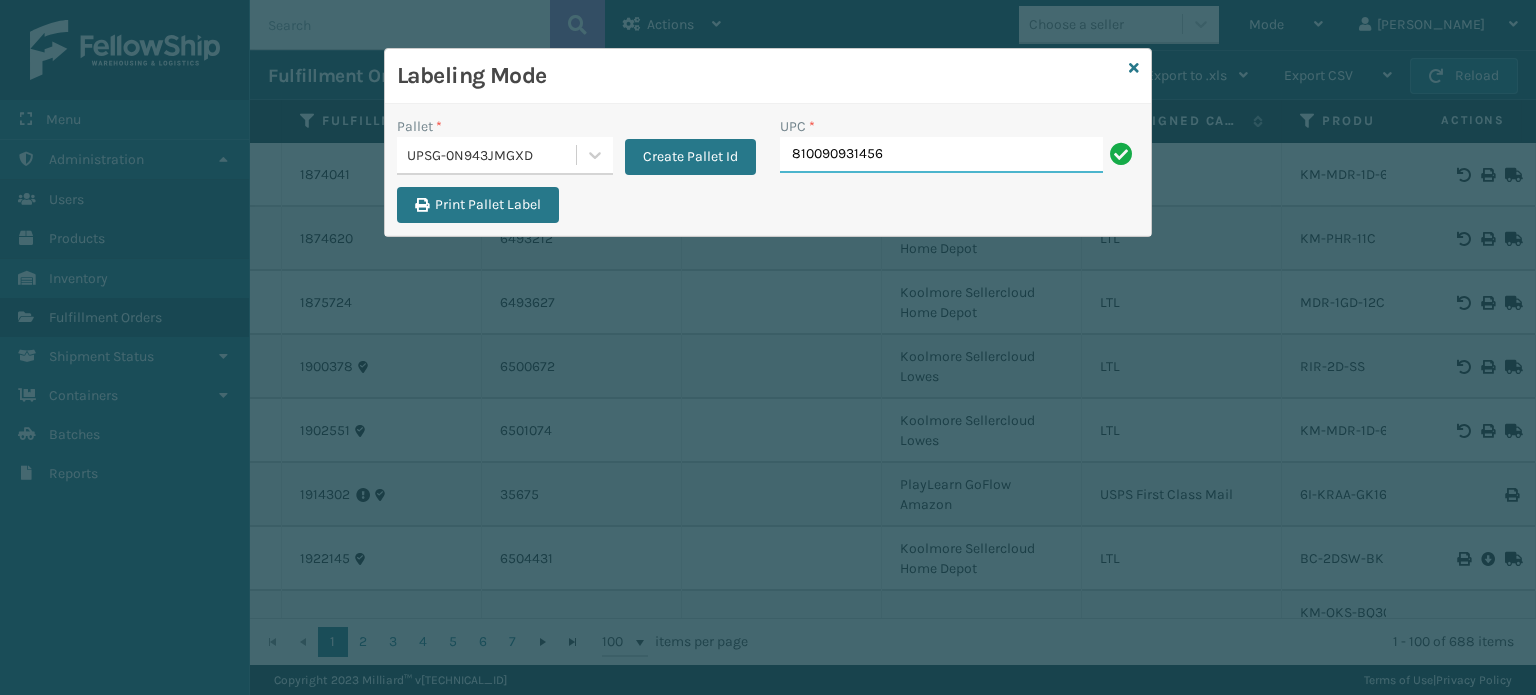 type on "810090931456" 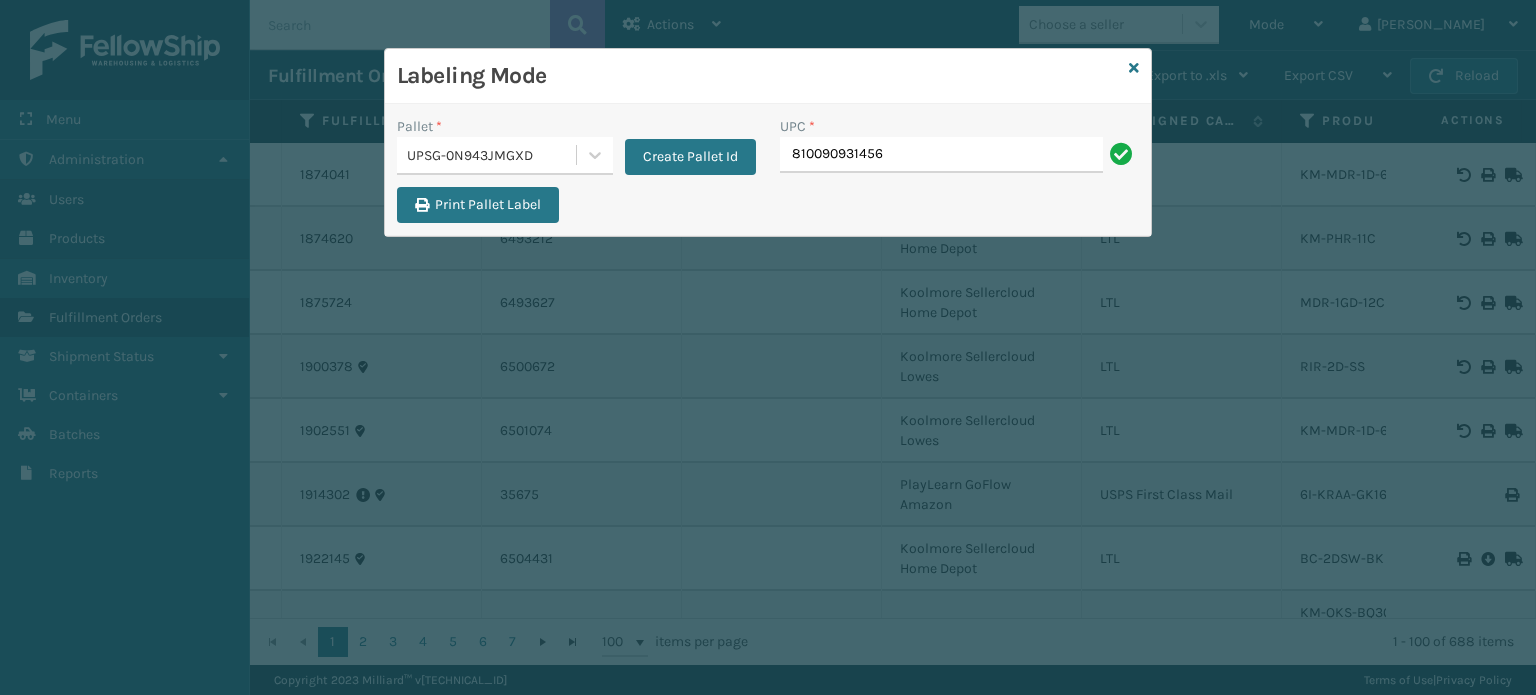 type on "810090931456" 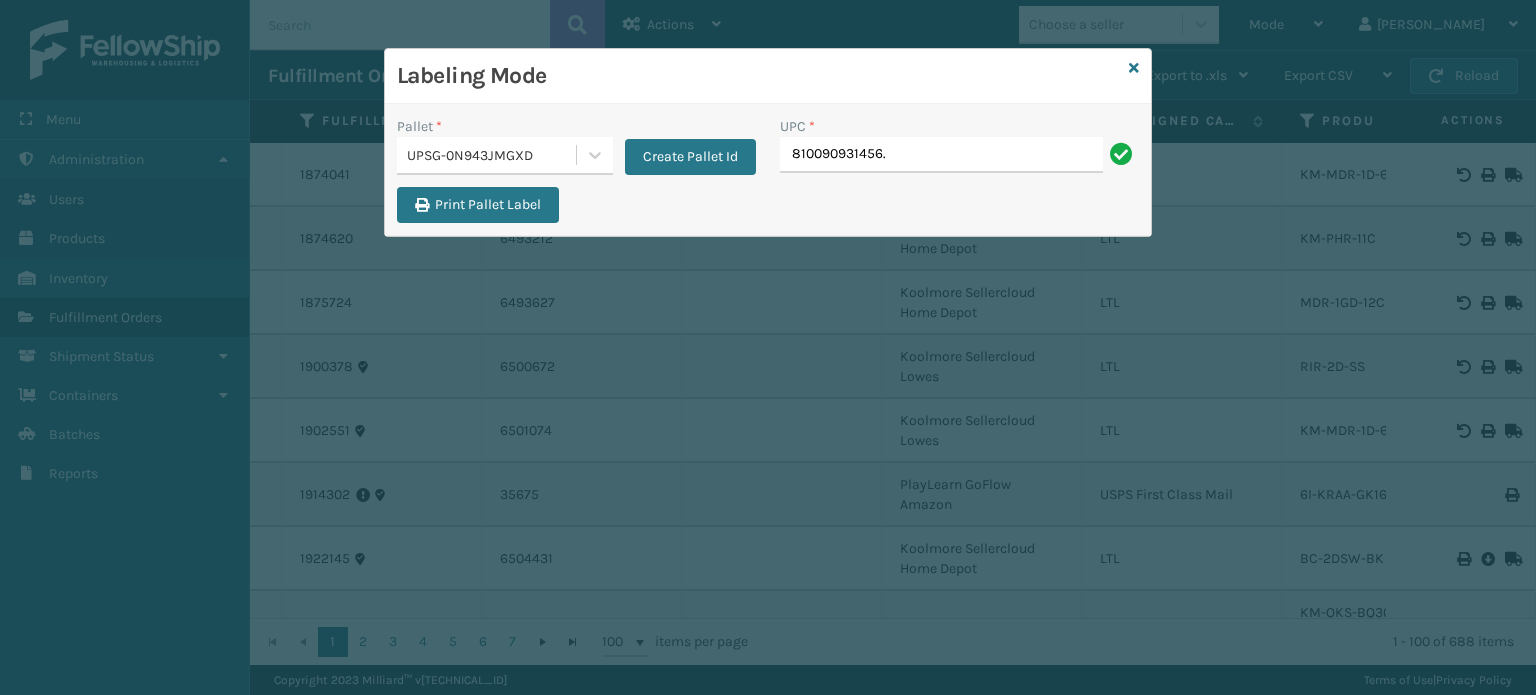 type on "810090931456." 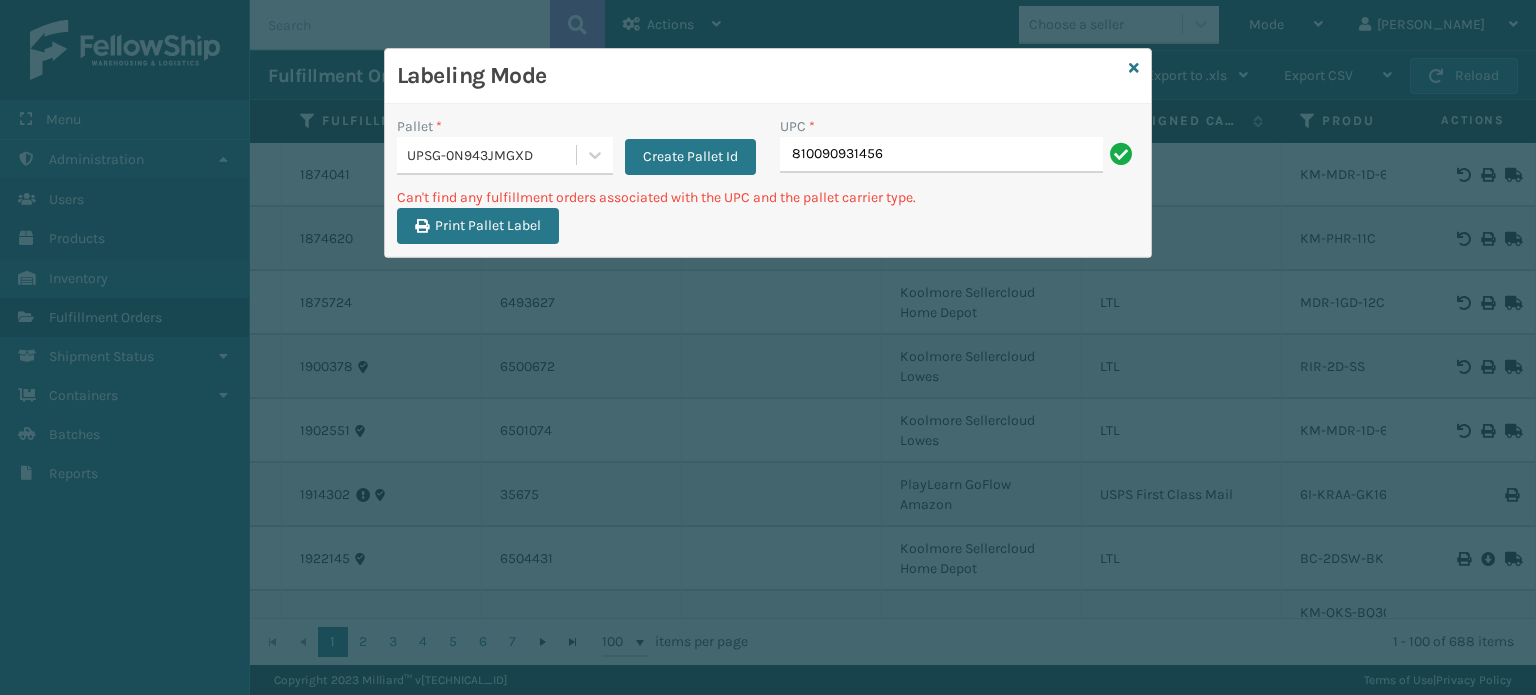 type on "810090931456" 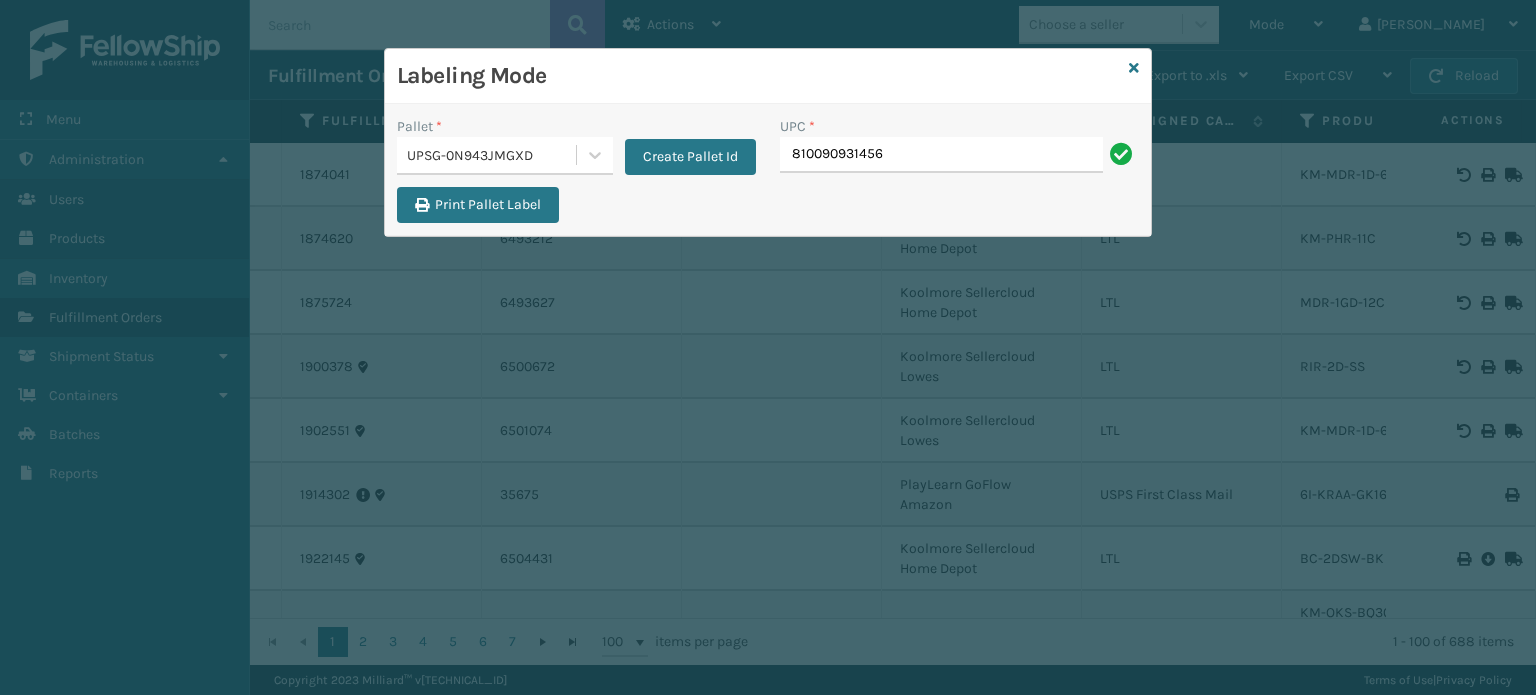 type on "810090931456" 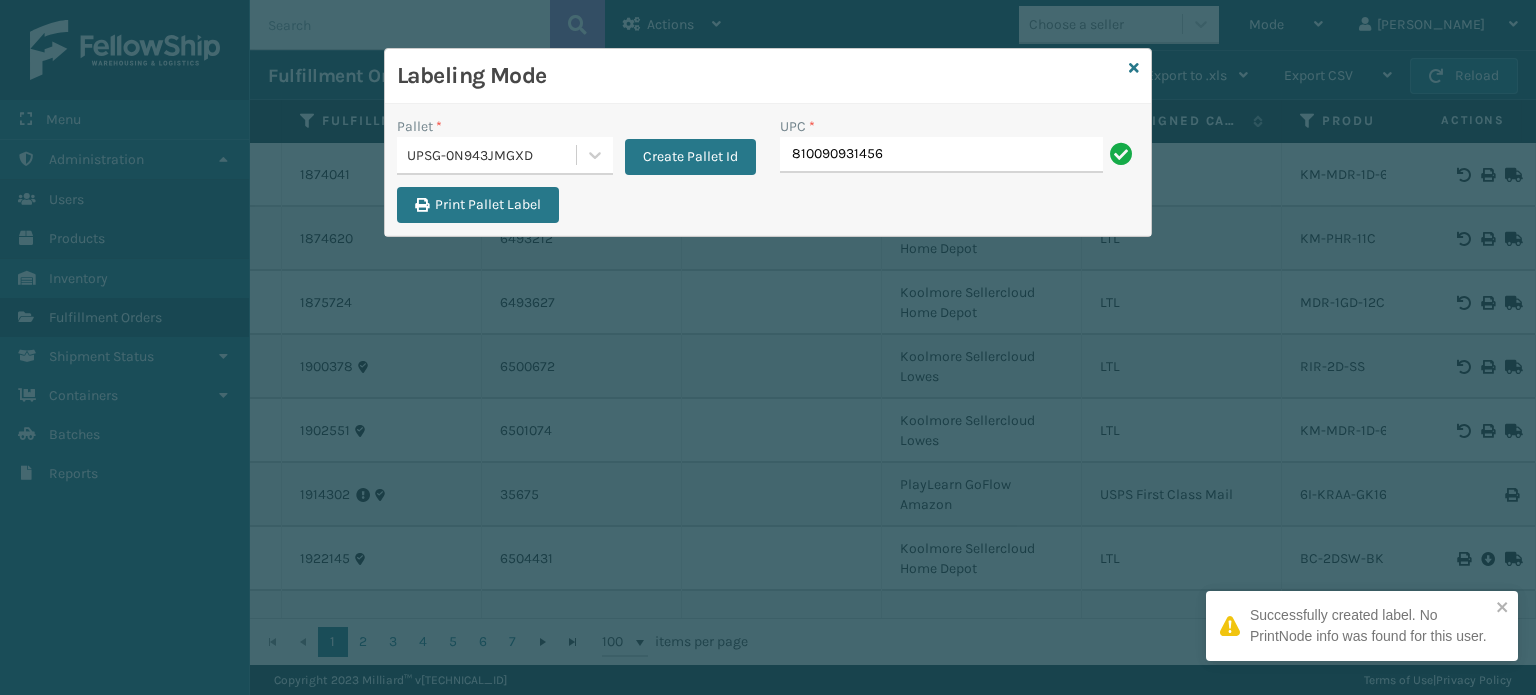 type on "810090931456" 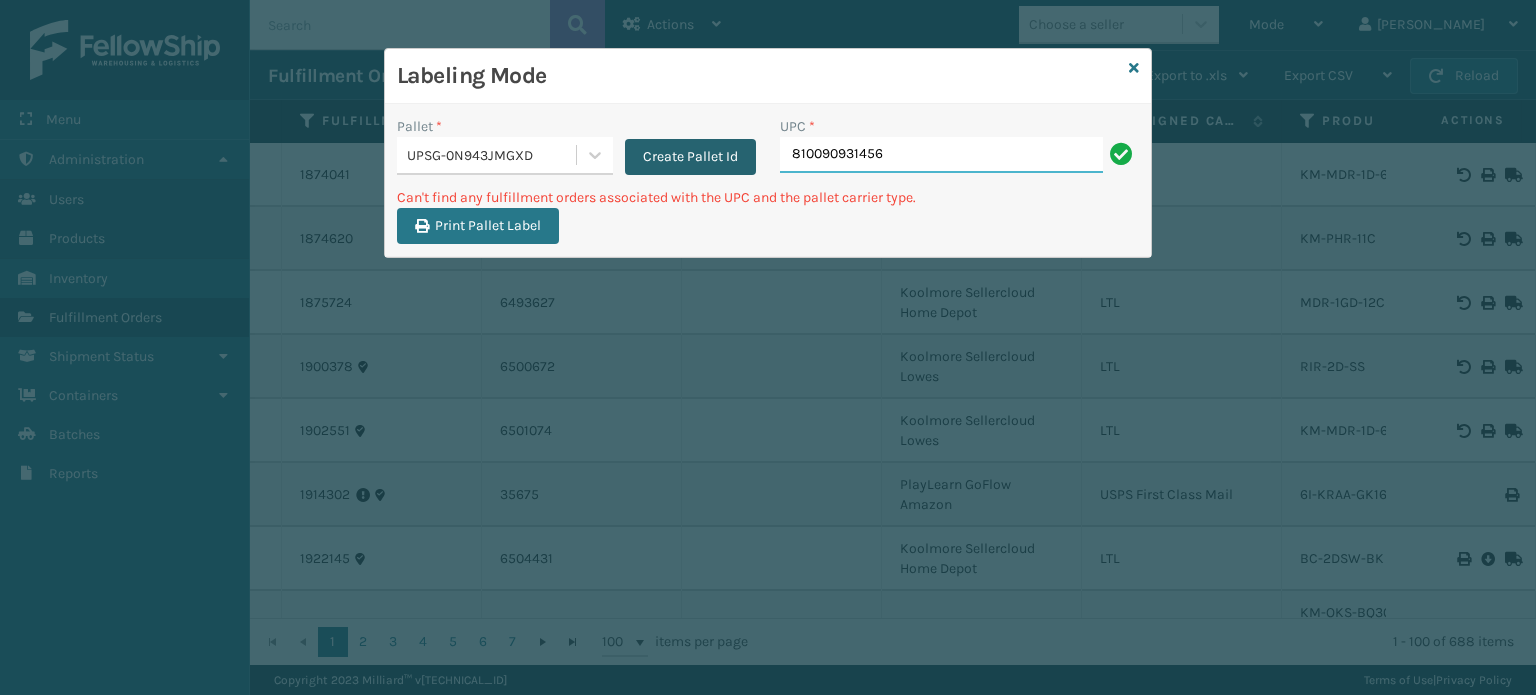 drag, startPoint x: 902, startPoint y: 166, endPoint x: 713, endPoint y: 171, distance: 189.06613 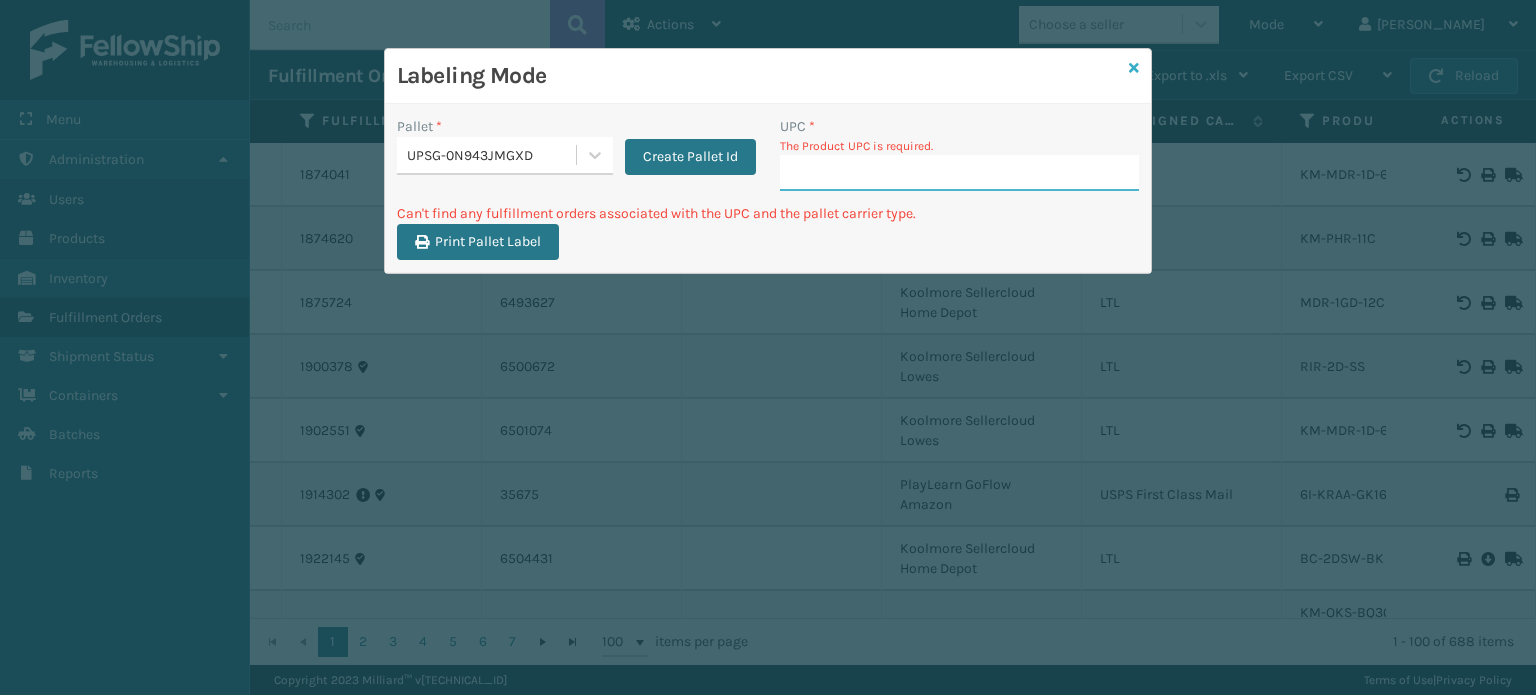 type 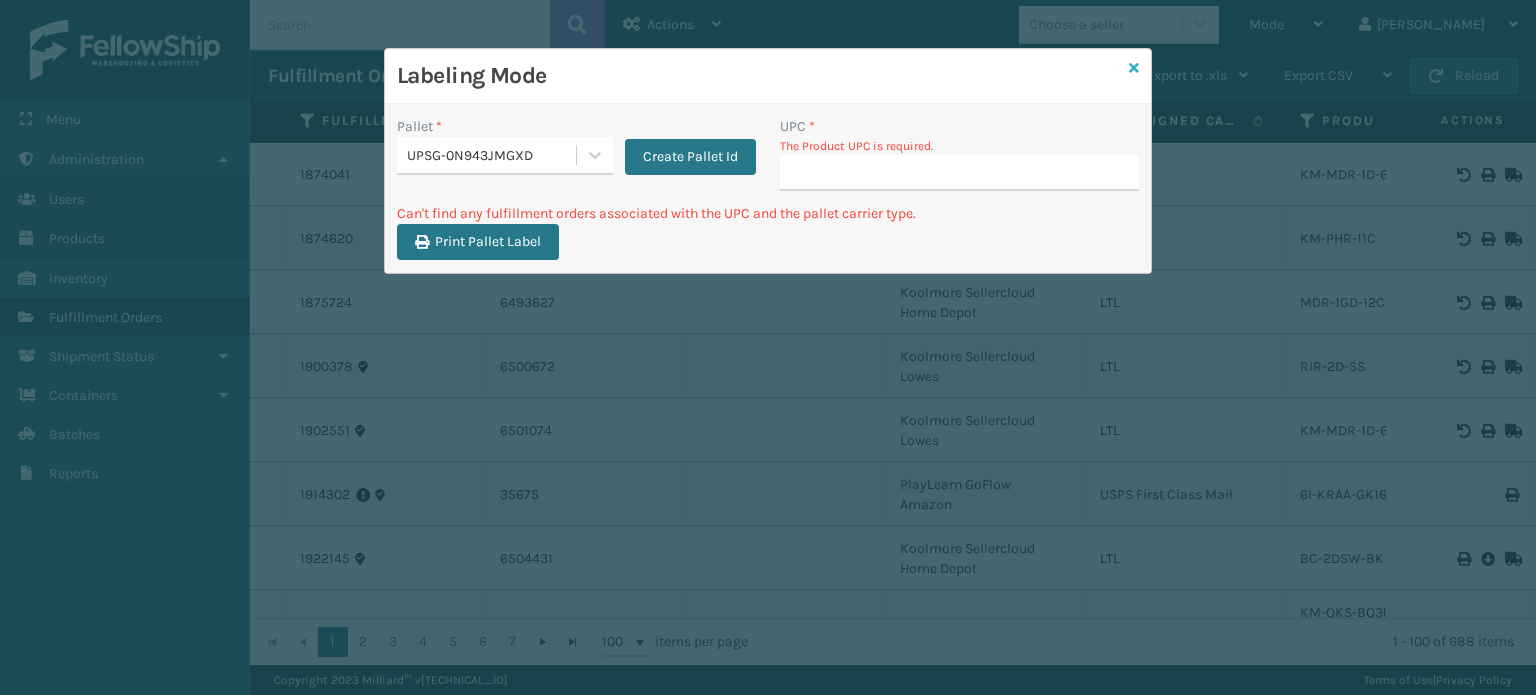 click at bounding box center (1134, 68) 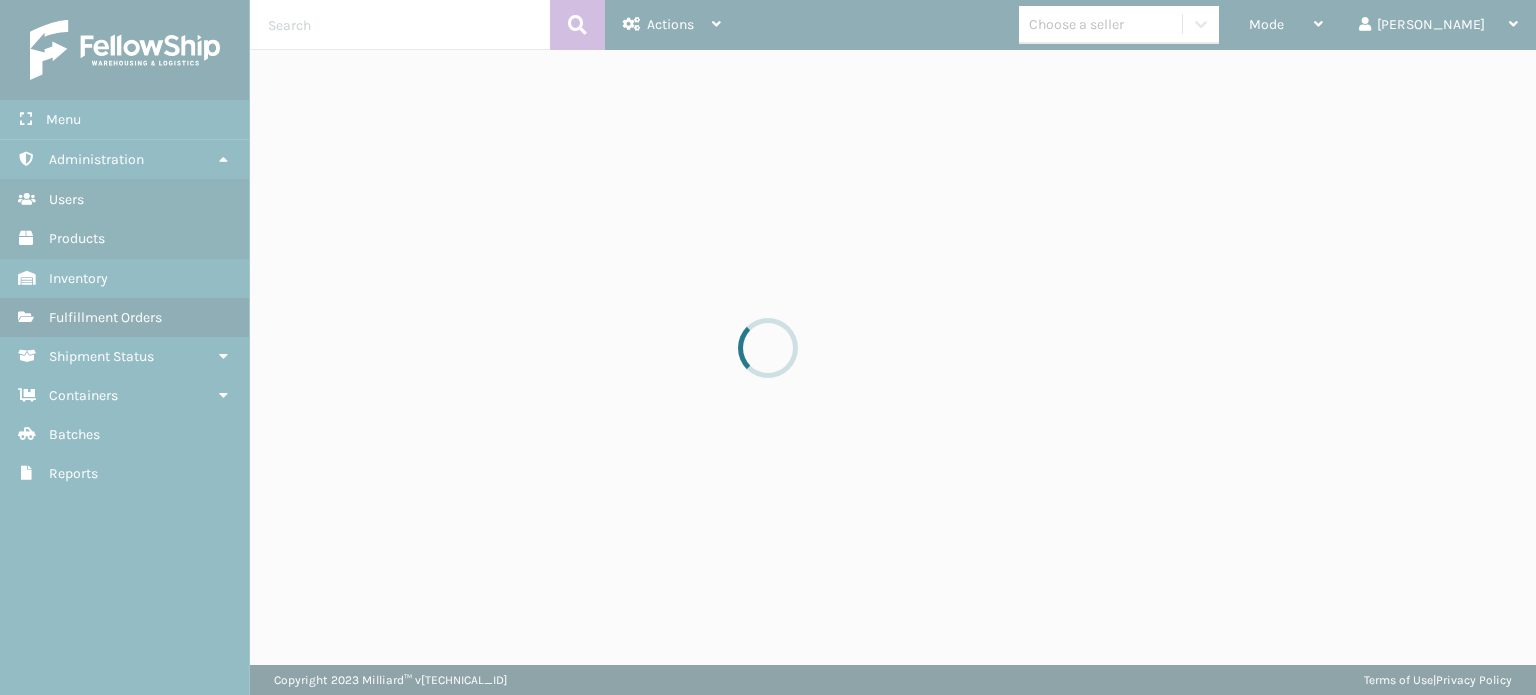 click on "Choose a seller" at bounding box center (1076, 24) 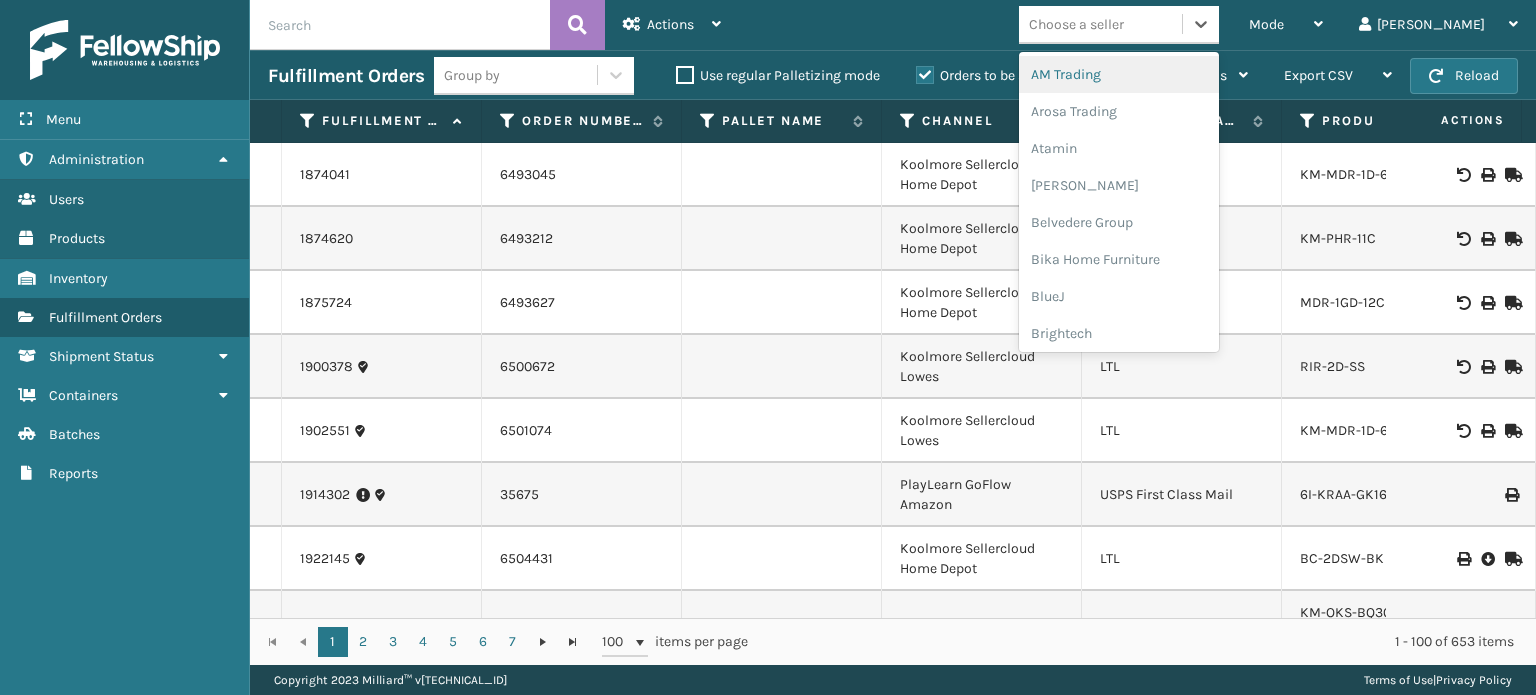 click on "Choose a seller" at bounding box center (1076, 24) 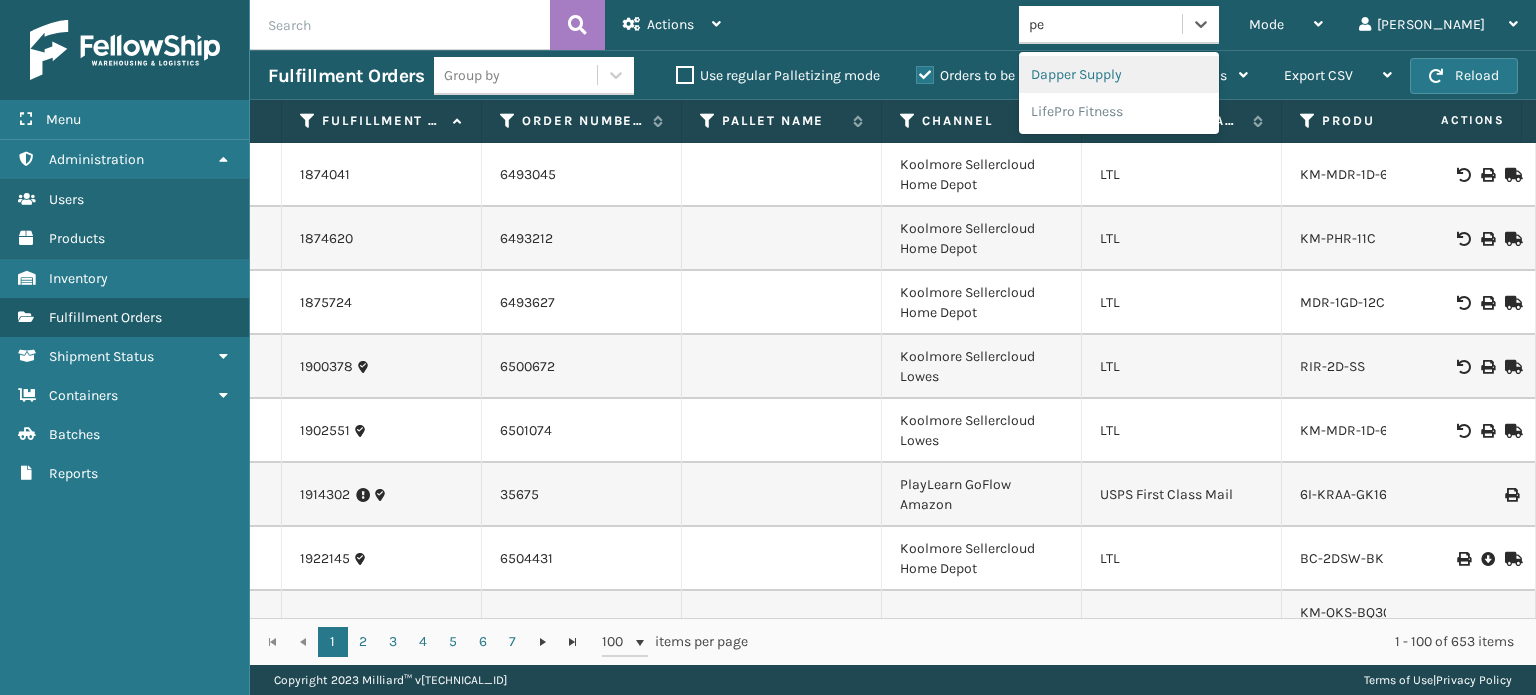 type on "pet" 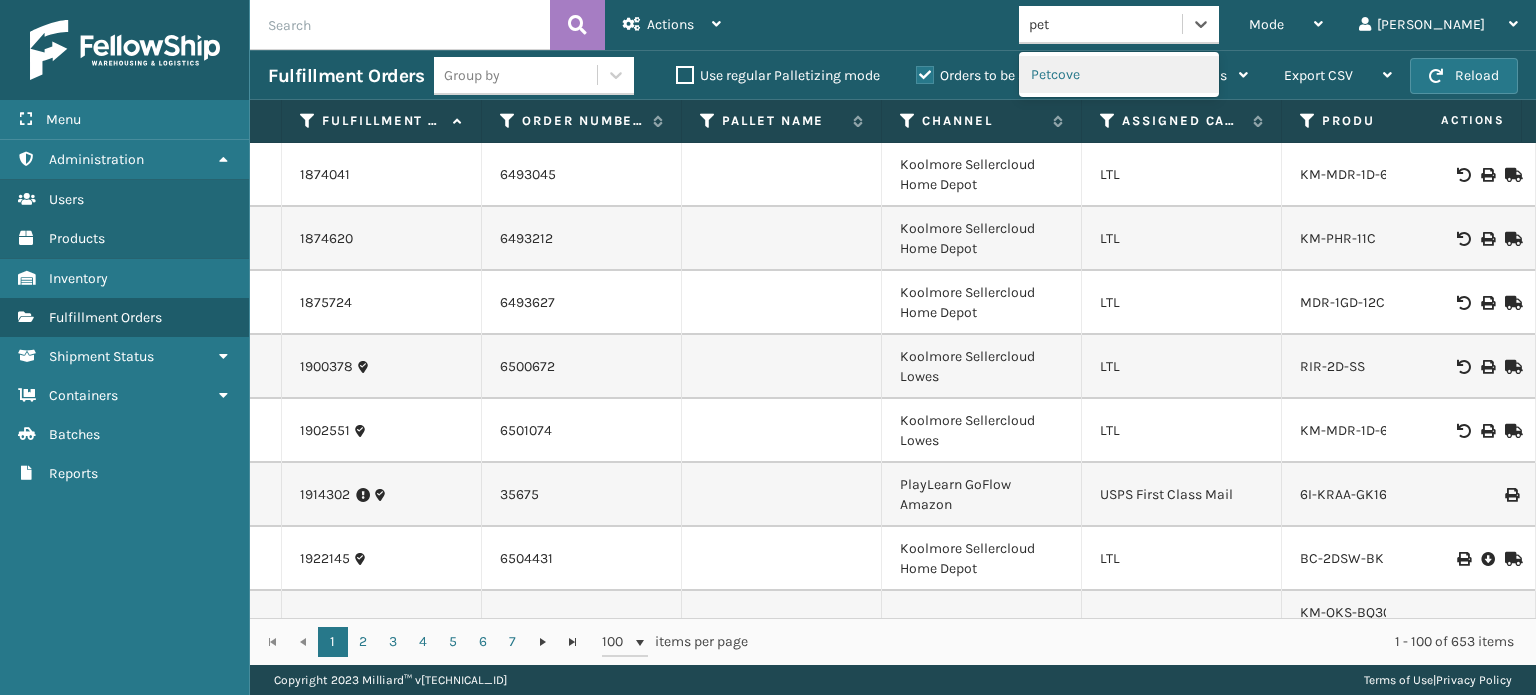 click on "Petcove" at bounding box center [1119, 74] 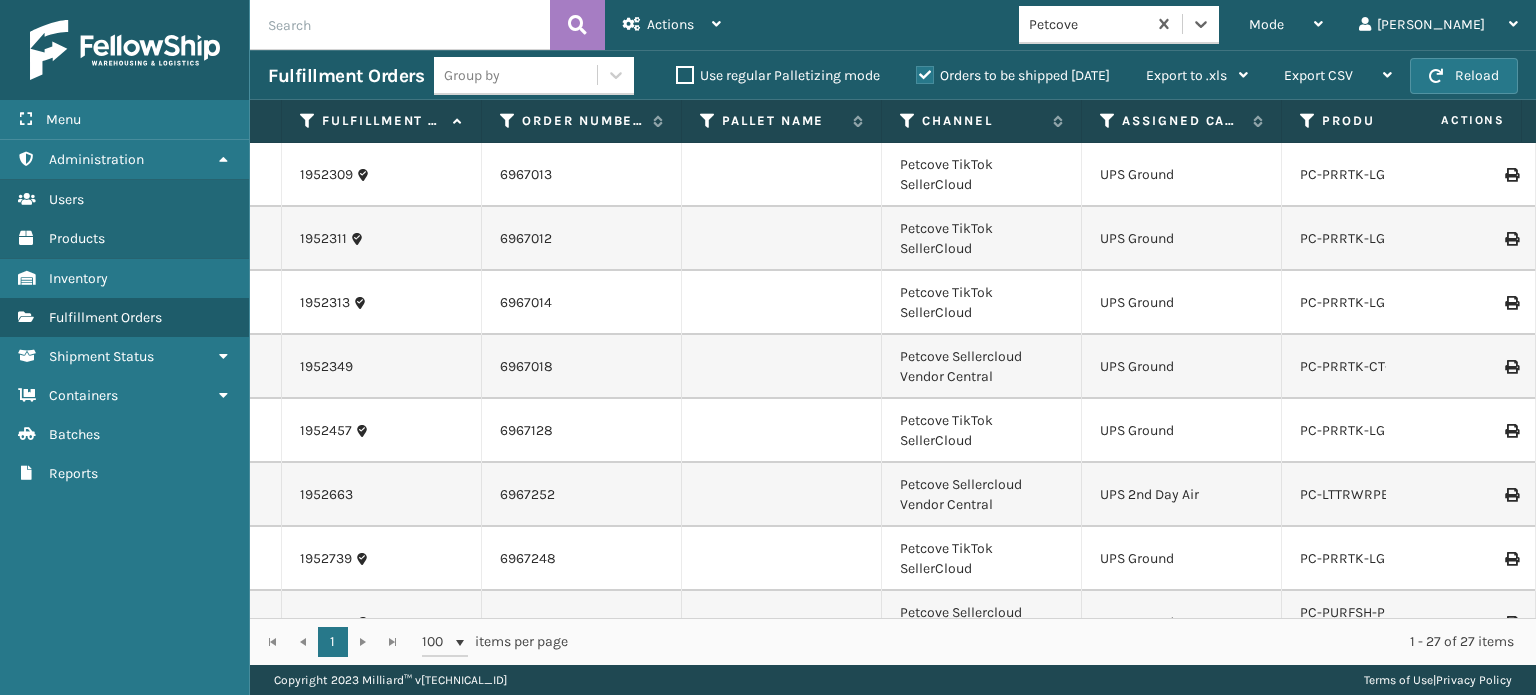 scroll, scrollTop: 0, scrollLeft: 75, axis: horizontal 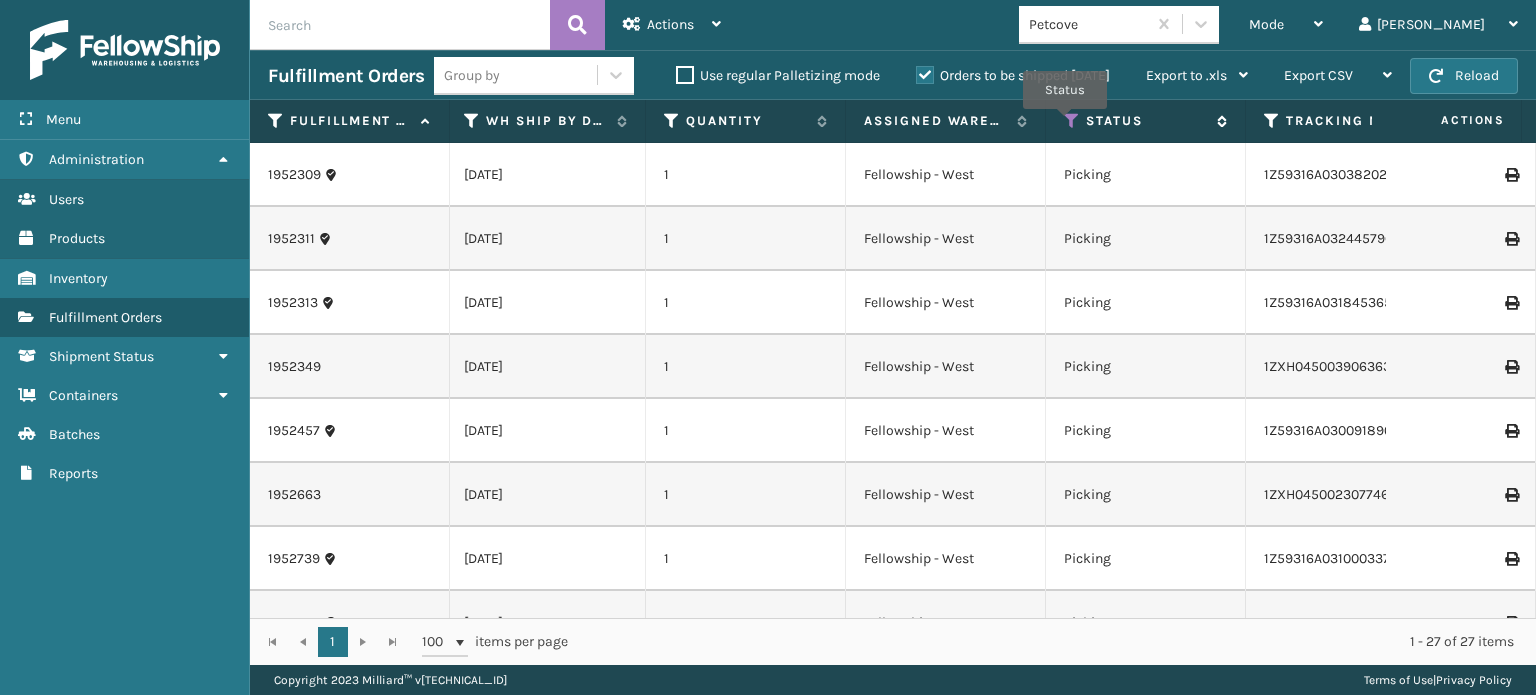 click at bounding box center (1072, 121) 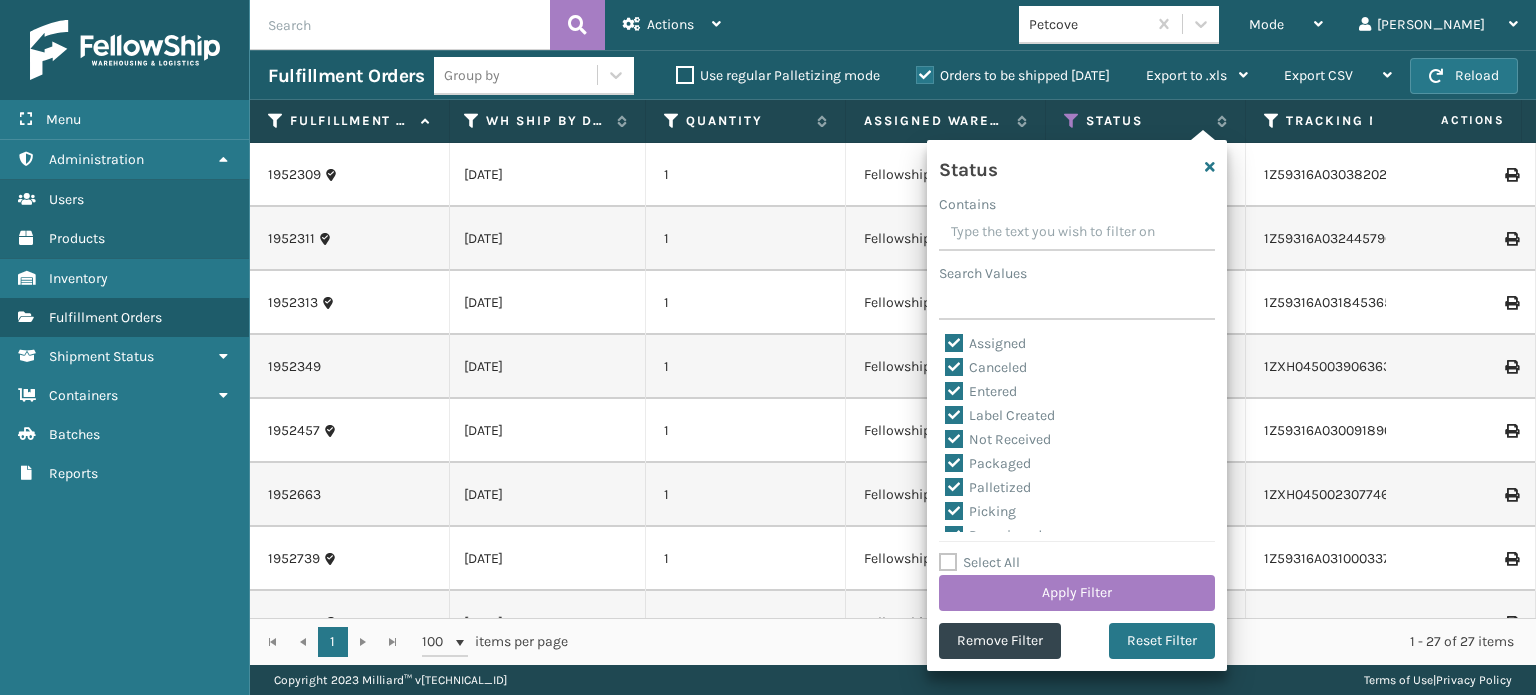 click on "Select All" at bounding box center [979, 562] 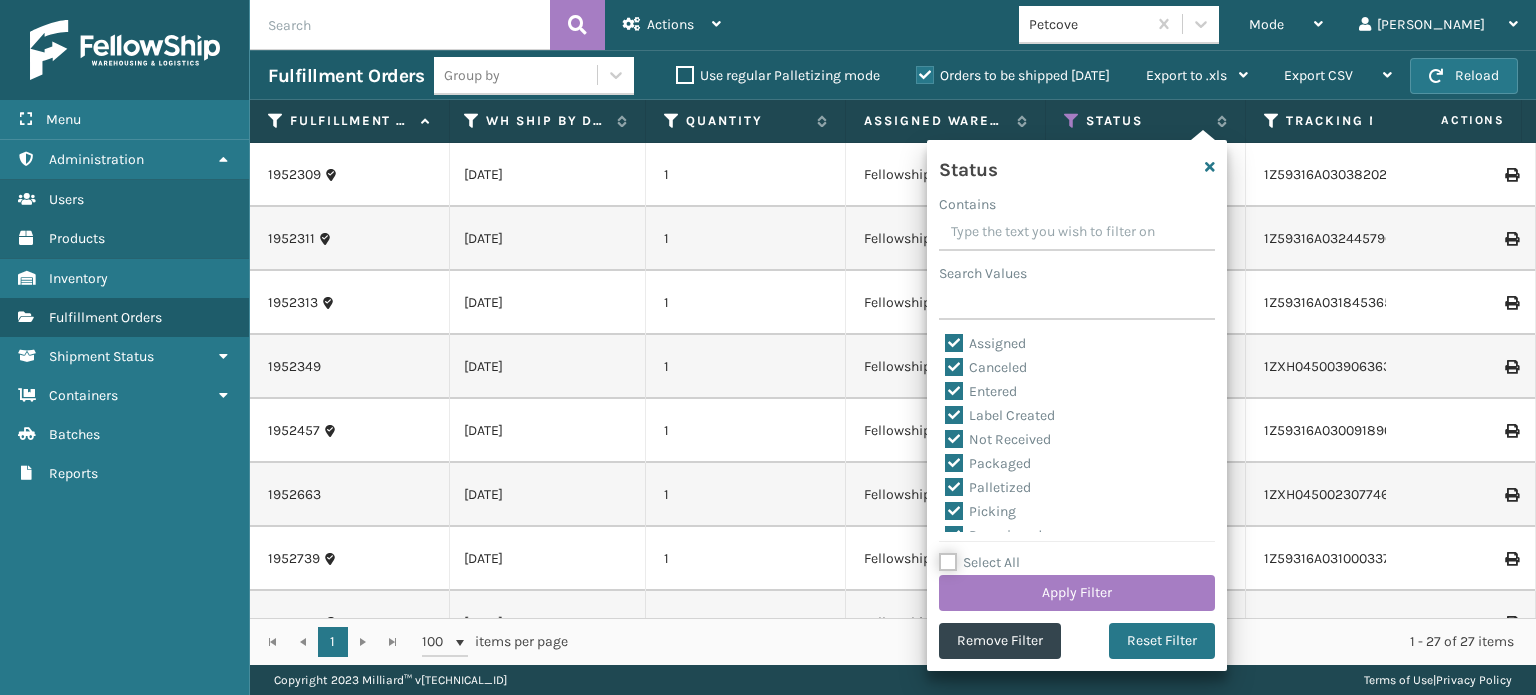 click on "Select All" at bounding box center [1089, 552] 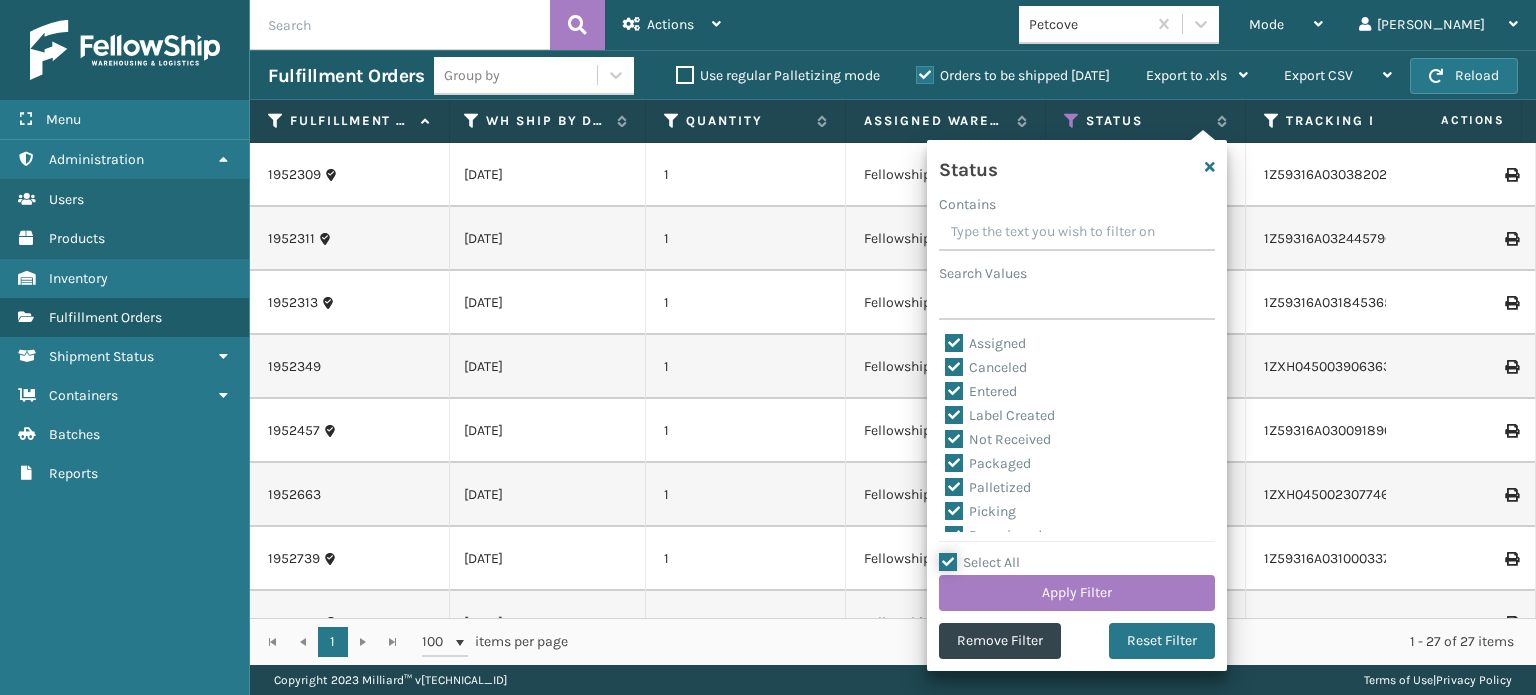 checkbox on "true" 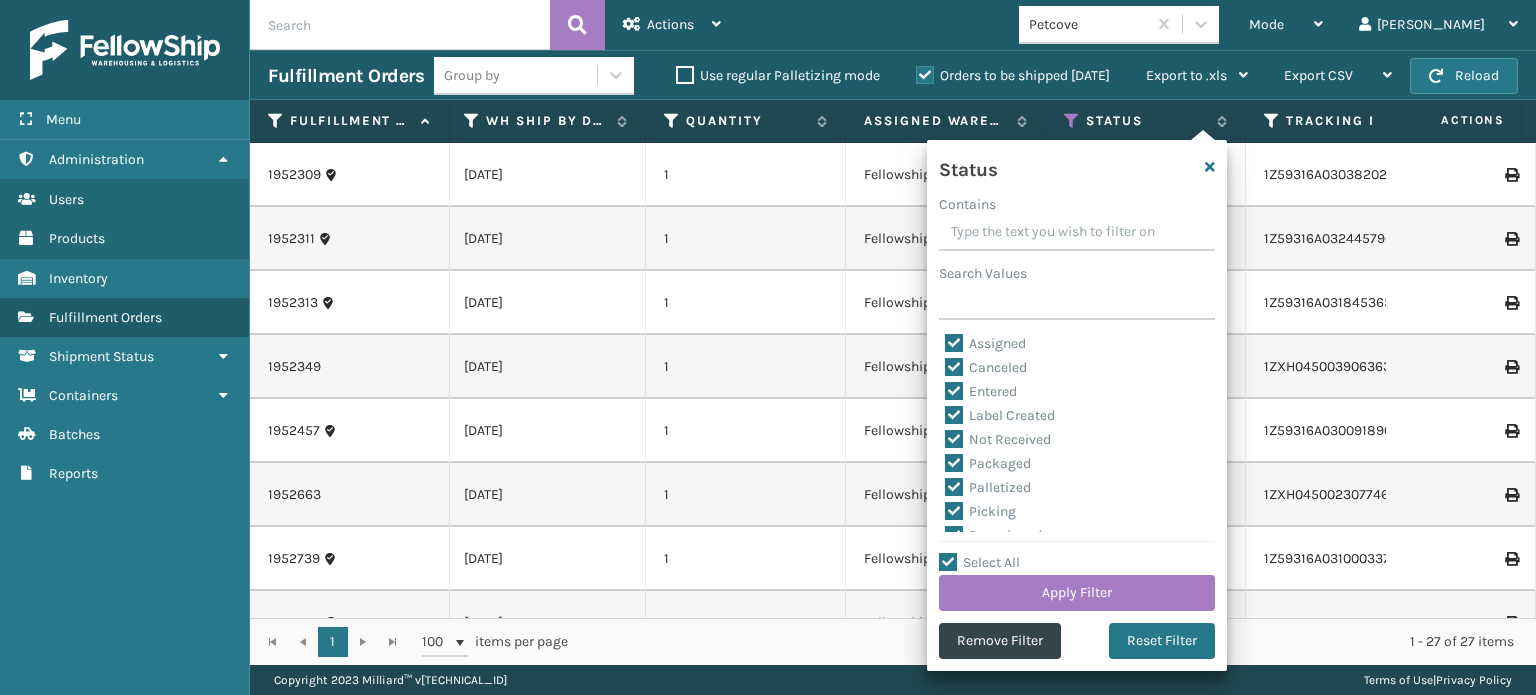 click on "Select All" at bounding box center (979, 562) 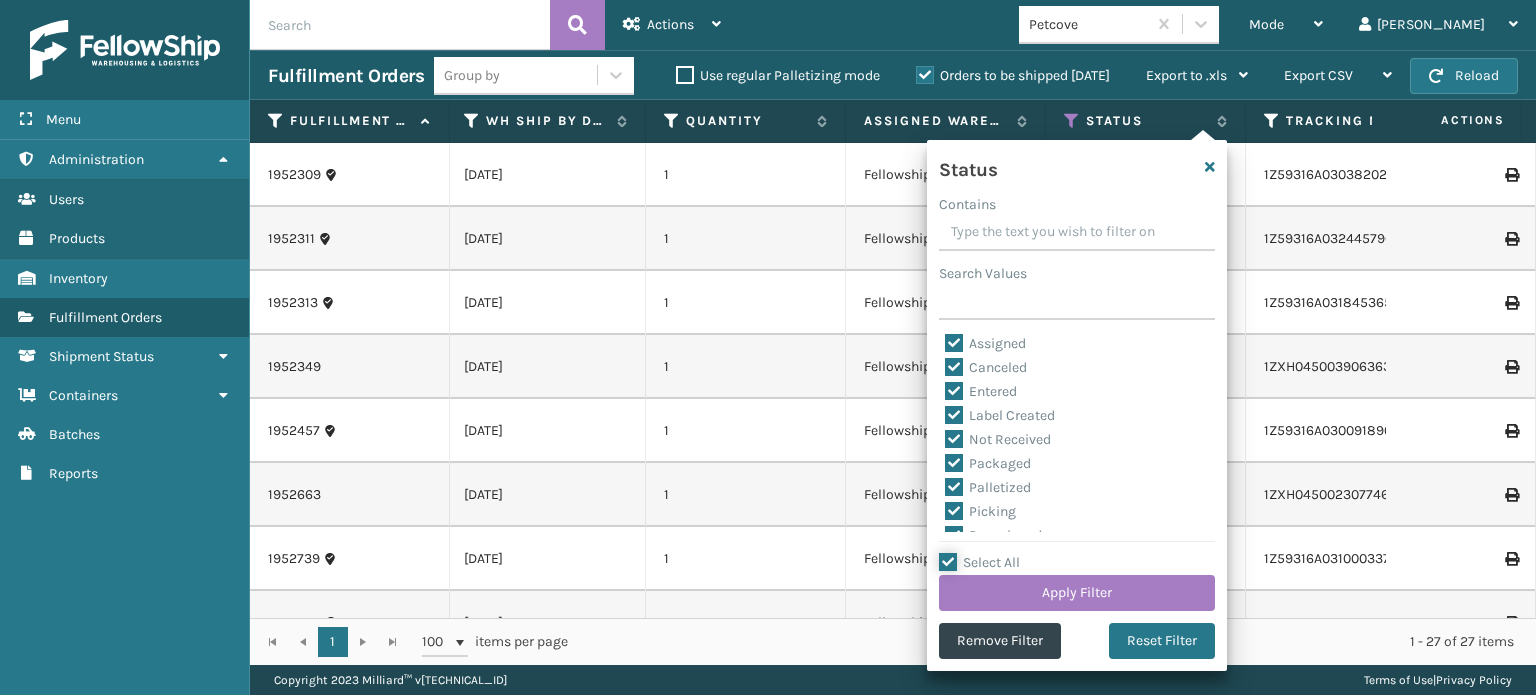 click on "Select All" at bounding box center [1089, 552] 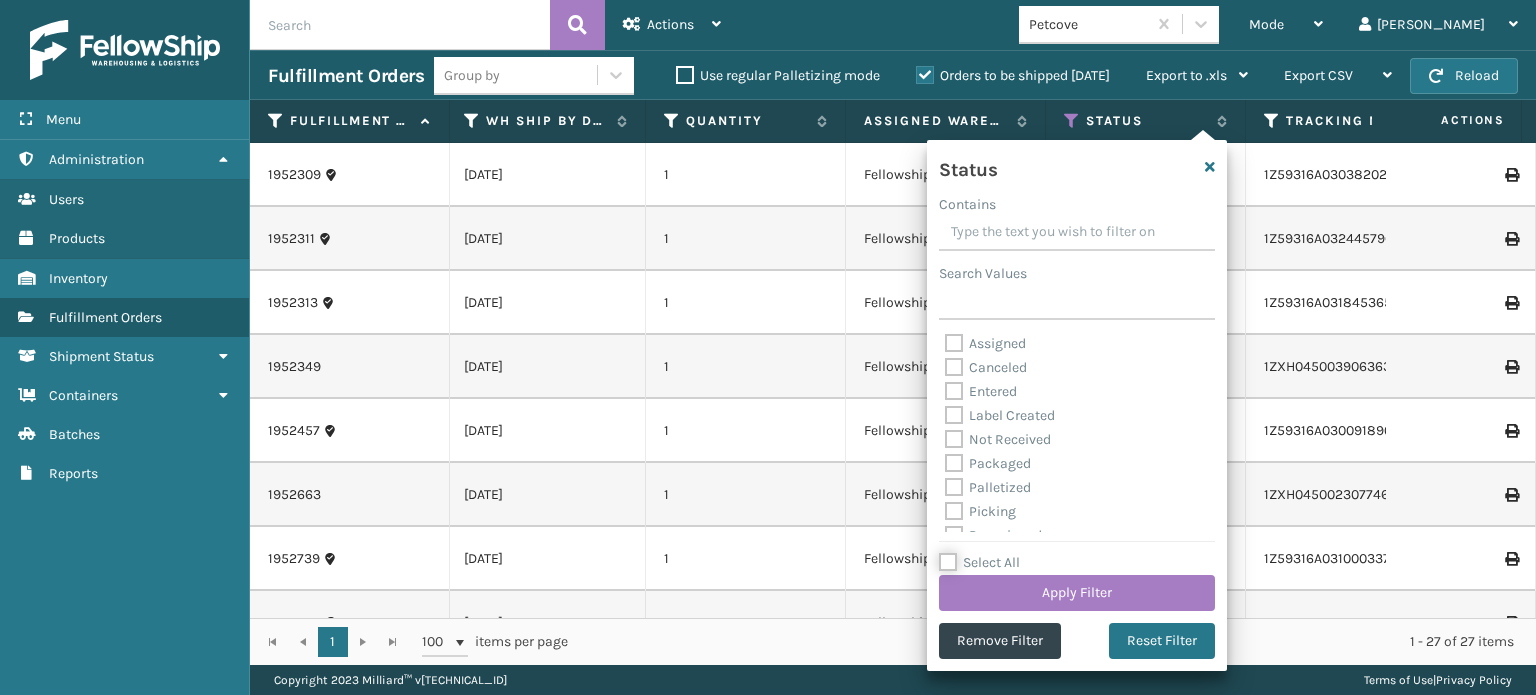checkbox on "false" 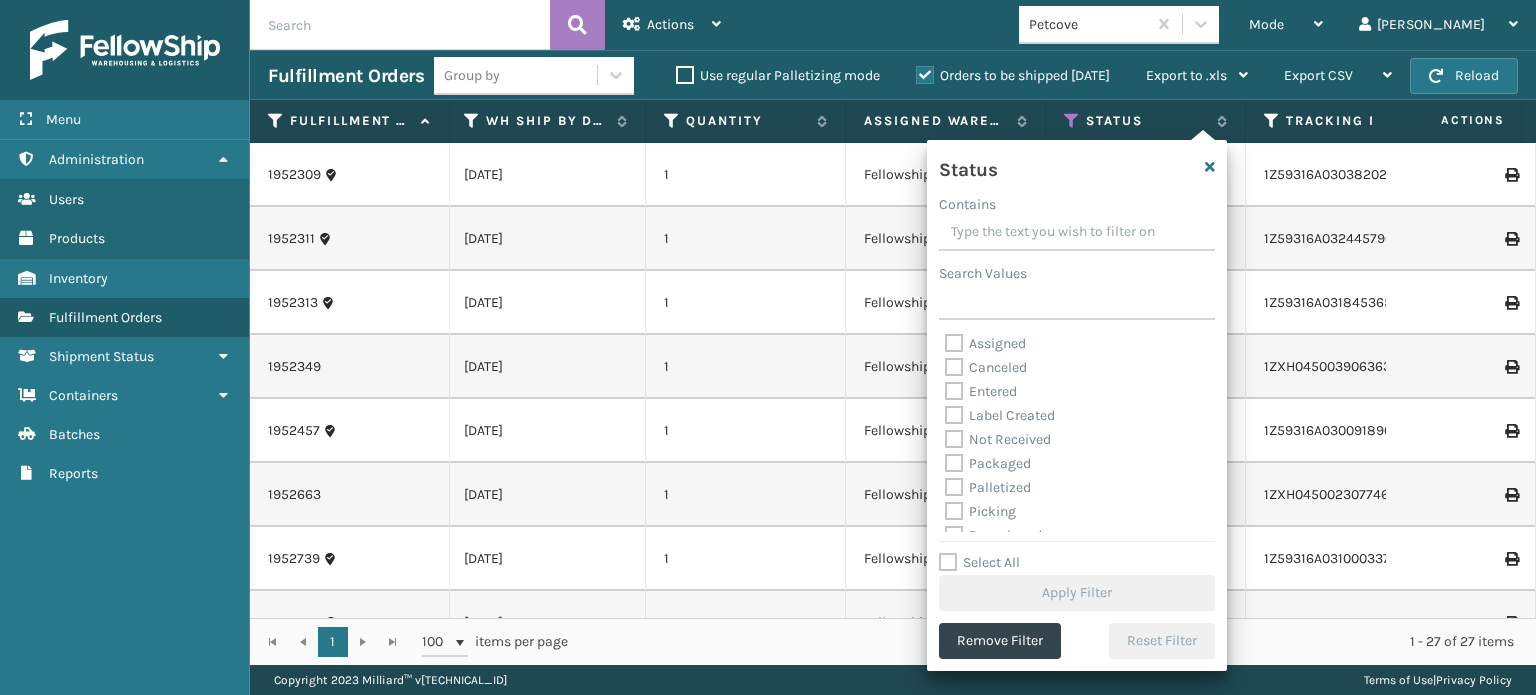 click on "Palletized" at bounding box center [988, 487] 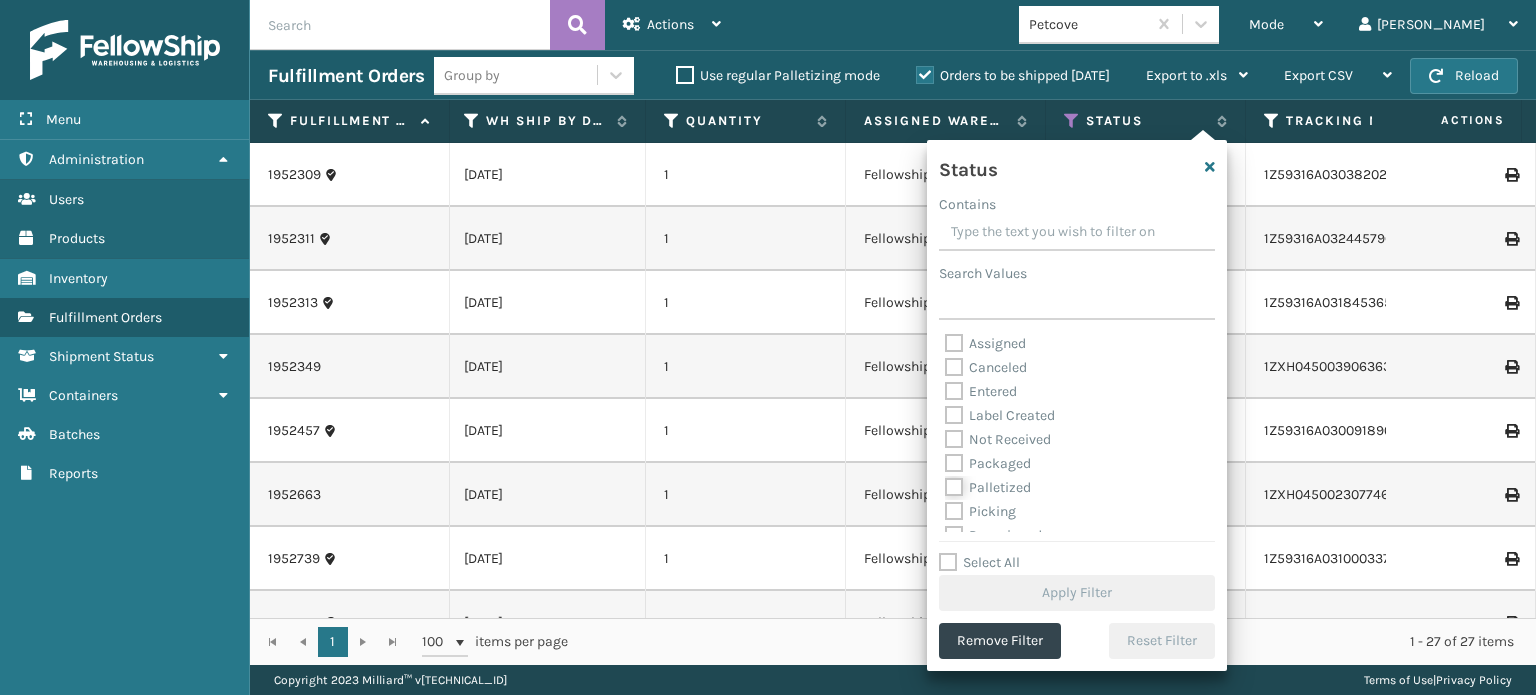 click on "Palletized" at bounding box center [945, 482] 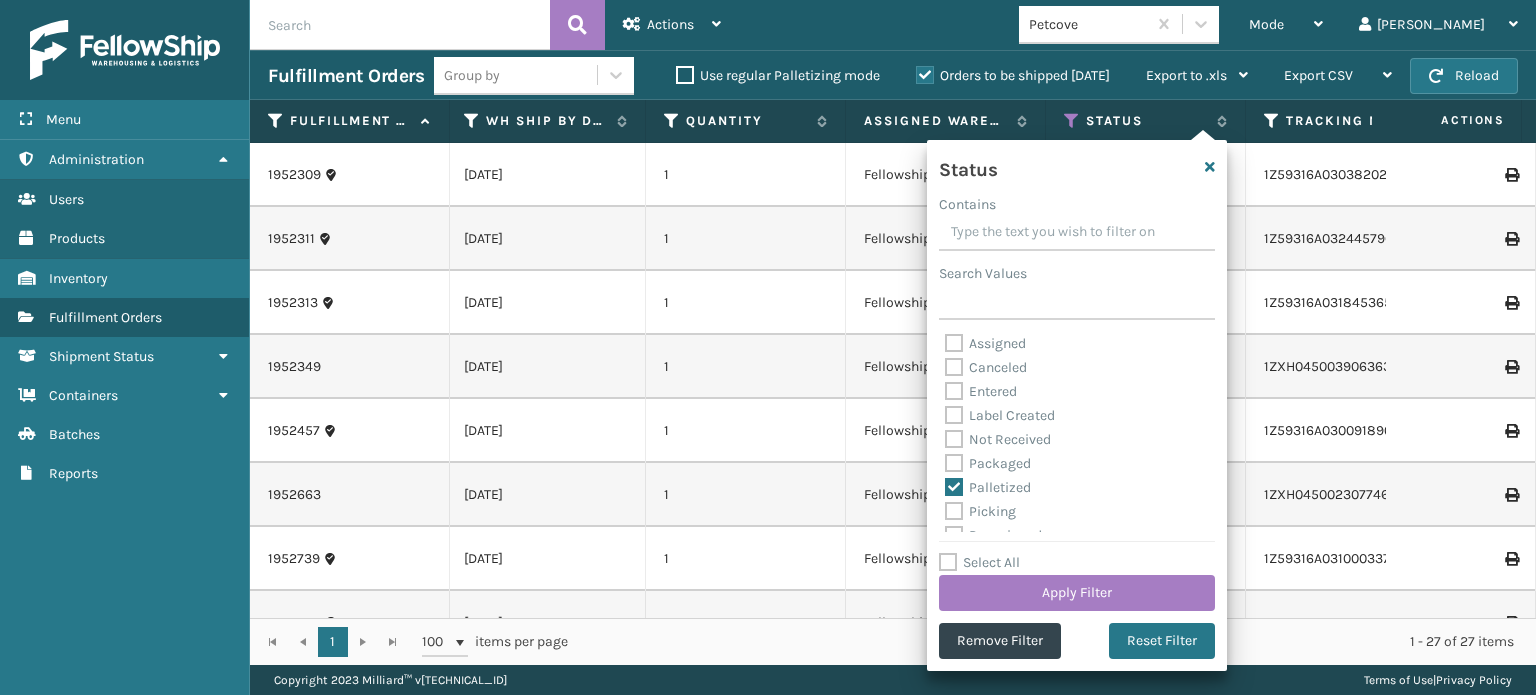click on "Palletized" at bounding box center (1077, 488) 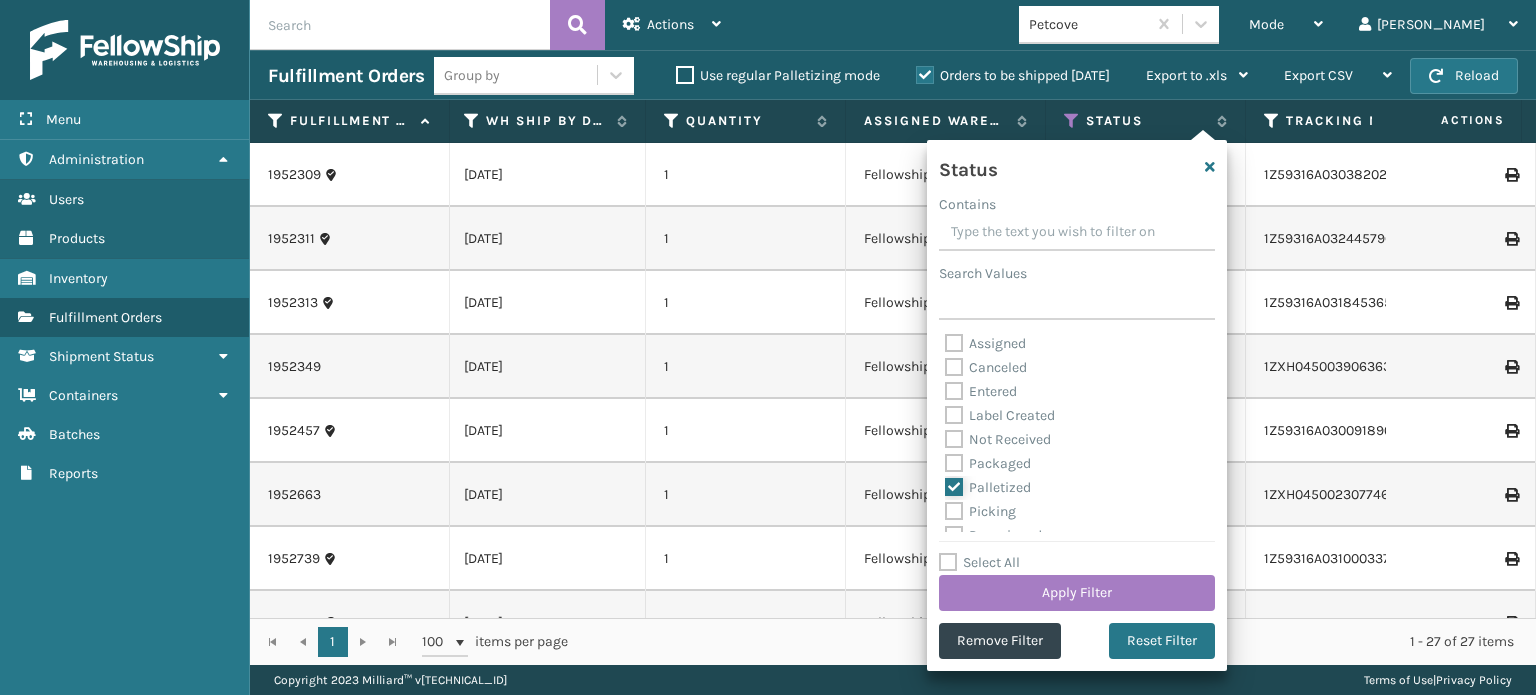 click on "Palletized" at bounding box center (945, 482) 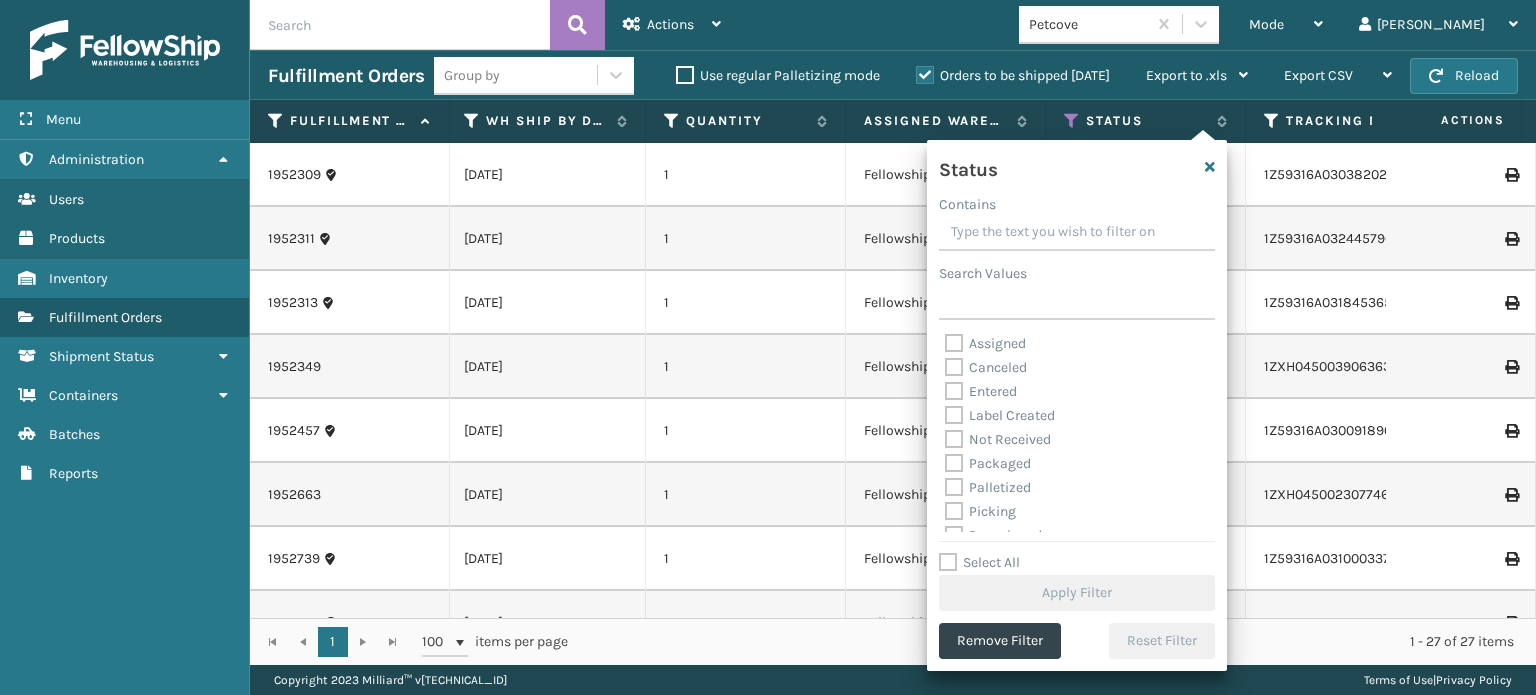 click on "Picking" at bounding box center (1077, 512) 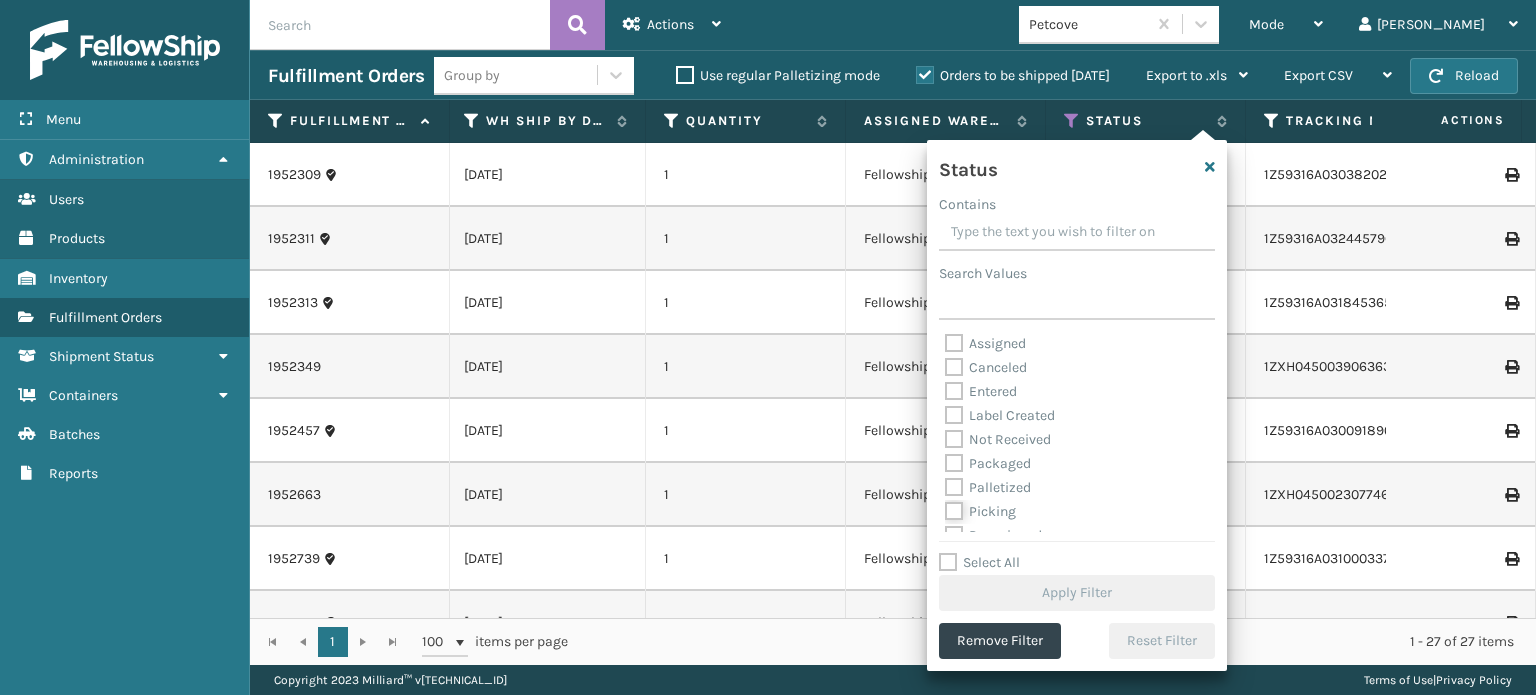 click on "Picking" at bounding box center (945, 506) 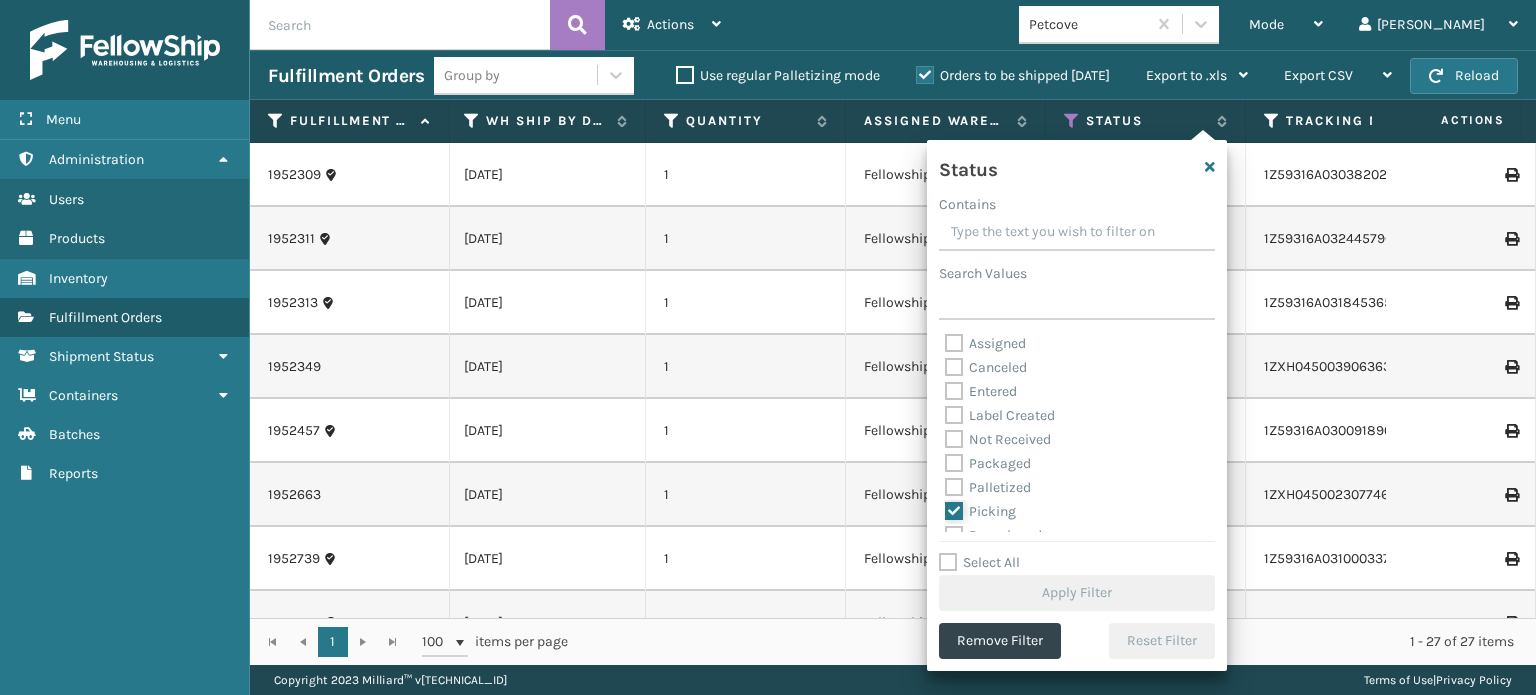 checkbox on "true" 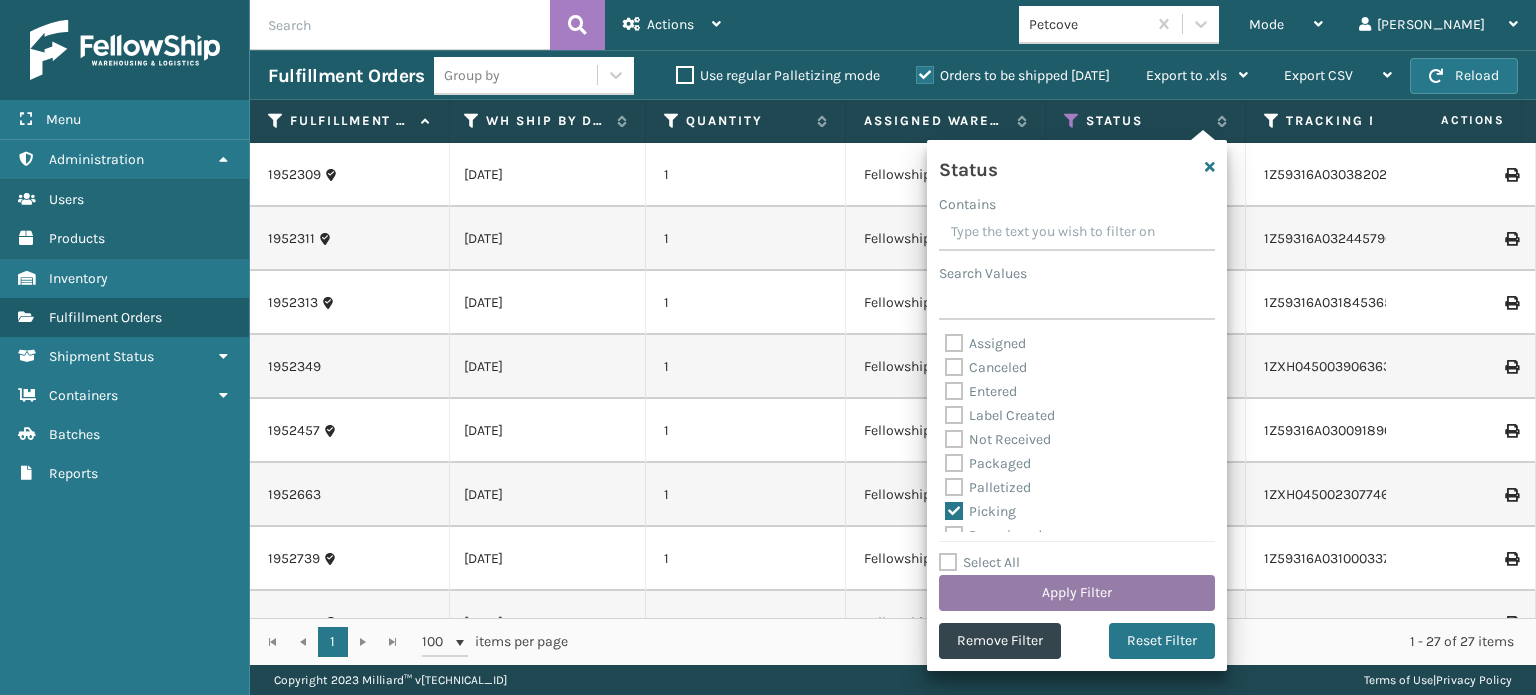 click on "Apply Filter" at bounding box center (1077, 593) 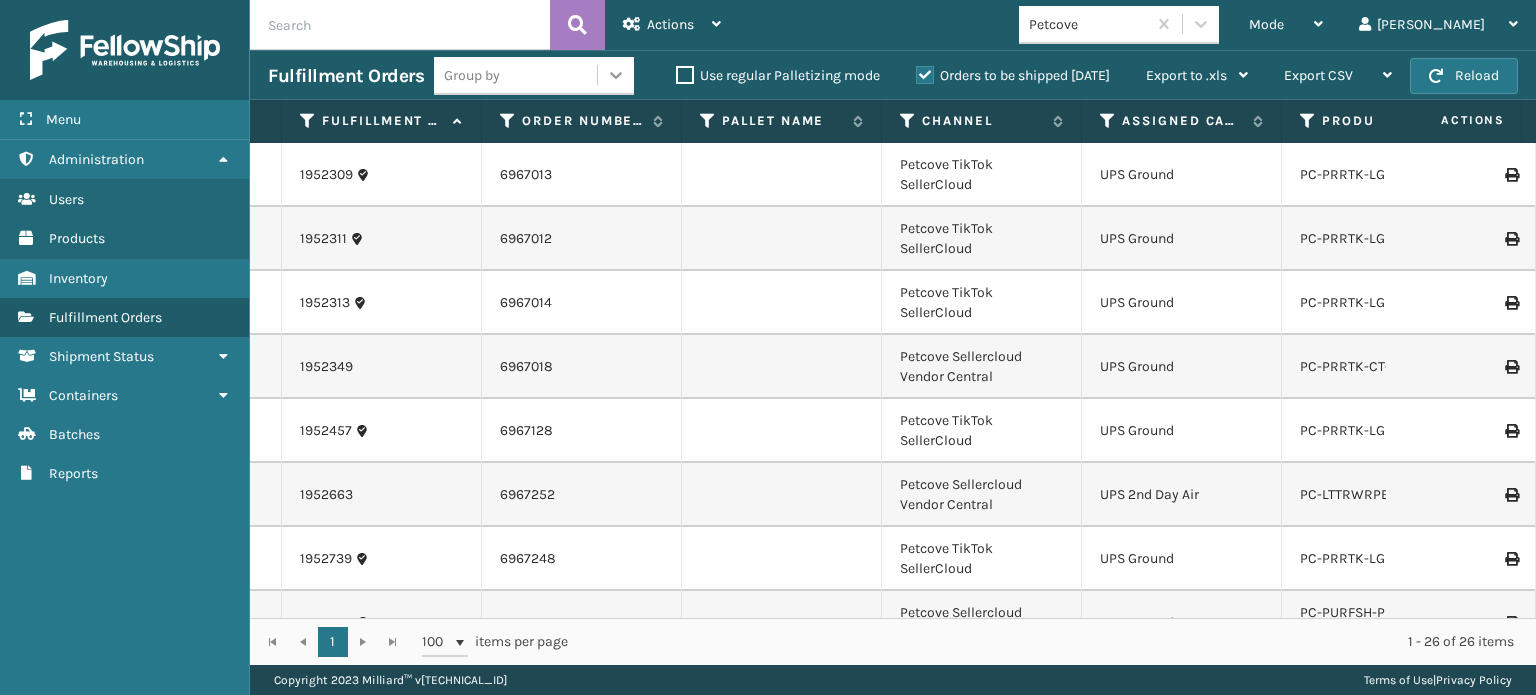 click at bounding box center [616, 75] 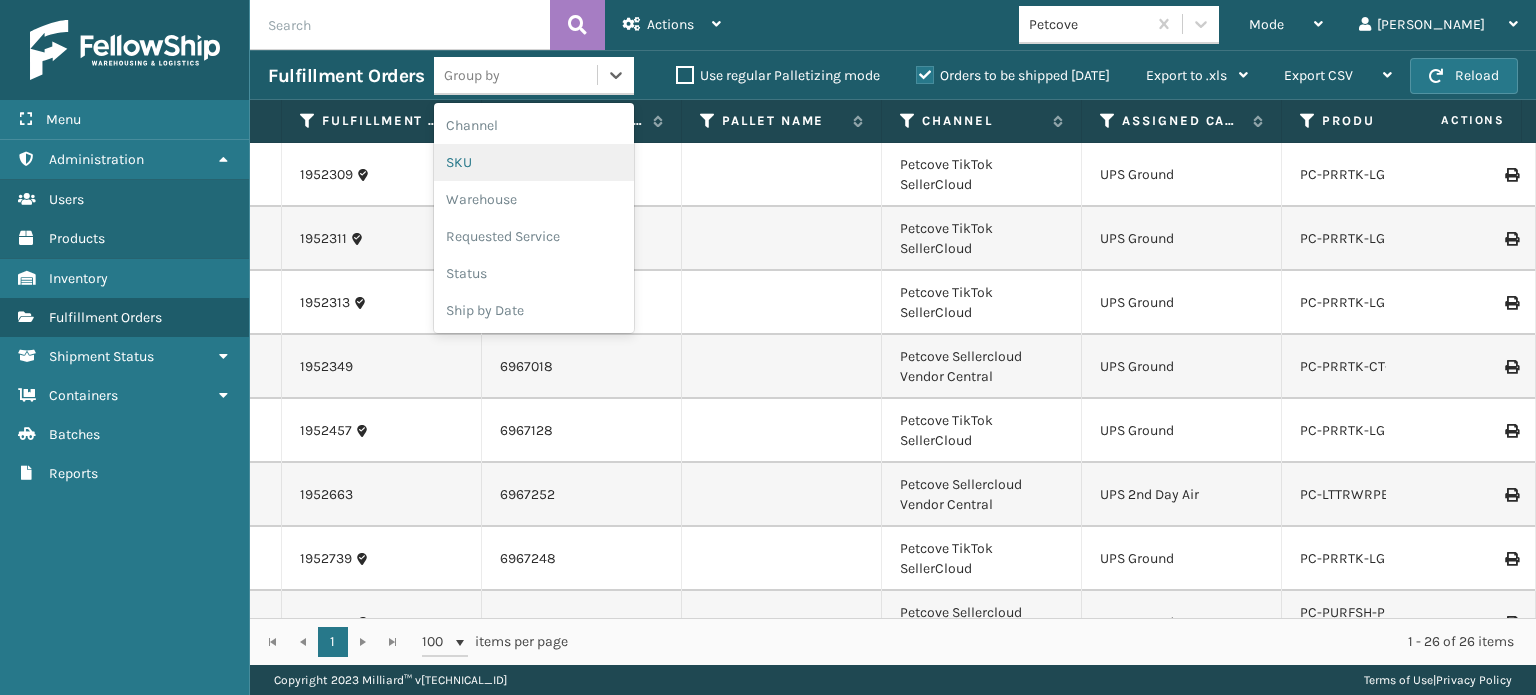 click on "SKU" at bounding box center [534, 162] 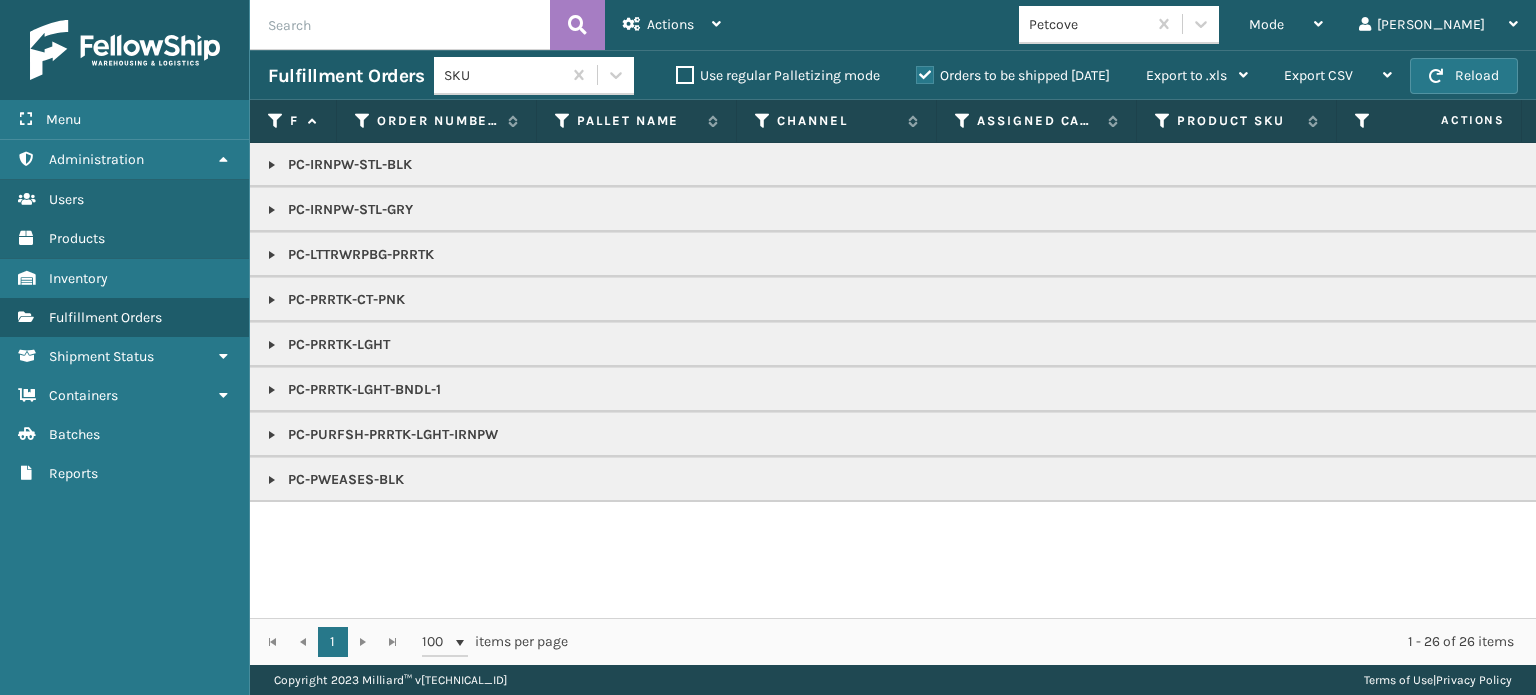 click at bounding box center [272, 390] 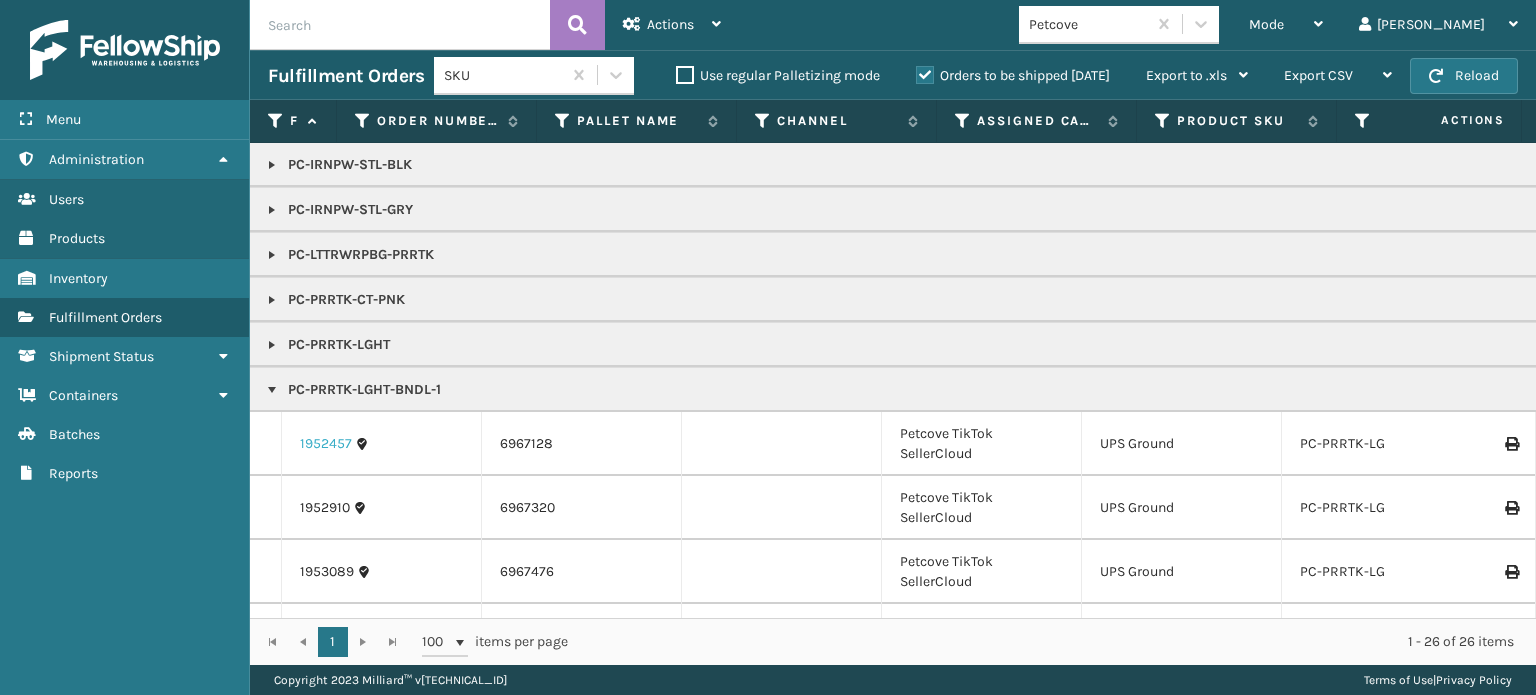 click on "1952457" at bounding box center (326, 444) 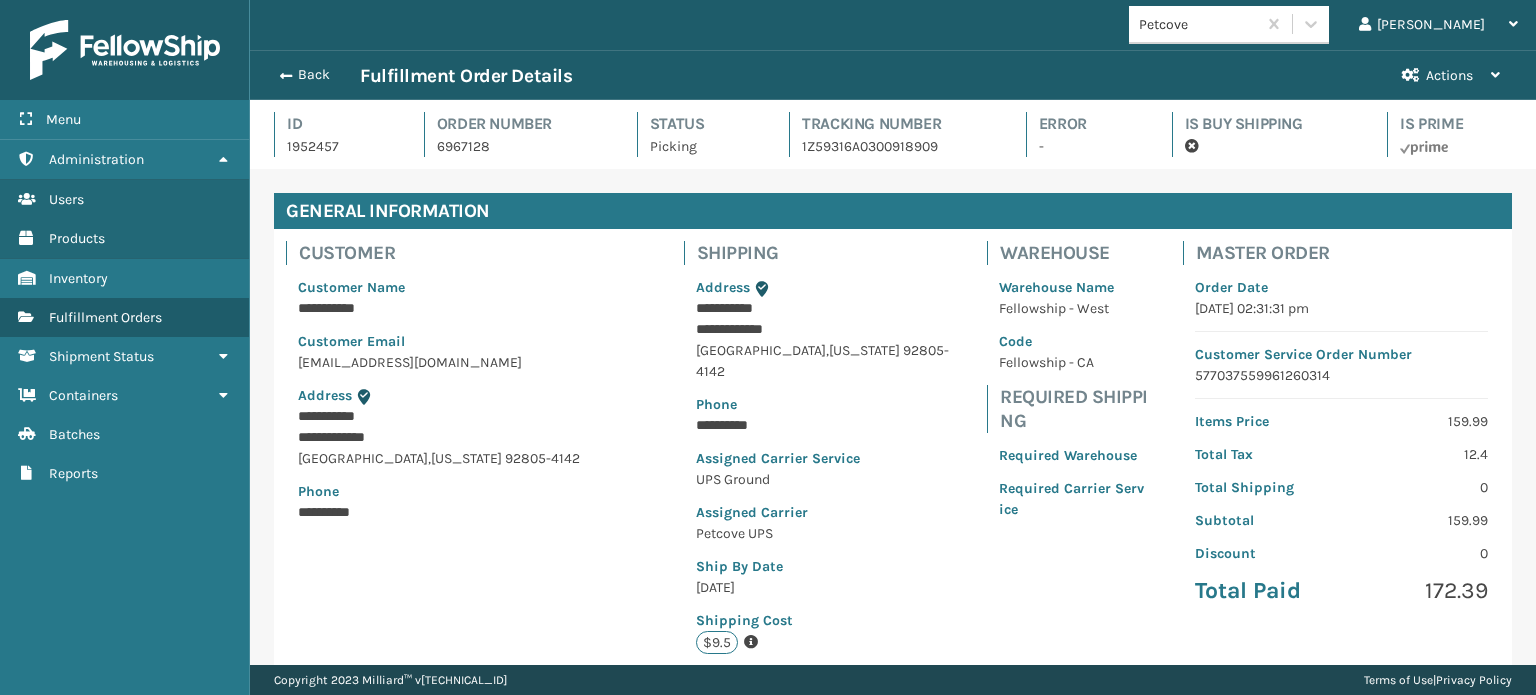 scroll, scrollTop: 99951, scrollLeft: 98713, axis: both 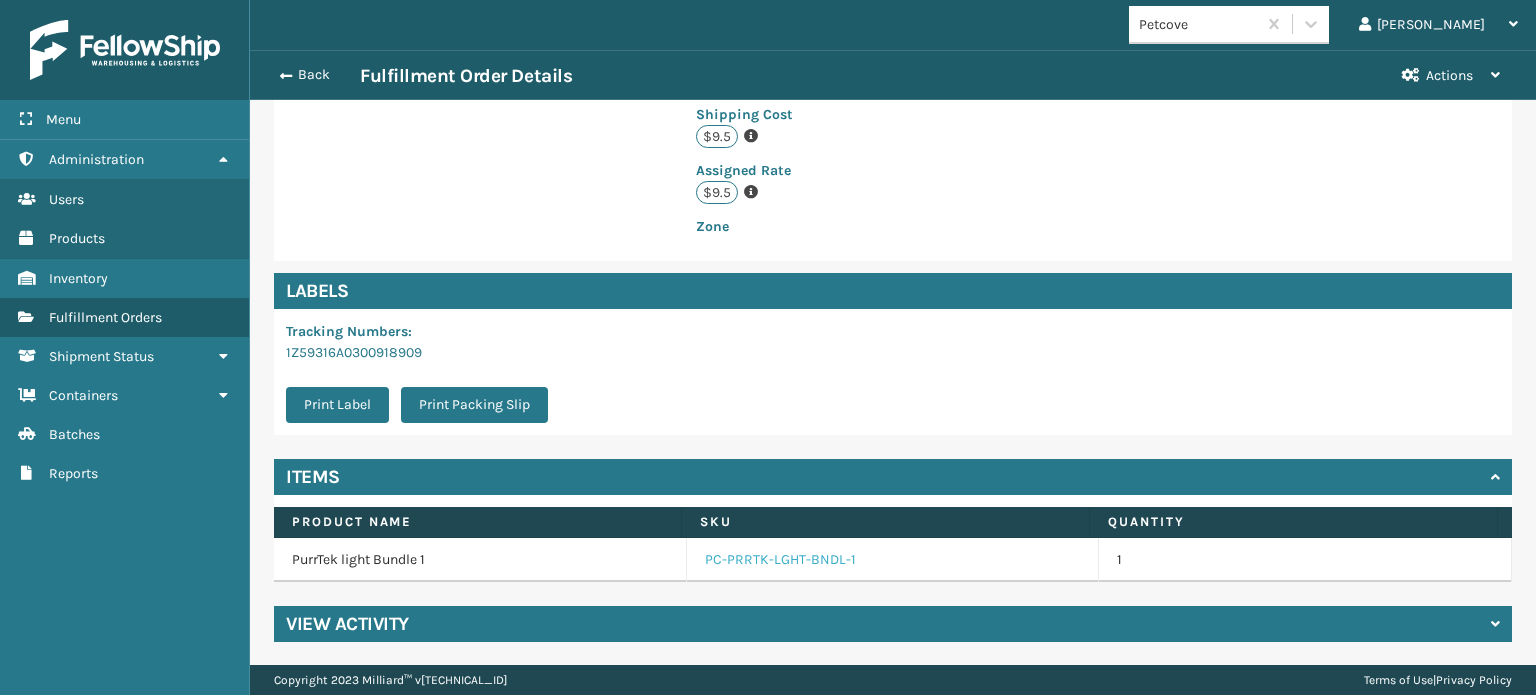 click on "PC-PRRTK-LGHT-BNDL-1" at bounding box center (780, 560) 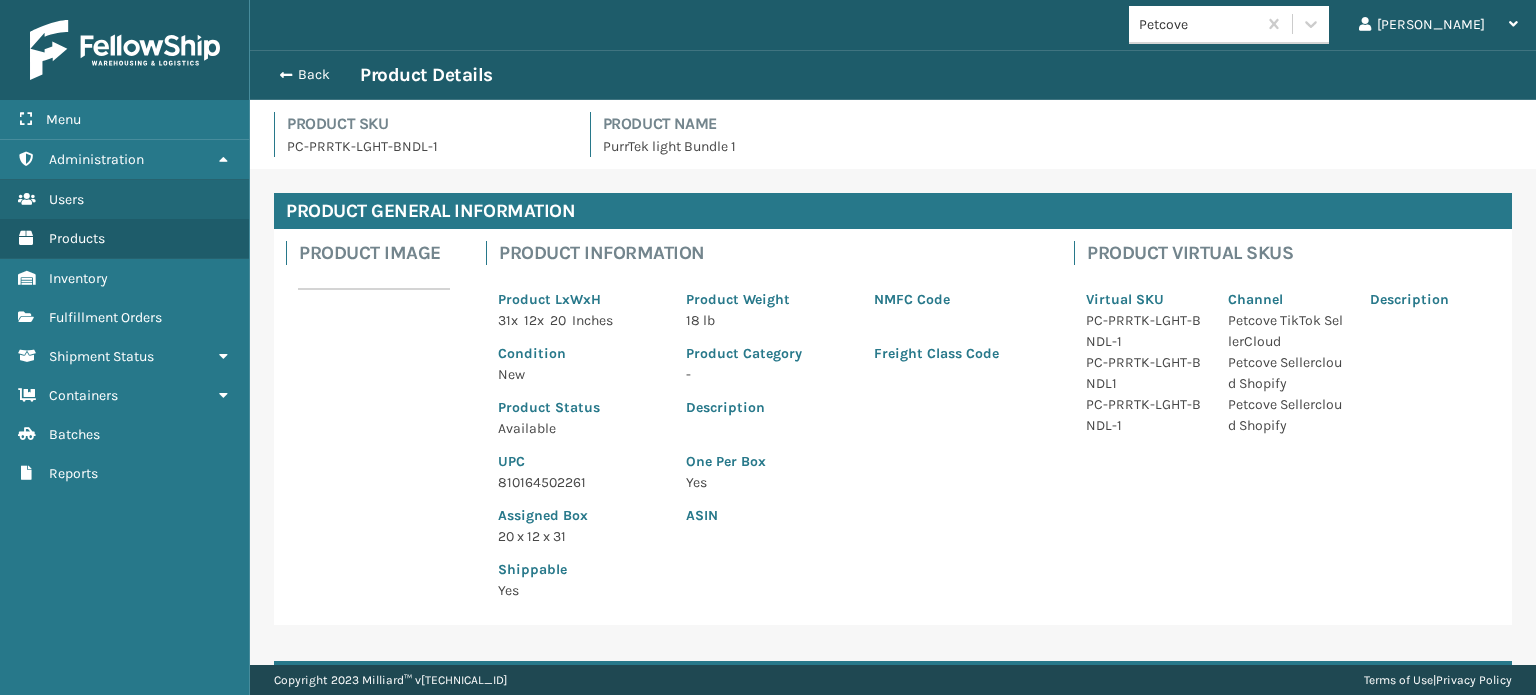 click on "810164502261" at bounding box center (580, 482) 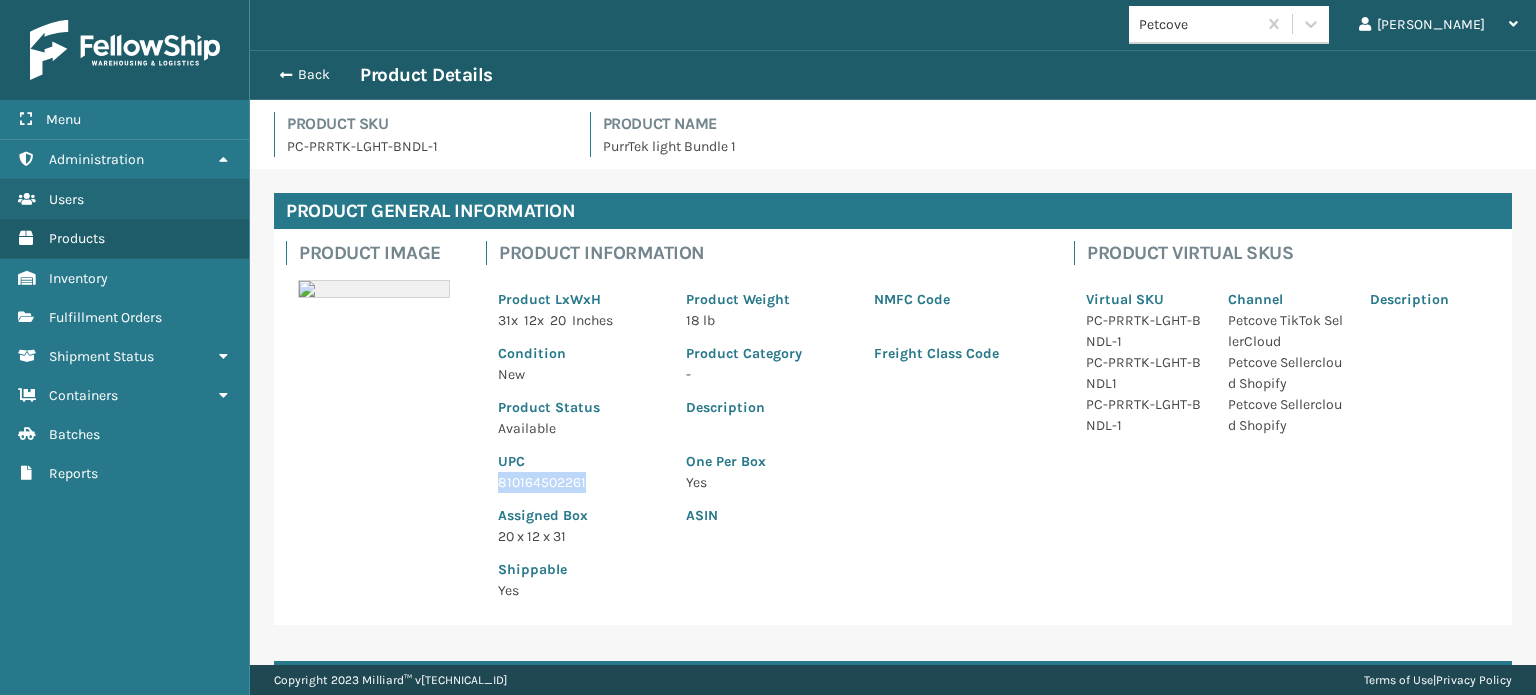 click on "810164502261" at bounding box center [580, 482] 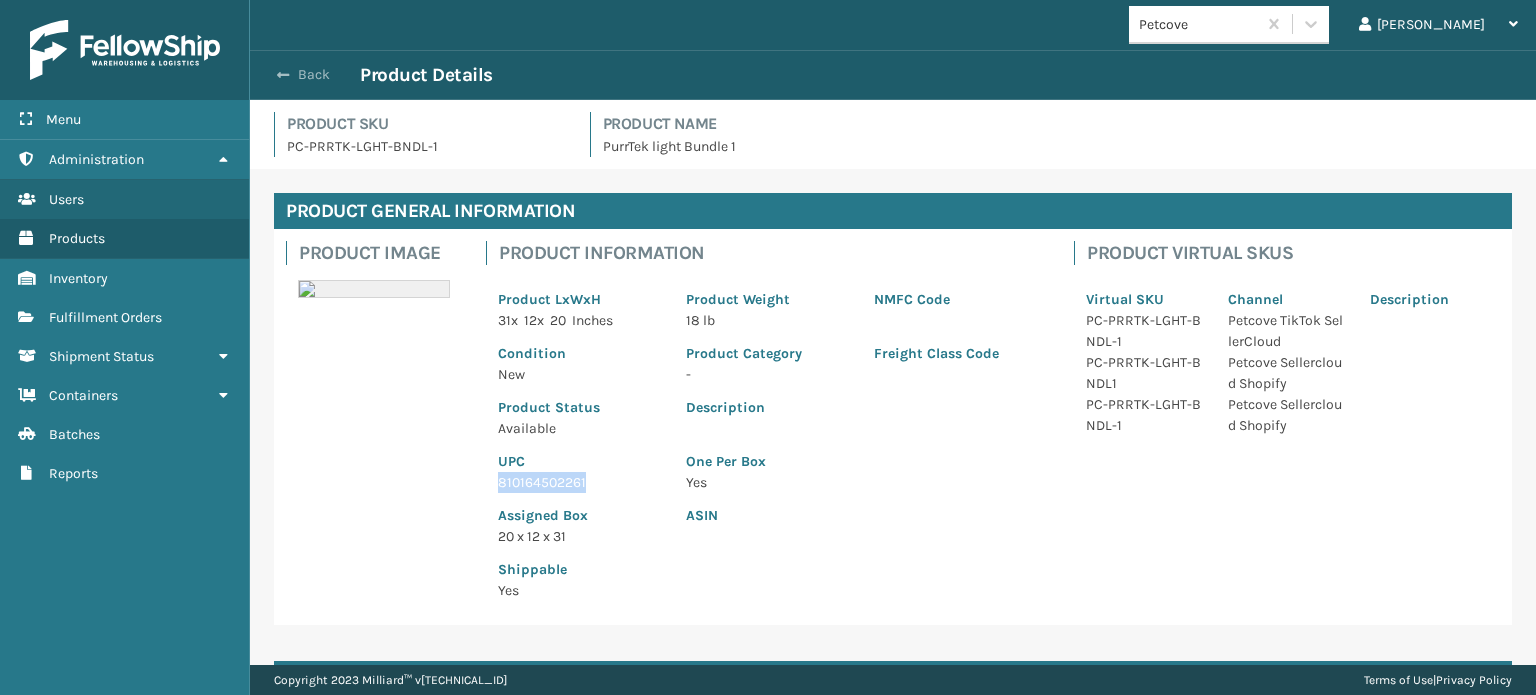 click on "Back" at bounding box center [314, 75] 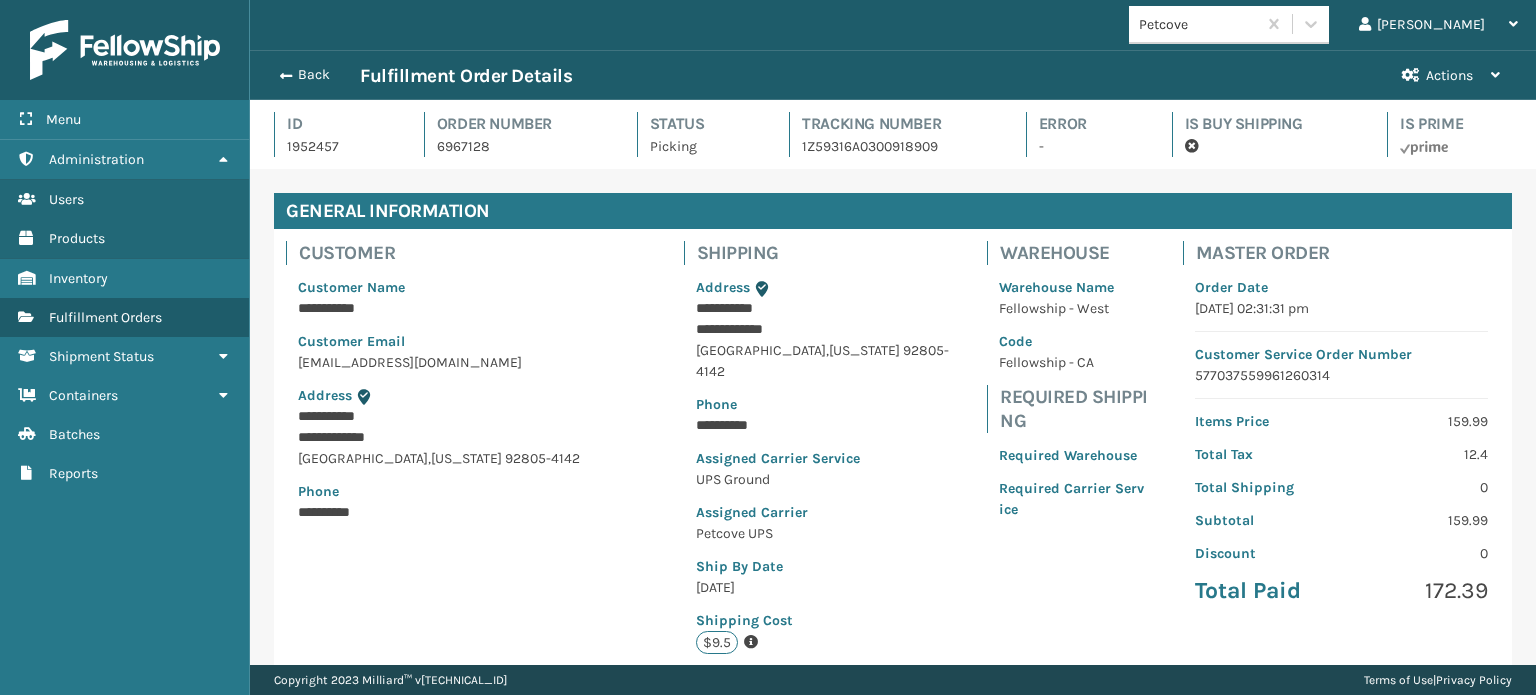 scroll, scrollTop: 99951, scrollLeft: 98713, axis: both 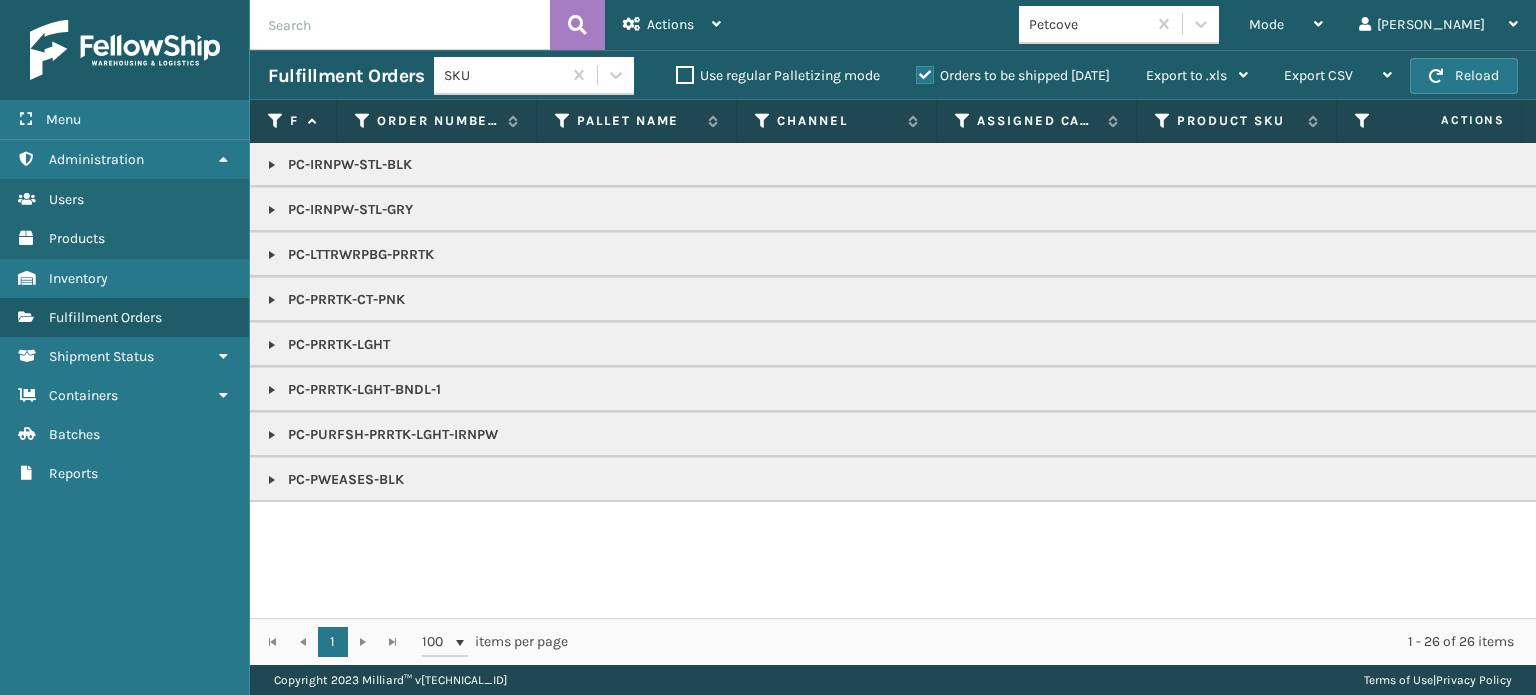 click at bounding box center [1182, 24] 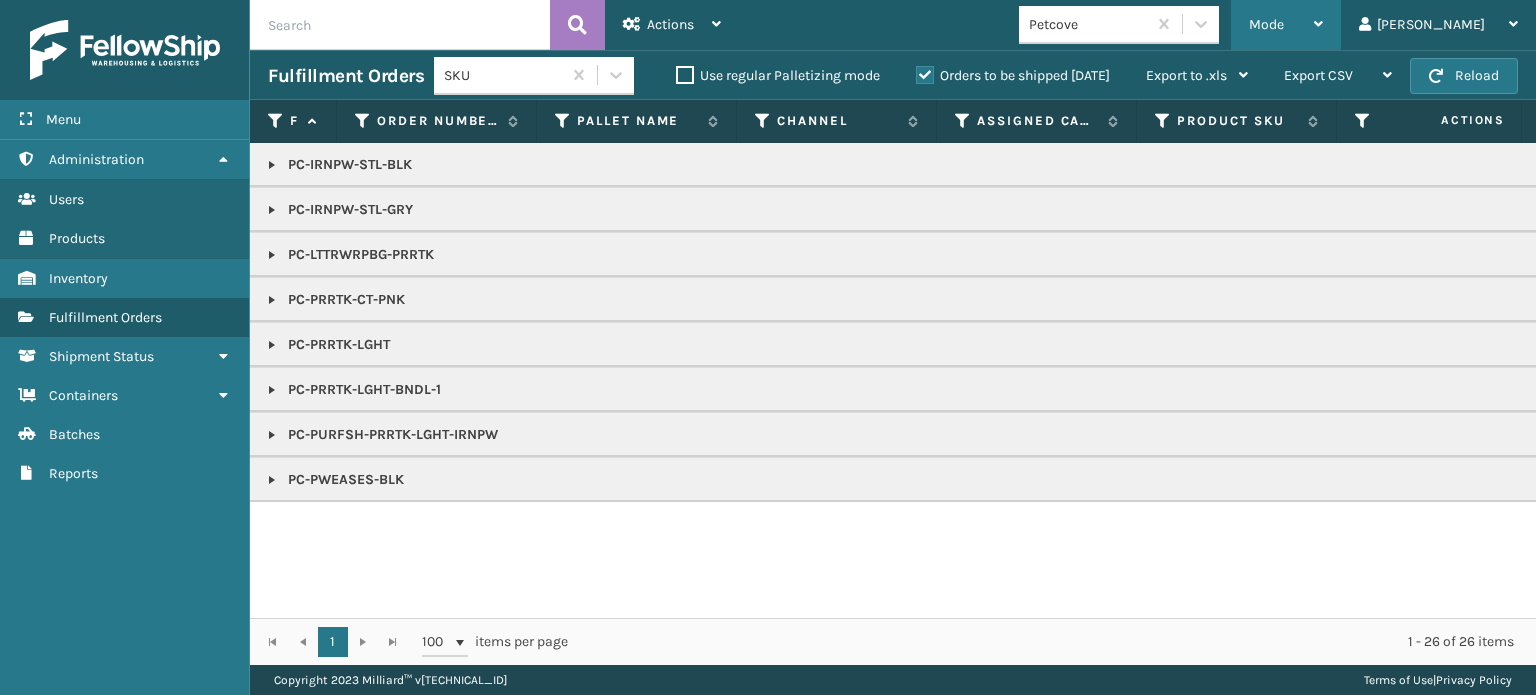 click on "Mode" at bounding box center [1286, 25] 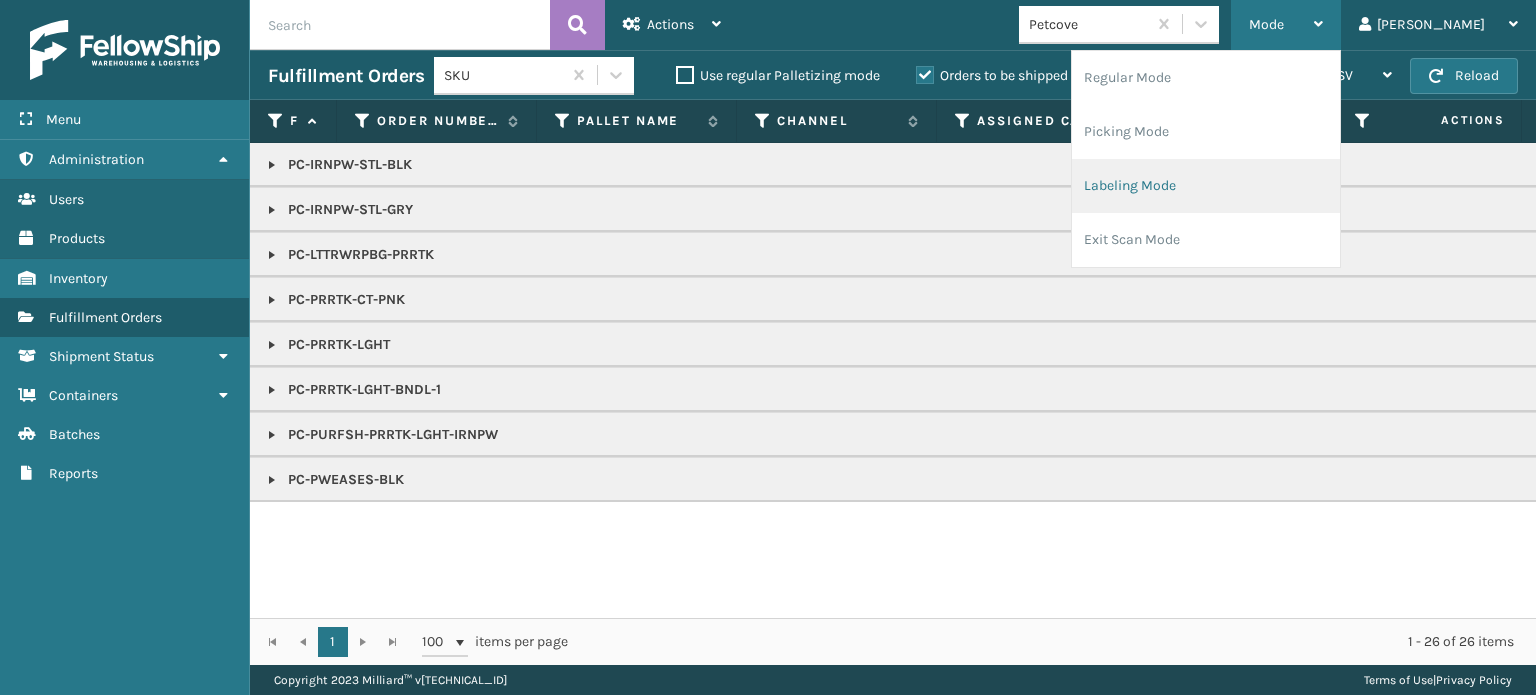 click on "Labeling Mode" at bounding box center [1206, 186] 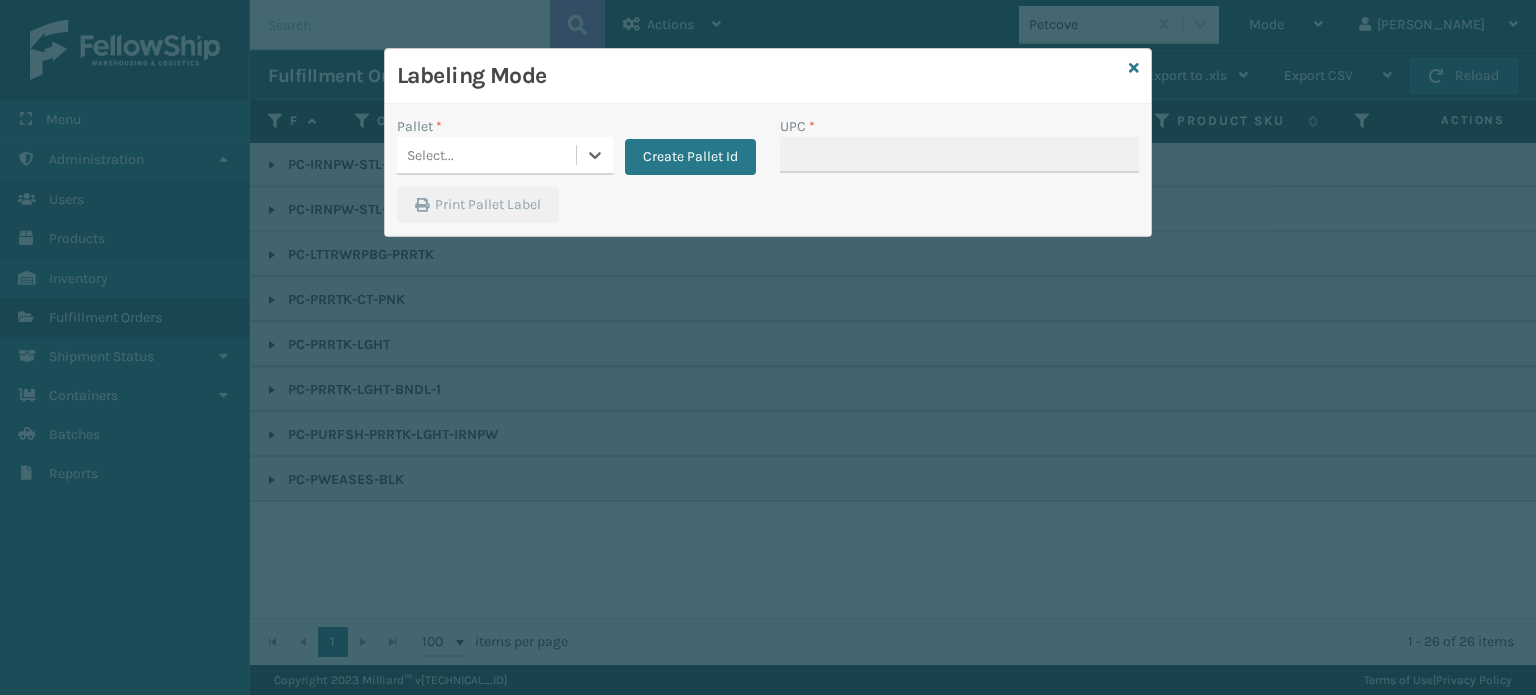 click on "Select..." at bounding box center [486, 155] 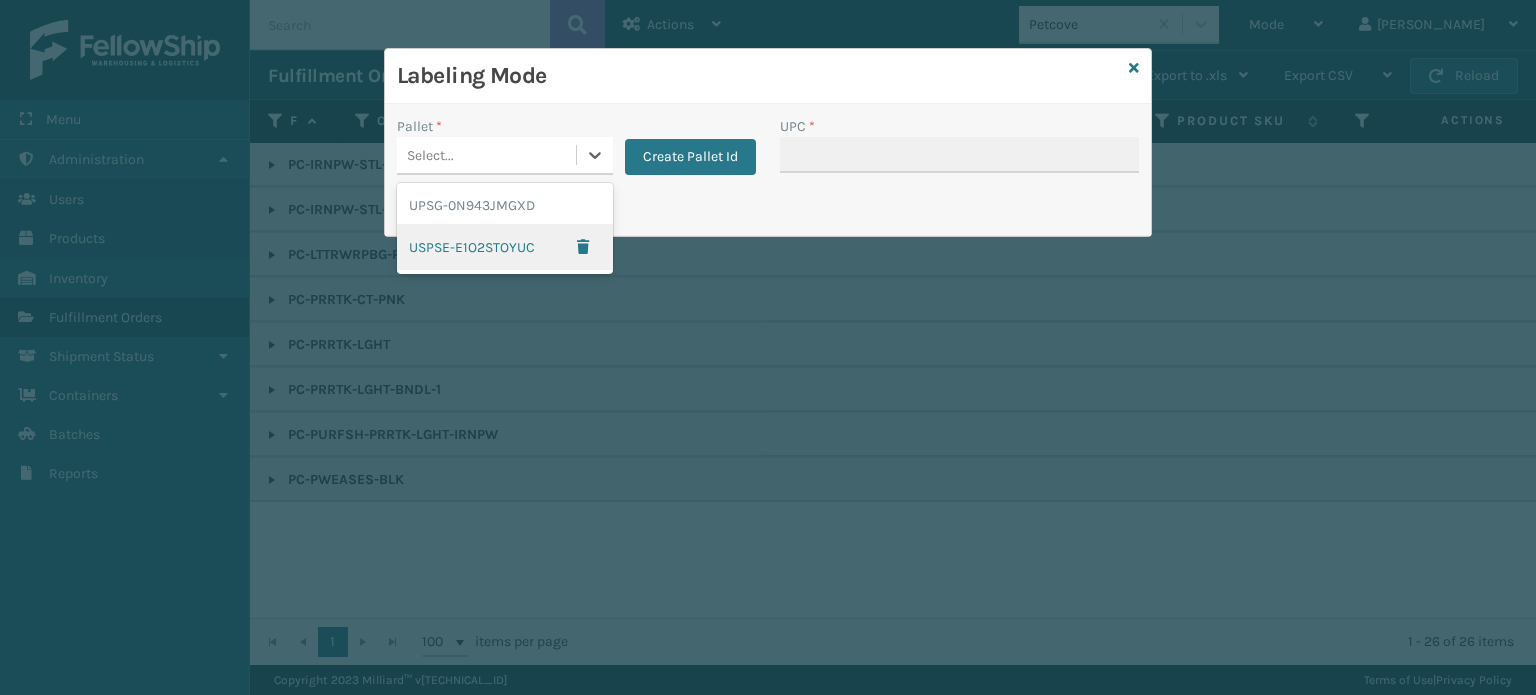 drag, startPoint x: 0, startPoint y: 626, endPoint x: 0, endPoint y: 725, distance: 99 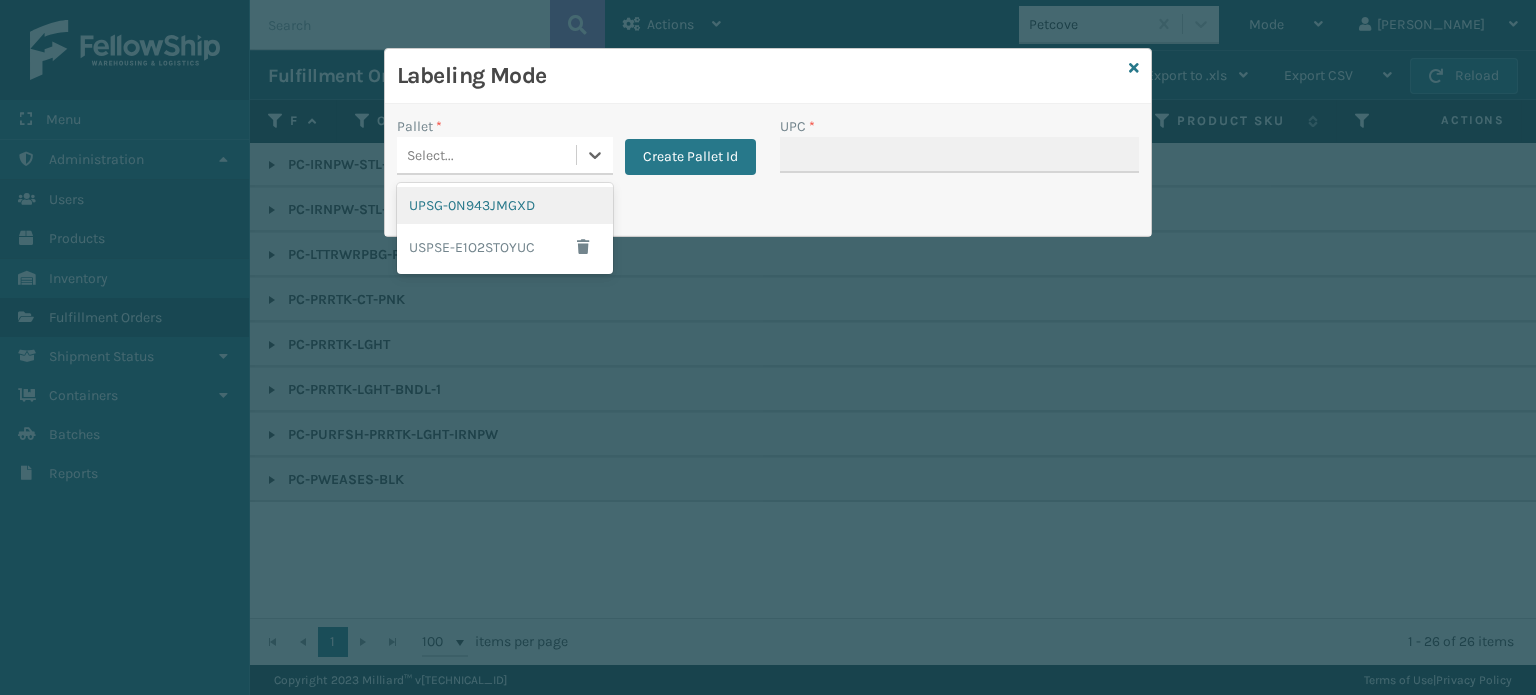 click on "UPSG-0N943JMGXD" at bounding box center (505, 205) 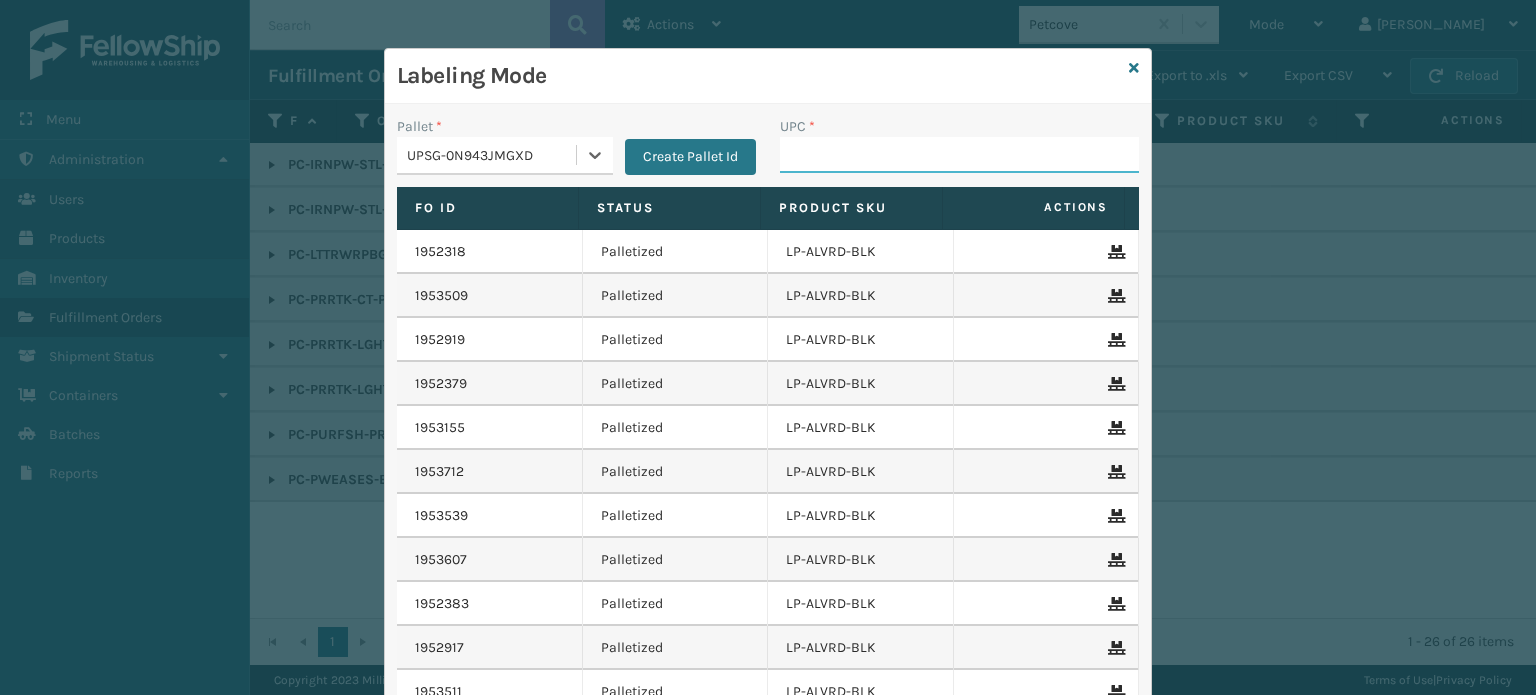 click on "UPC   *" at bounding box center [959, 155] 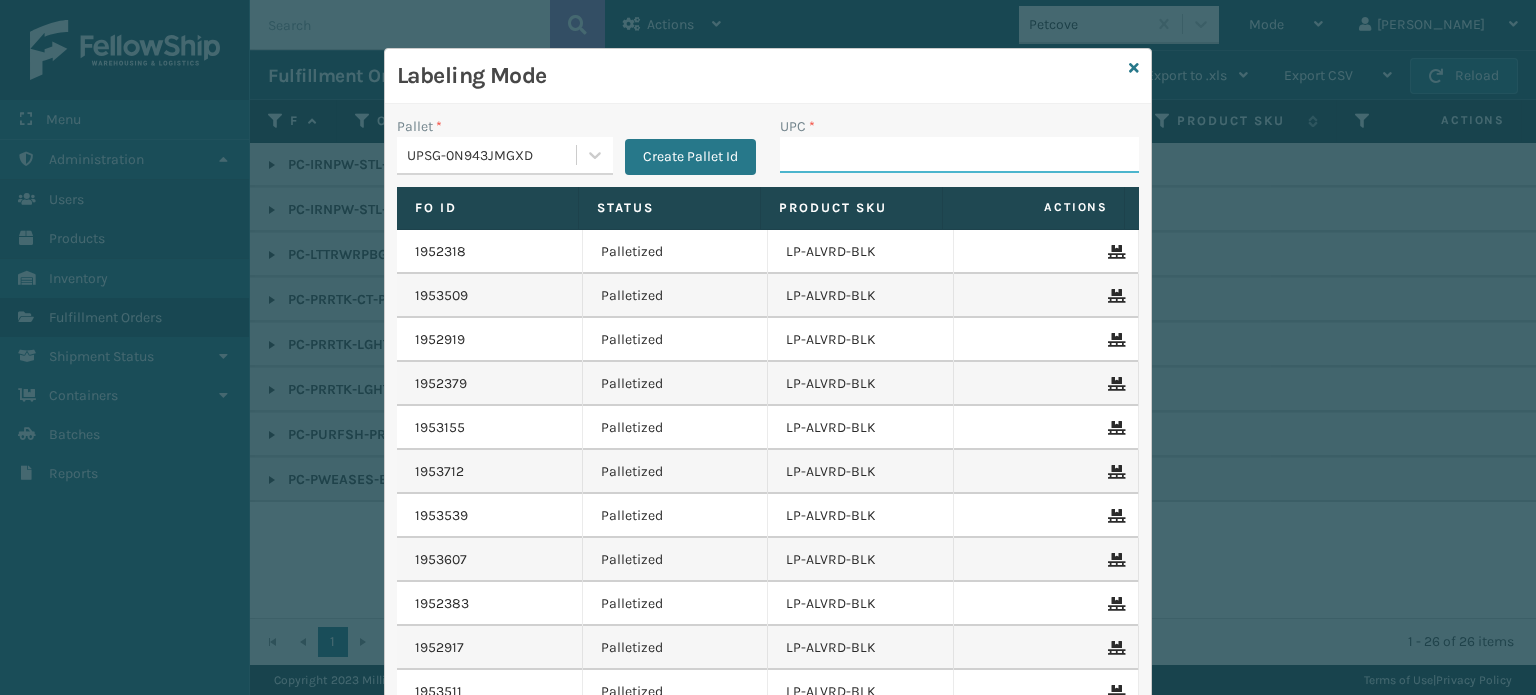 paste on "810164502261" 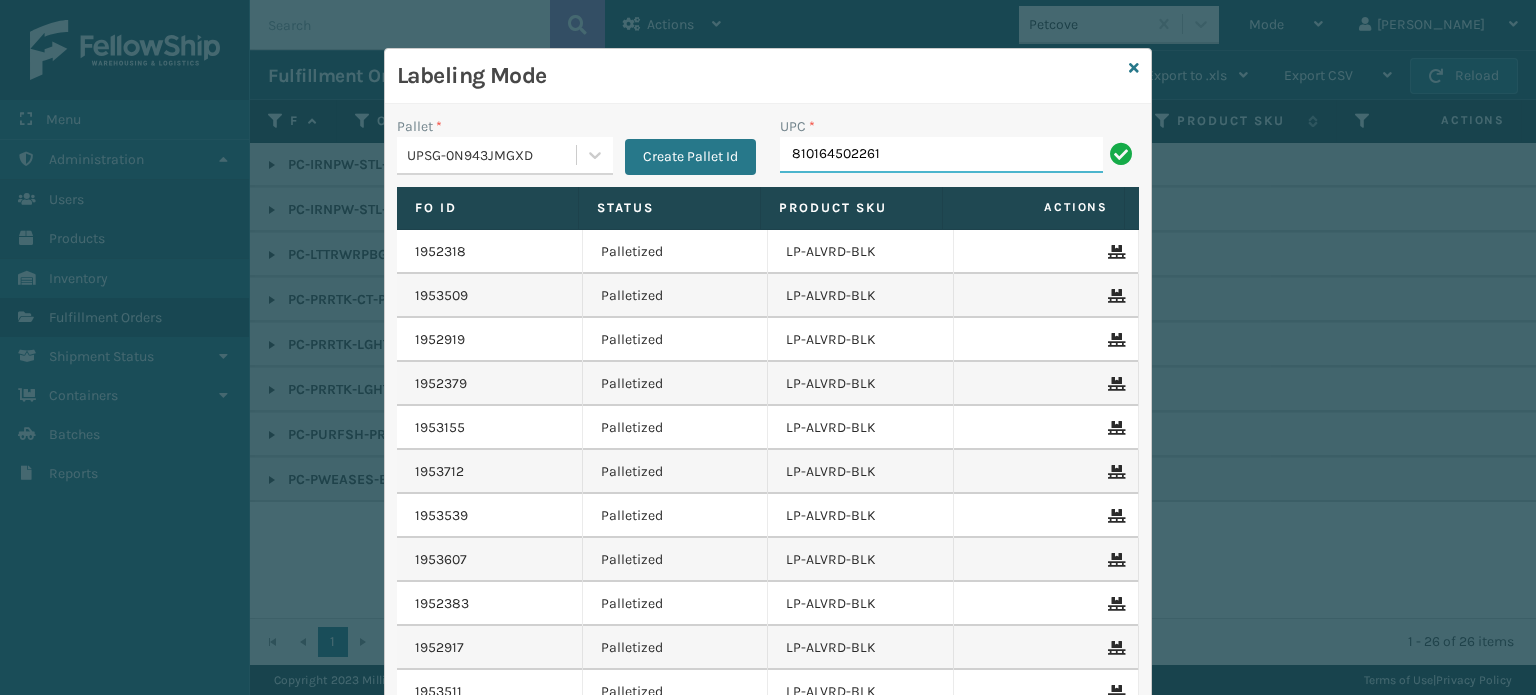 type on "810164502261" 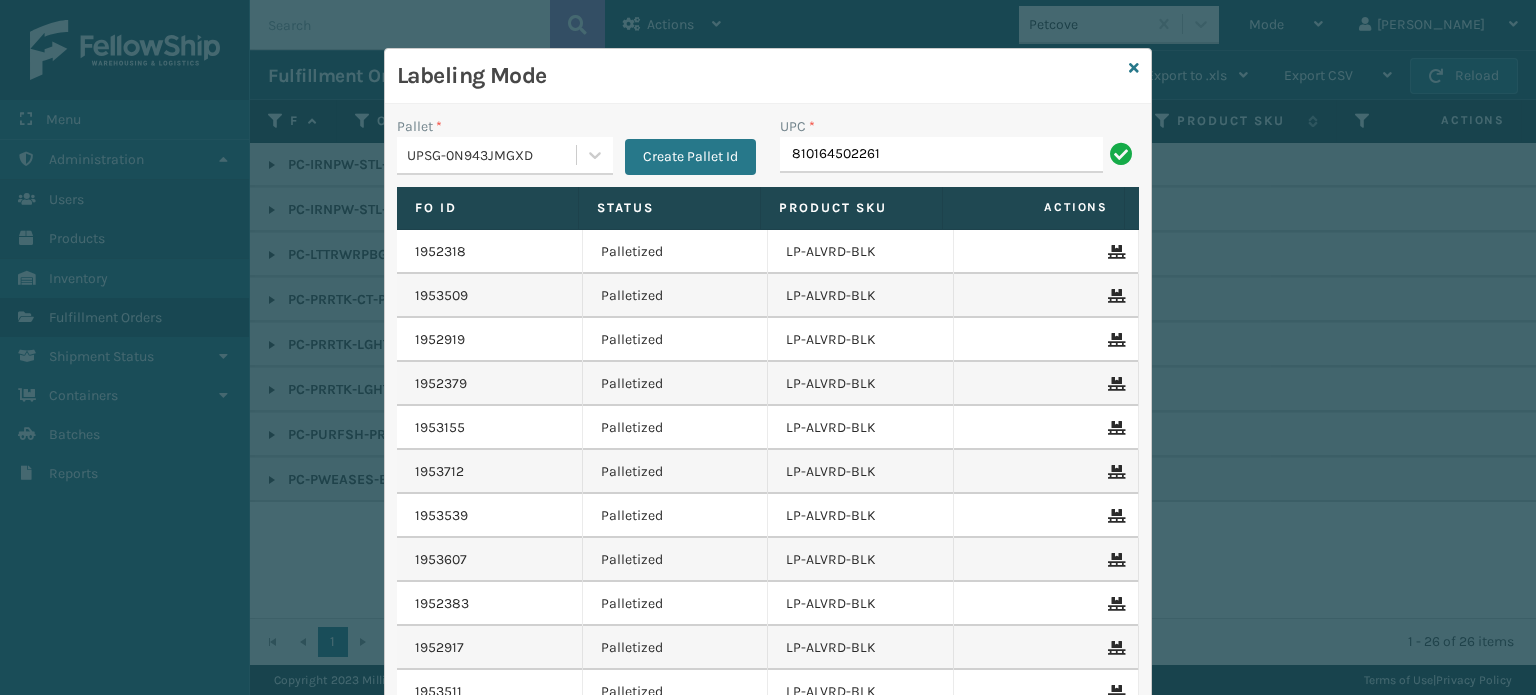 type on "810164502261" 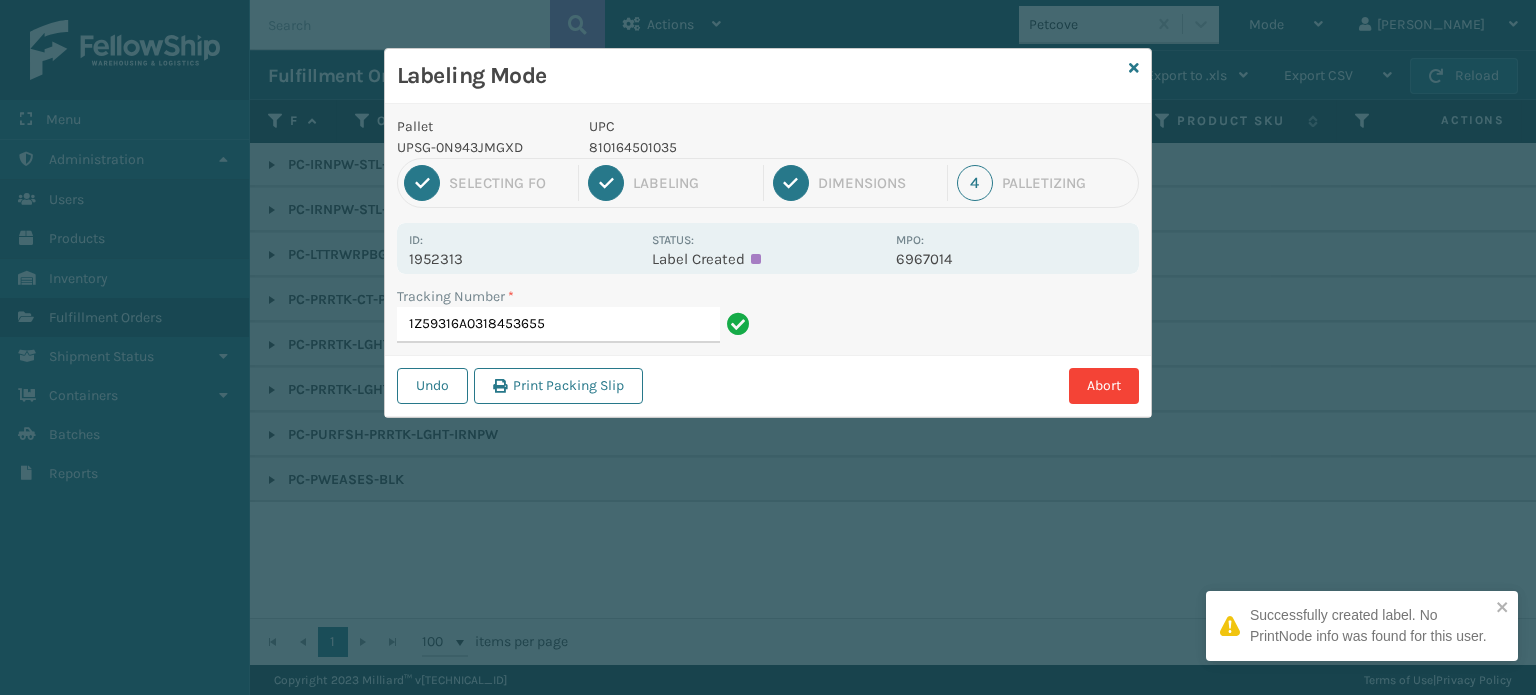 click on "810164501035" at bounding box center [736, 147] 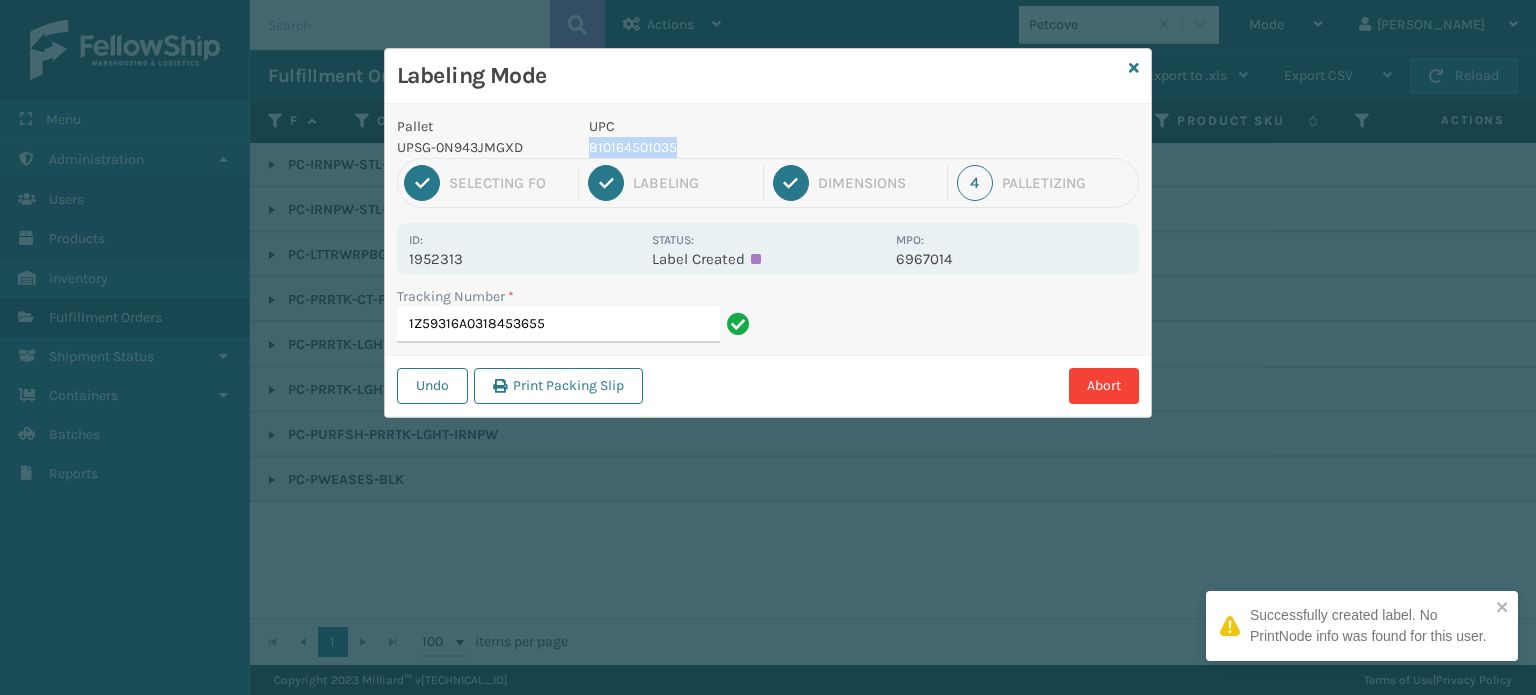 click on "810164501035" at bounding box center [736, 147] 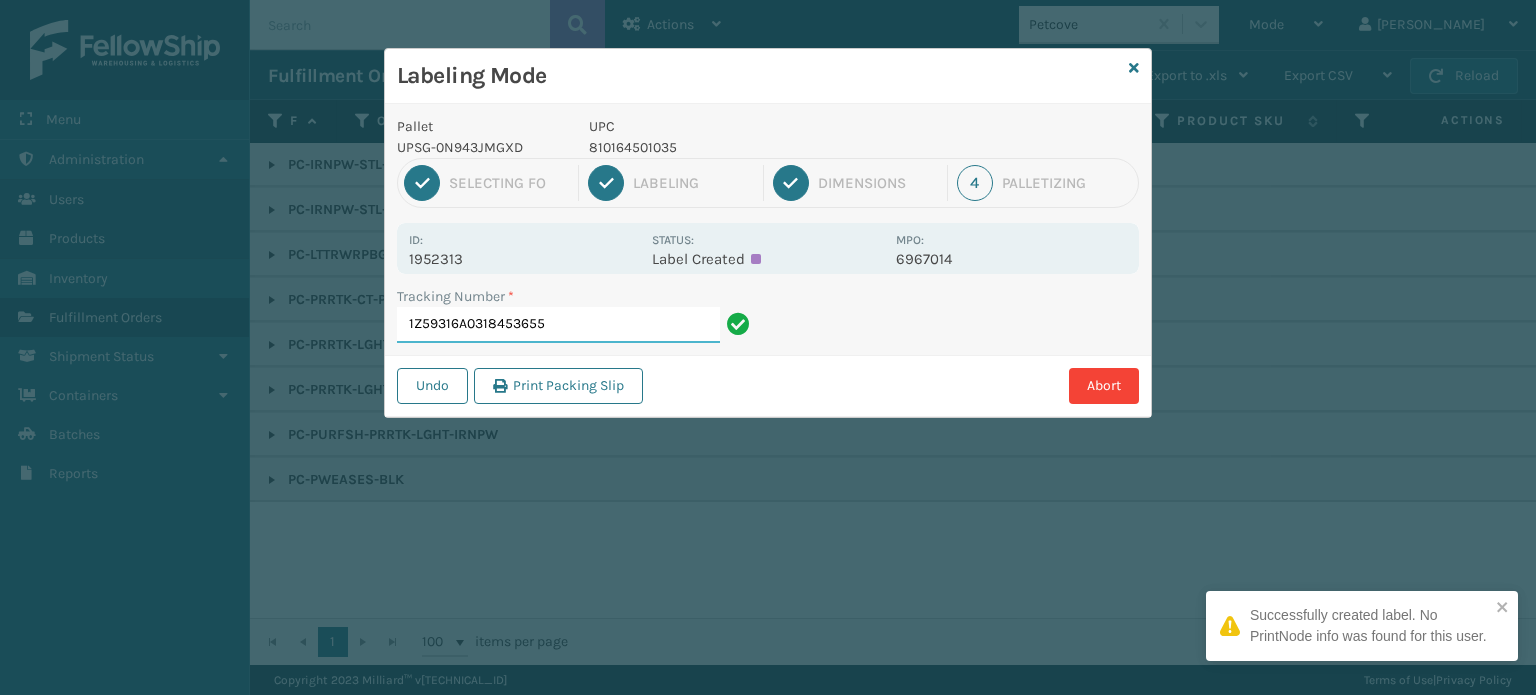 click on "1Z59316A0318453655" at bounding box center [558, 325] 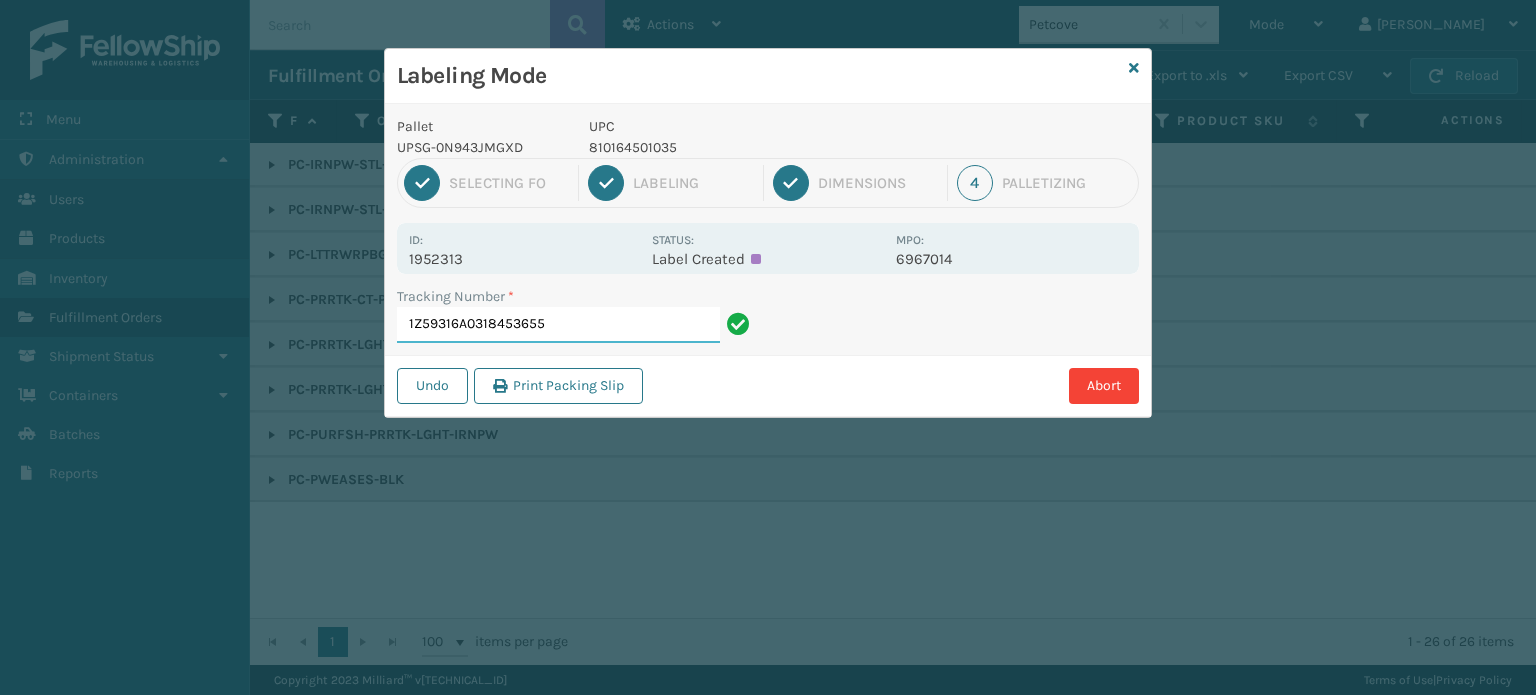 paste on "810164501035" 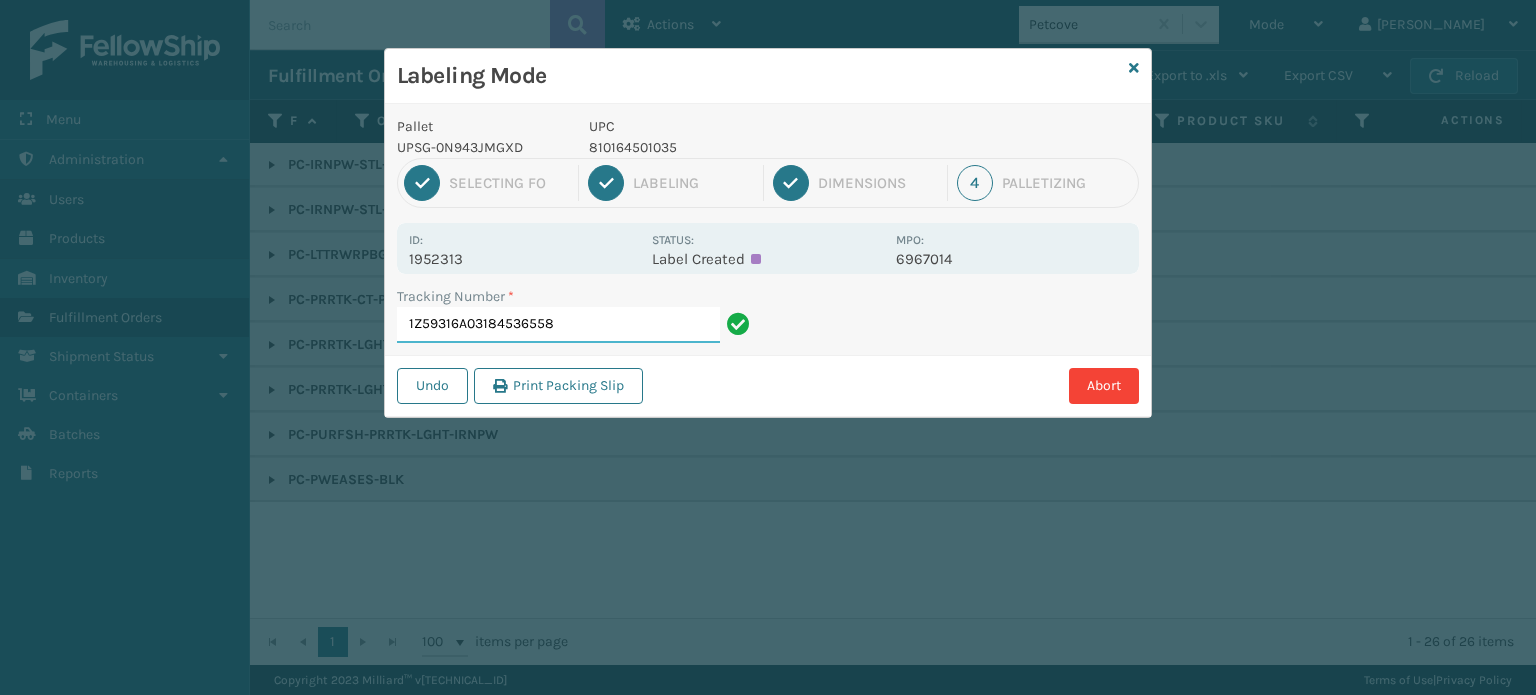 type on "1Z59316A0318453655" 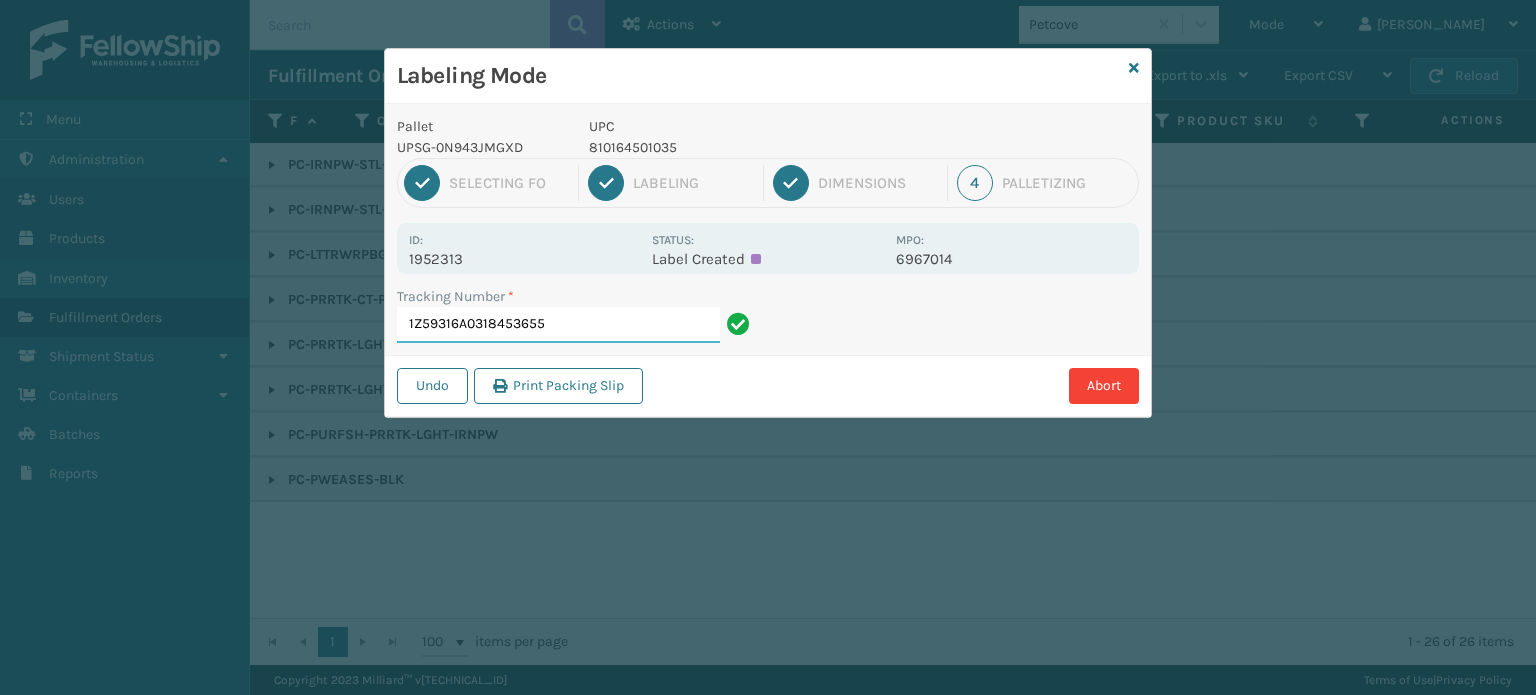 click on "1Z59316A0318453655" at bounding box center (558, 325) 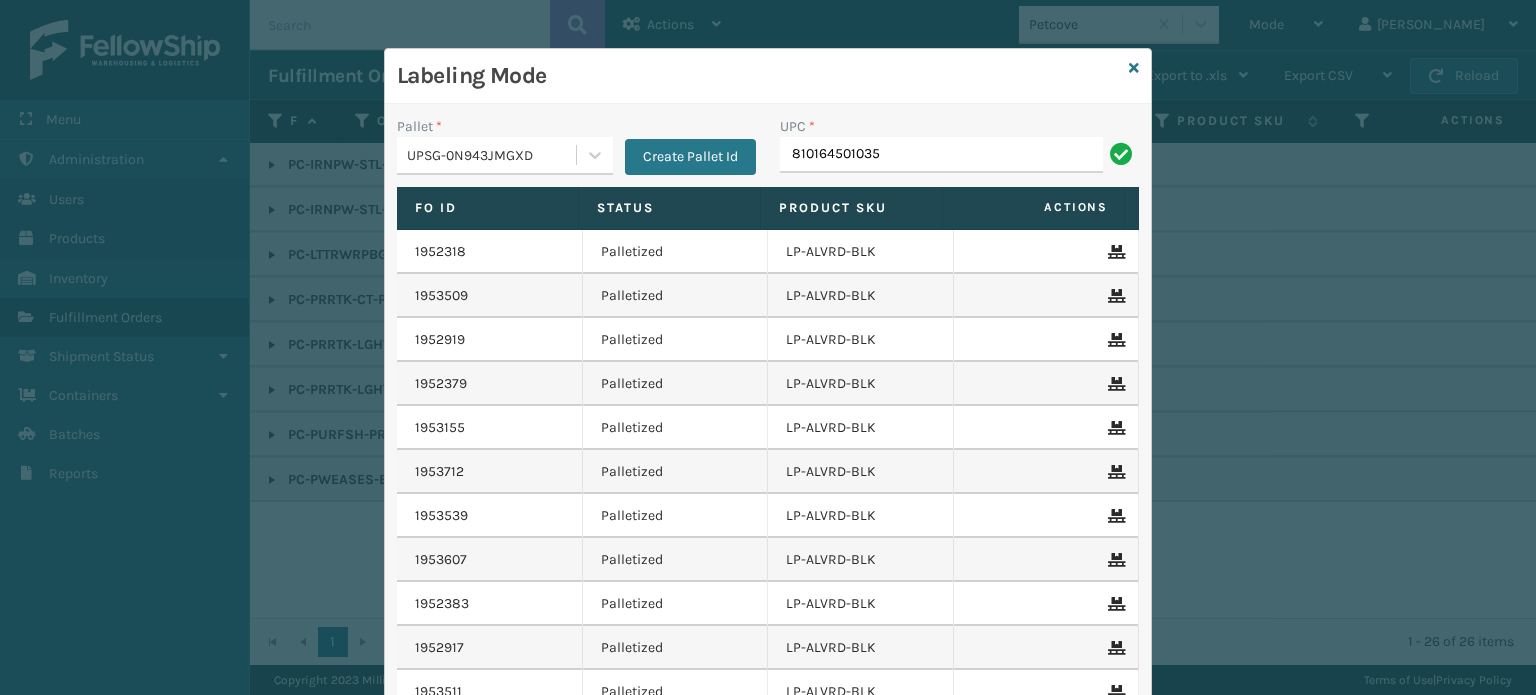 type on "810164501035" 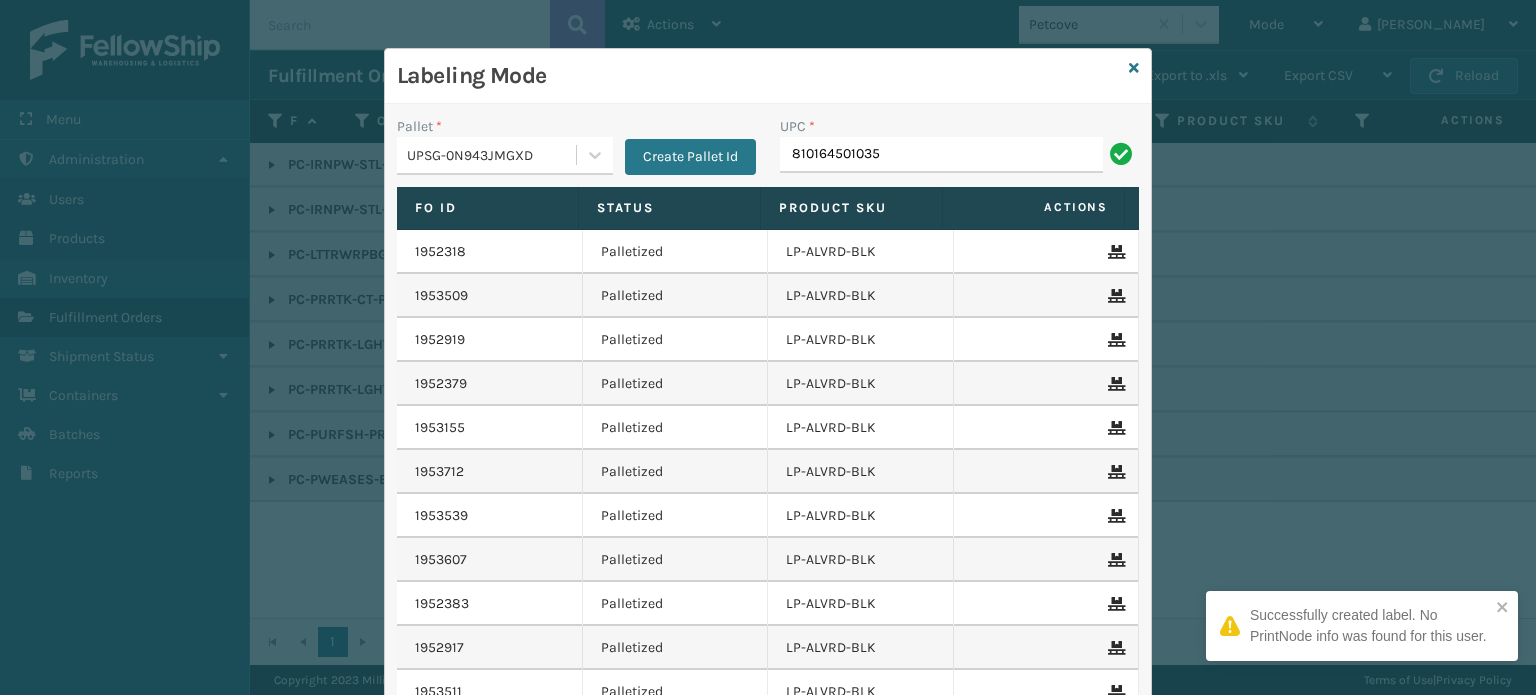 type on "810164501035" 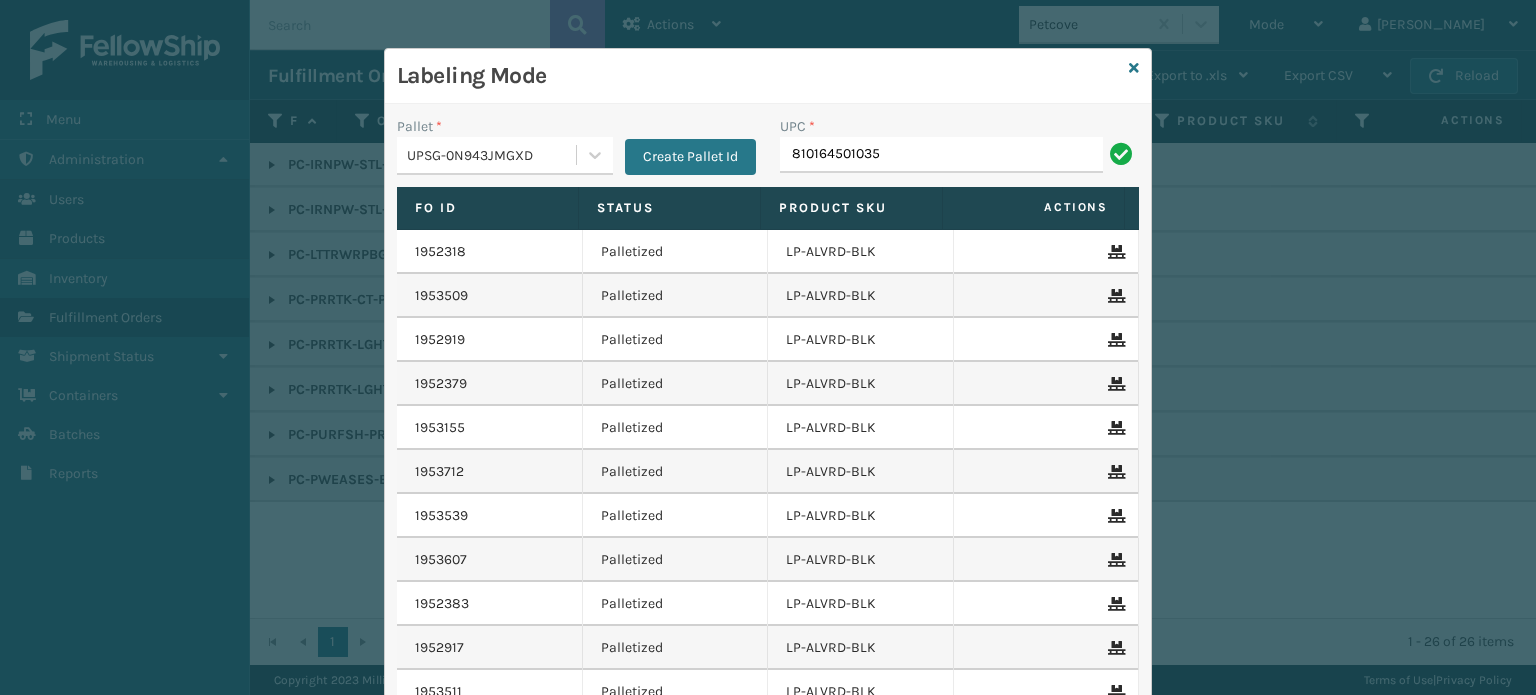 type on "810164501035" 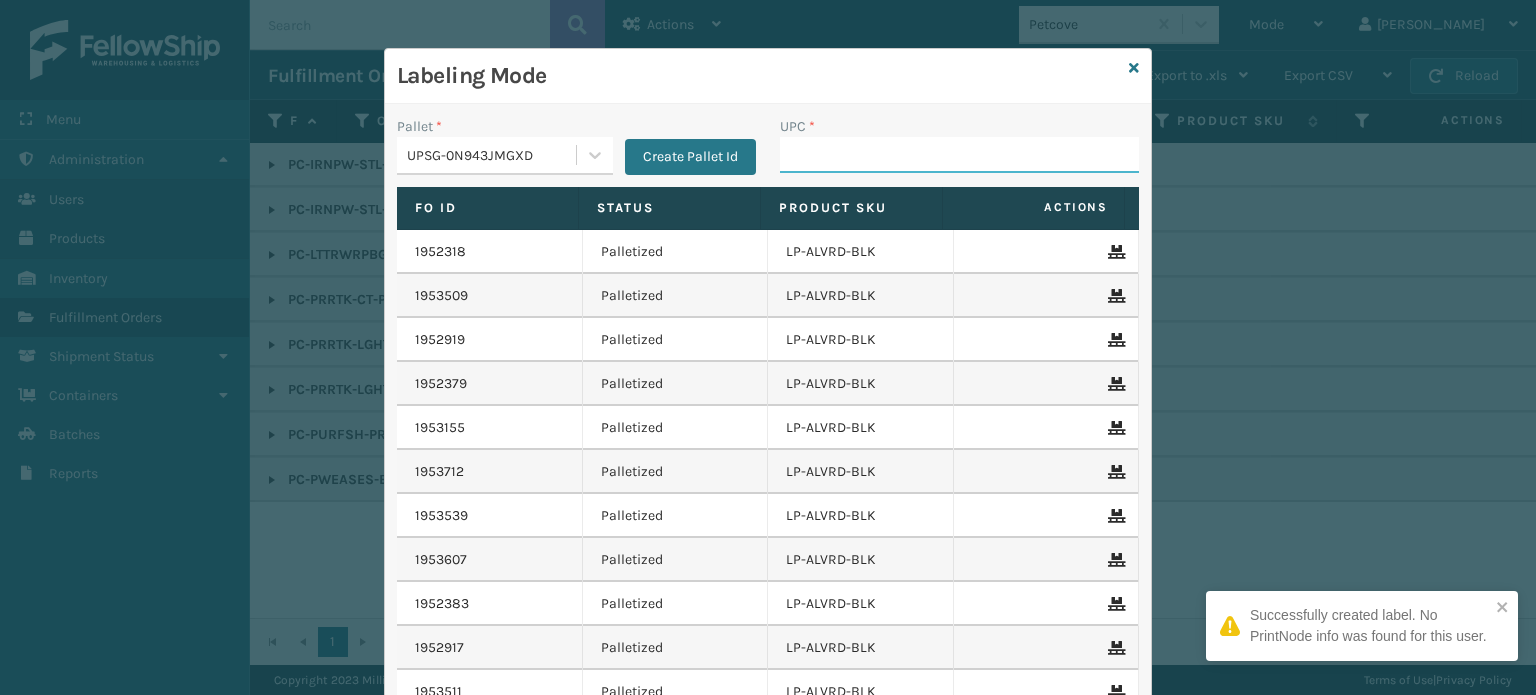 paste on "810164501035" 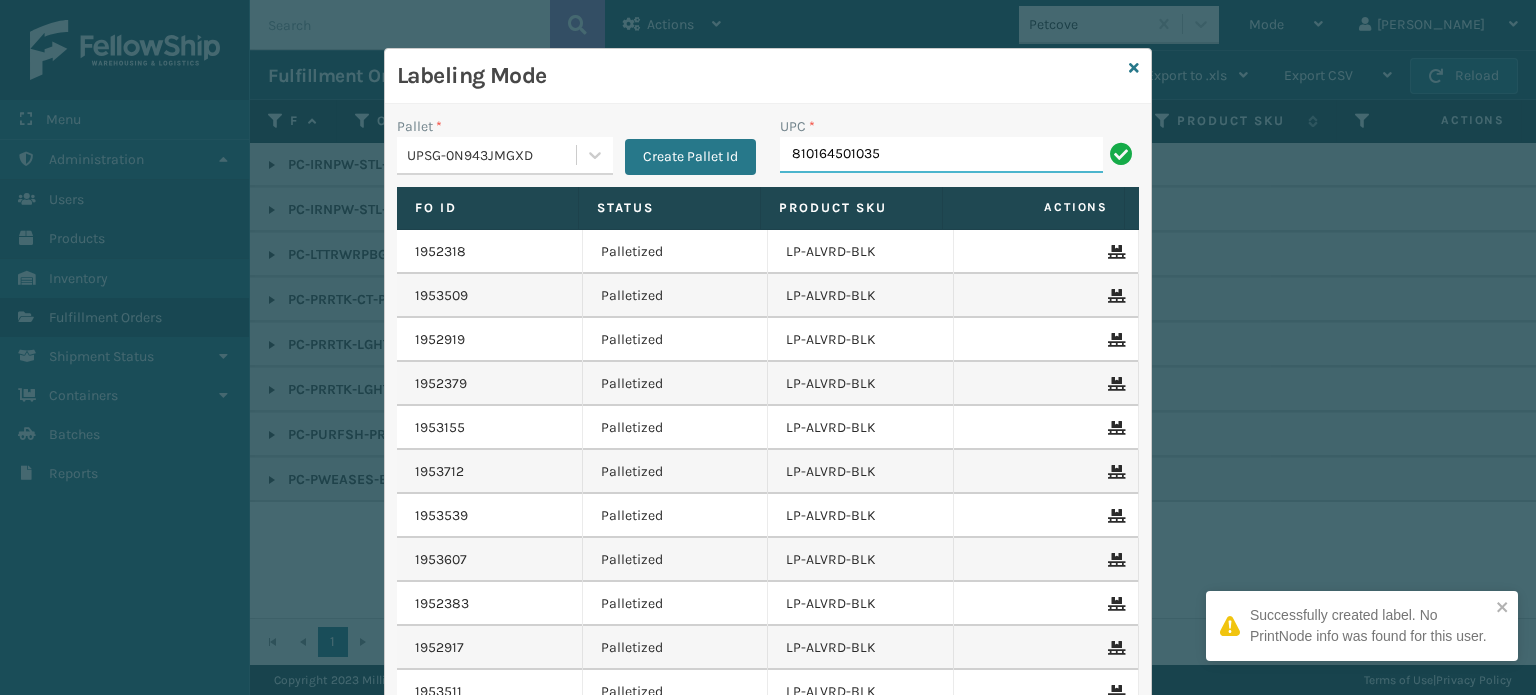 type on "810164501035" 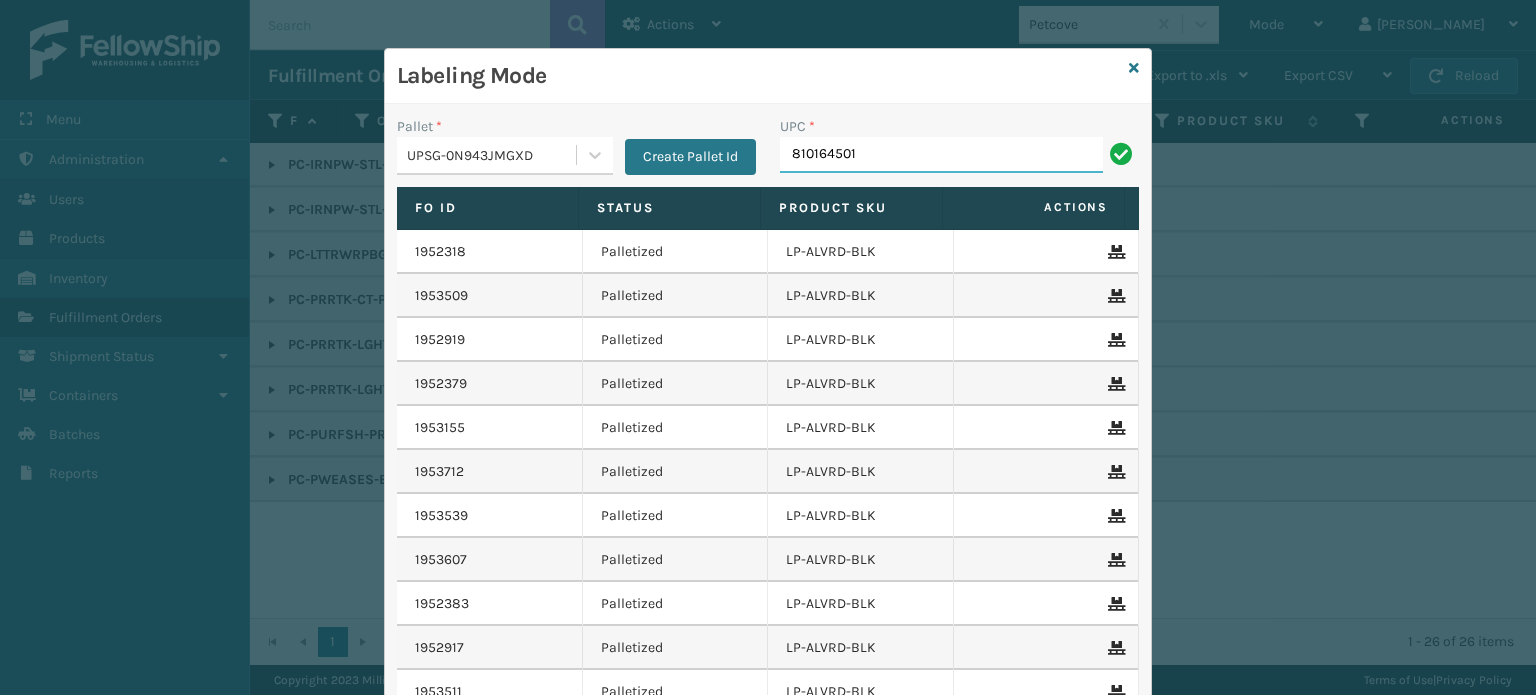 type on "8101645011" 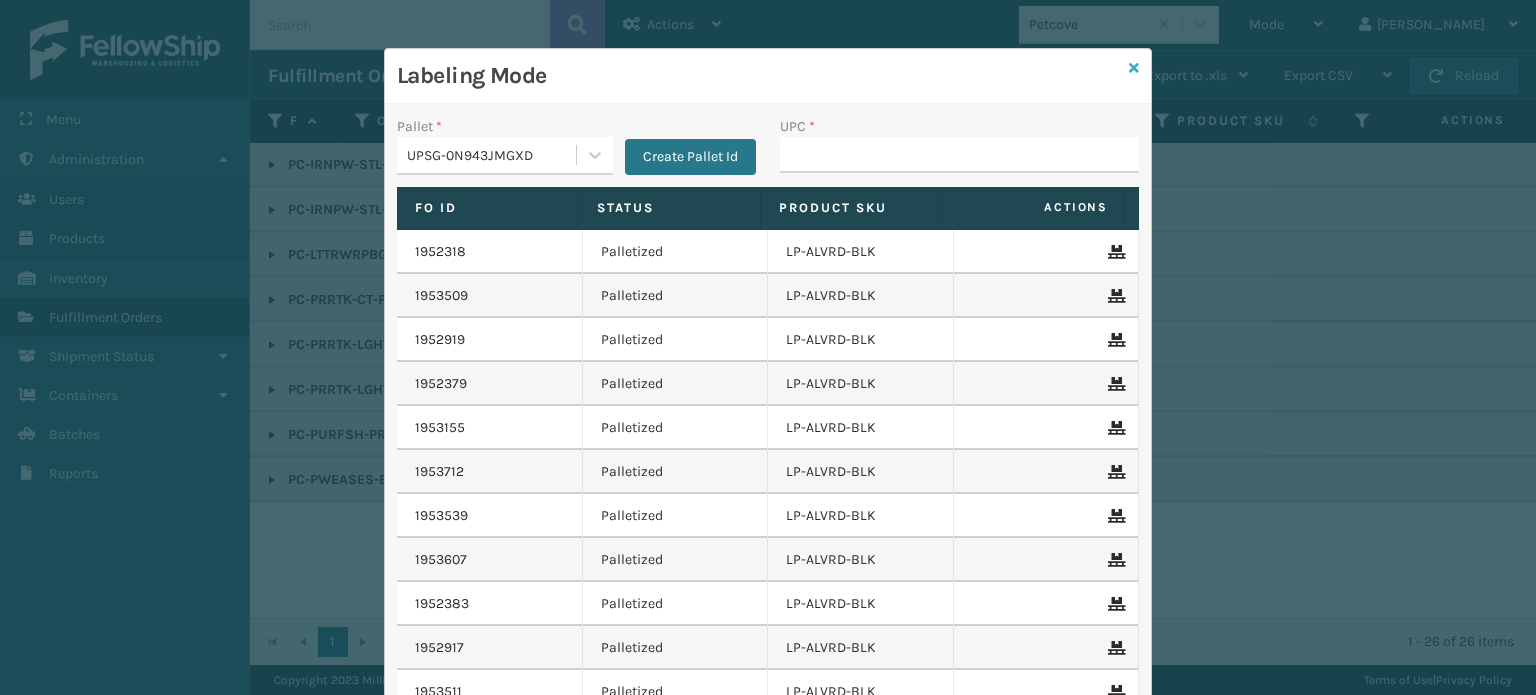 click at bounding box center [1134, 68] 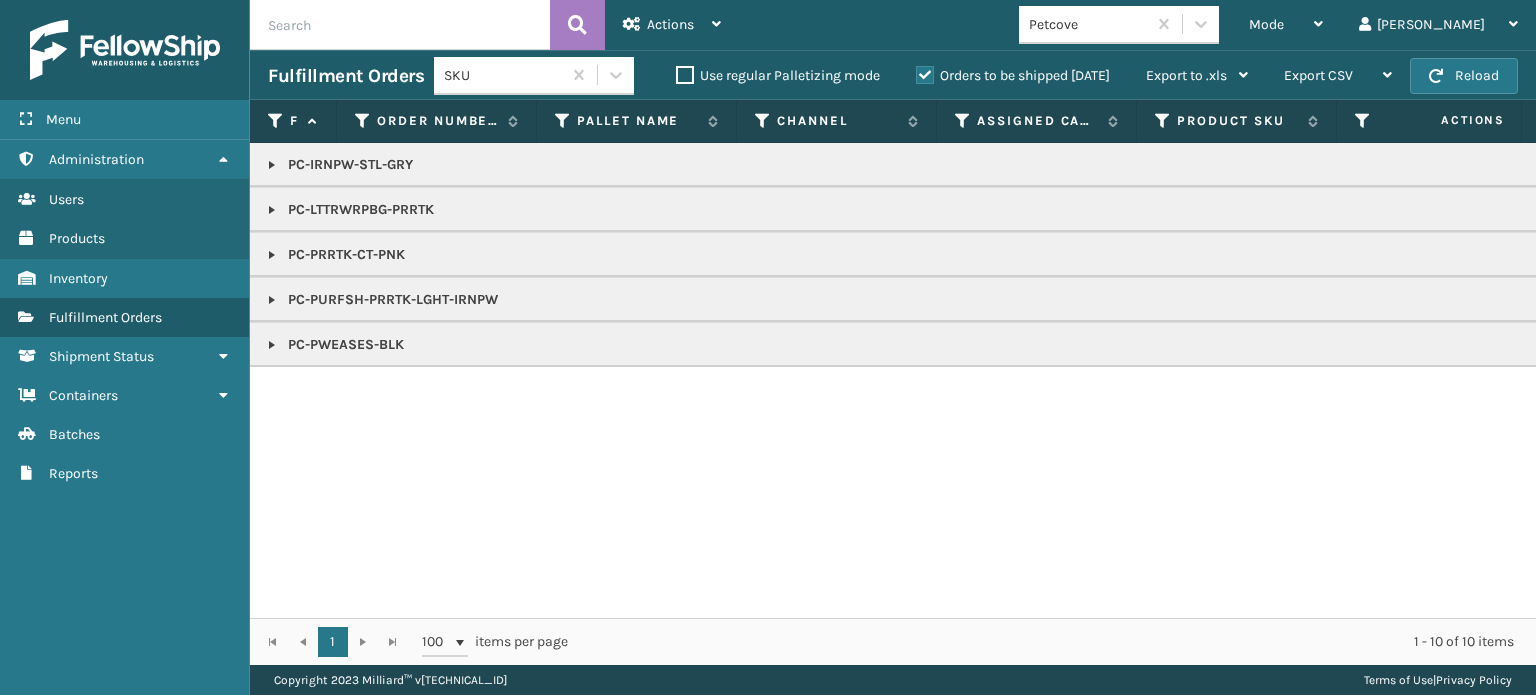click at bounding box center (272, 255) 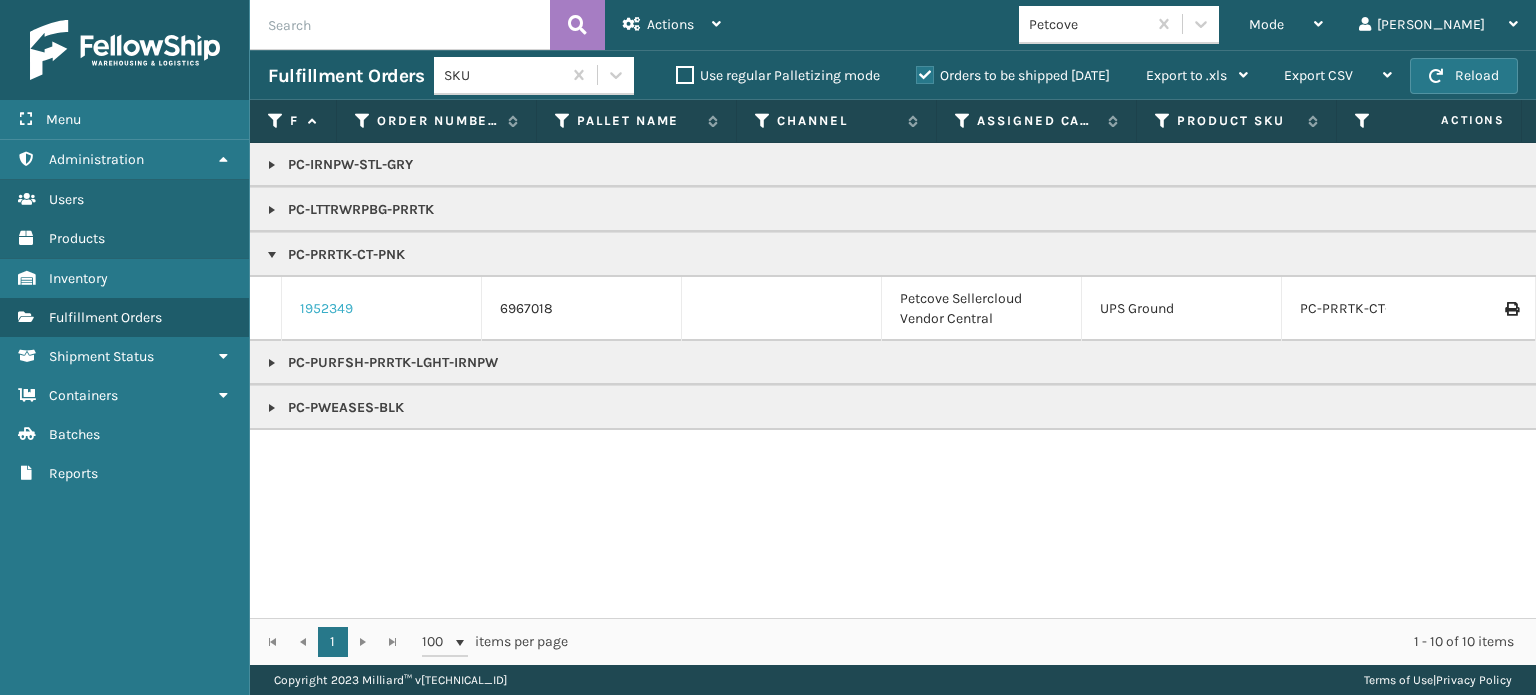 click on "1952349" at bounding box center (326, 309) 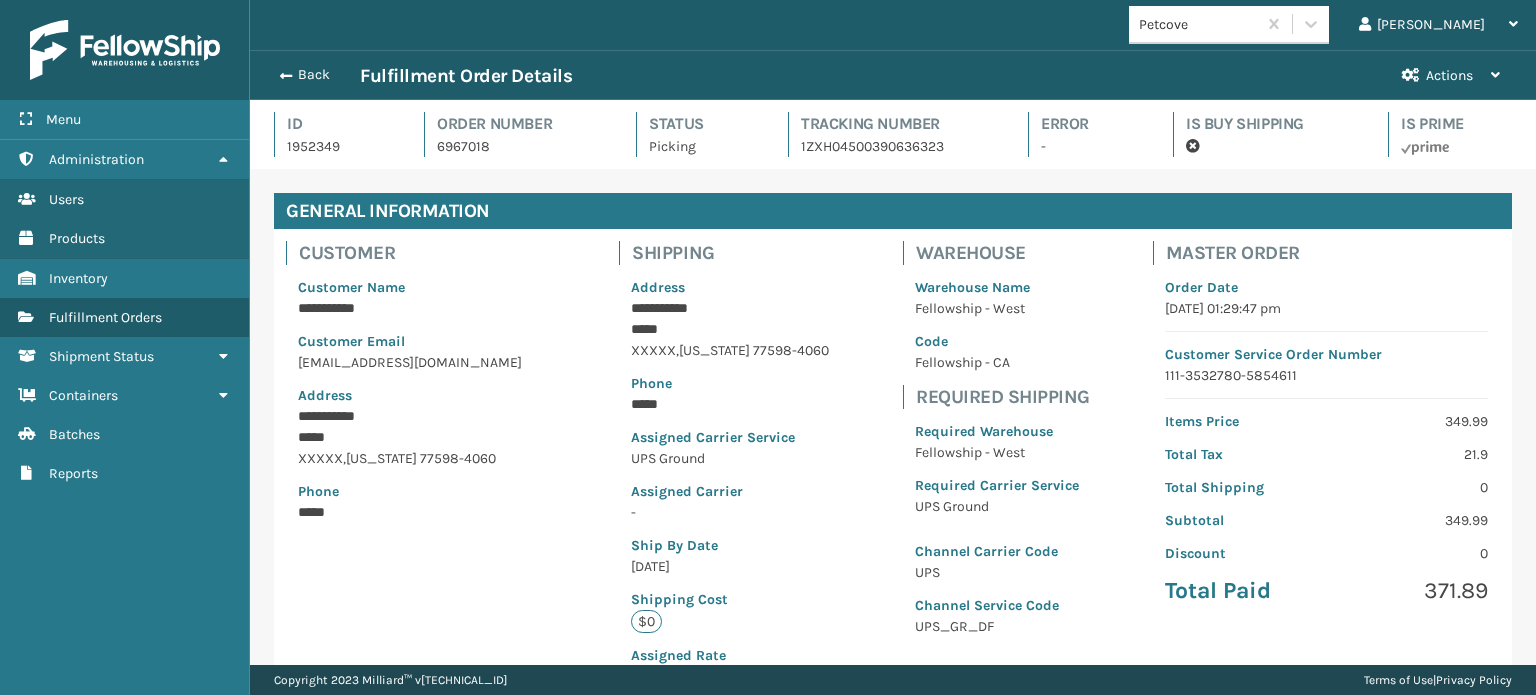 scroll, scrollTop: 99951, scrollLeft: 98713, axis: both 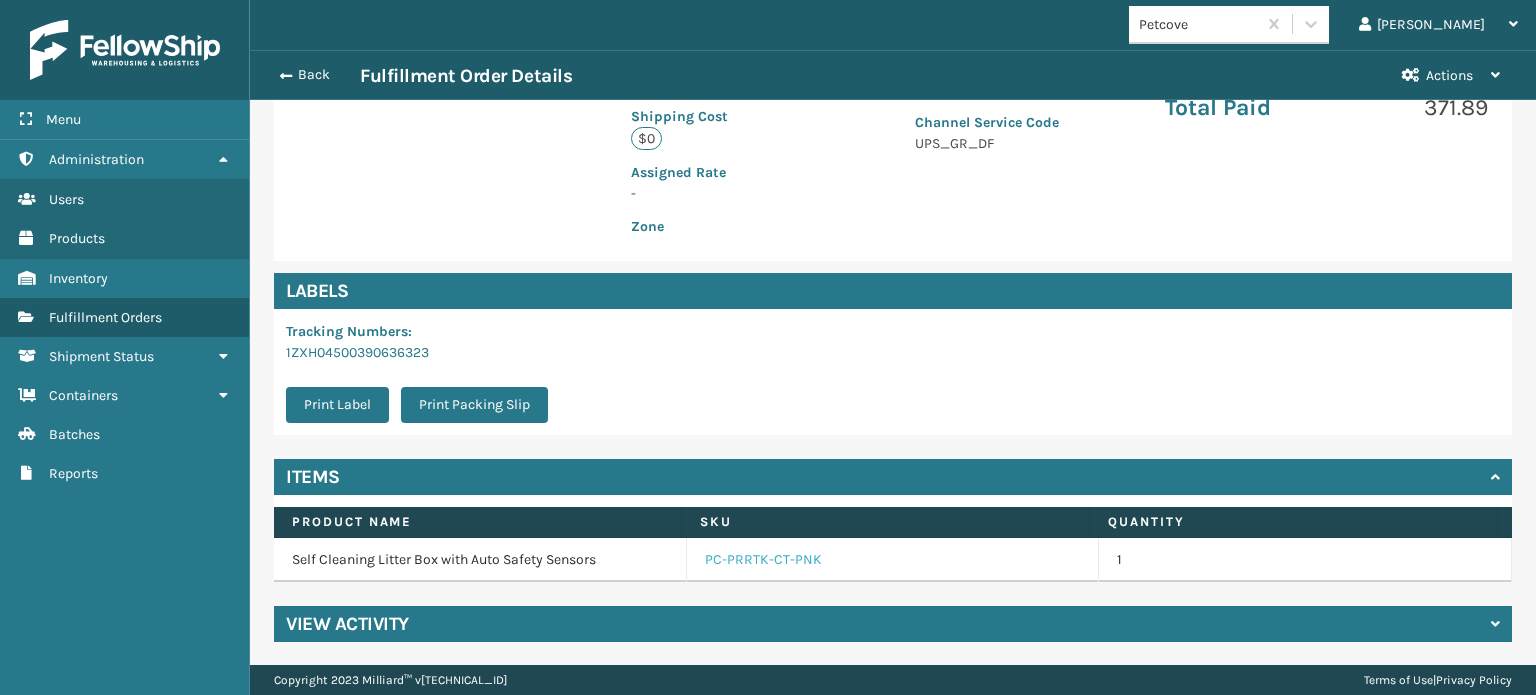 click on "PC-PRRTK-CT-PNK" at bounding box center [763, 560] 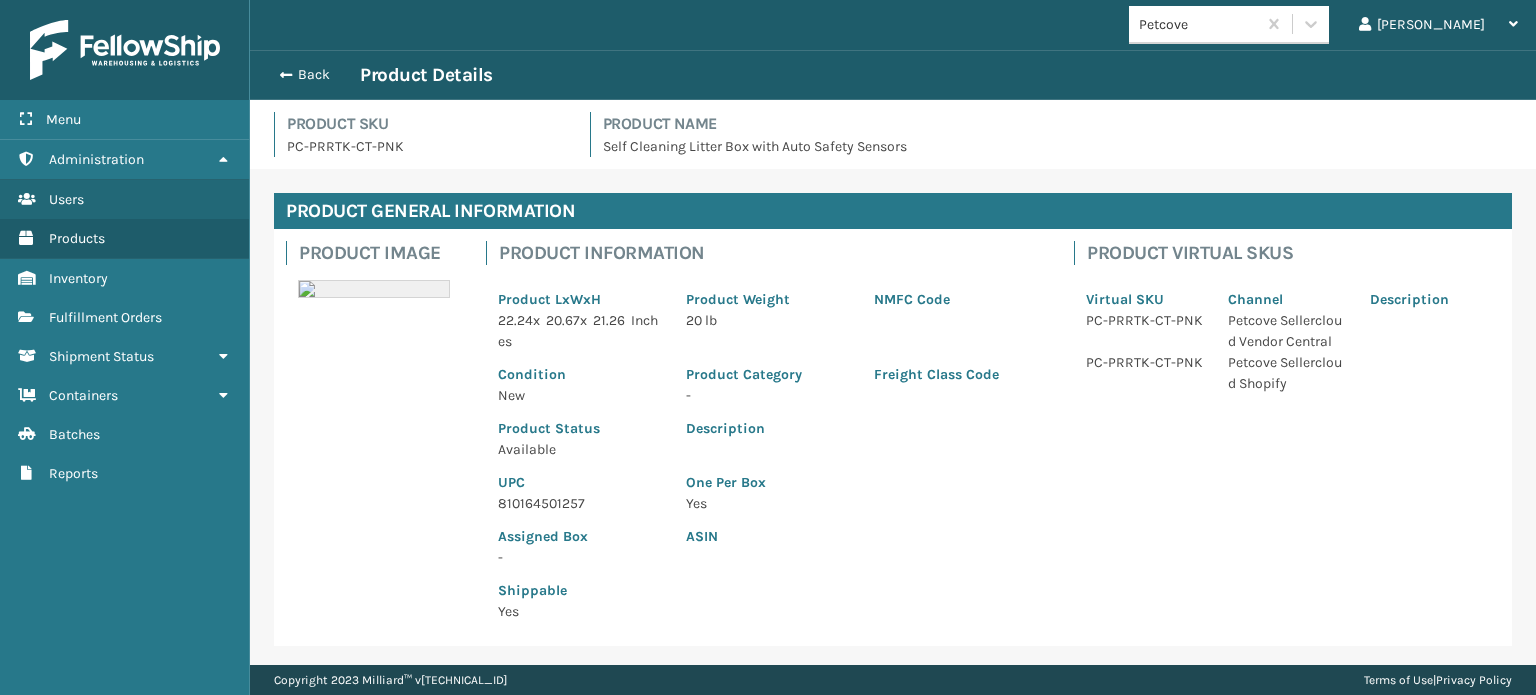 click on "810164501257" at bounding box center (580, 503) 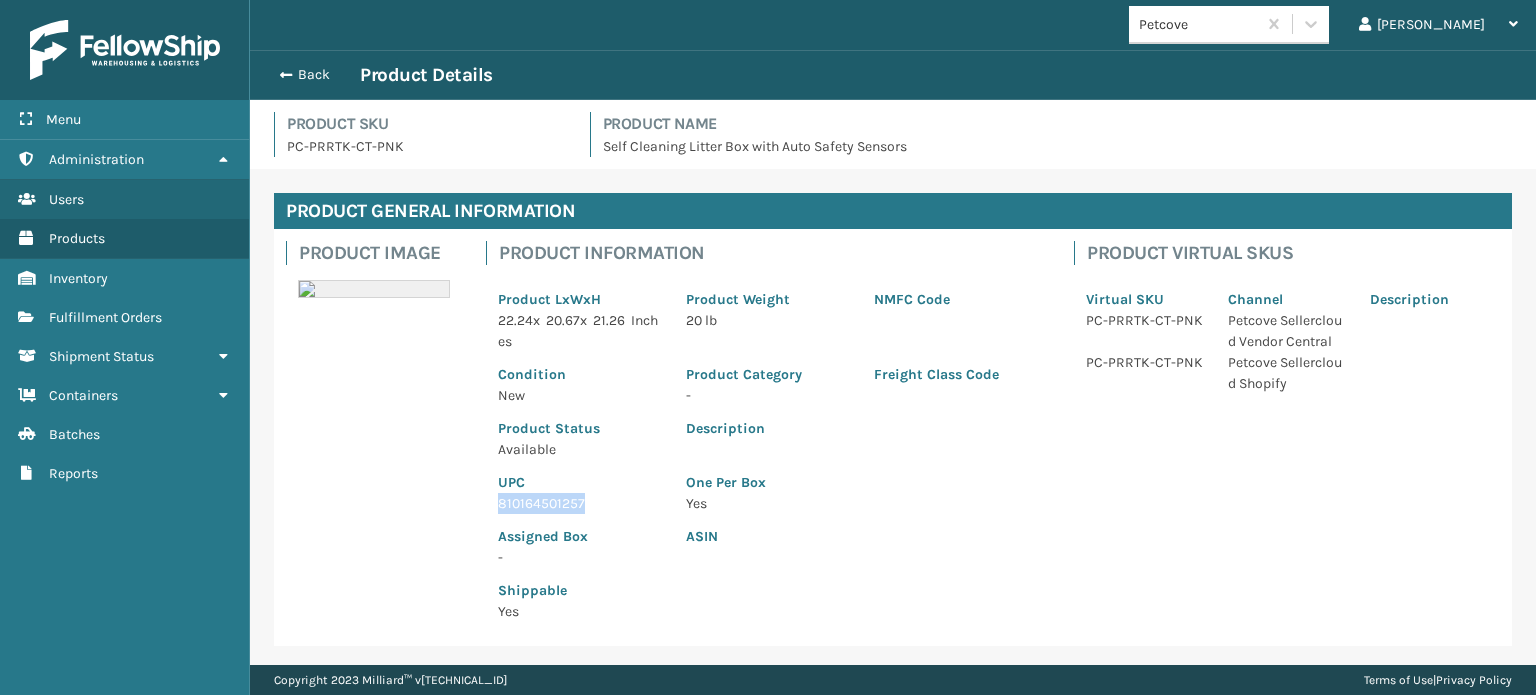 click on "810164501257" at bounding box center (580, 503) 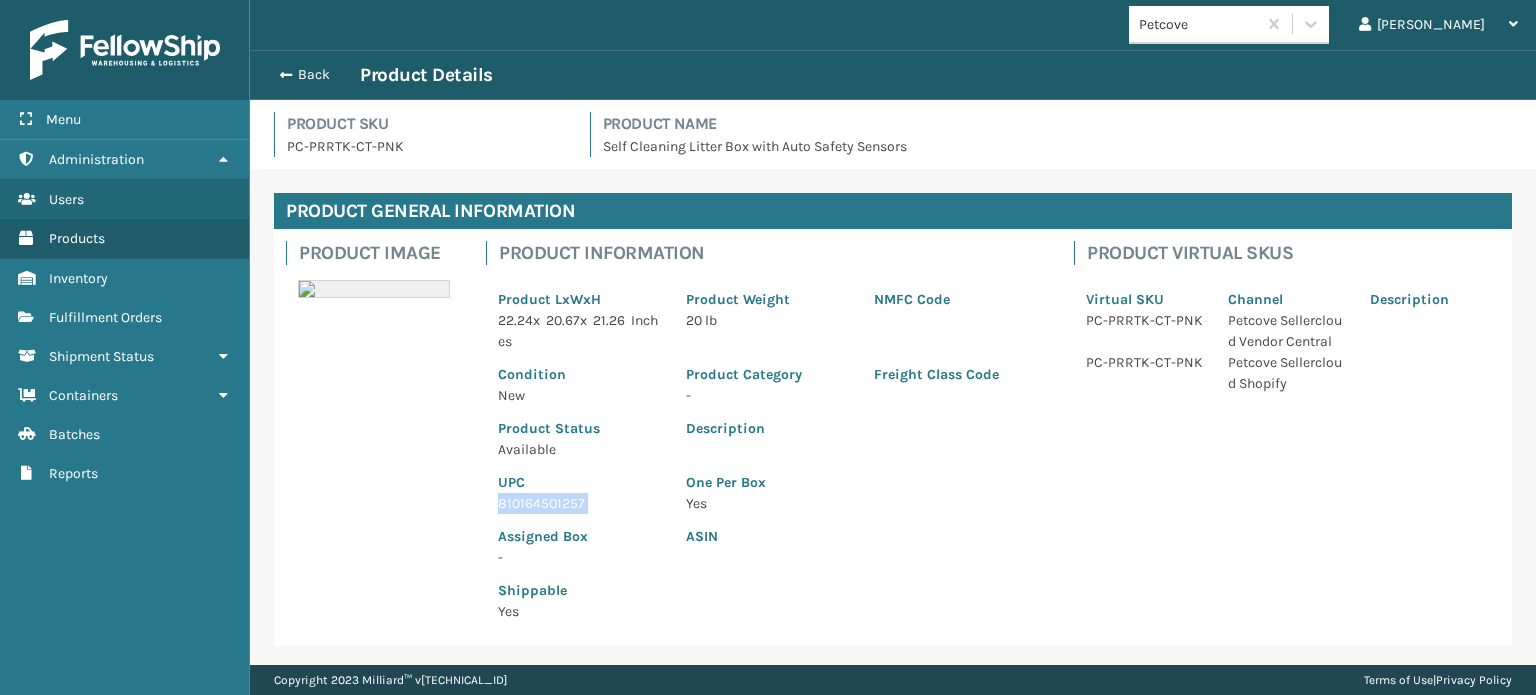 click on "810164501257" at bounding box center (580, 503) 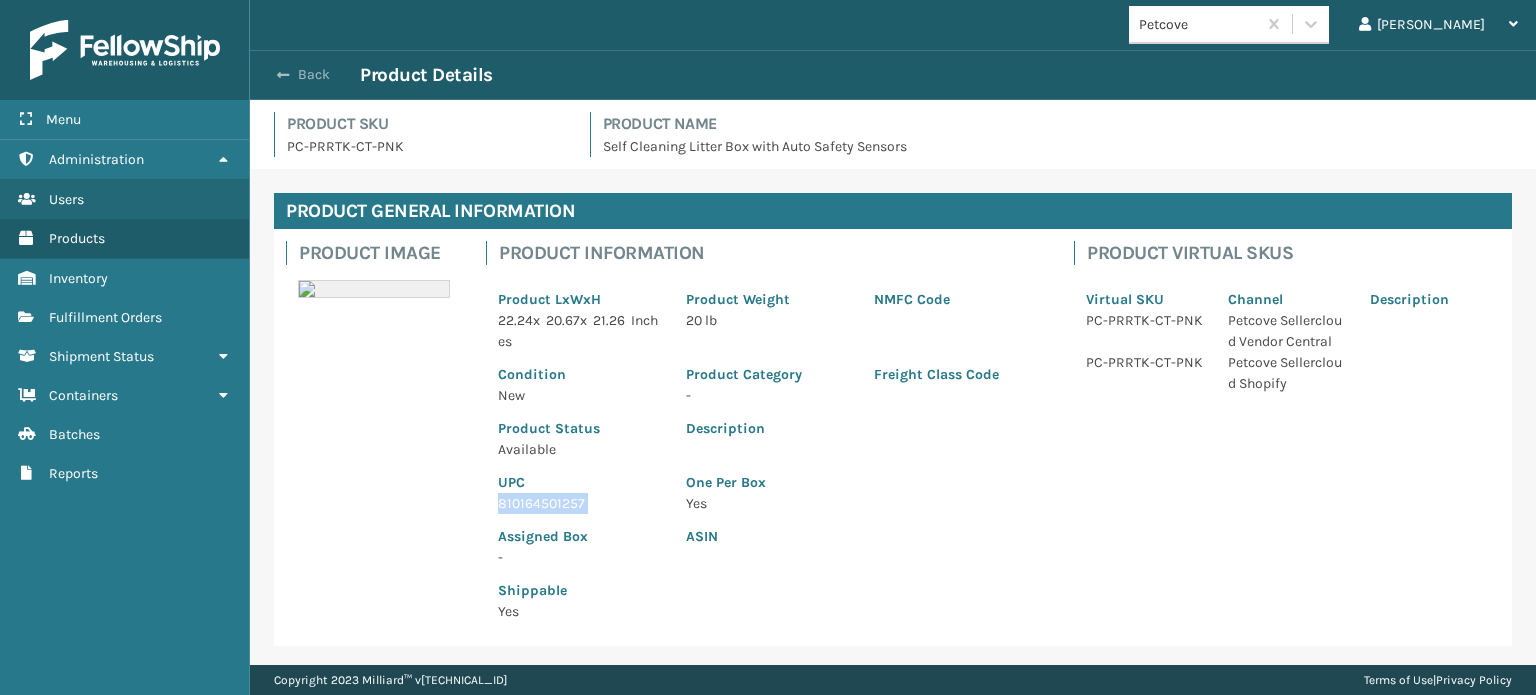click on "Back" at bounding box center [314, 75] 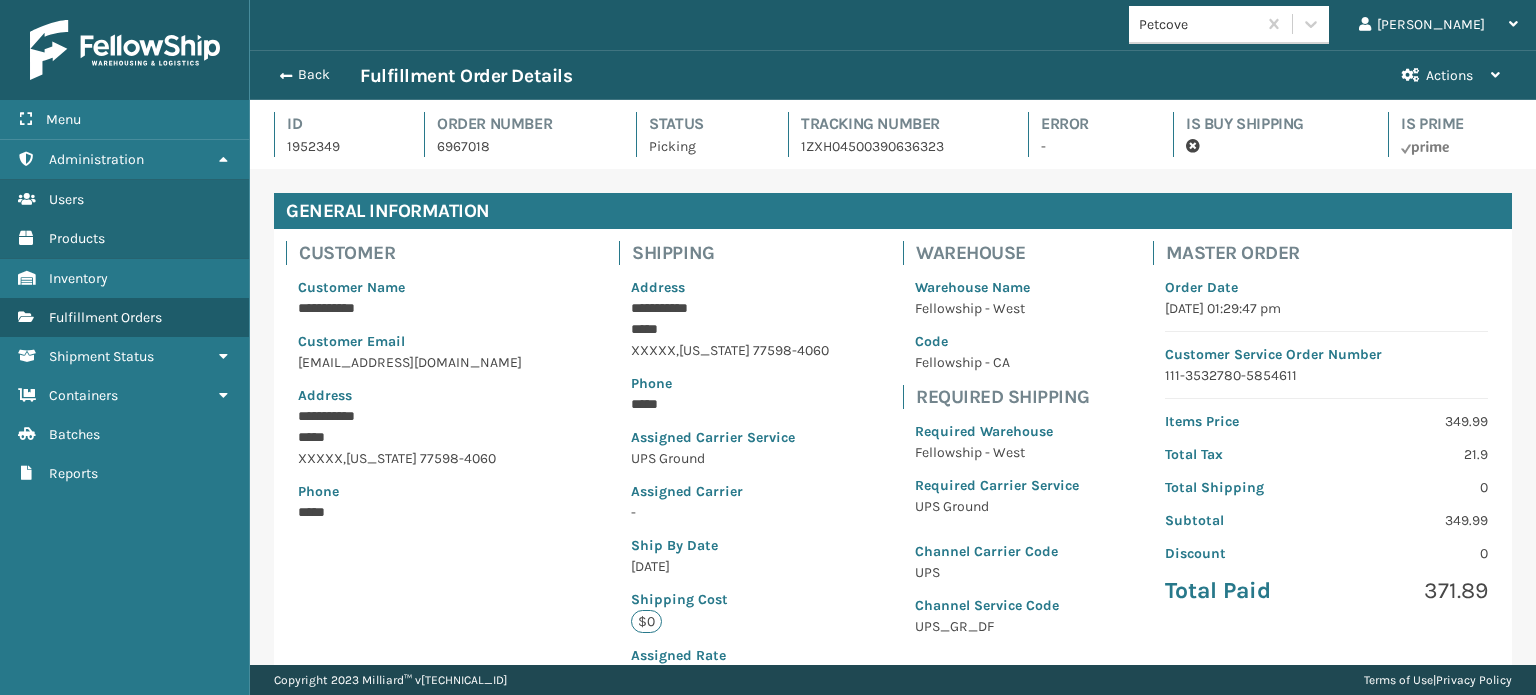 scroll, scrollTop: 99951, scrollLeft: 98713, axis: both 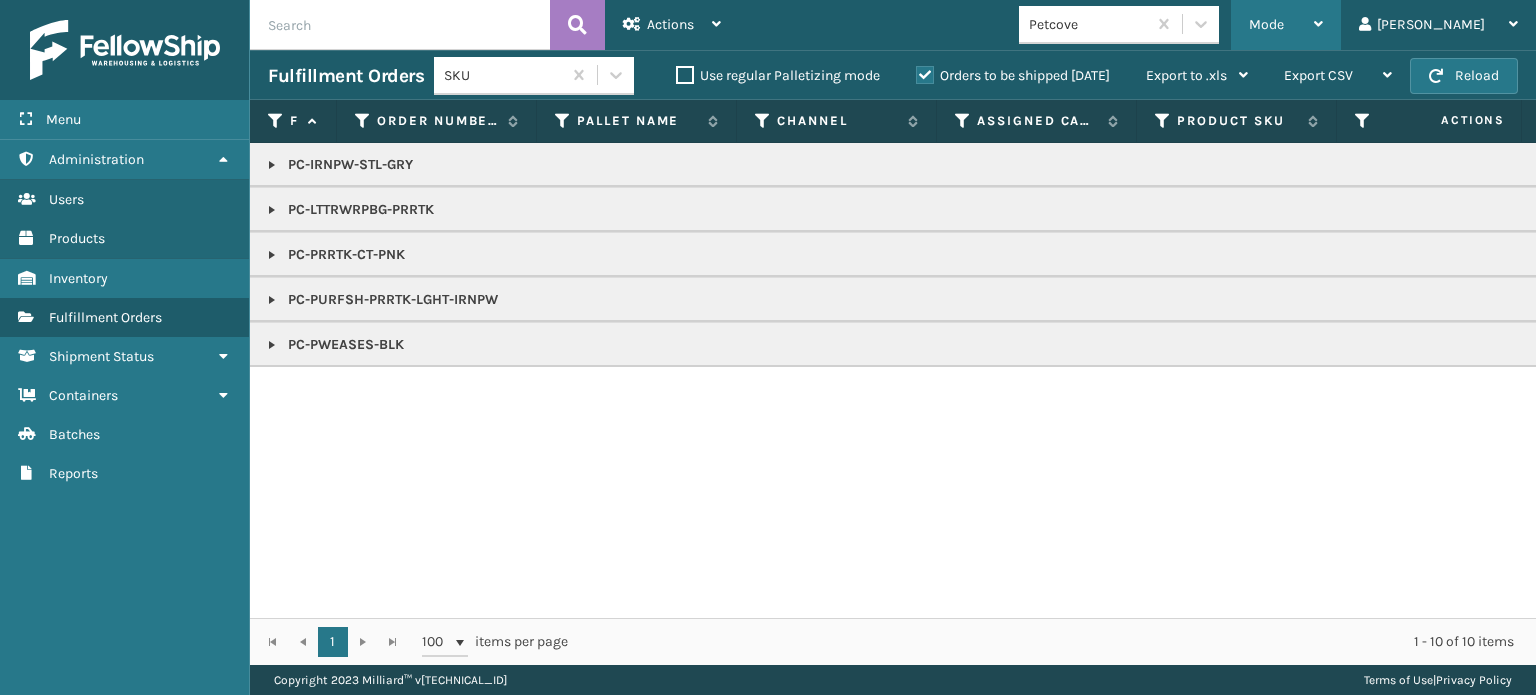 click on "Mode" at bounding box center (1266, 24) 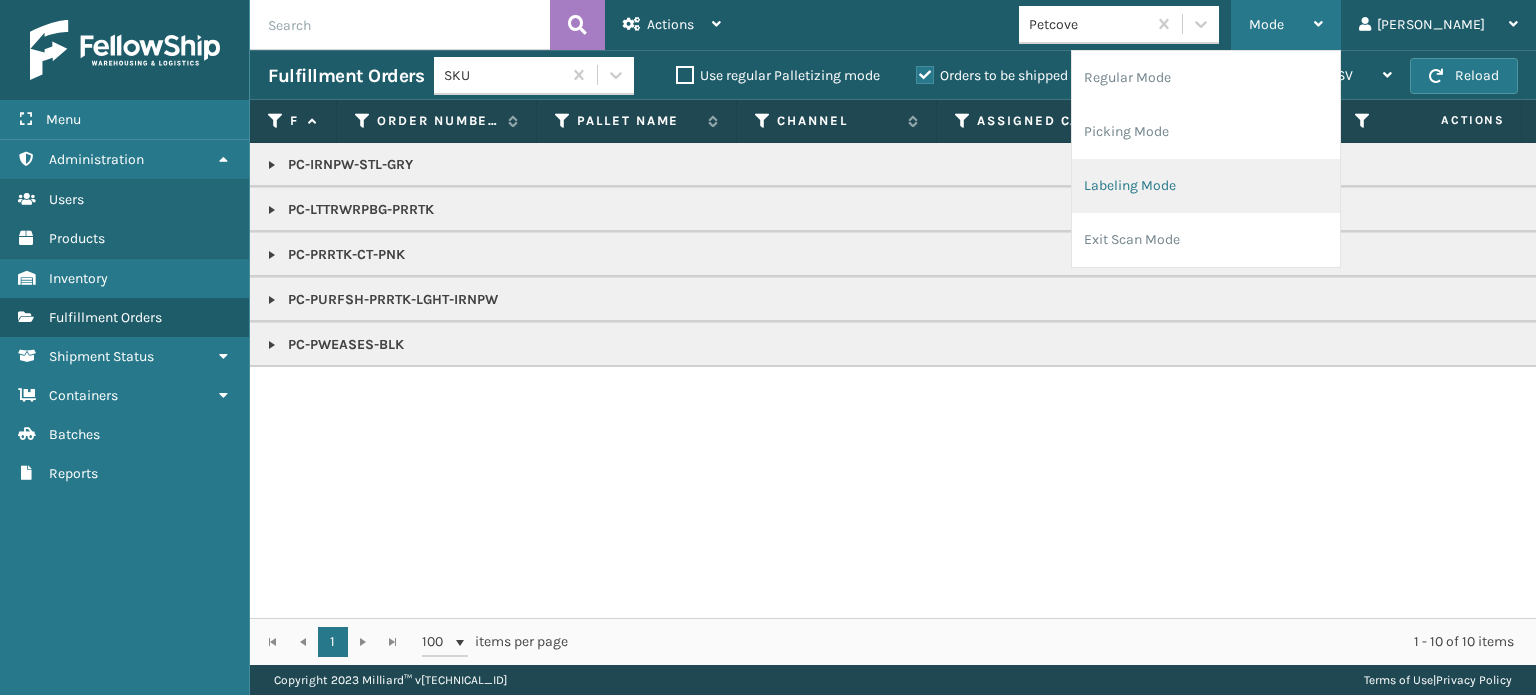 click on "Labeling Mode" at bounding box center [1206, 186] 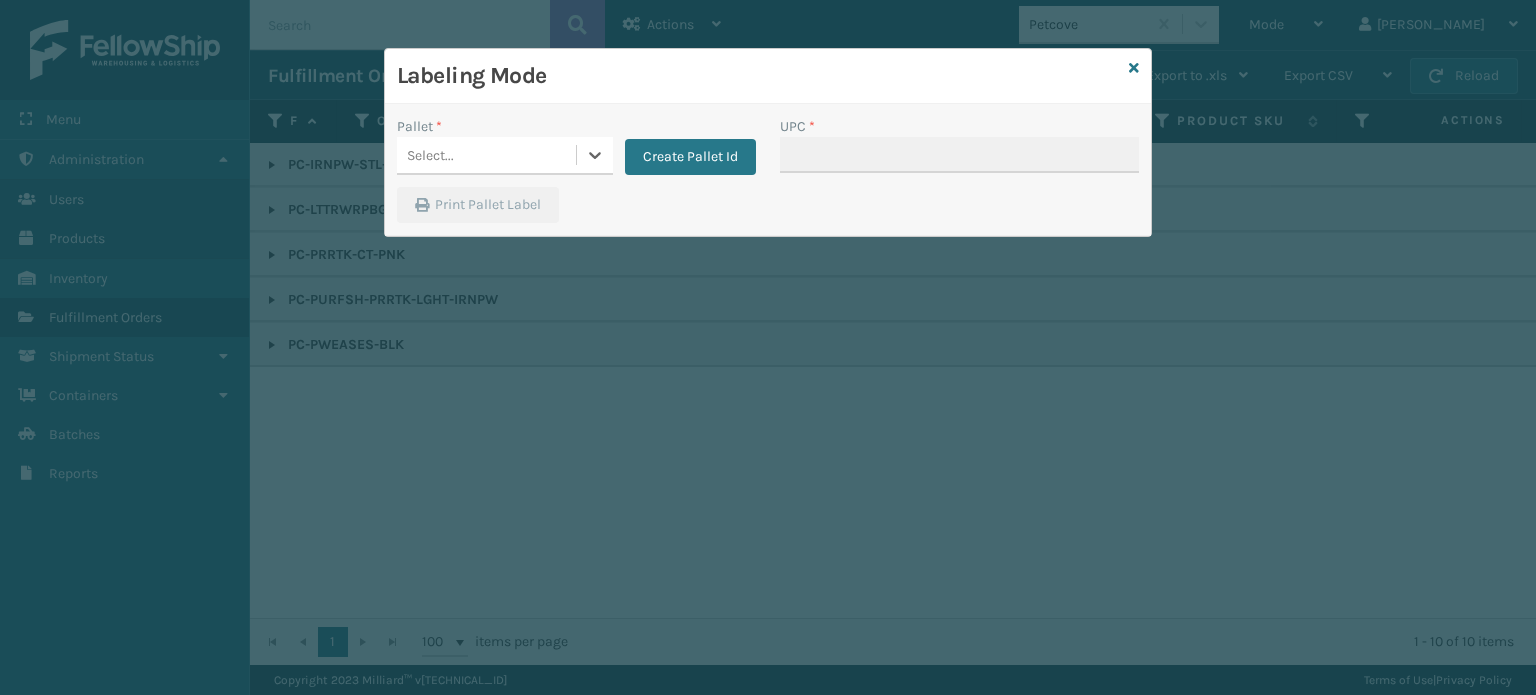 click on "Select..." at bounding box center [486, 155] 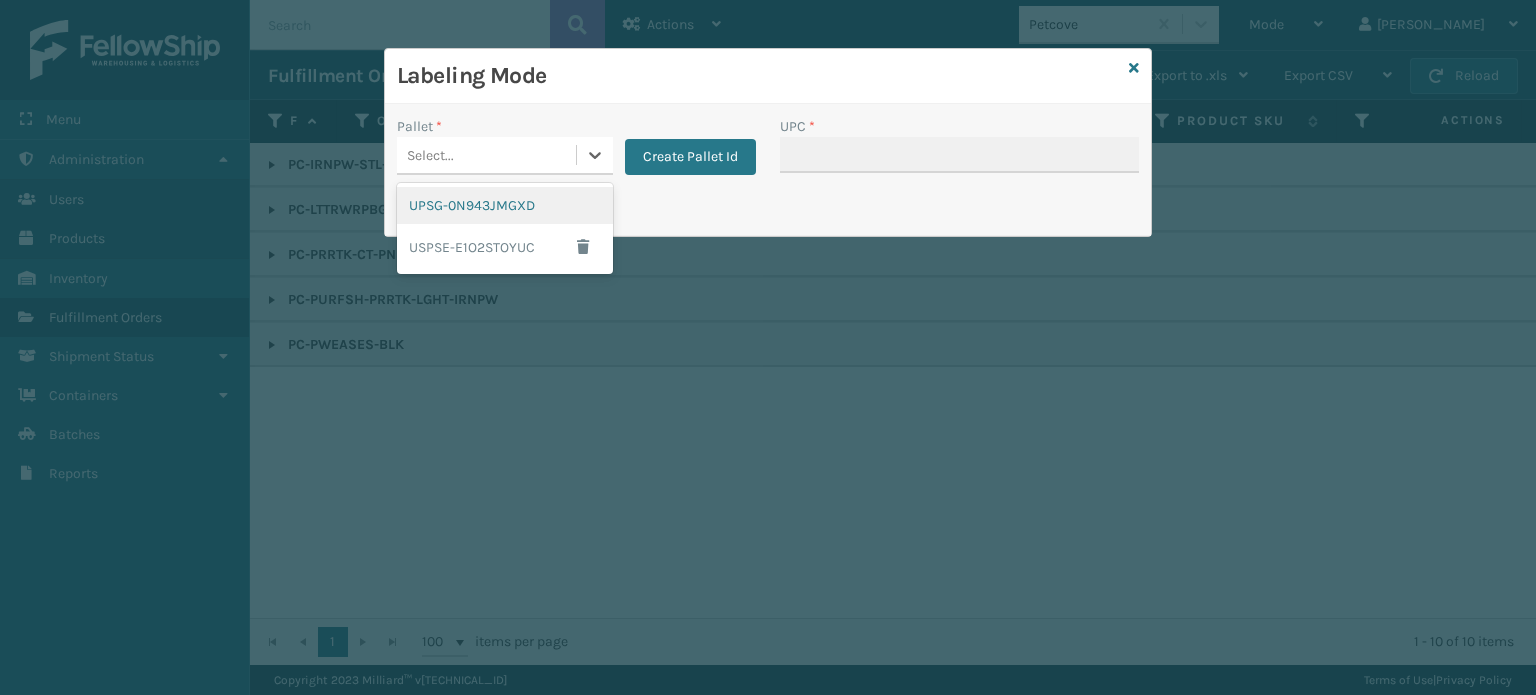 click on "UPSG-0N943JMGXD" at bounding box center (505, 205) 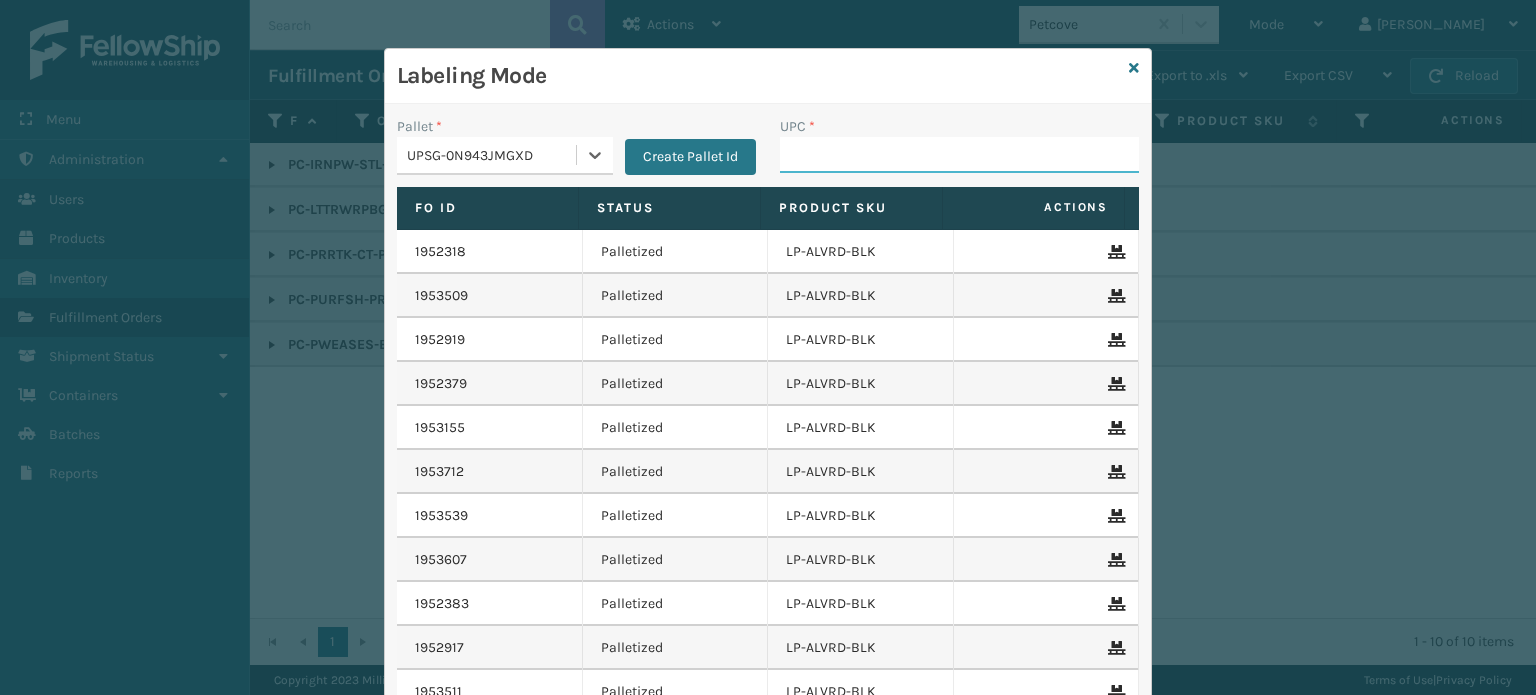 click on "UPC   *" at bounding box center [959, 155] 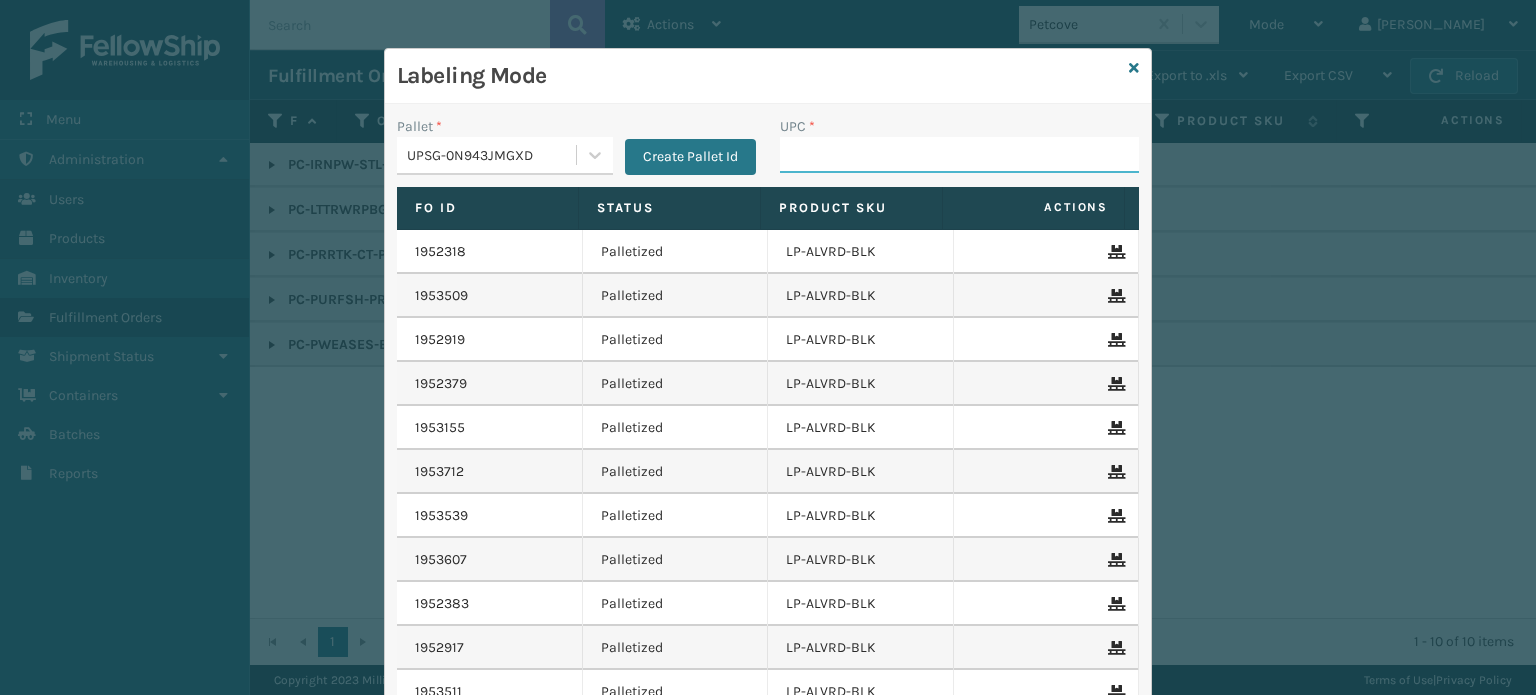 paste on "810164501257" 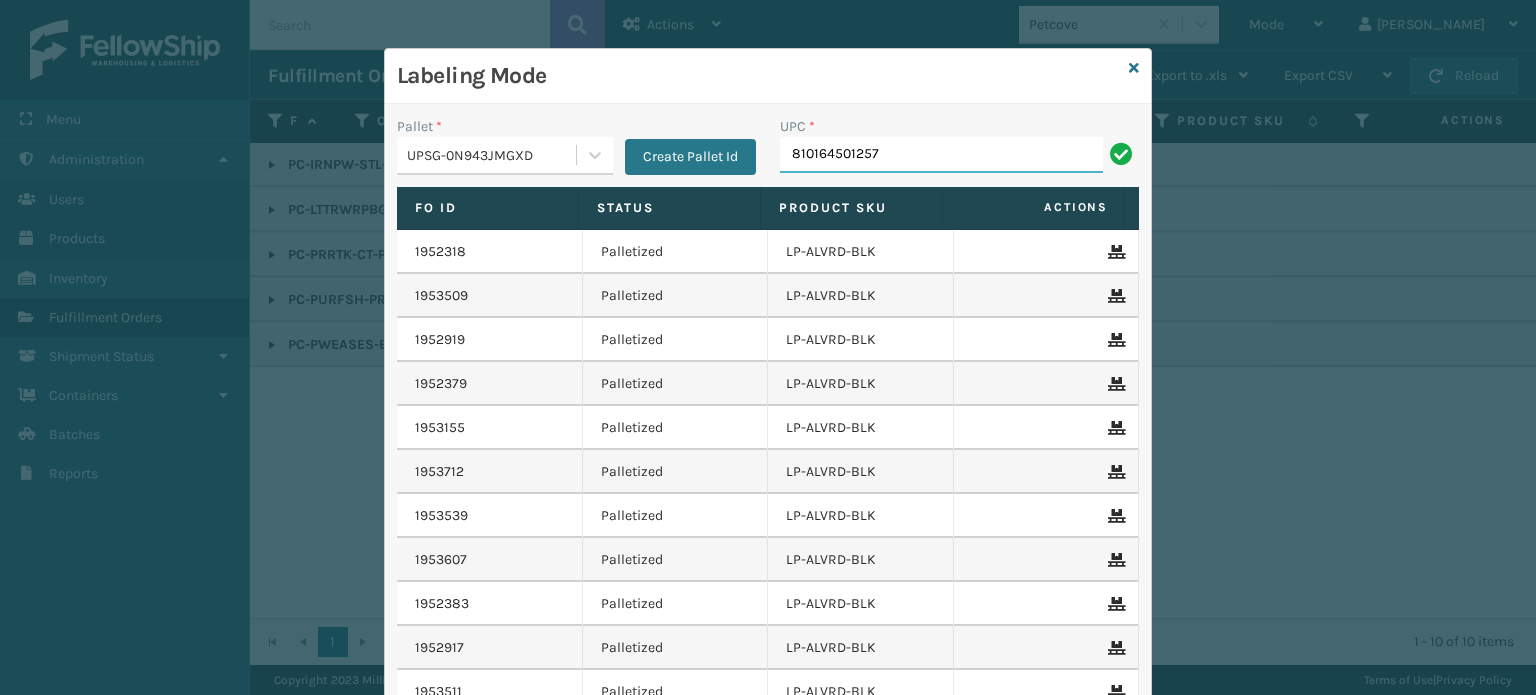 type on "810164501257" 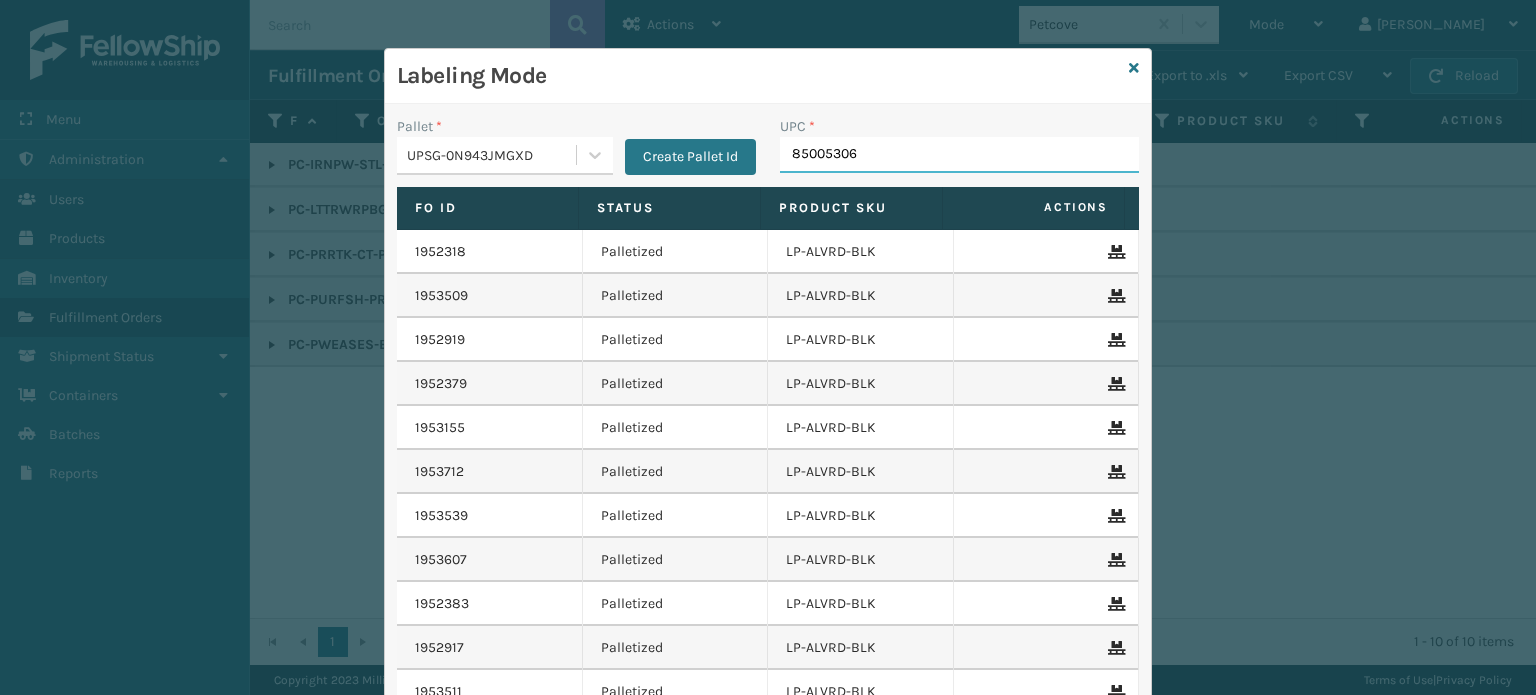 type on "850053064" 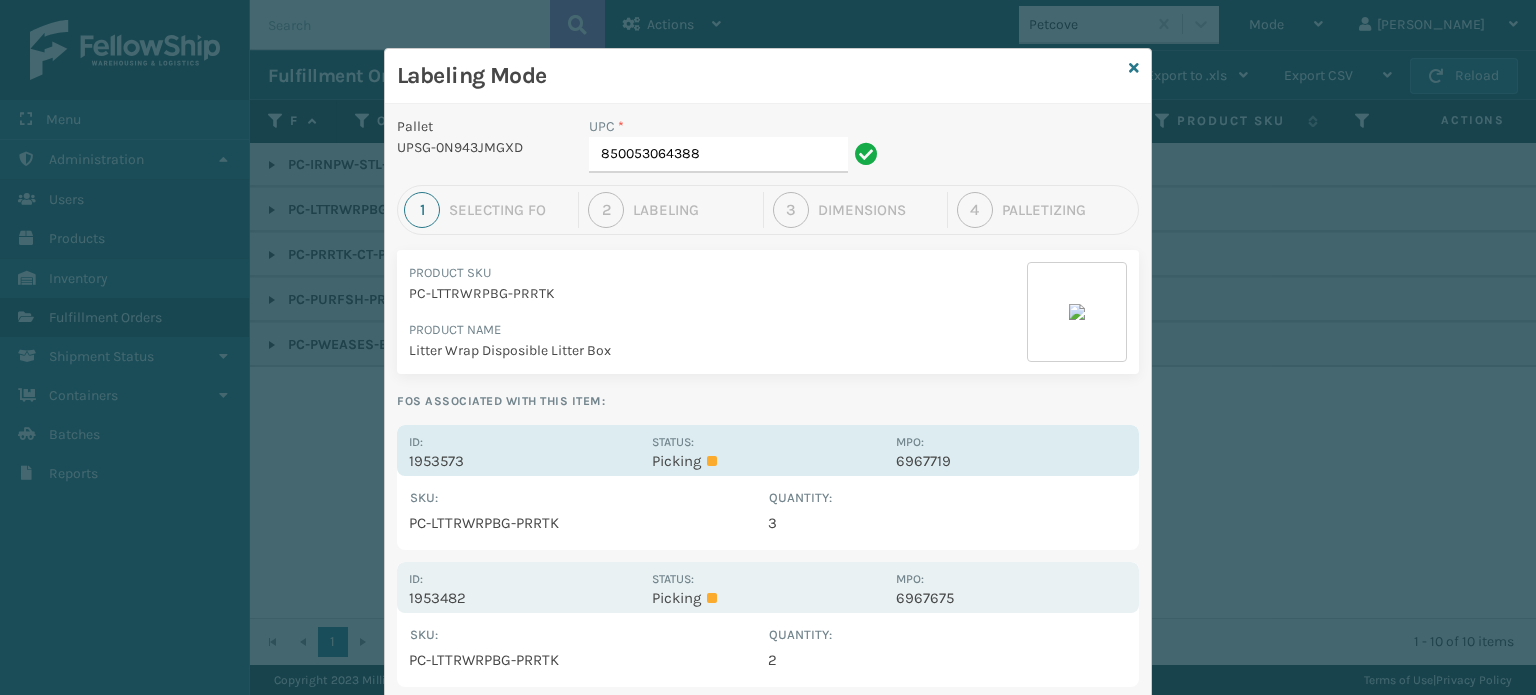 click on "1953573" at bounding box center (524, 461) 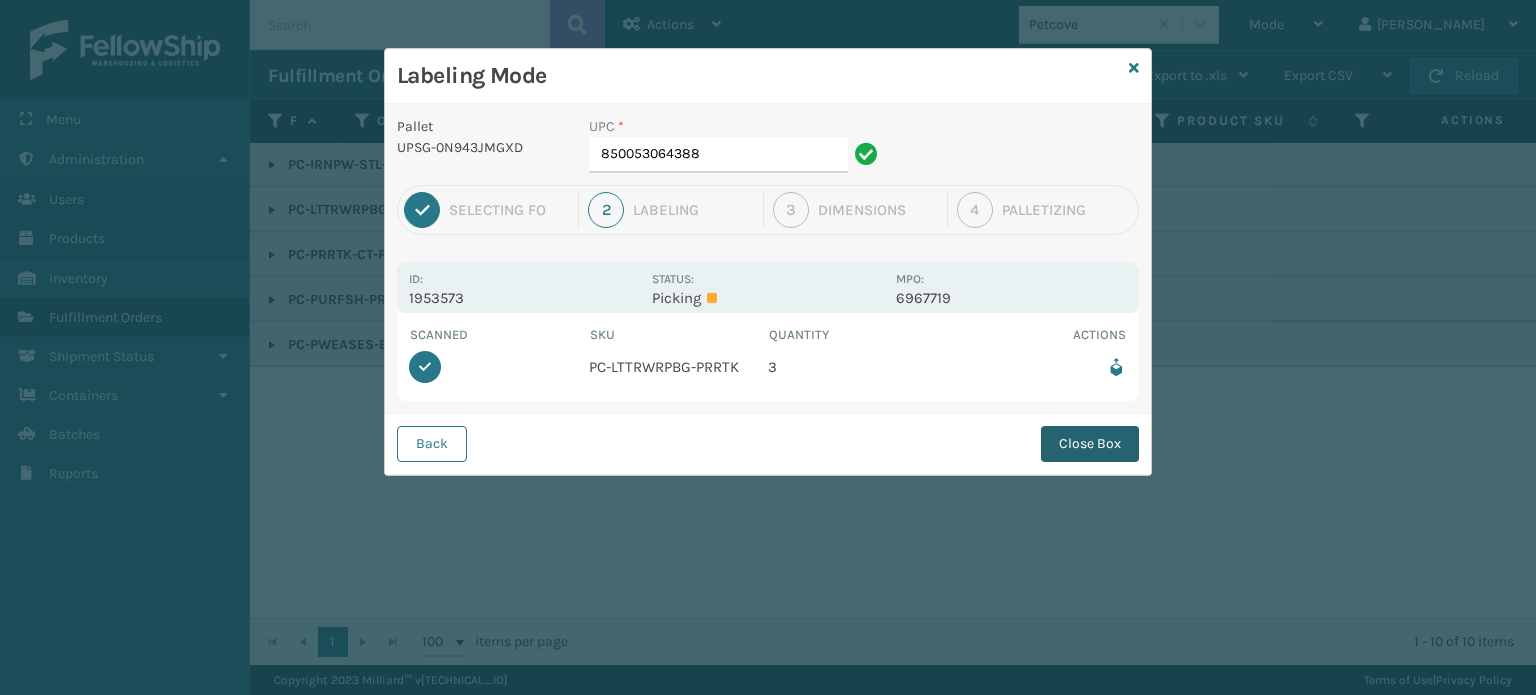 click on "Close Box" at bounding box center (1090, 444) 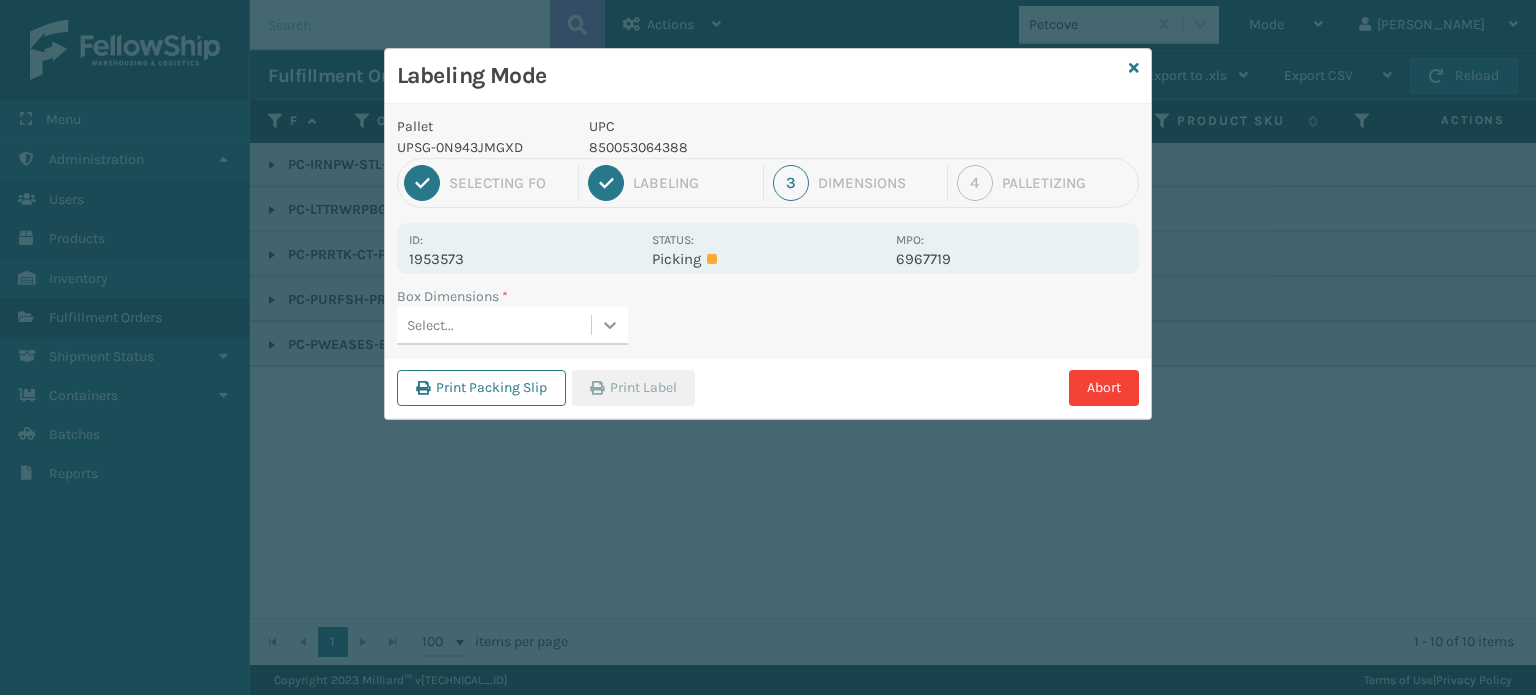 click 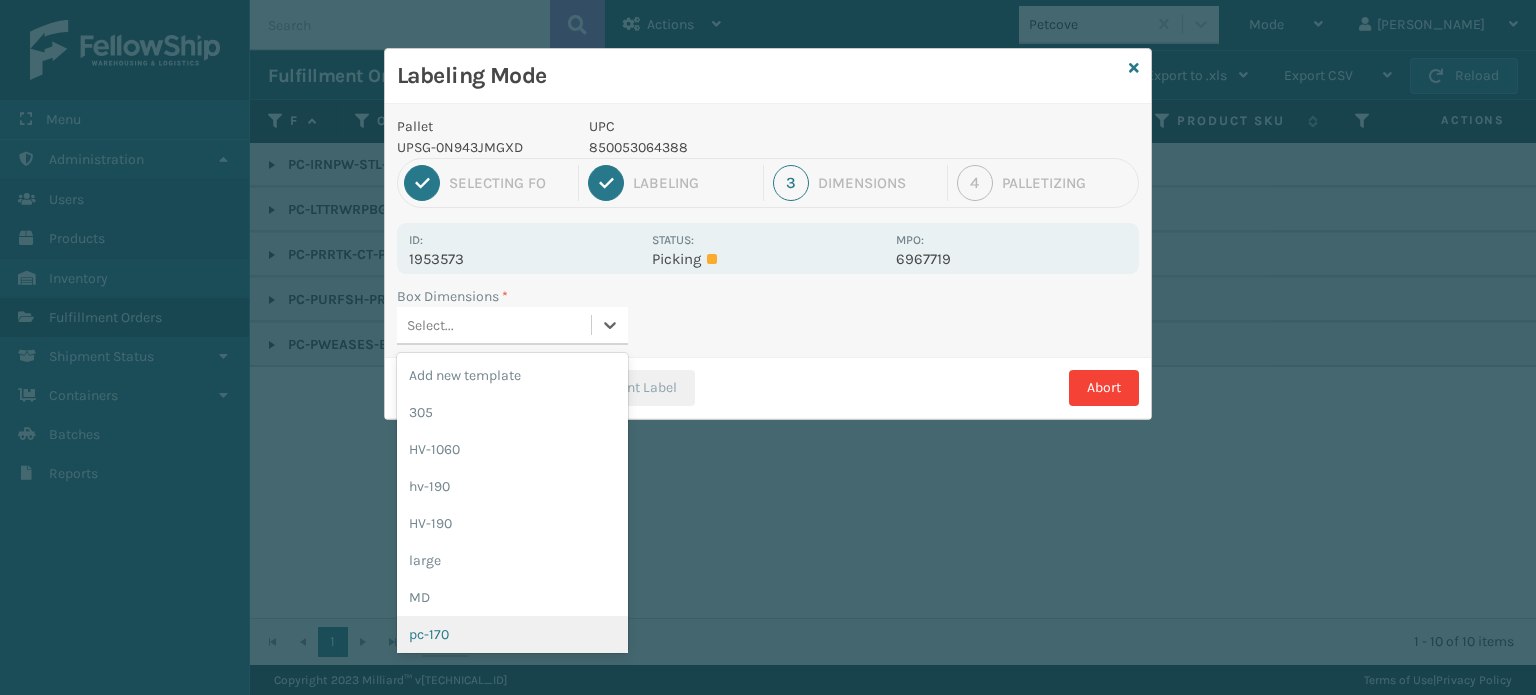 click on "pc-170" at bounding box center (512, 634) 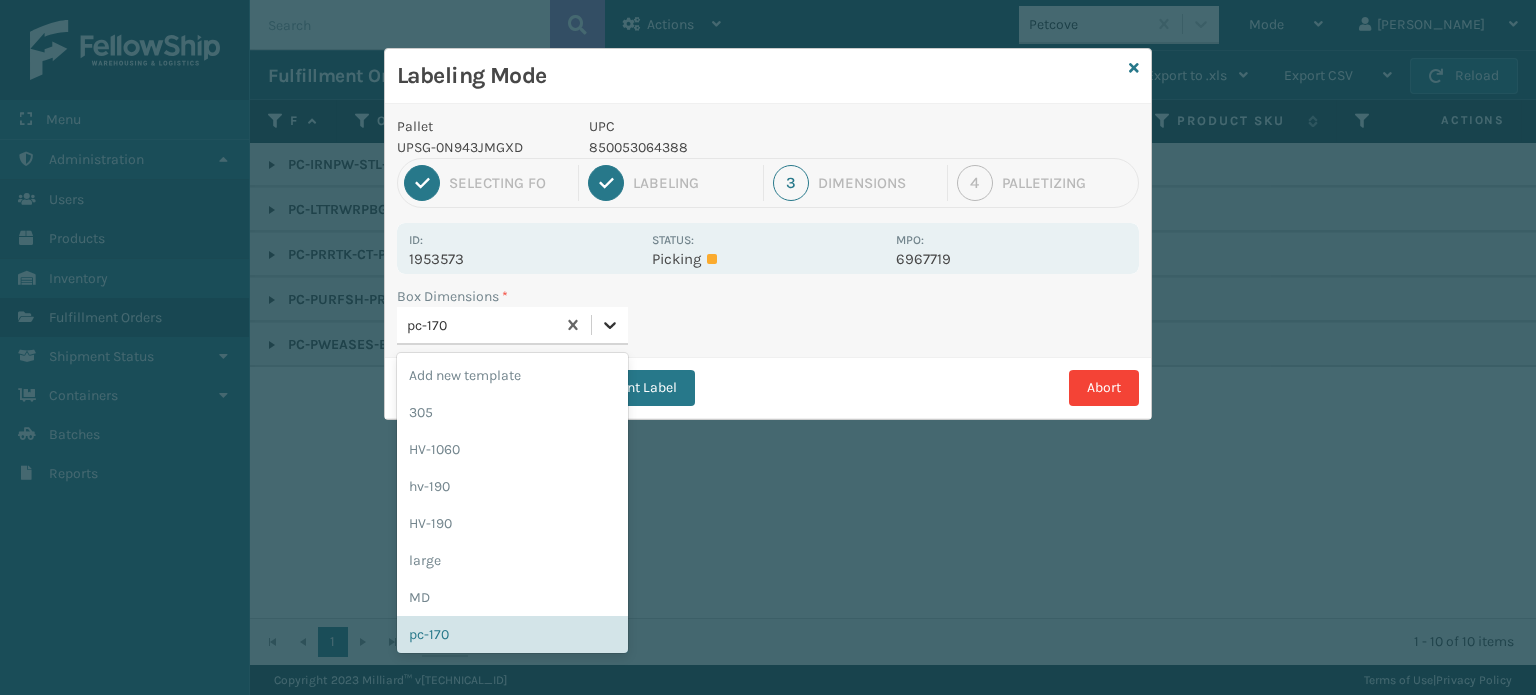 click at bounding box center (610, 325) 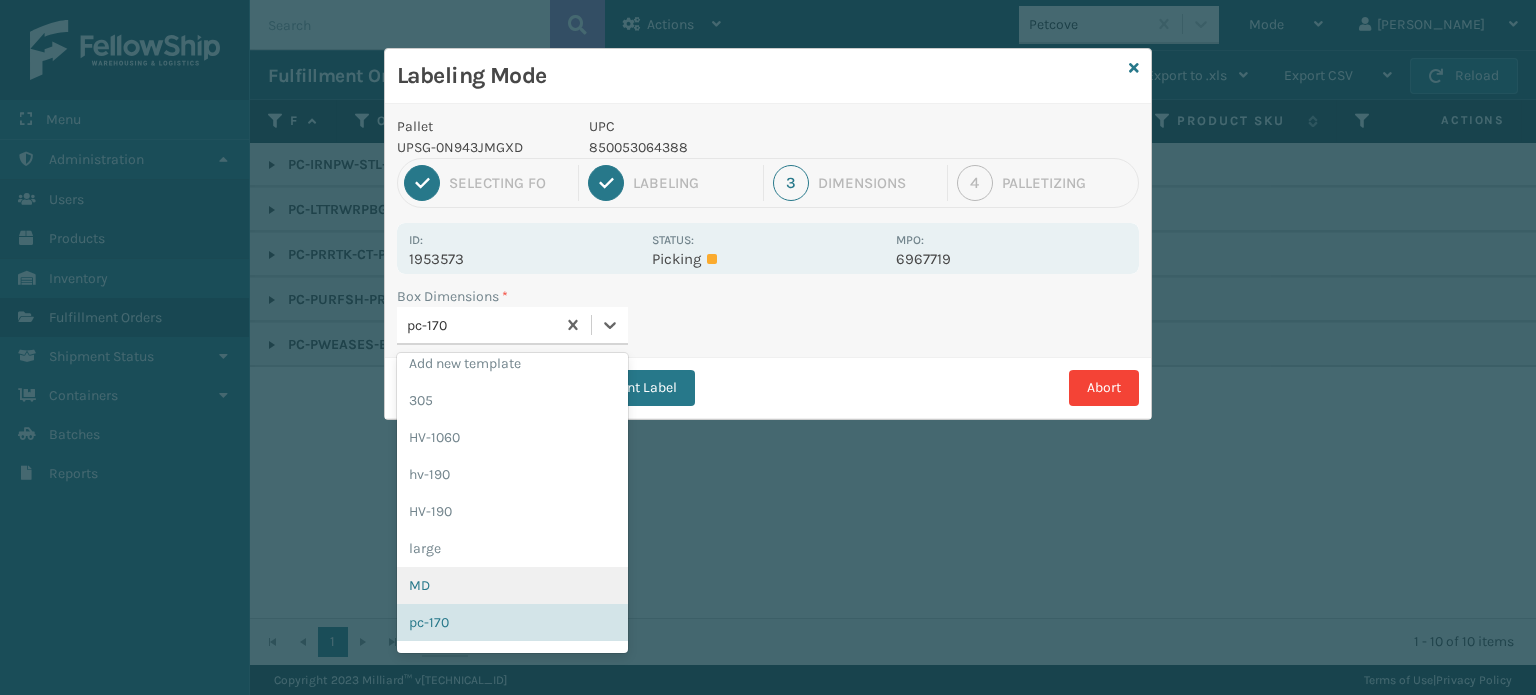 click on "MD" at bounding box center [512, 585] 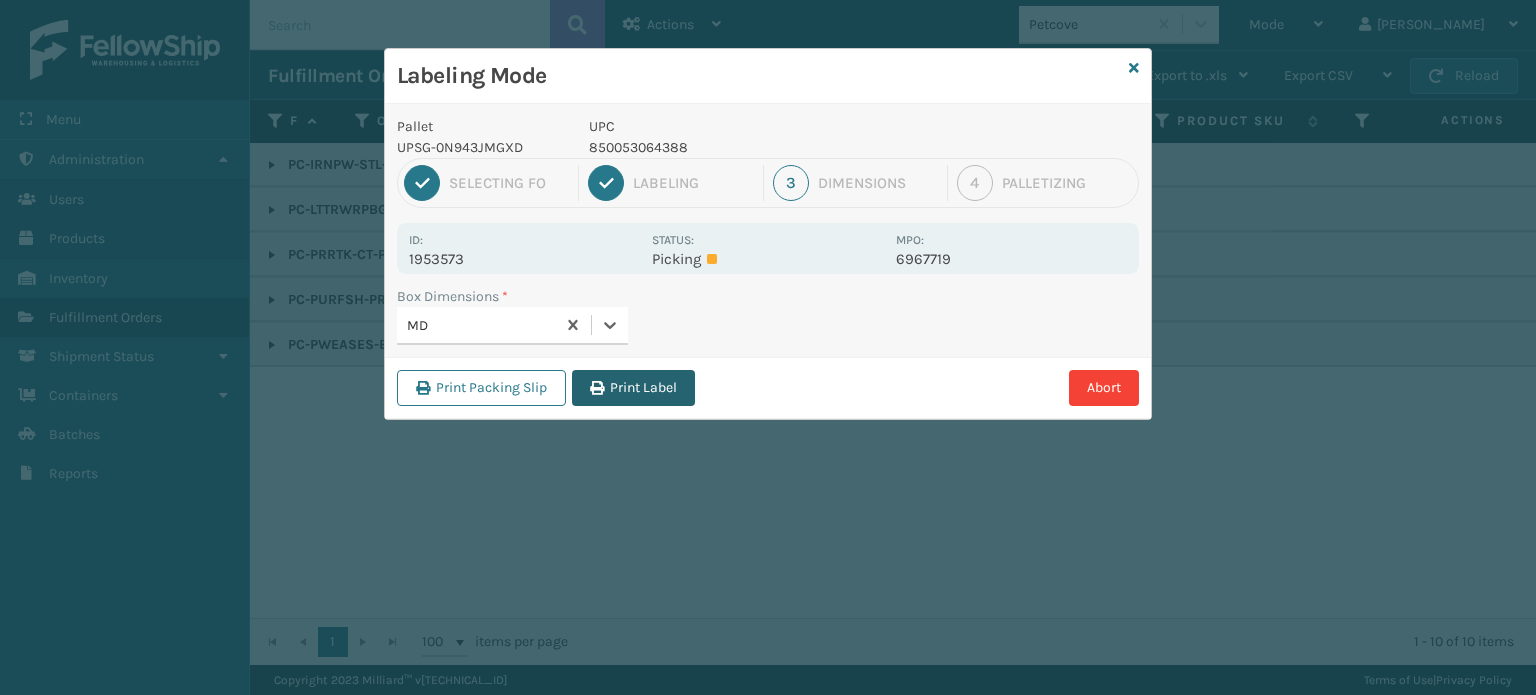 click on "Print Label" at bounding box center (633, 388) 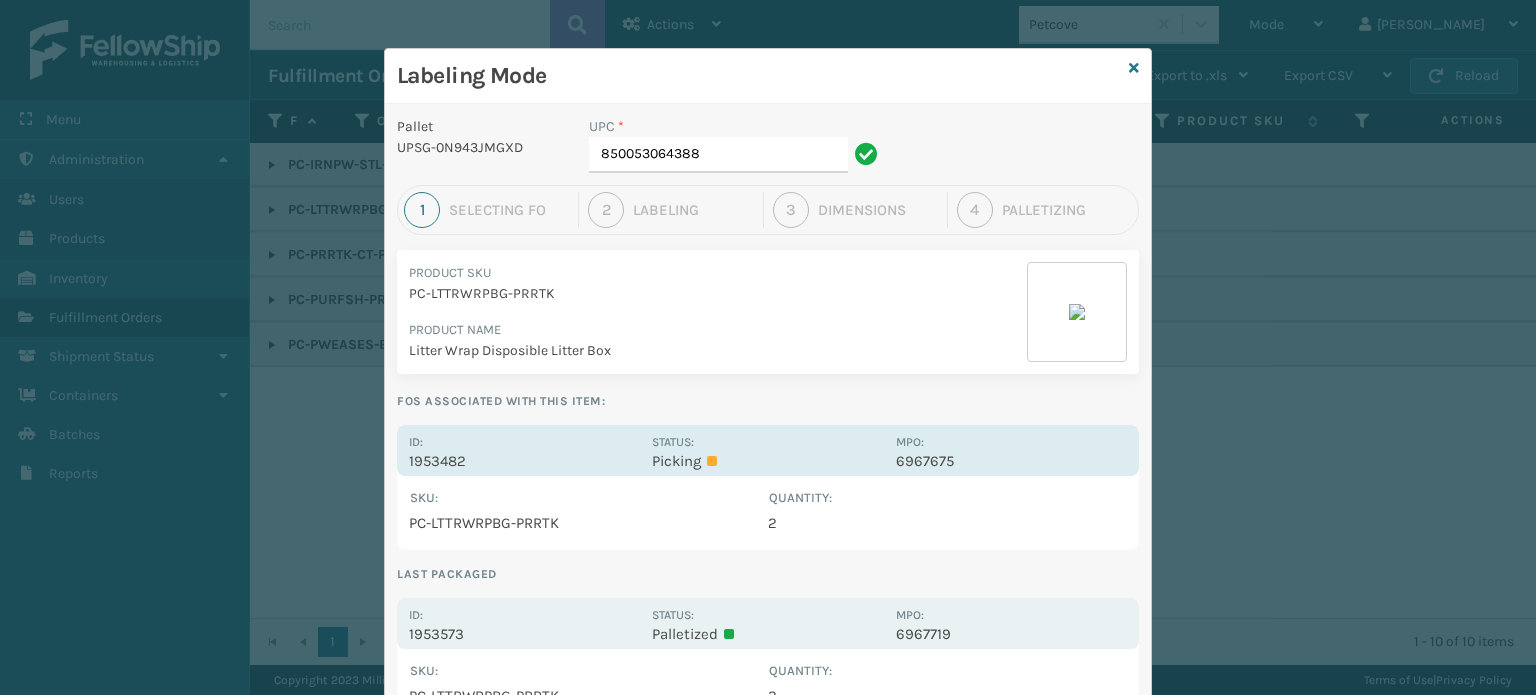 click on "1953482" at bounding box center (524, 461) 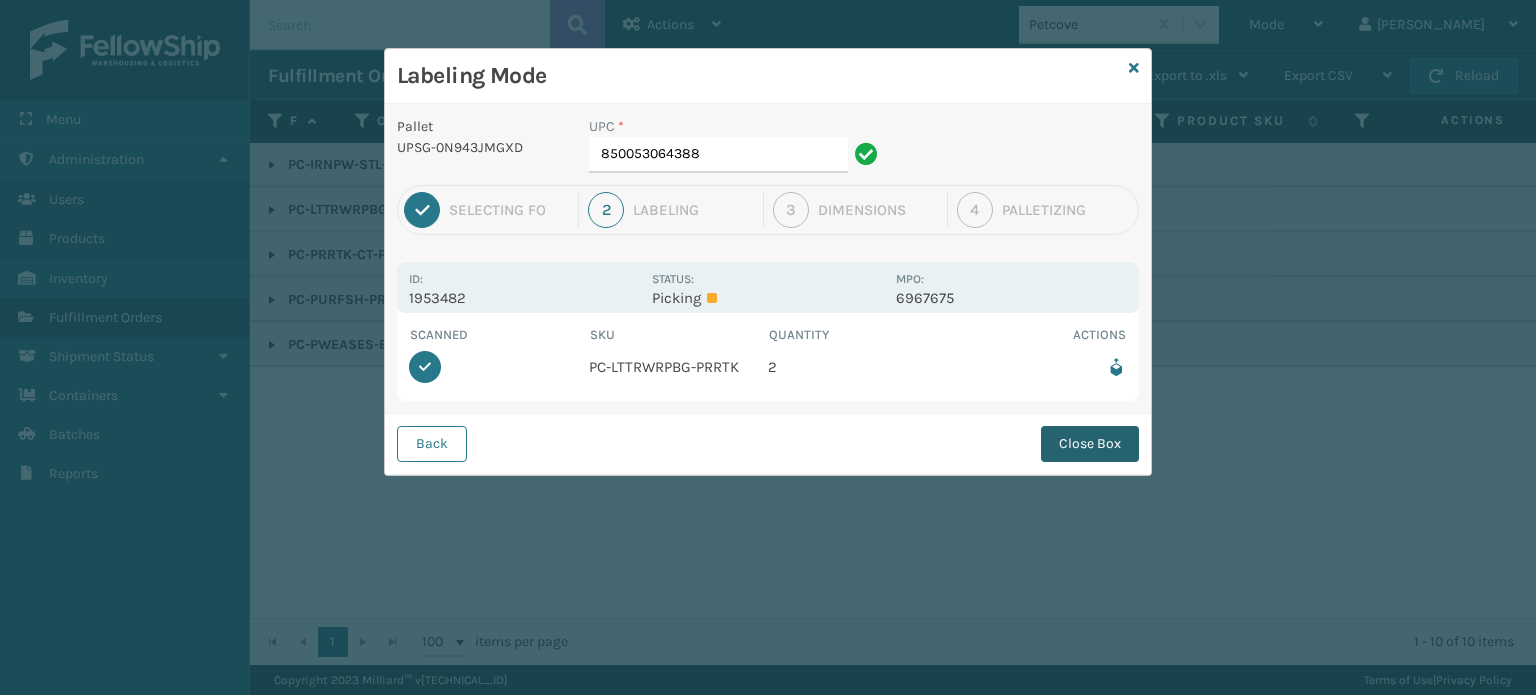 click on "Close Box" at bounding box center (1090, 444) 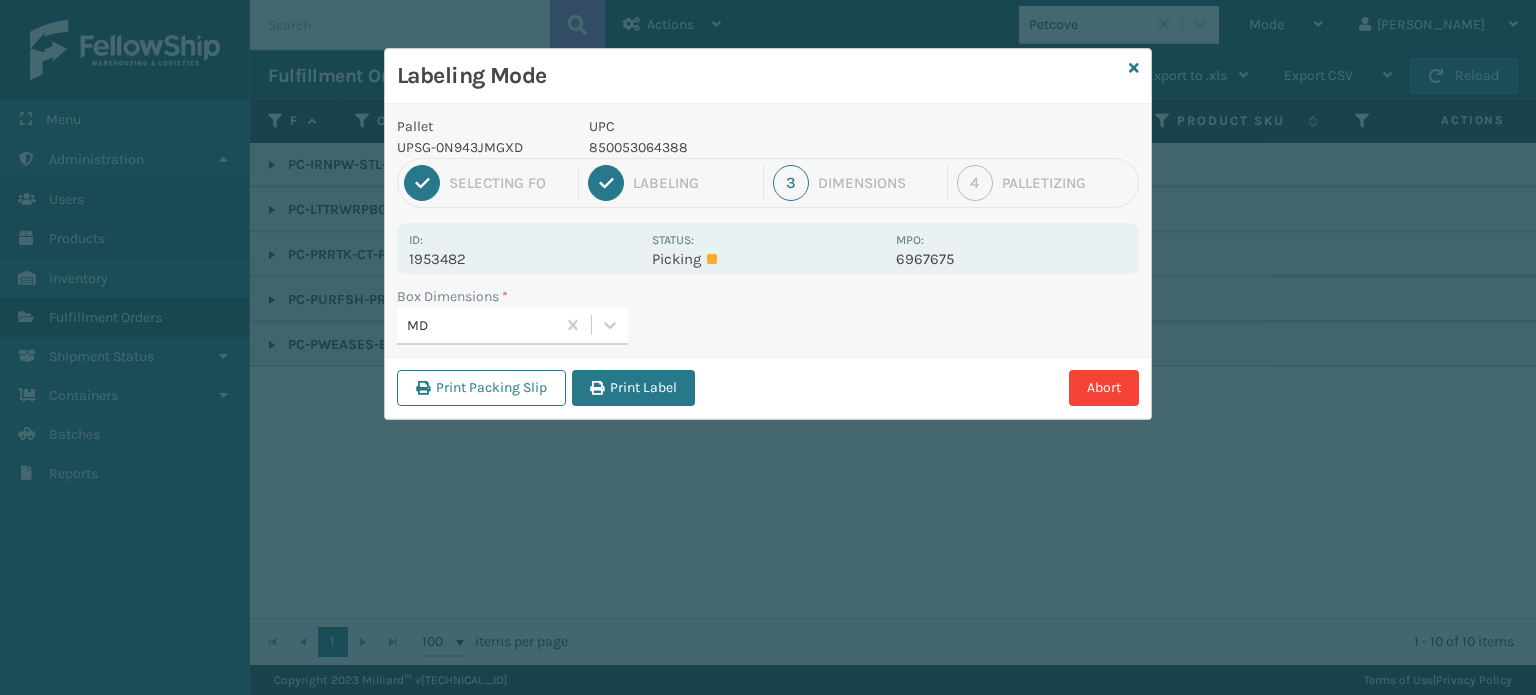 click on "Labeling Mode Pallet UPSG-0N943JMGXD UPC 850053064388 1 Selecting FO 2 Labeling 3 Dimensions 4 Palletizing Id: 1953482 Status: Picking MPO: 6967675 Box Dimensions   * MD Print Packing Slip Print Label Abort" at bounding box center [768, 234] 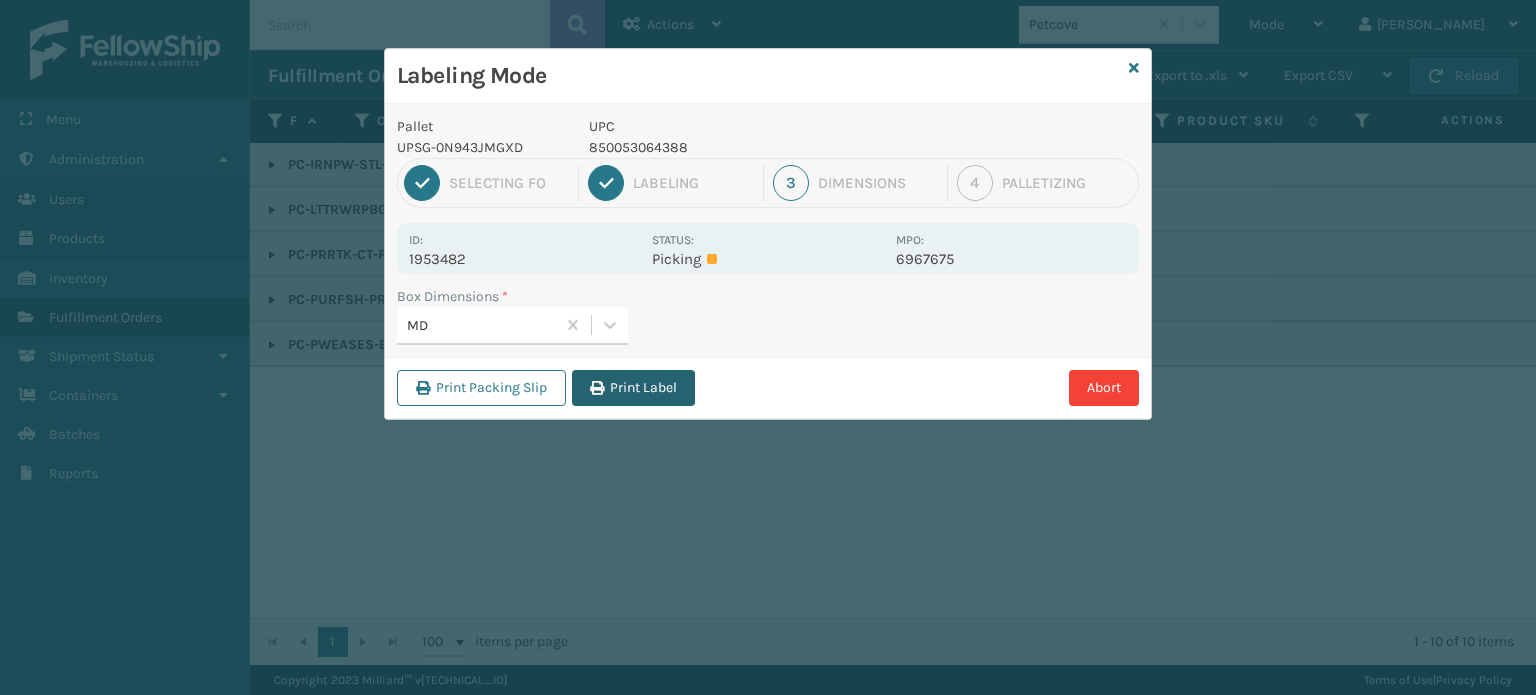 click on "Print Label" at bounding box center [633, 388] 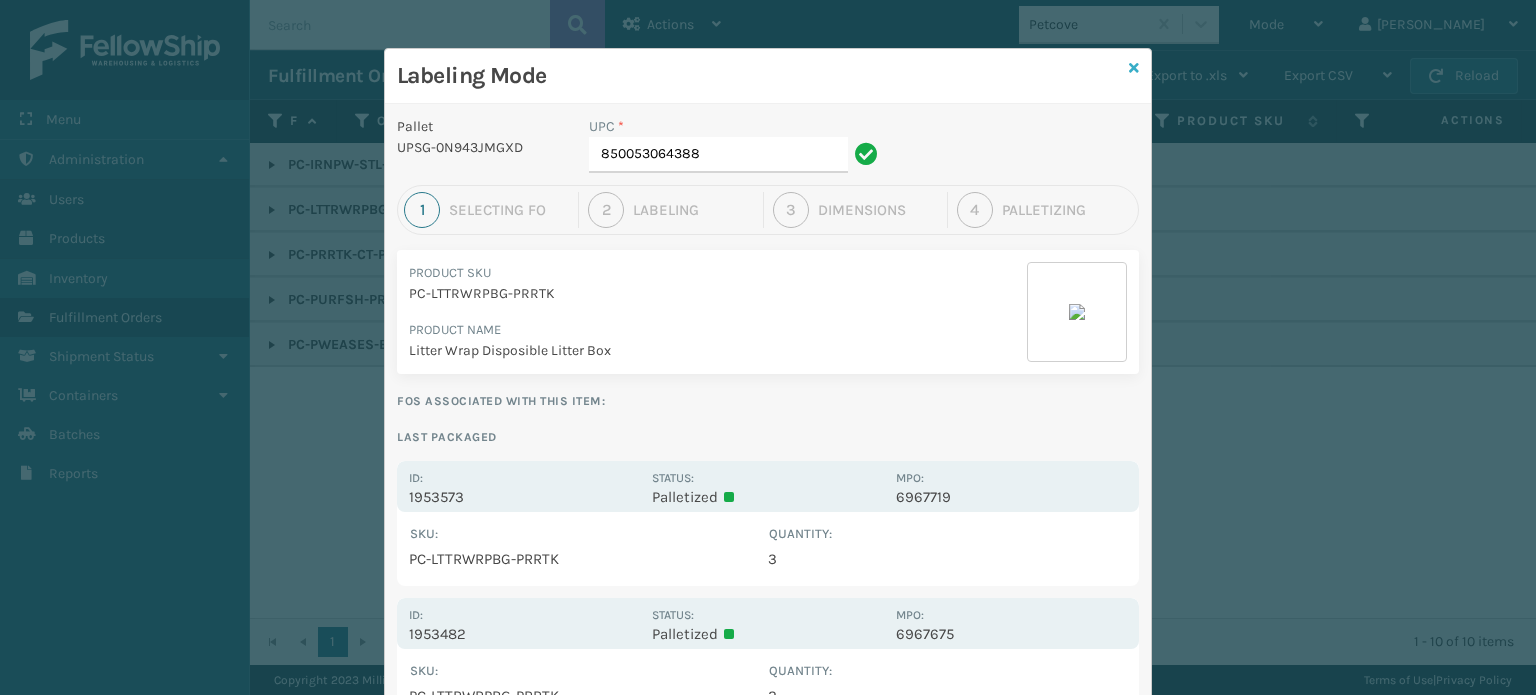 click at bounding box center [1134, 68] 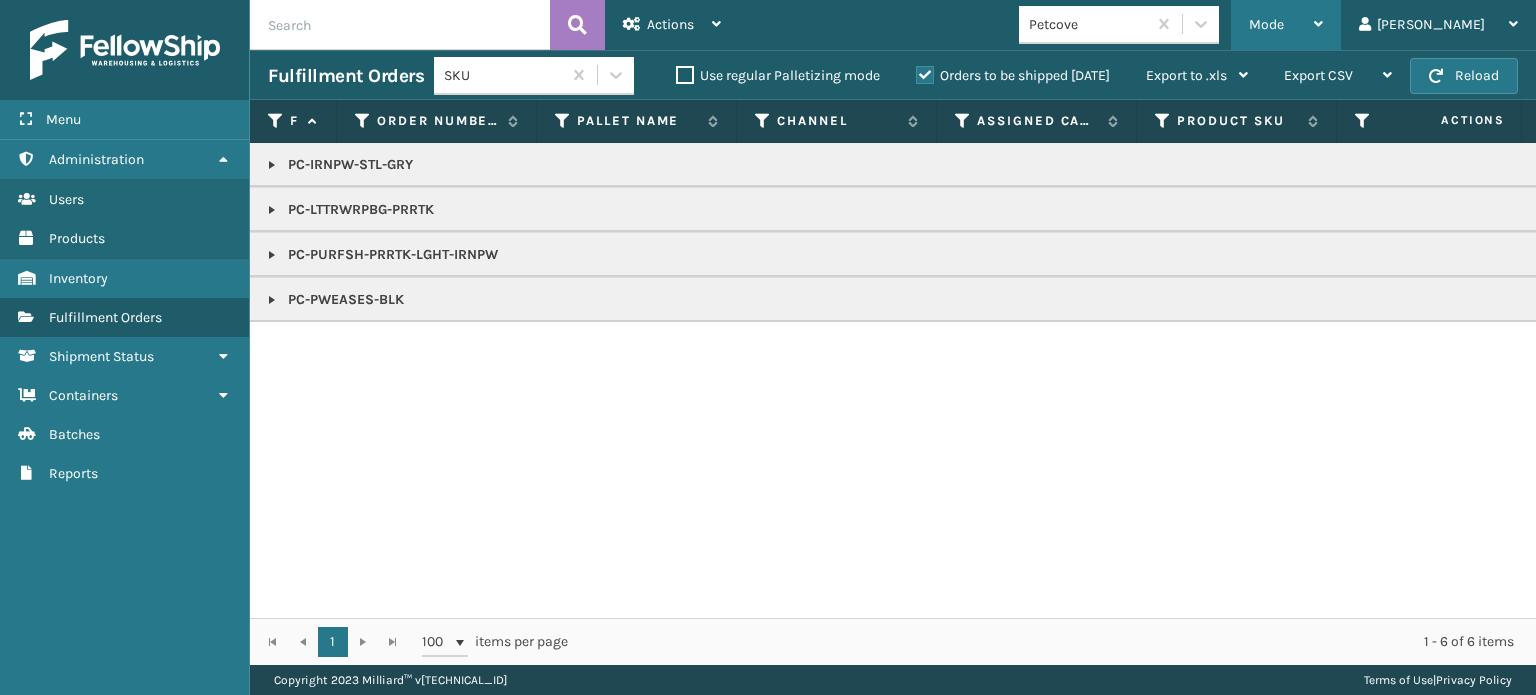 click on "Mode Regular Mode Picking Mode Labeling Mode Exit Scan Mode" at bounding box center [1286, 25] 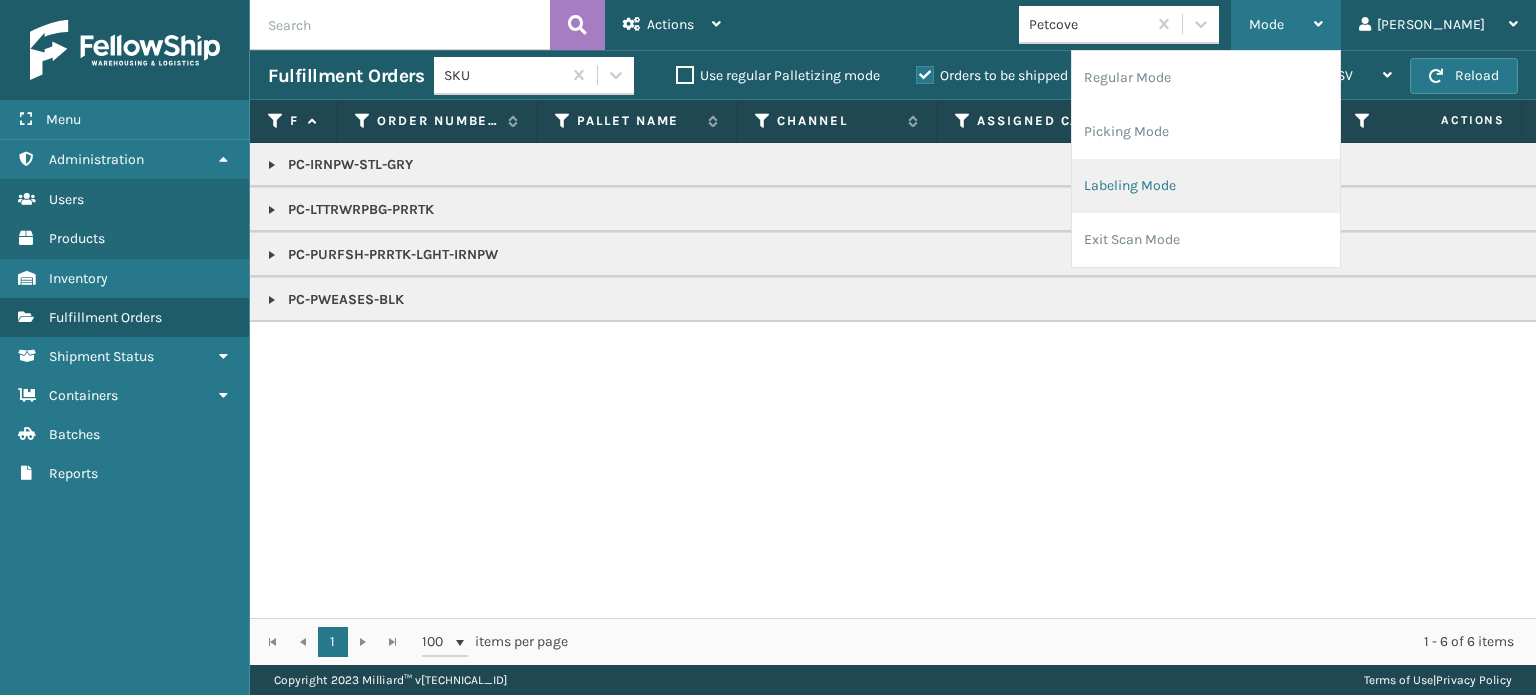 click on "Labeling Mode" at bounding box center (1206, 186) 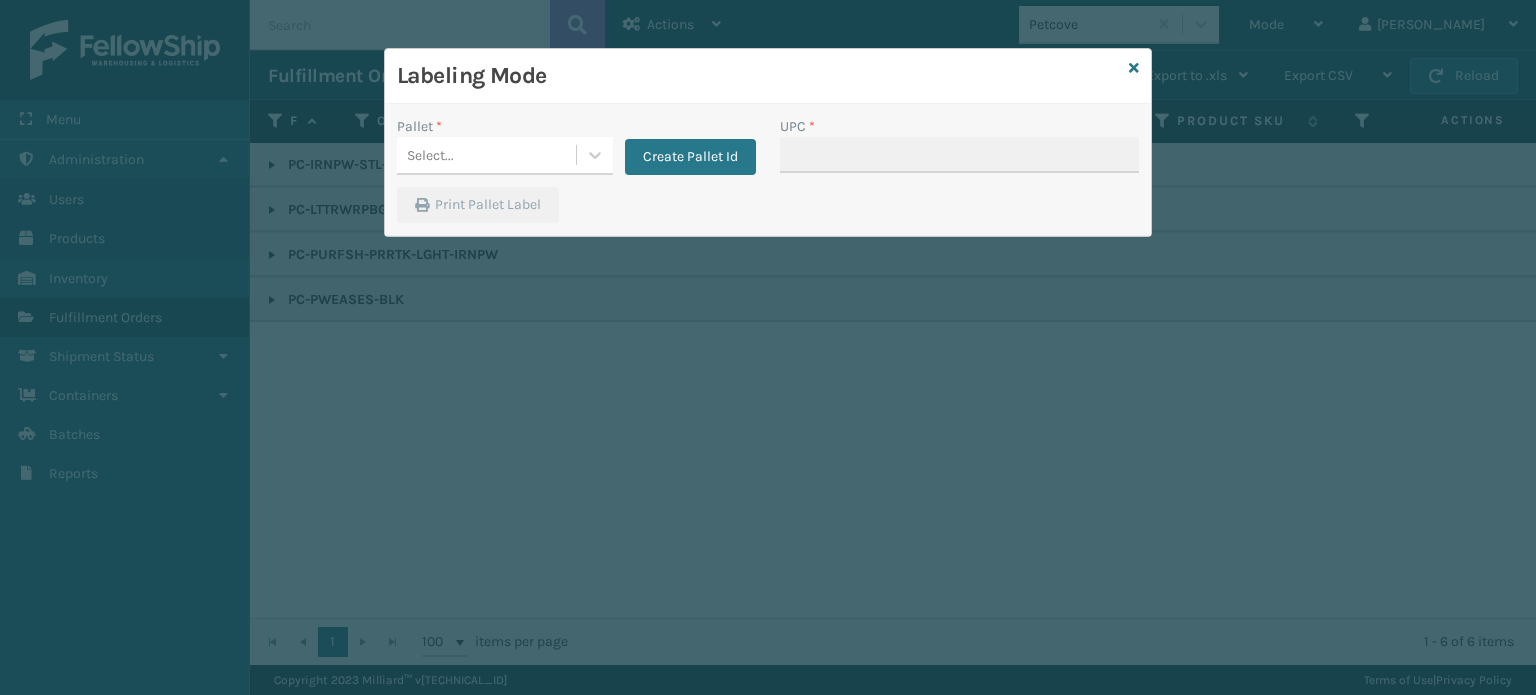 click on "Print Pallet Label" at bounding box center (512, 211) 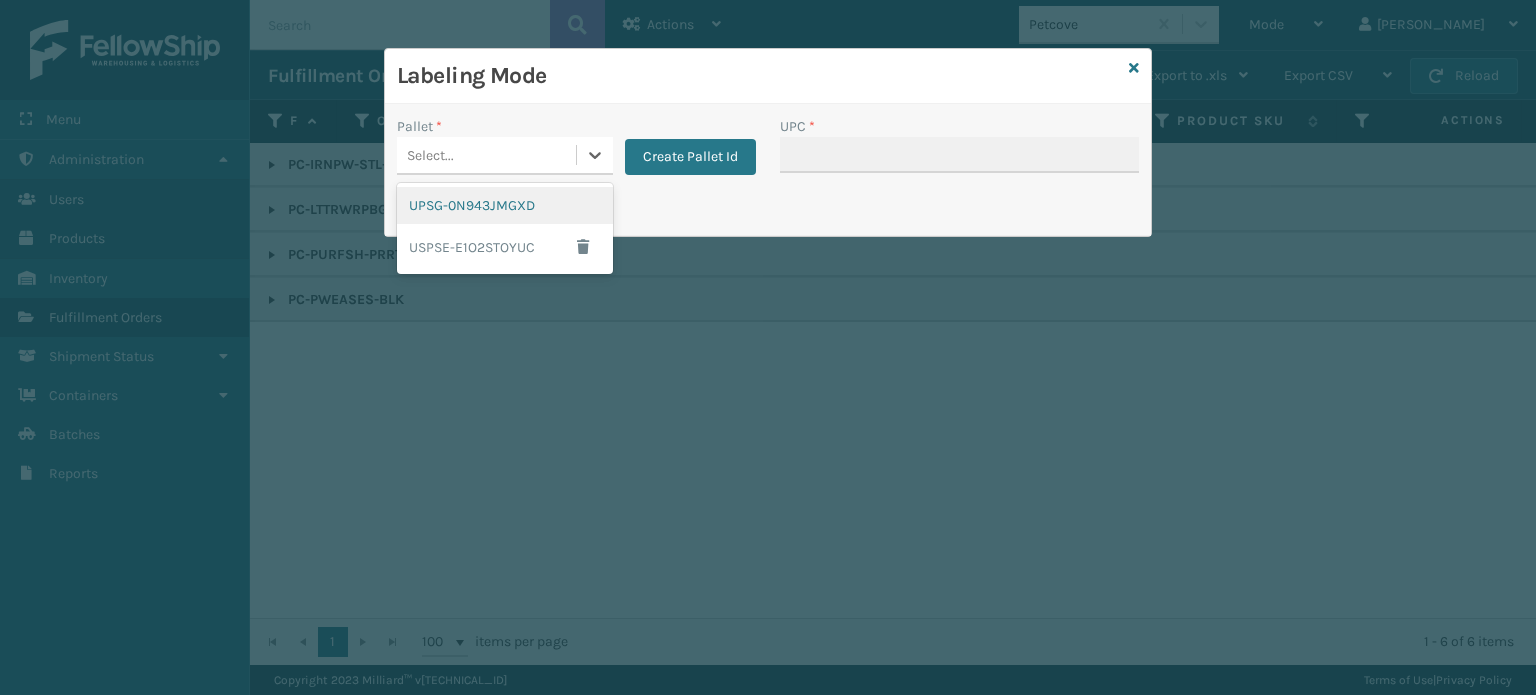 click on "UPSG-0N943JMGXD" at bounding box center (505, 205) 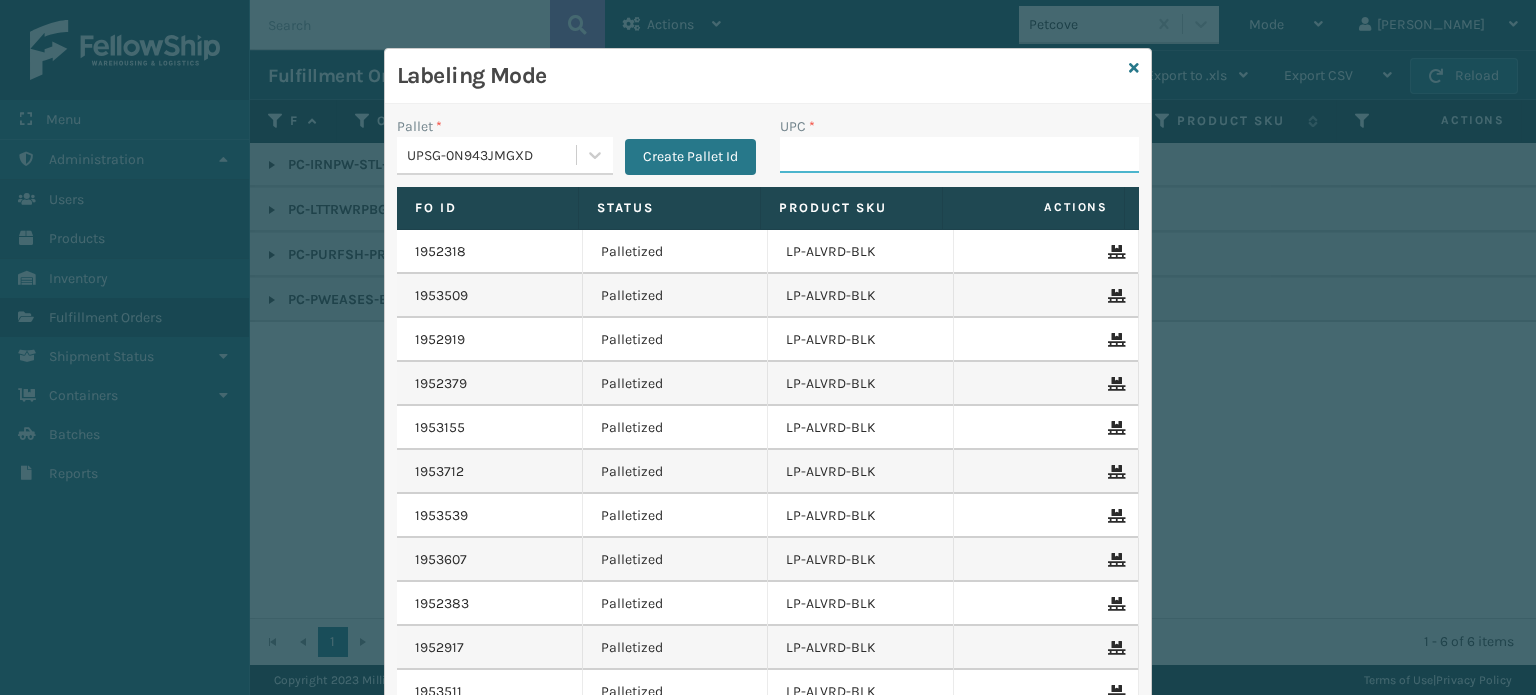 click on "UPC   *" at bounding box center [959, 155] 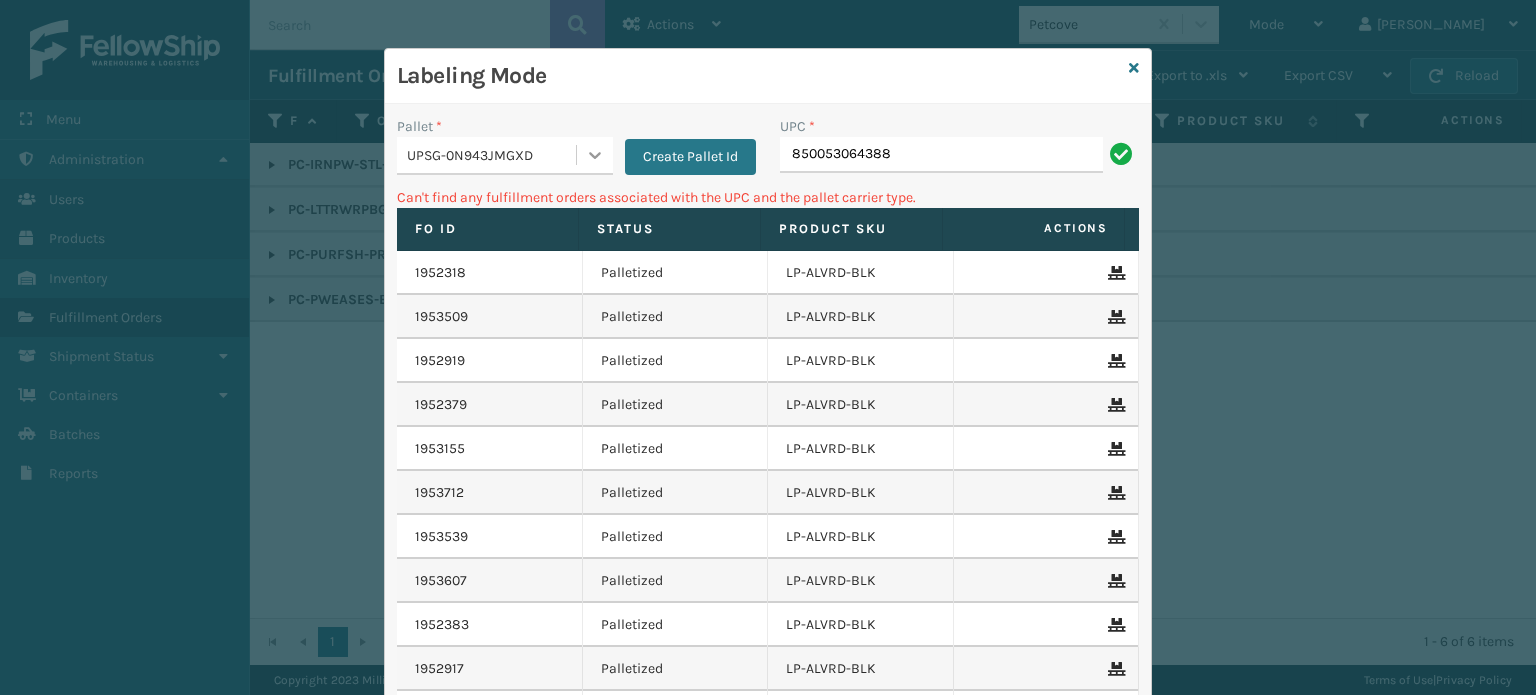 click 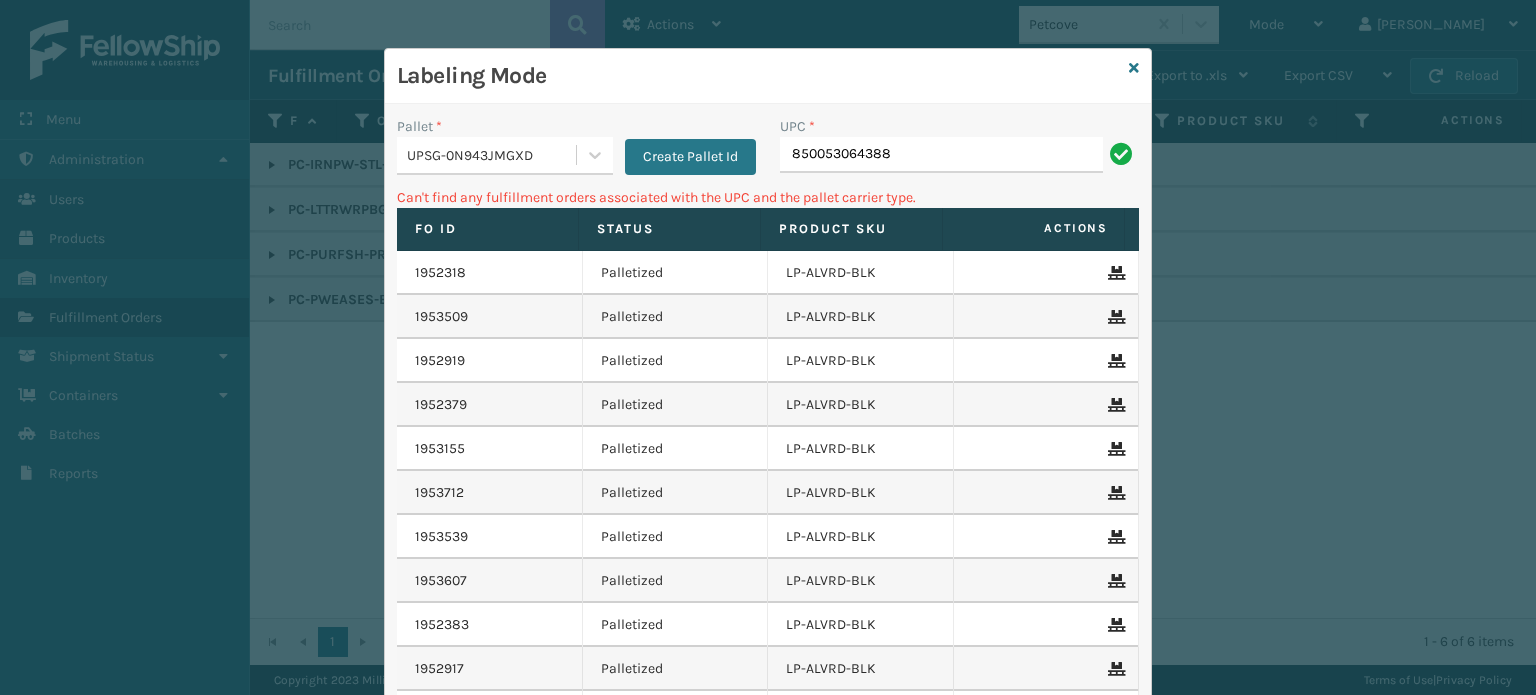 click on "Labeling Mode" at bounding box center (759, 76) 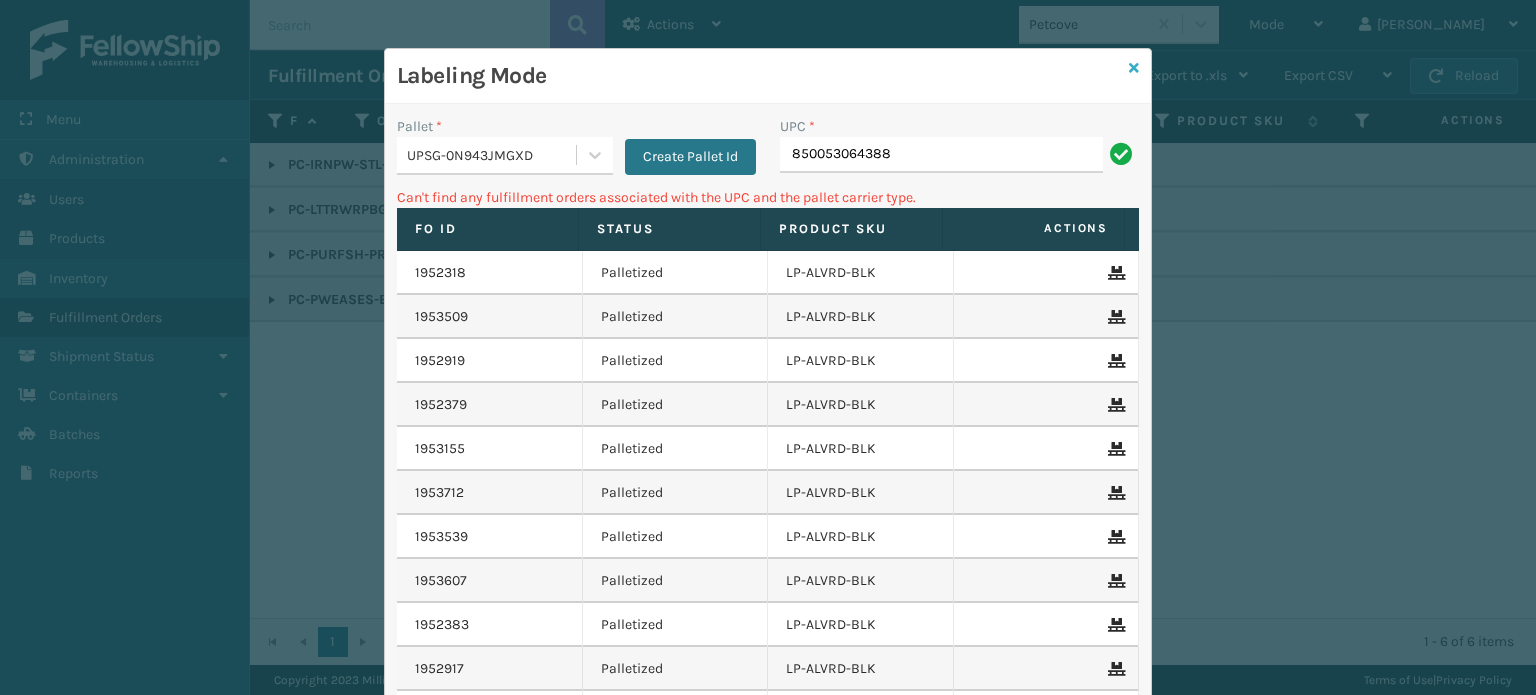 click at bounding box center (1134, 68) 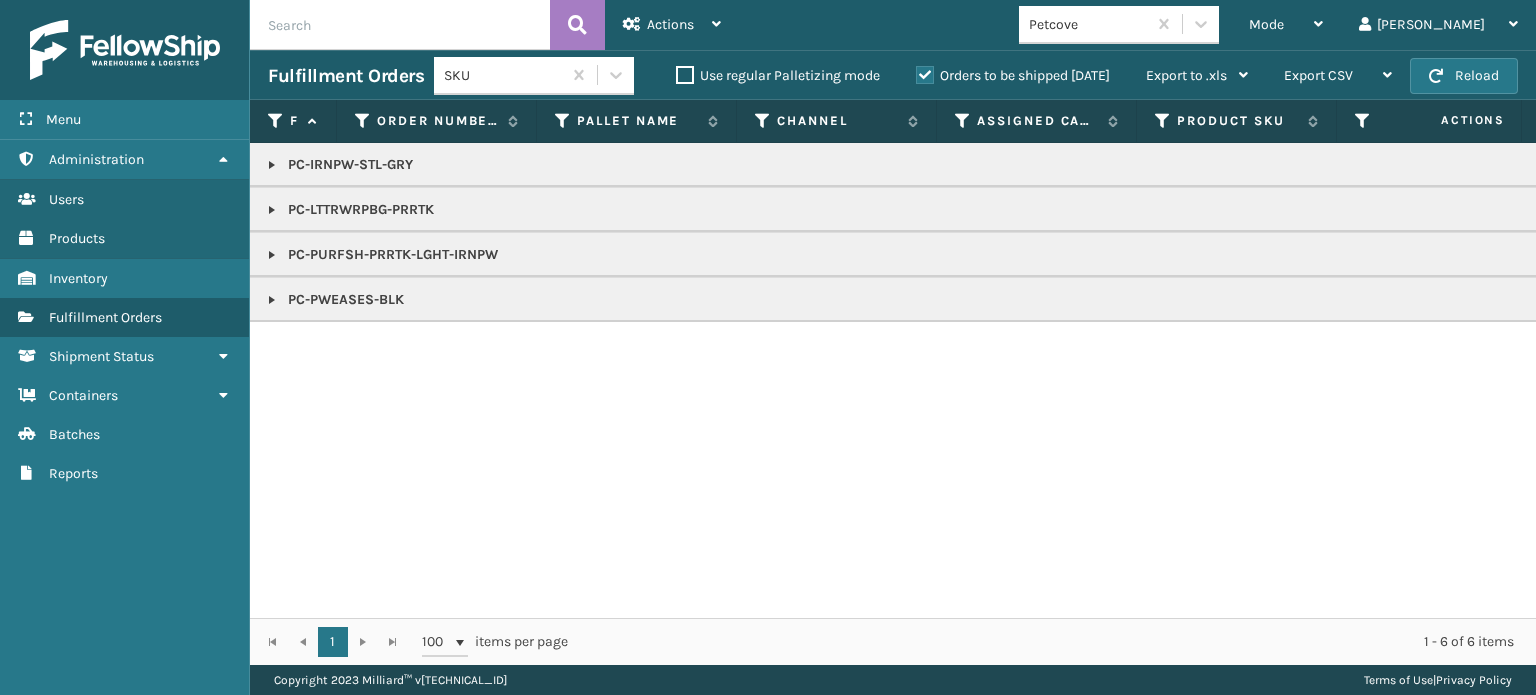 click at bounding box center [272, 210] 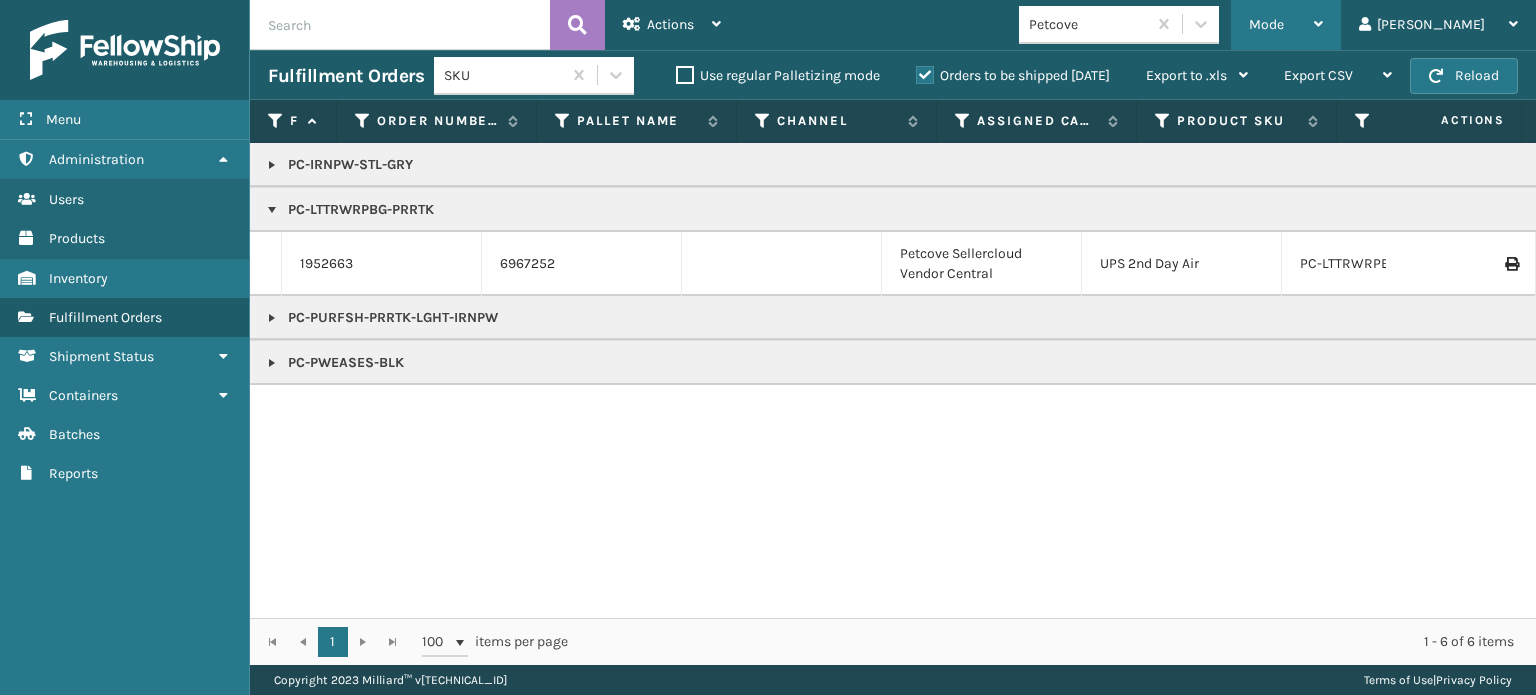 click on "Mode" at bounding box center (1286, 25) 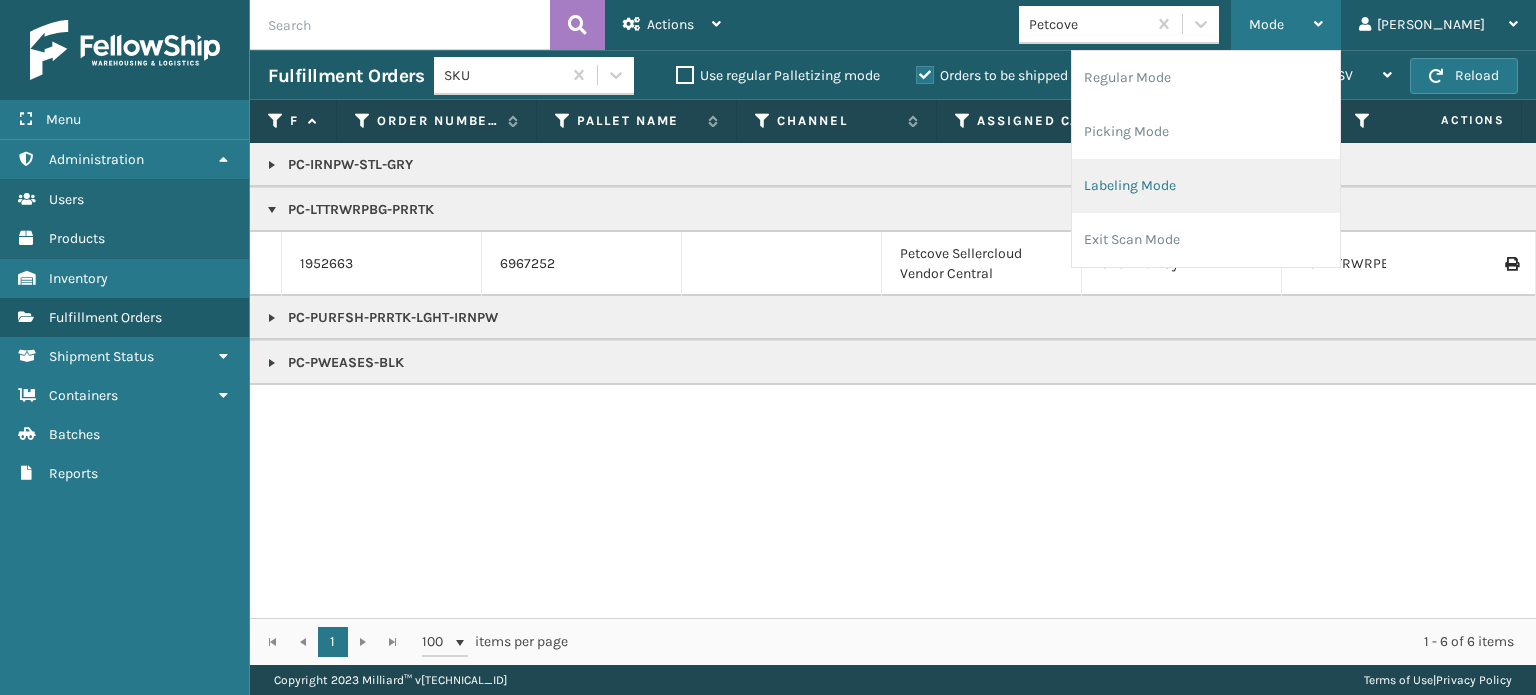 click on "Labeling Mode" at bounding box center (1206, 186) 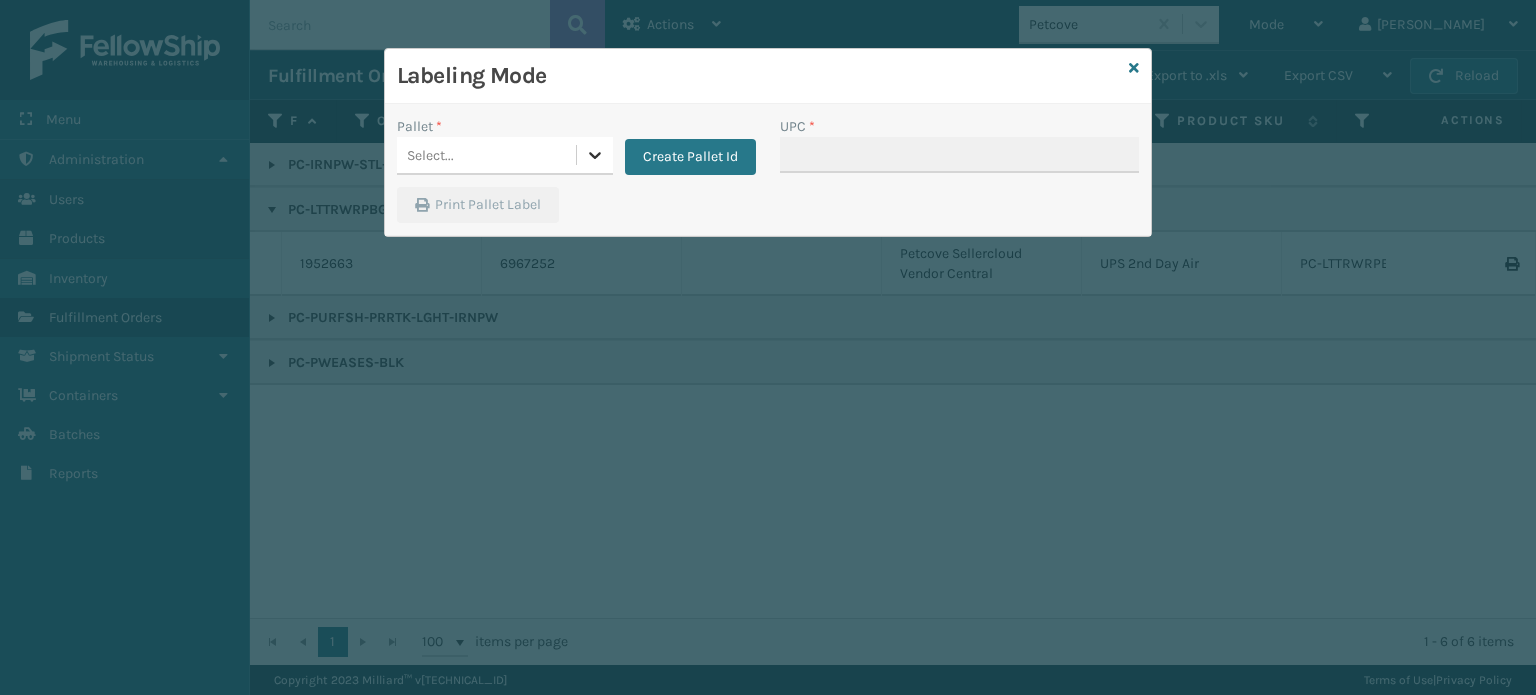 click 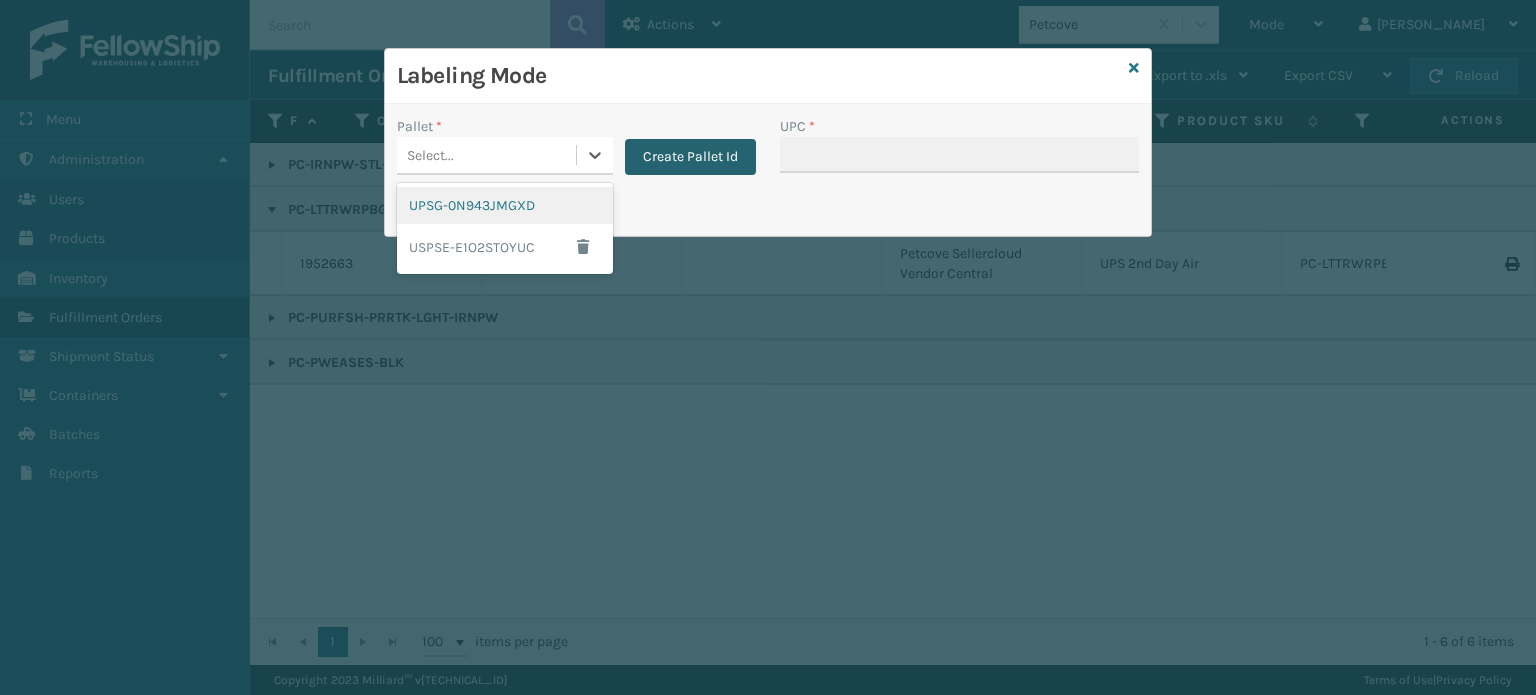 click on "Create Pallet Id" at bounding box center (690, 157) 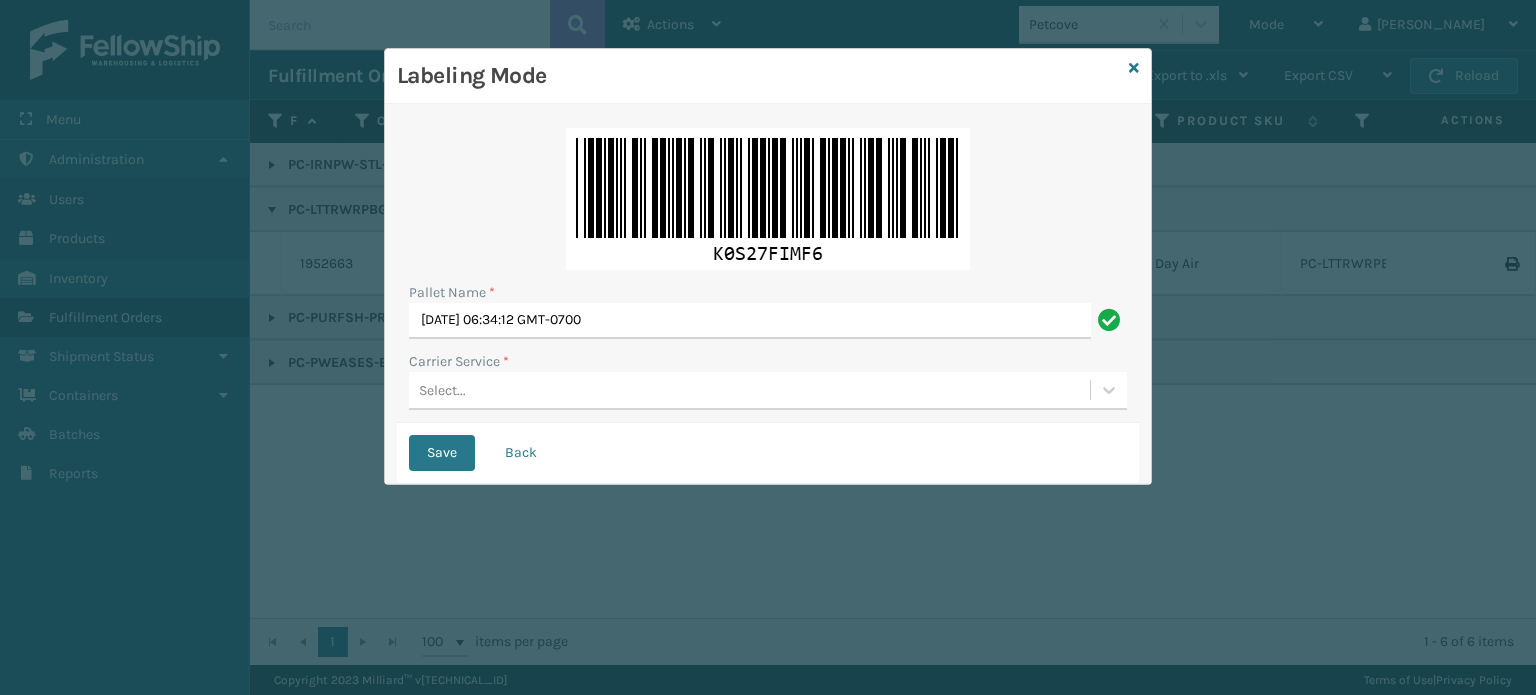 click at bounding box center [768, 199] 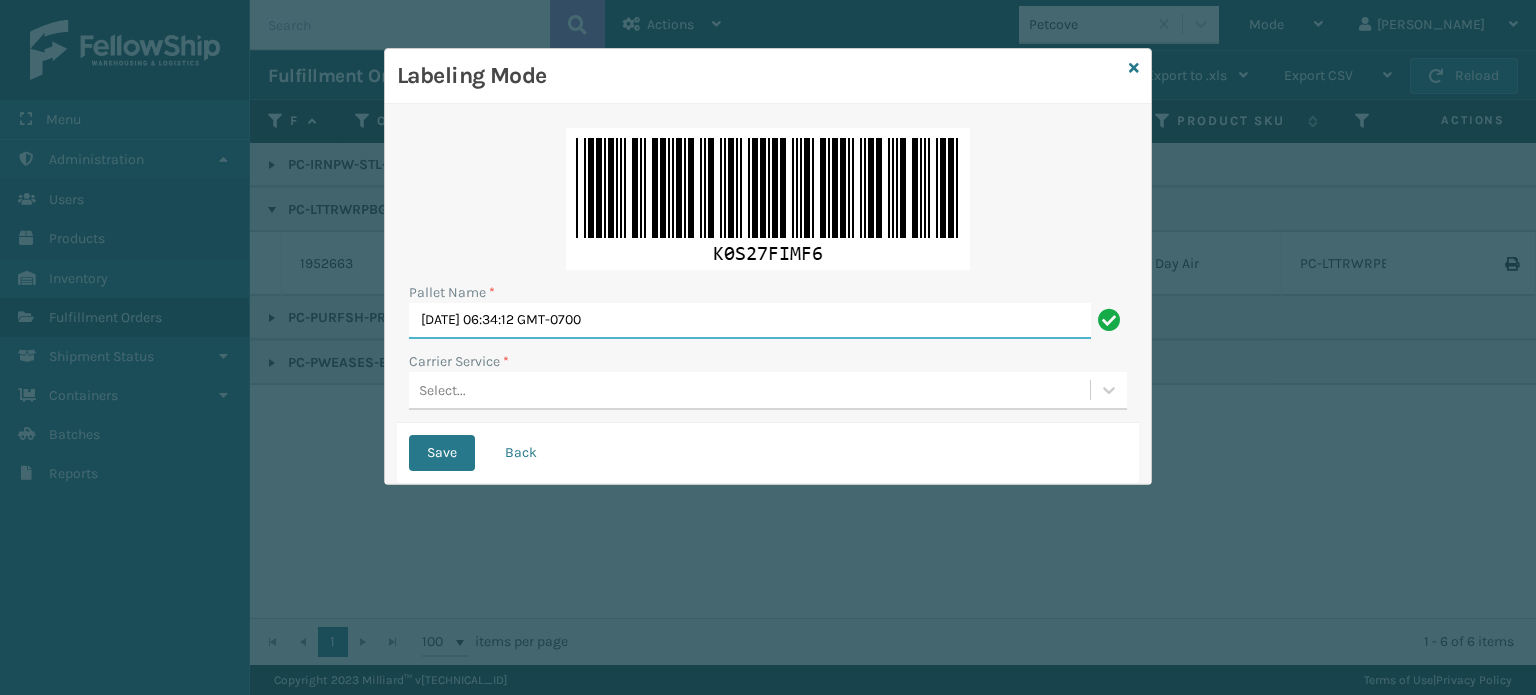 drag, startPoint x: 657, startPoint y: 322, endPoint x: 238, endPoint y: 353, distance: 420.1452 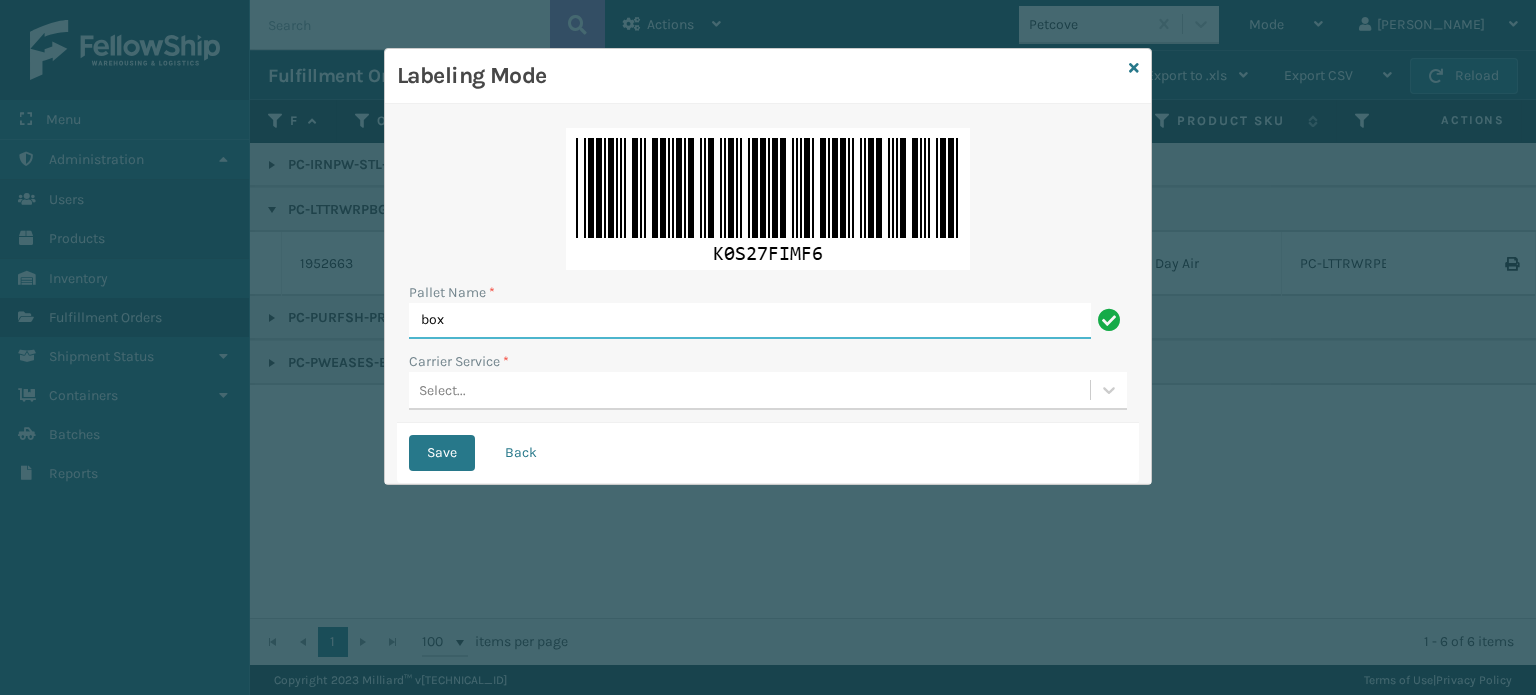 type on "BOX TRUCK" 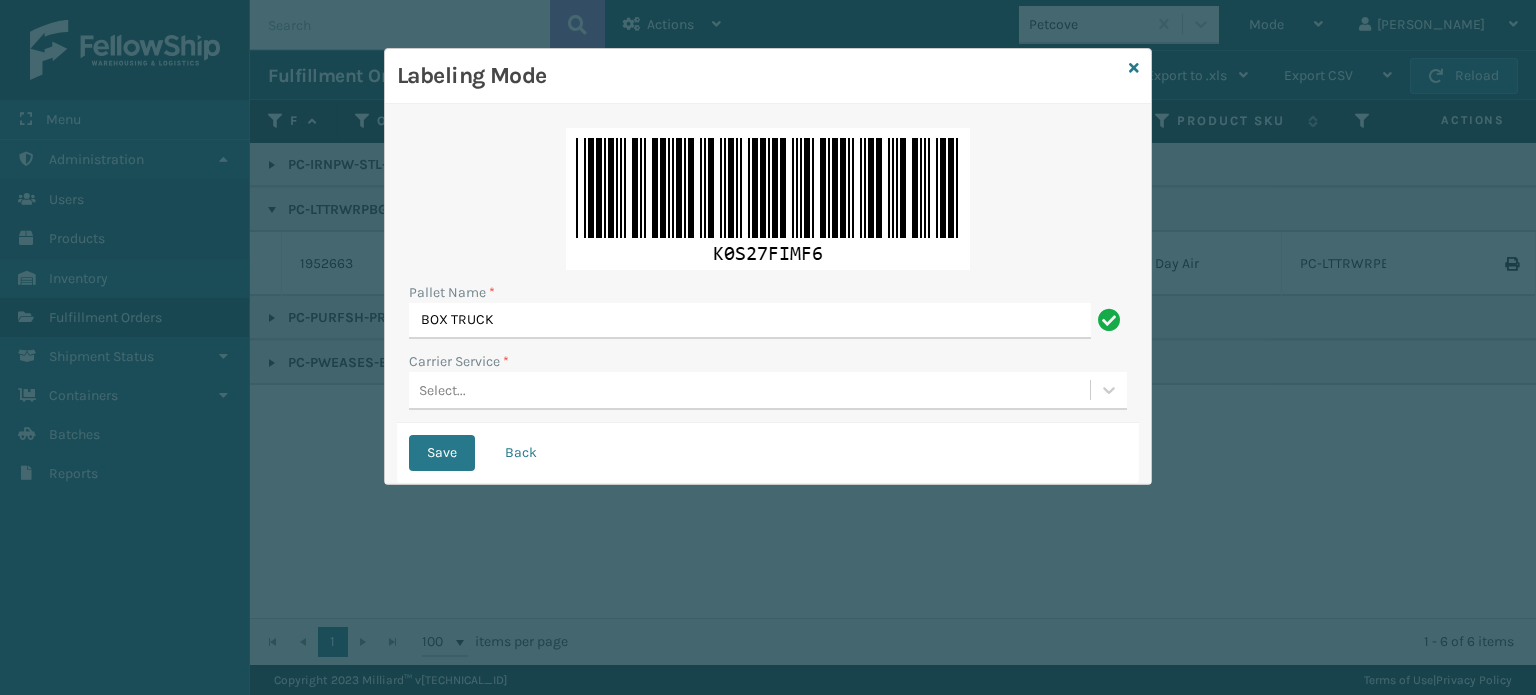 click on "Select..." at bounding box center [749, 390] 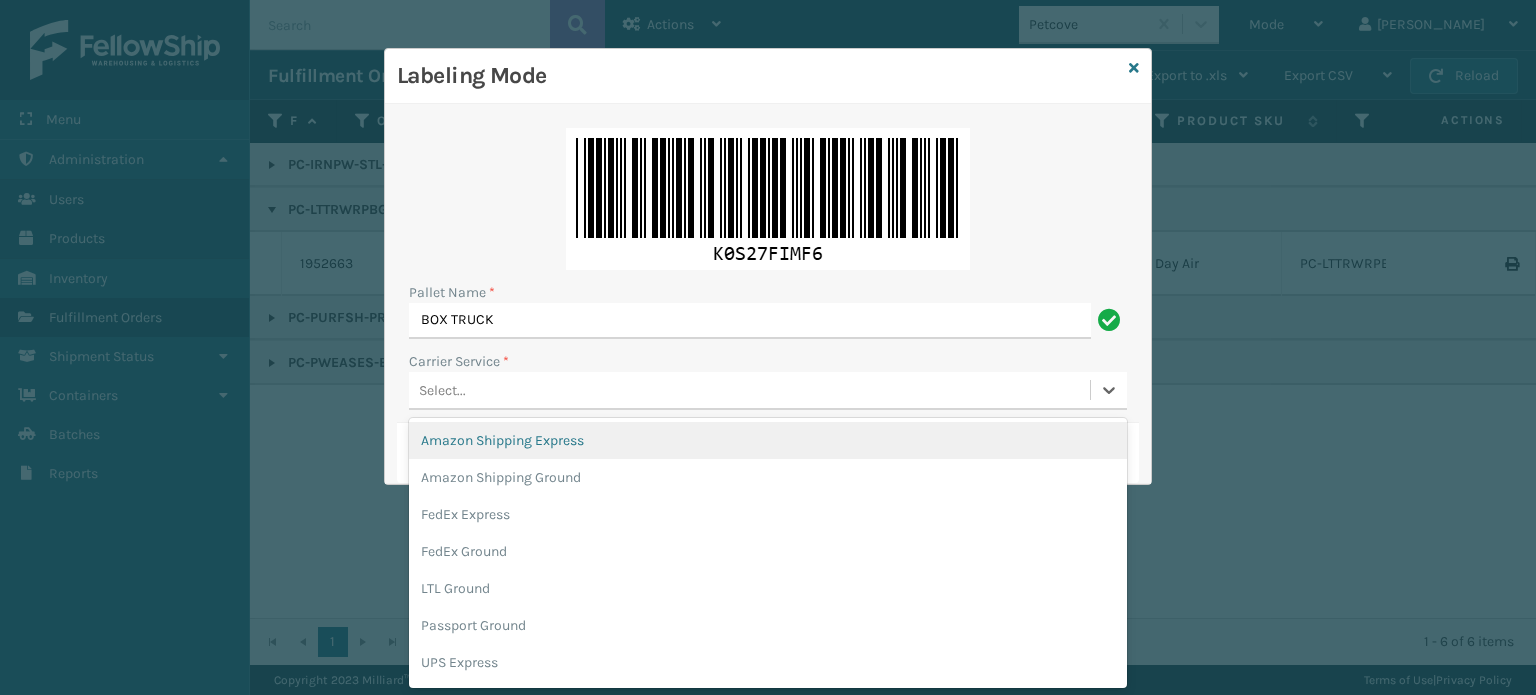 scroll, scrollTop: 0, scrollLeft: 0, axis: both 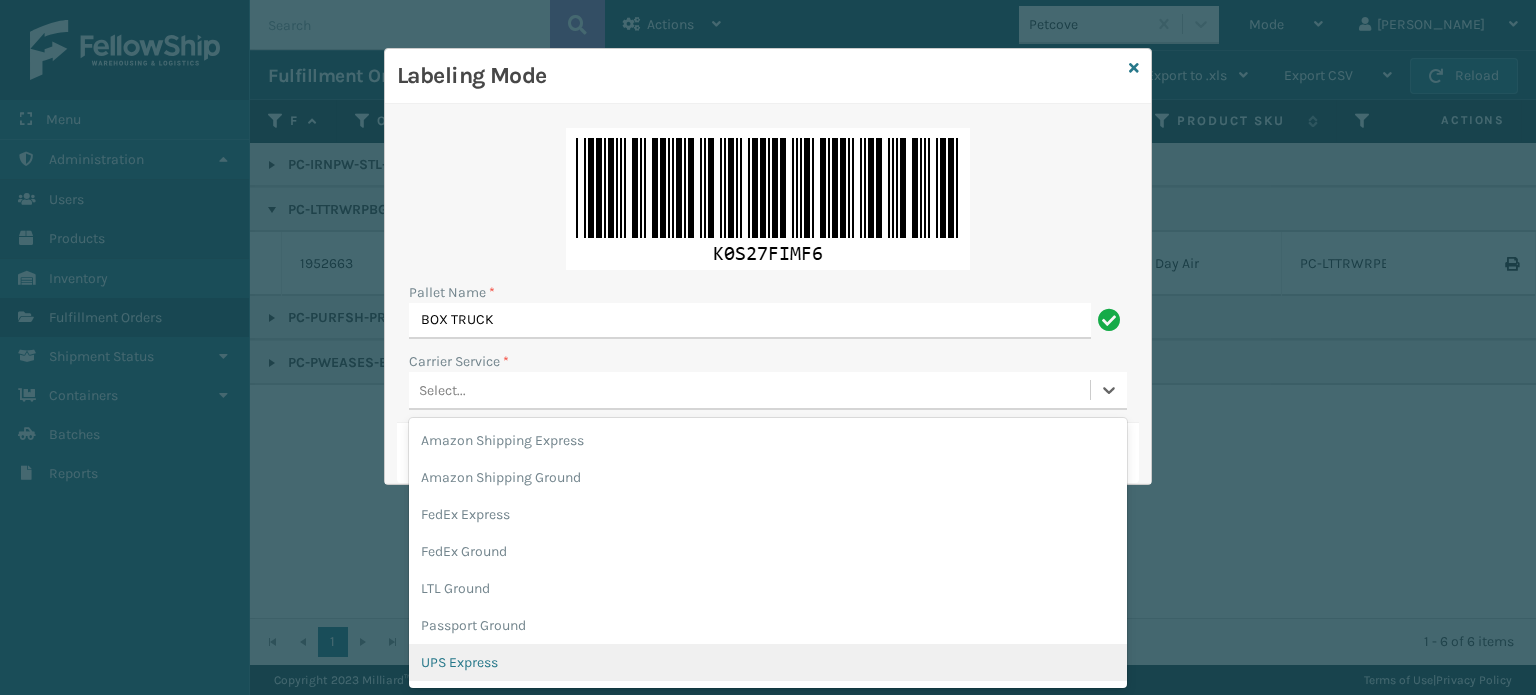click on "UPS Express" at bounding box center [768, 662] 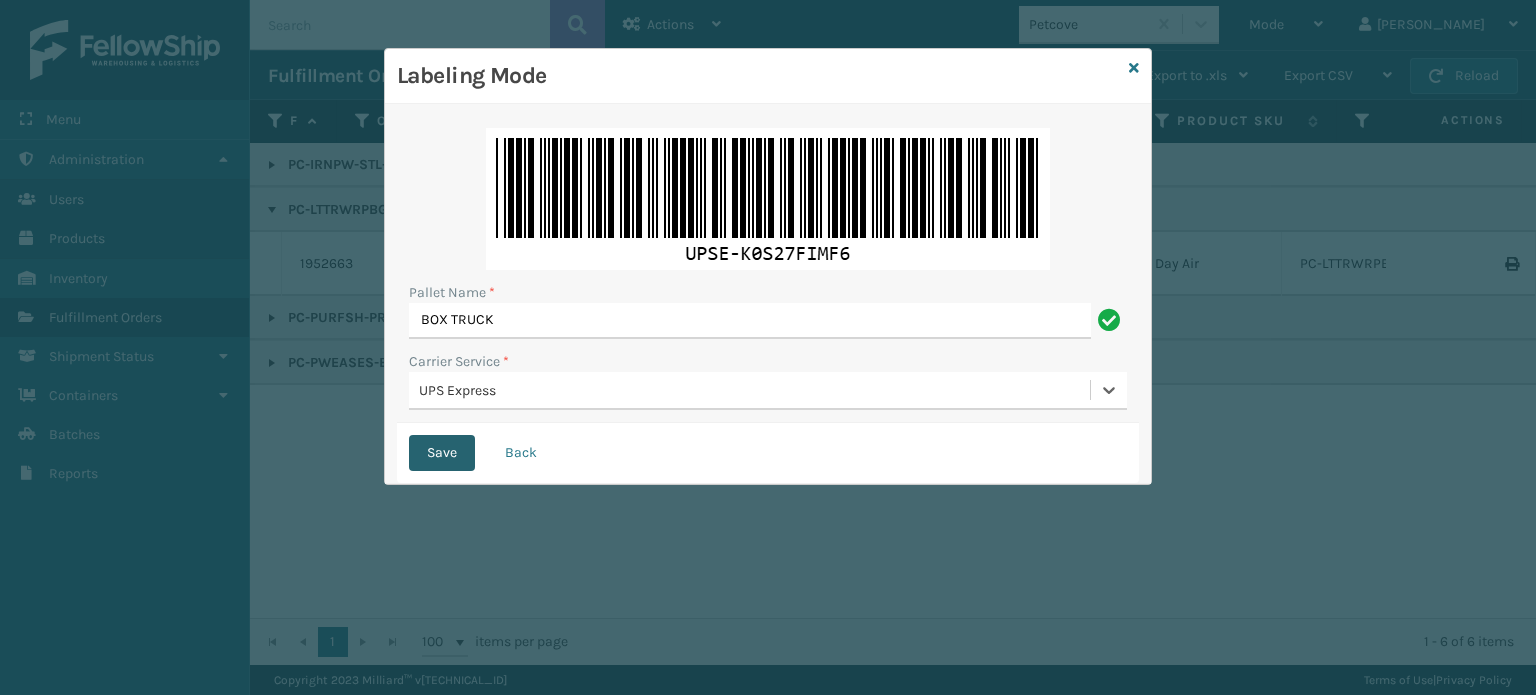 click on "Save" at bounding box center [442, 453] 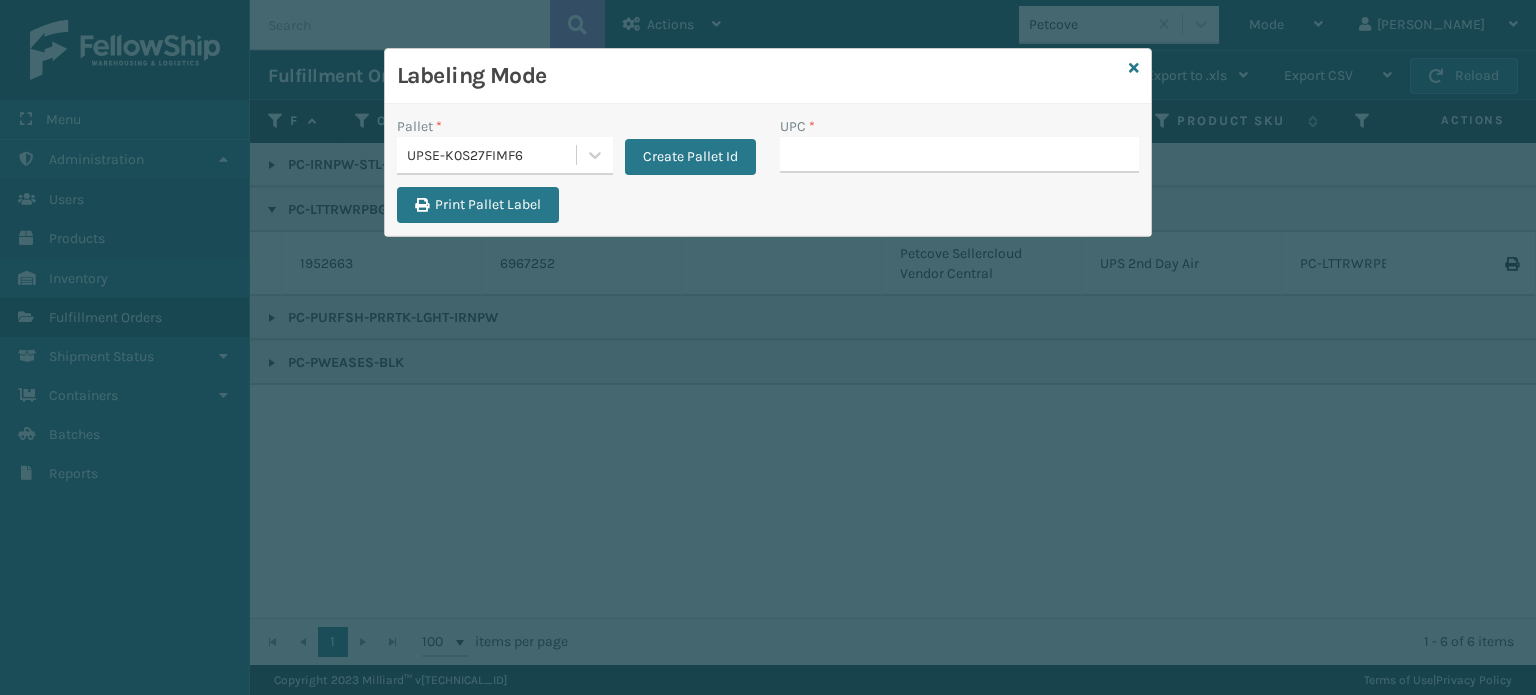 click on "UPSE-K0S27FIMF6" at bounding box center [492, 155] 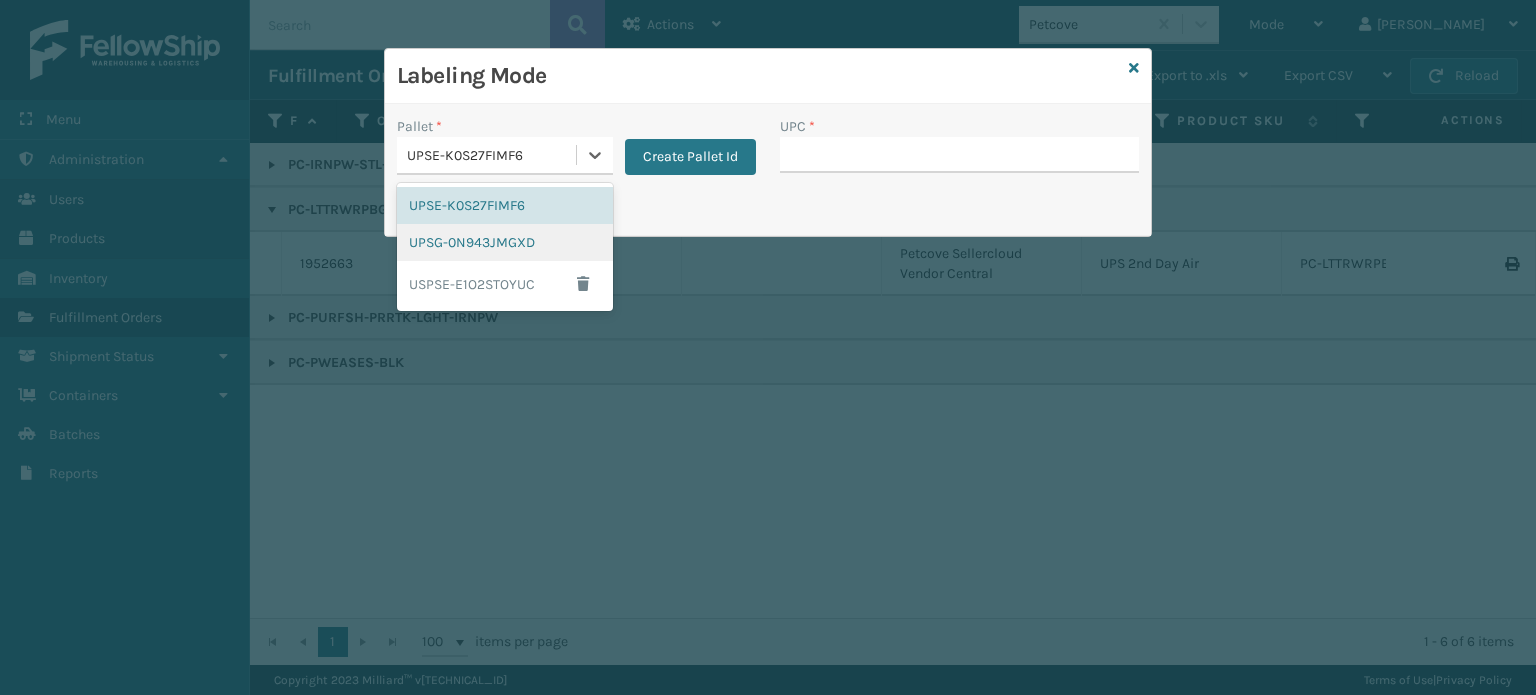 click on "UPSG-0N943JMGXD" at bounding box center (505, 242) 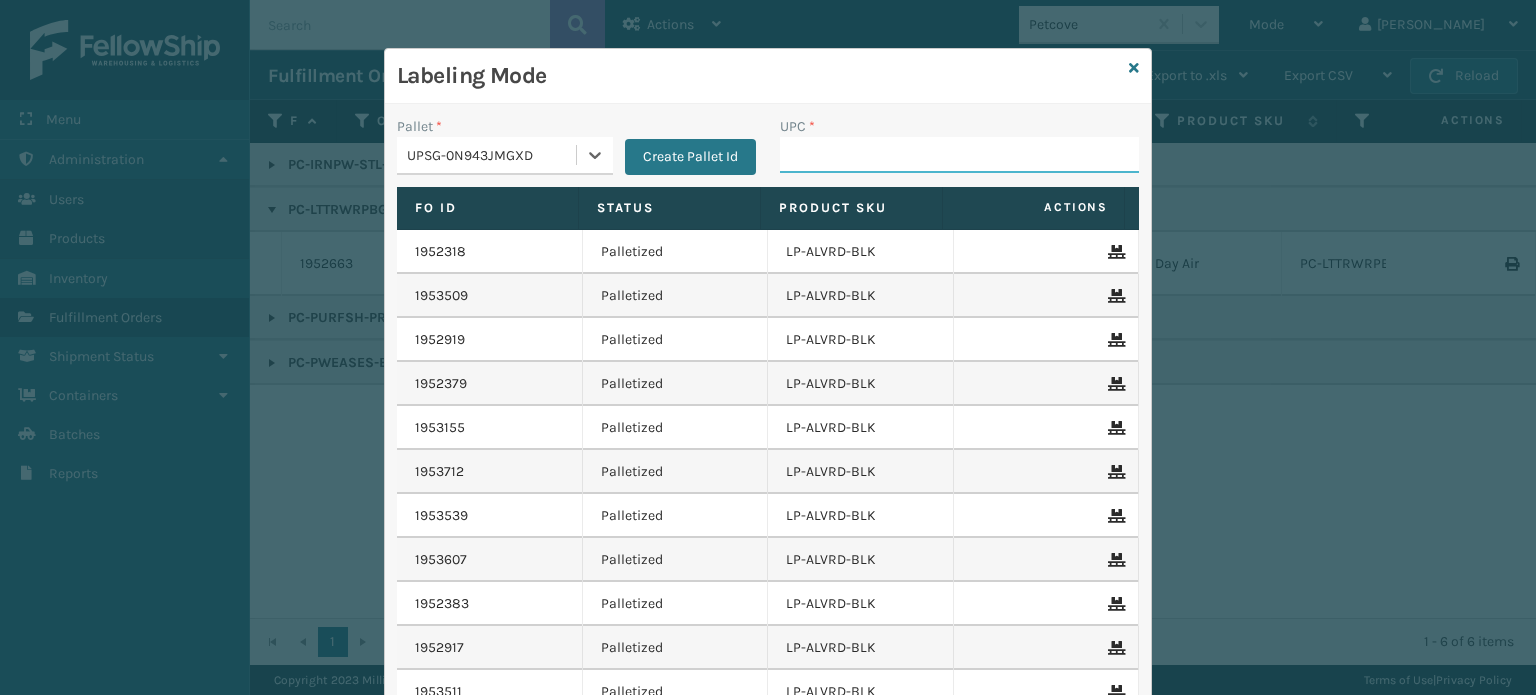 click on "UPC   *" at bounding box center [959, 155] 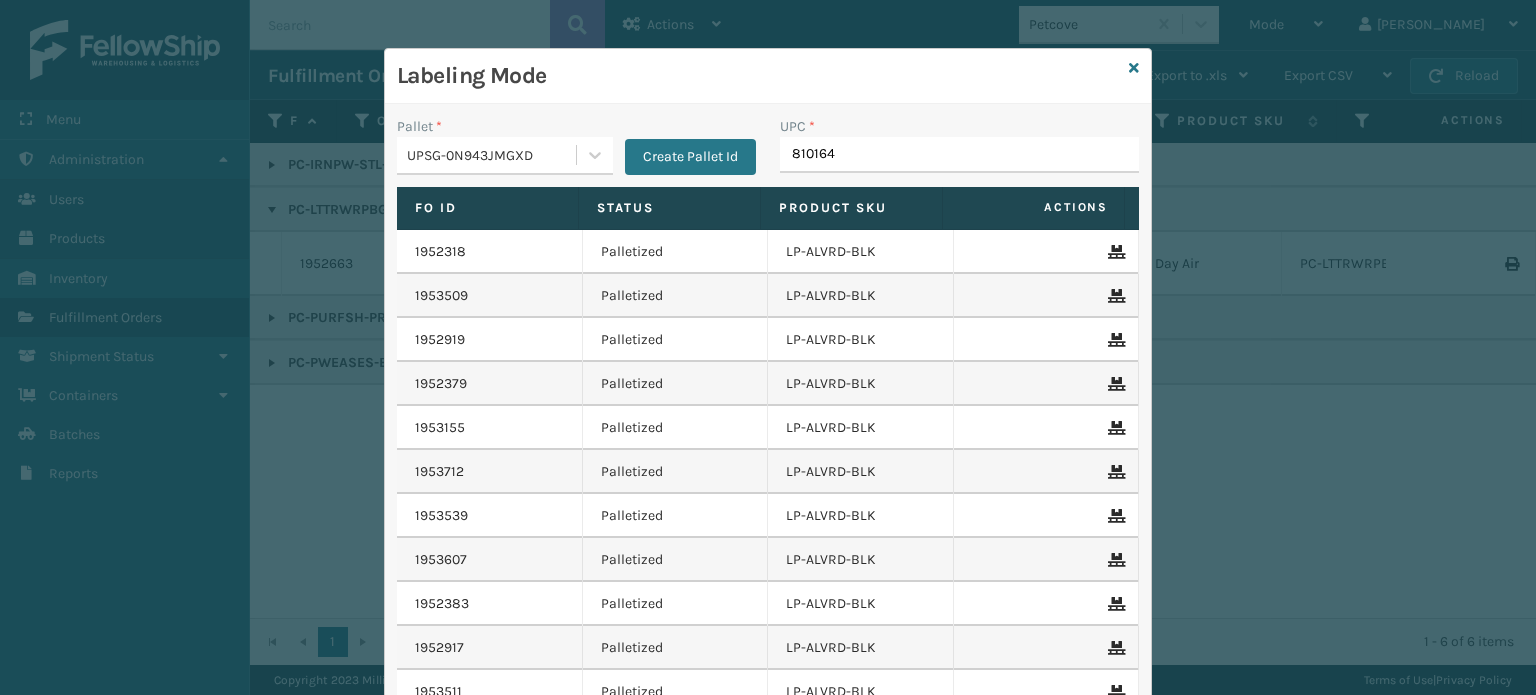 type on "8101645" 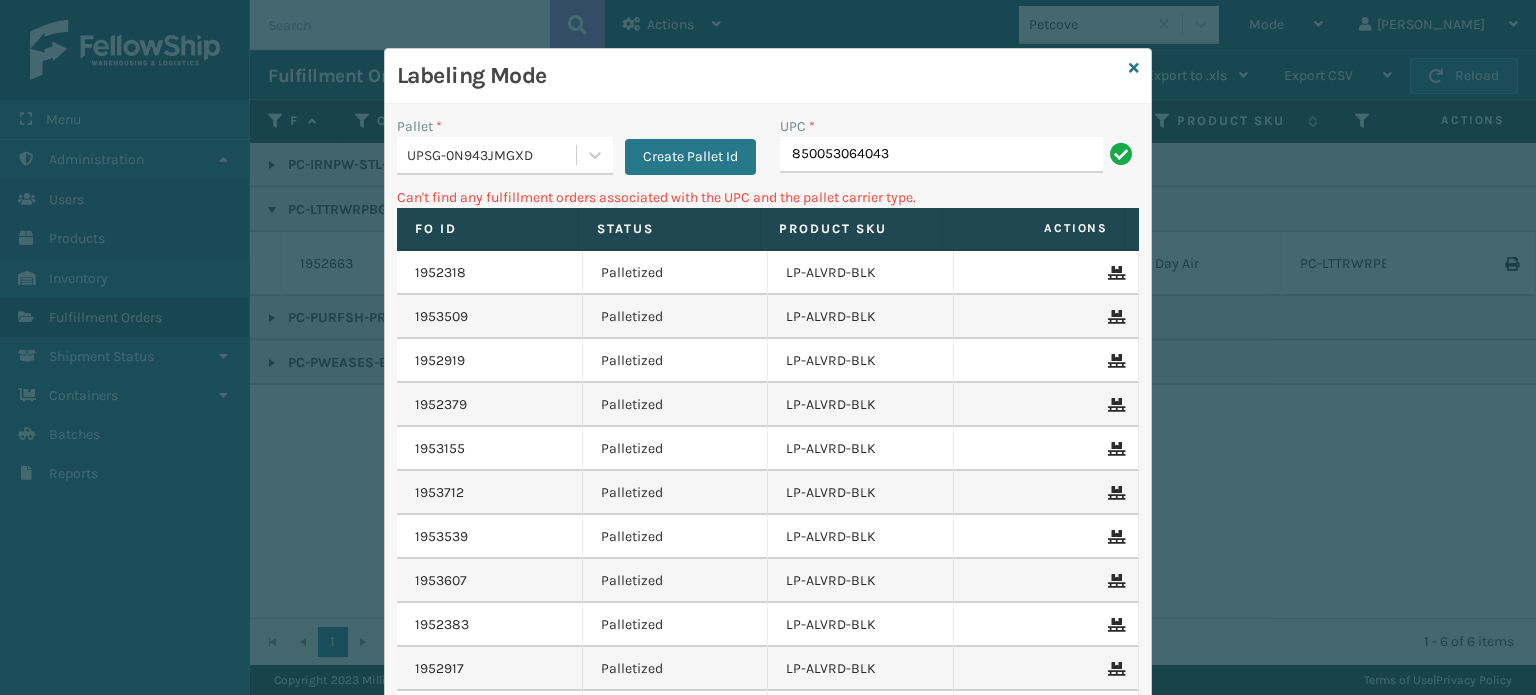 click on "UPSG-0N943JMGXD" at bounding box center (492, 155) 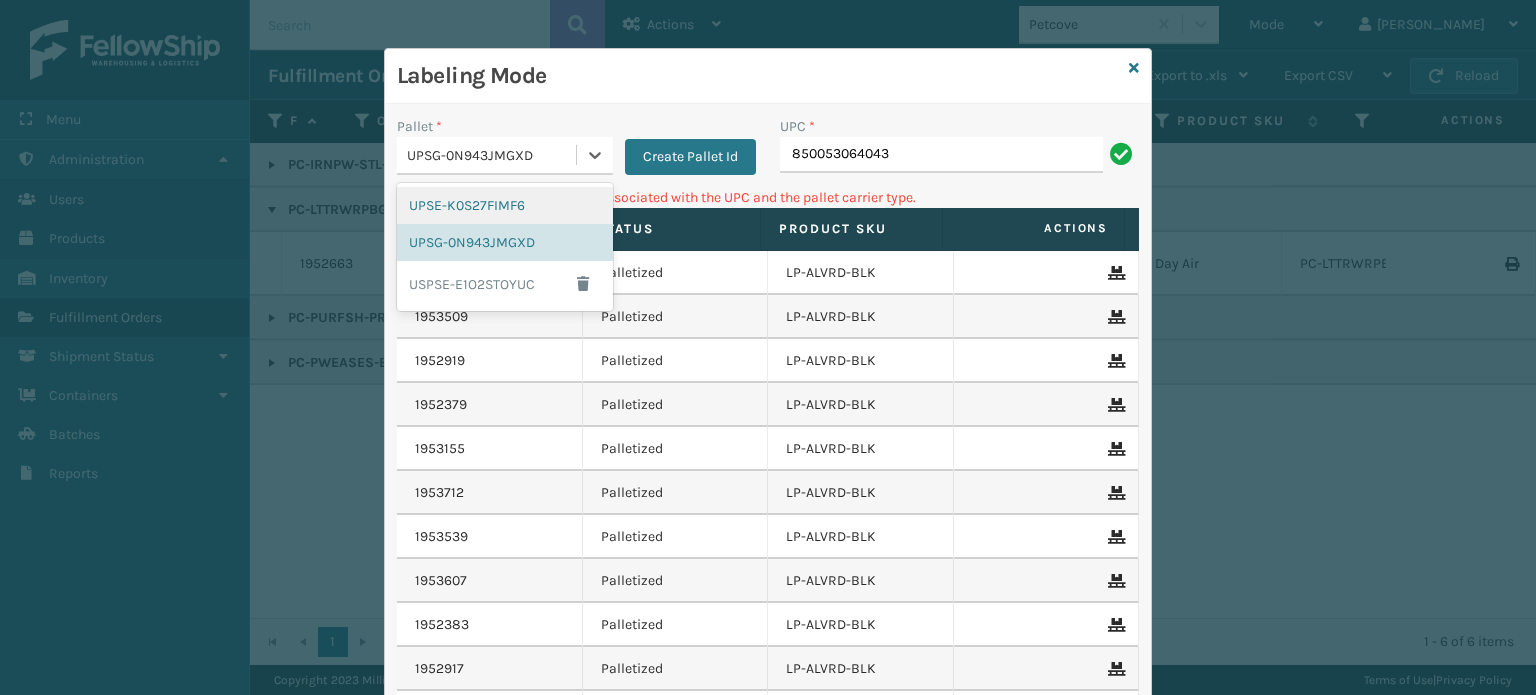 click on "UPSE-K0S27FIMF6" at bounding box center (505, 205) 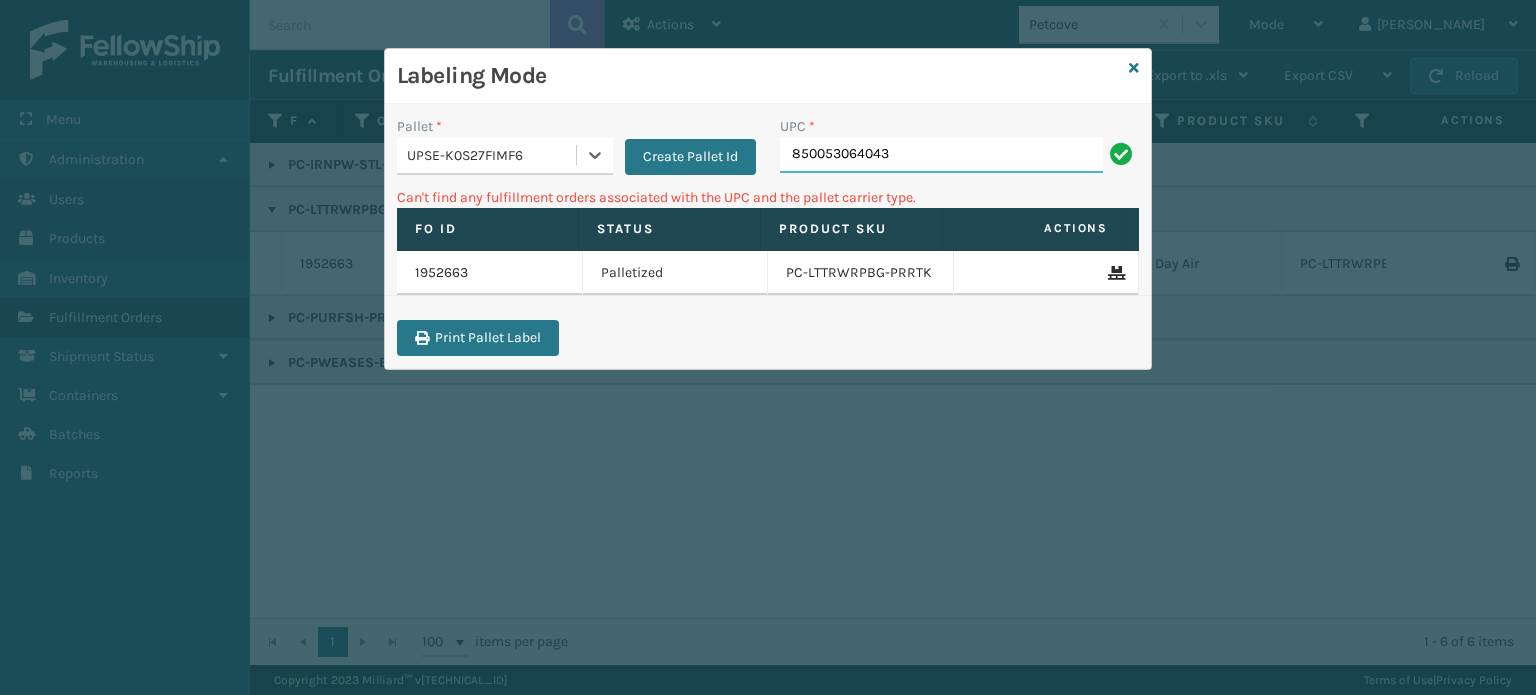 click on "850053064043" at bounding box center [941, 155] 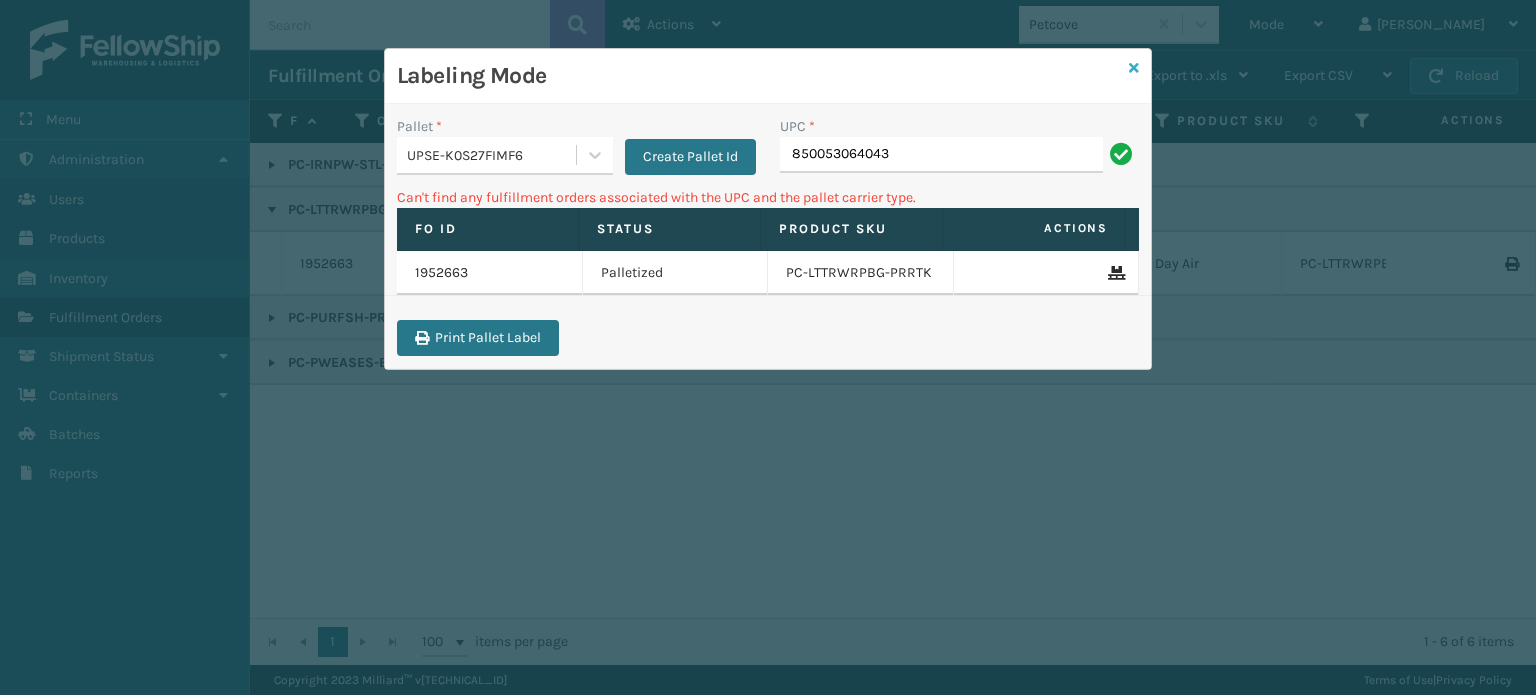 click at bounding box center [1134, 68] 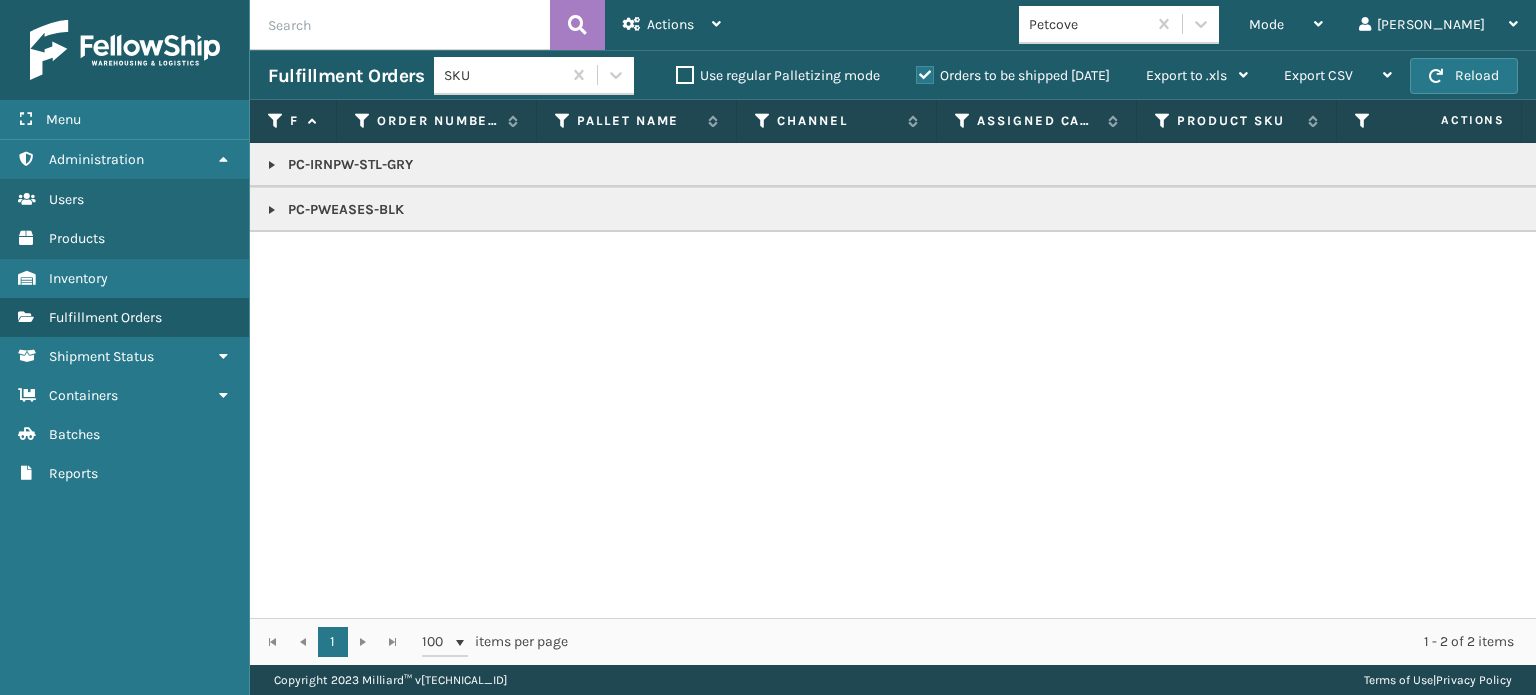 click on "PC-PWEASES-BLK" at bounding box center [1741, 210] 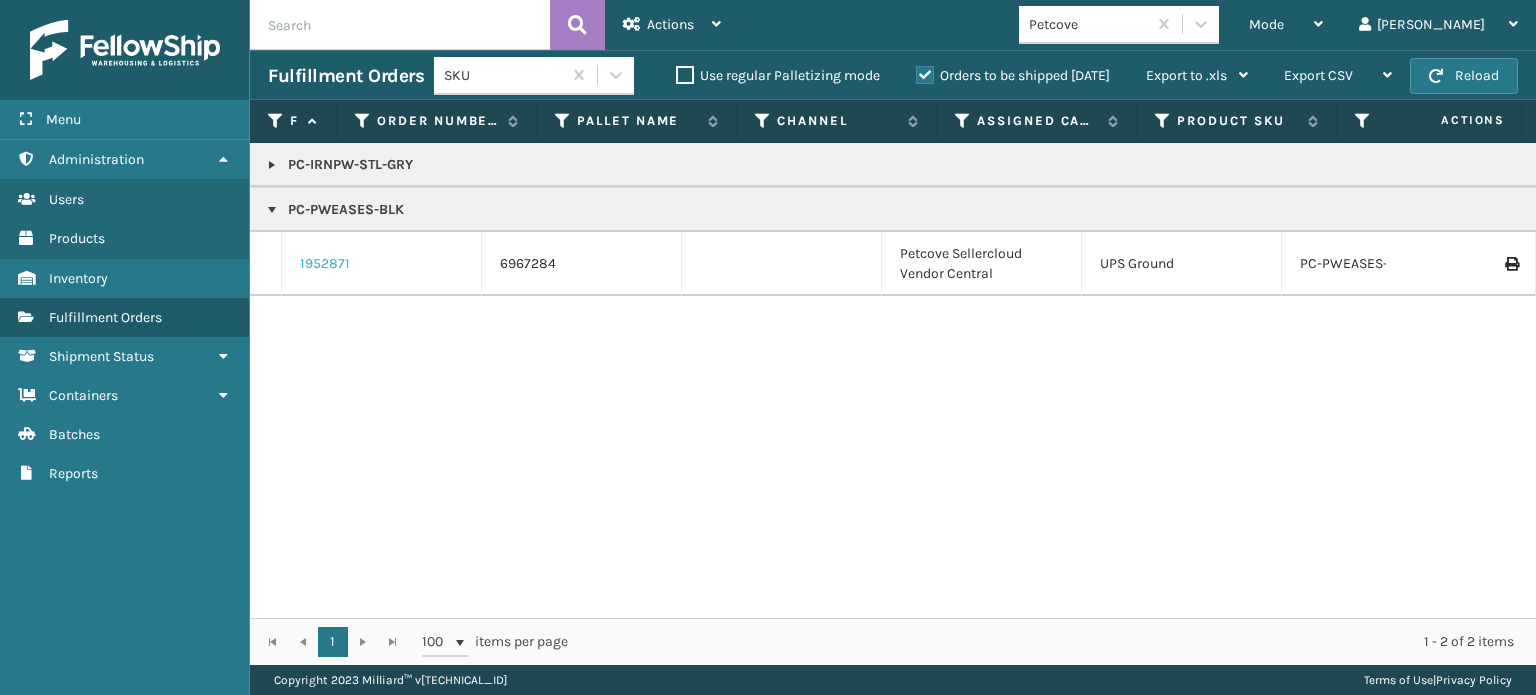 click on "1952871" at bounding box center (325, 264) 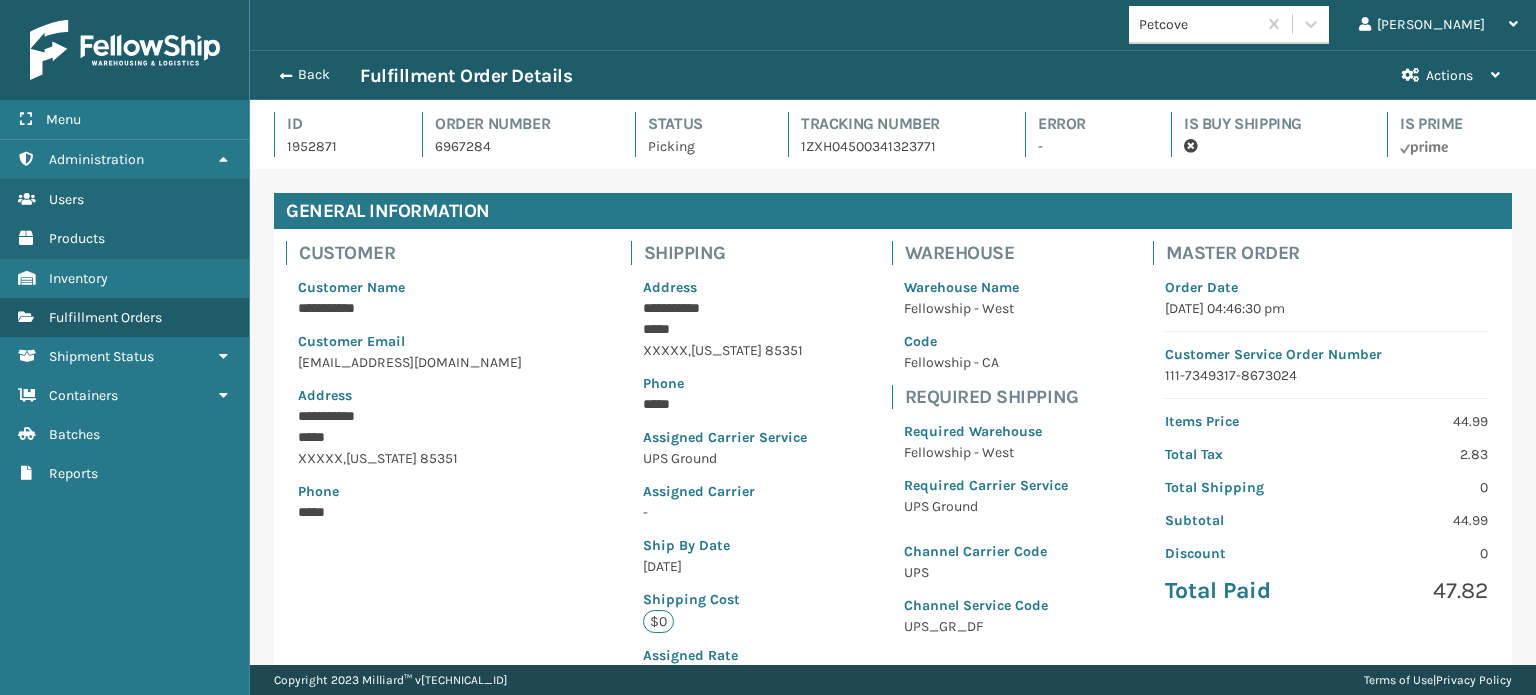 scroll, scrollTop: 99951, scrollLeft: 98713, axis: both 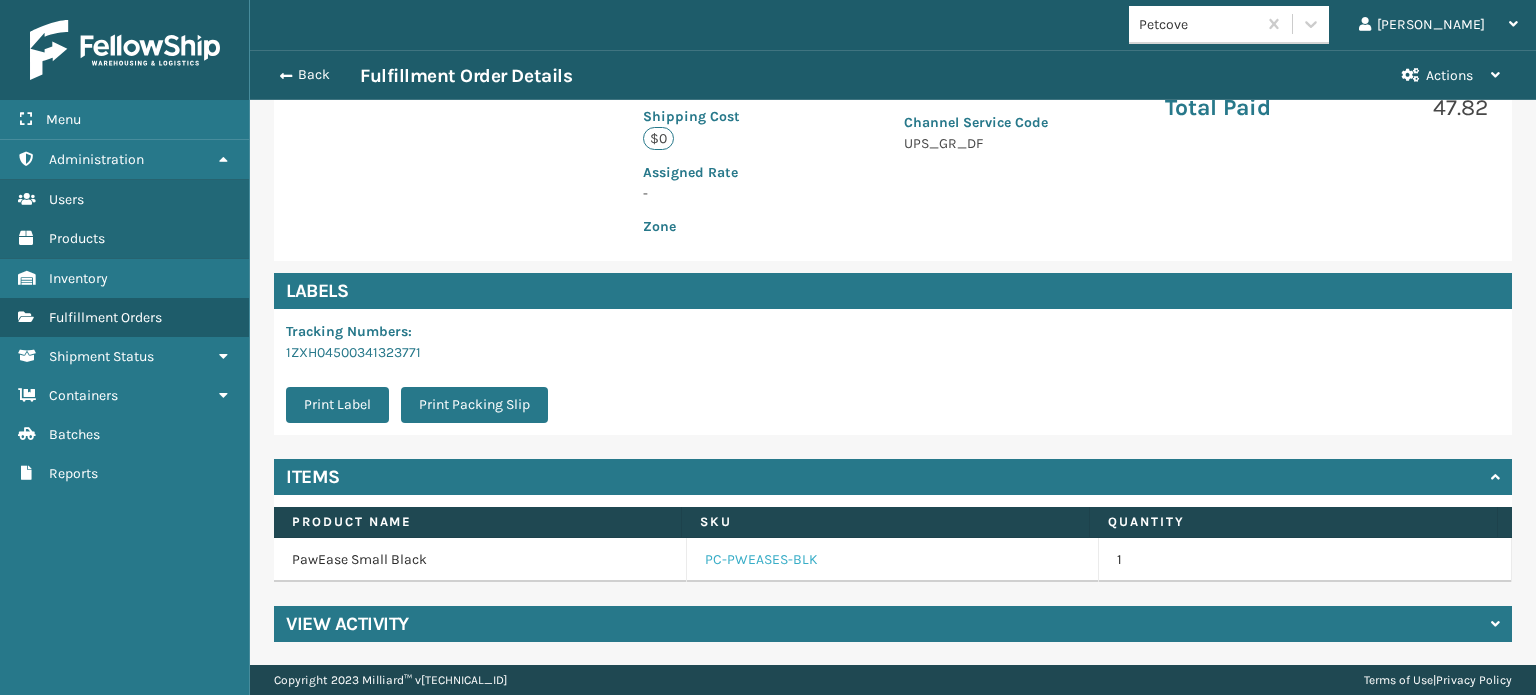 click on "PC-PWEASES-BLK" at bounding box center [761, 560] 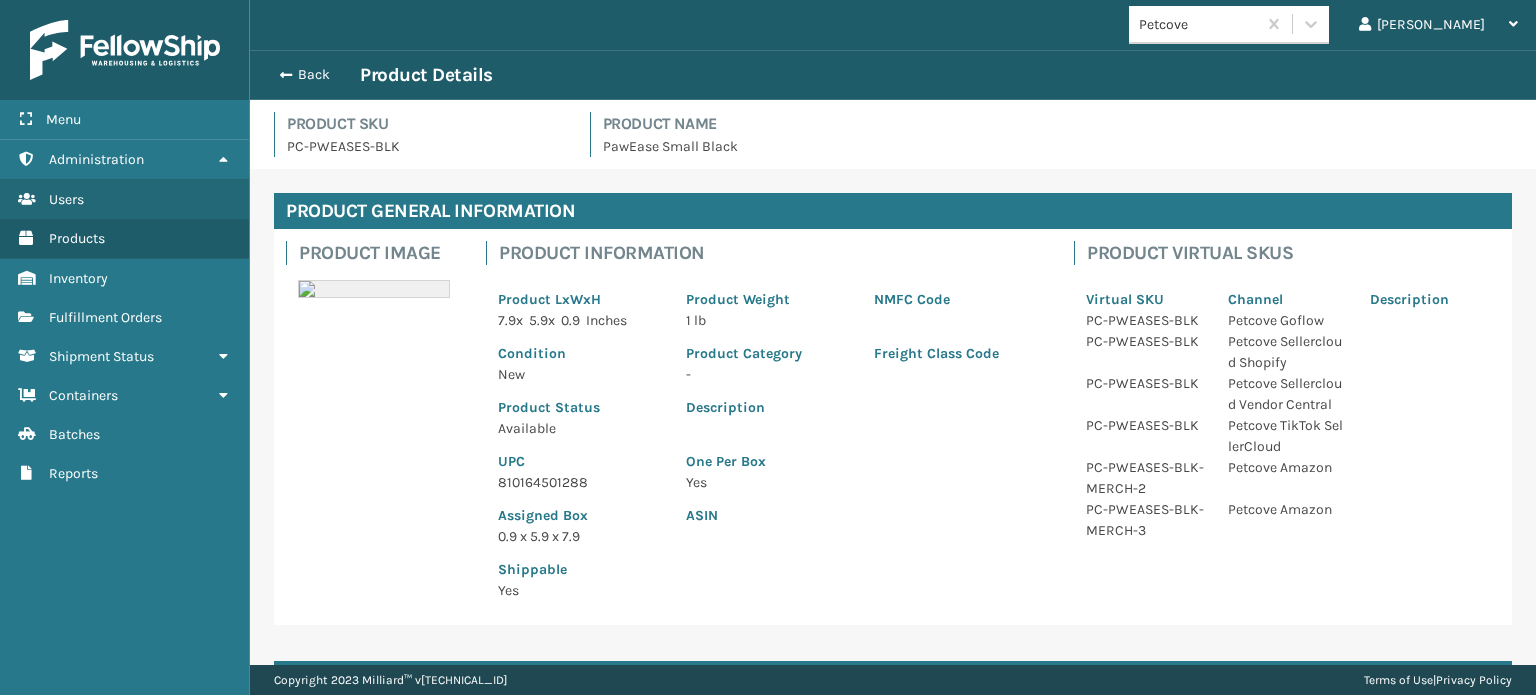 click on "810164501288" at bounding box center [580, 482] 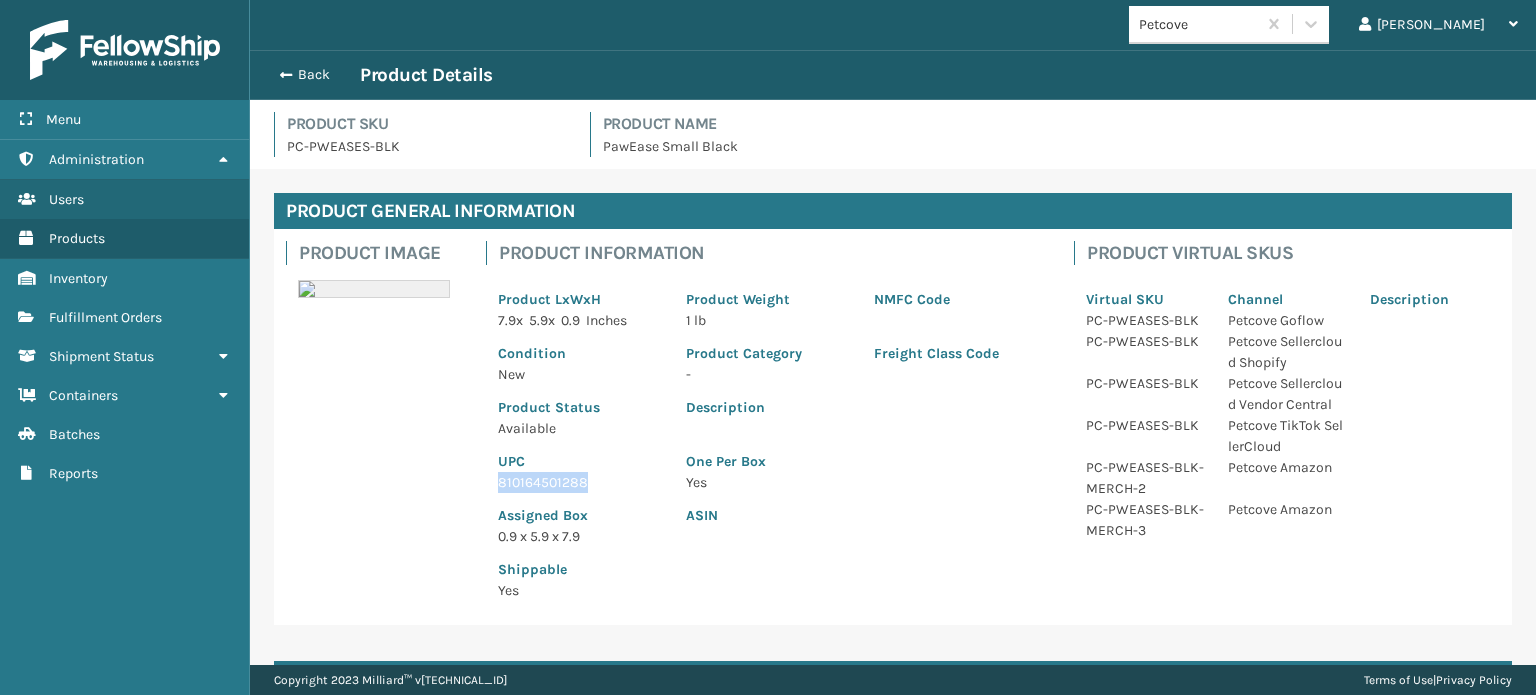 click on "810164501288" at bounding box center (580, 482) 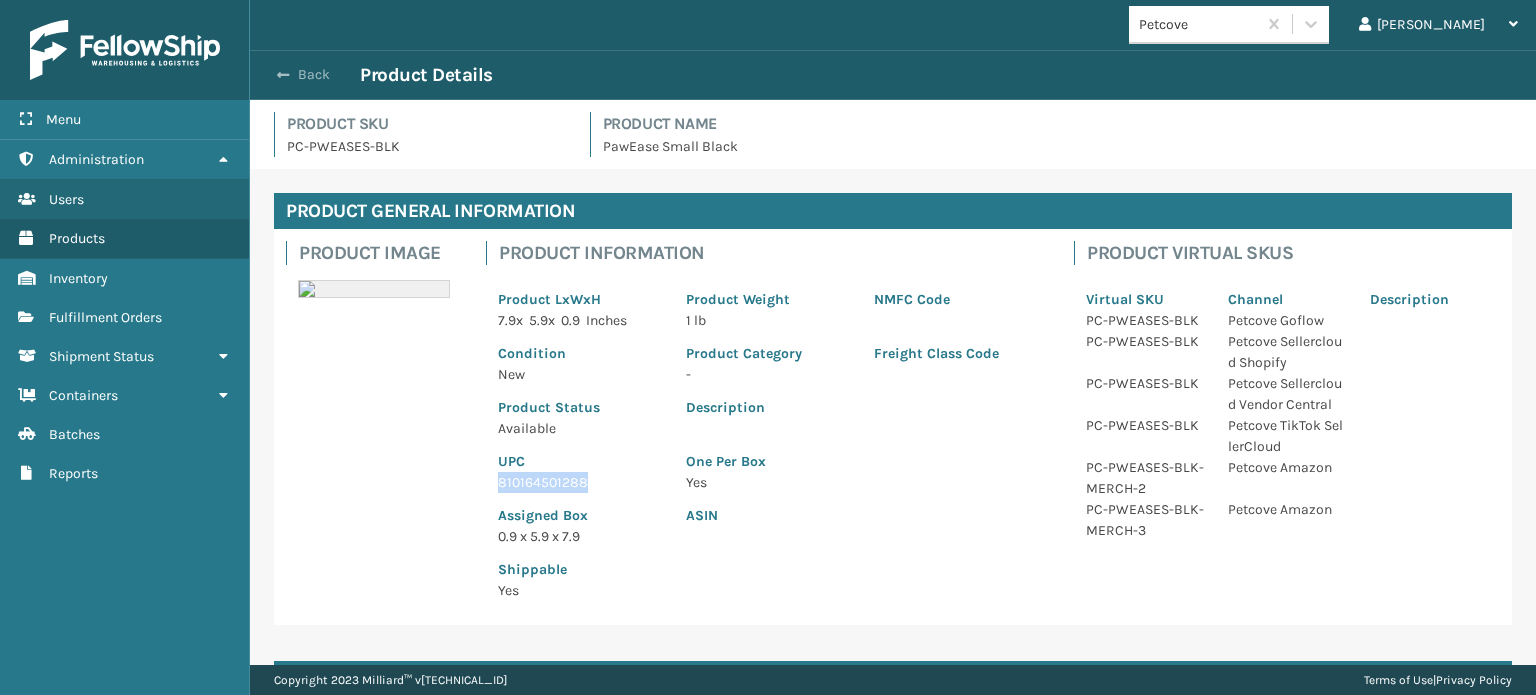 click on "Back" at bounding box center (314, 75) 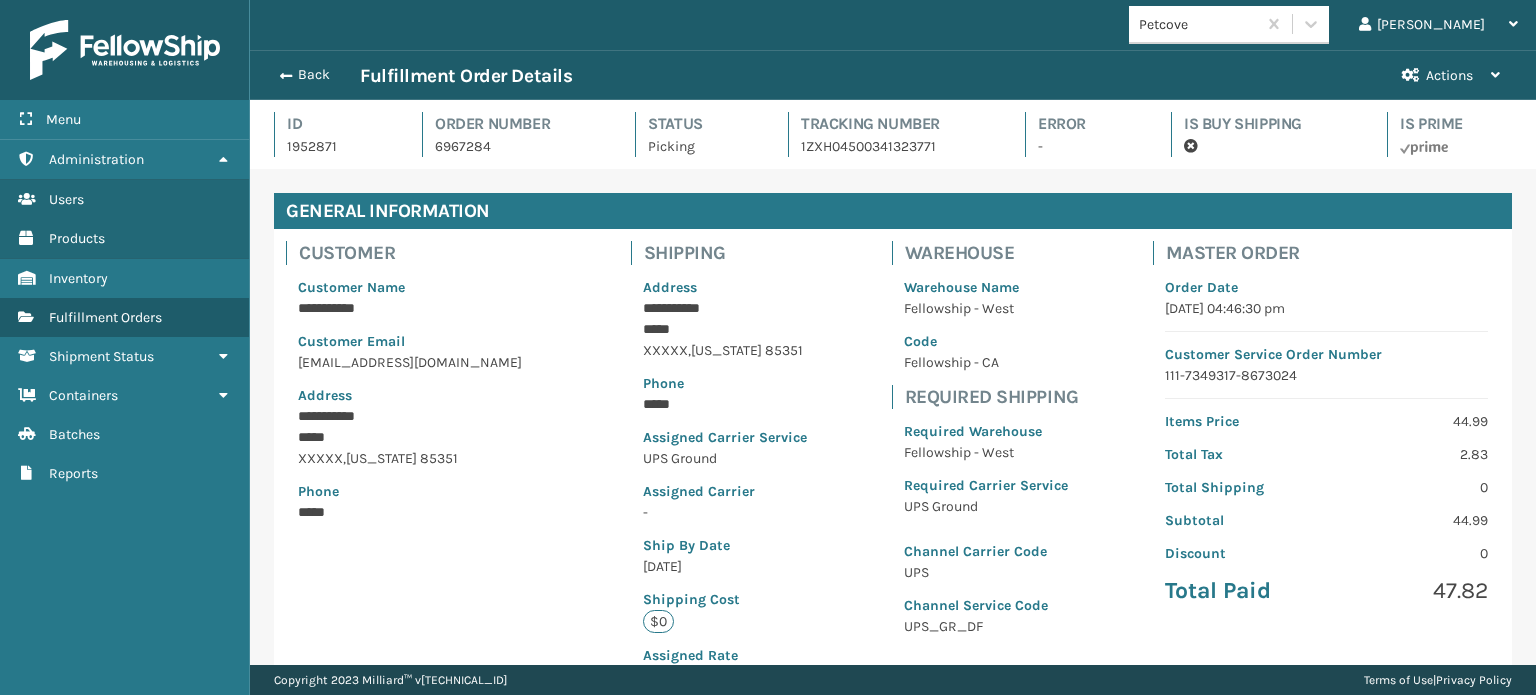 scroll, scrollTop: 99951, scrollLeft: 98713, axis: both 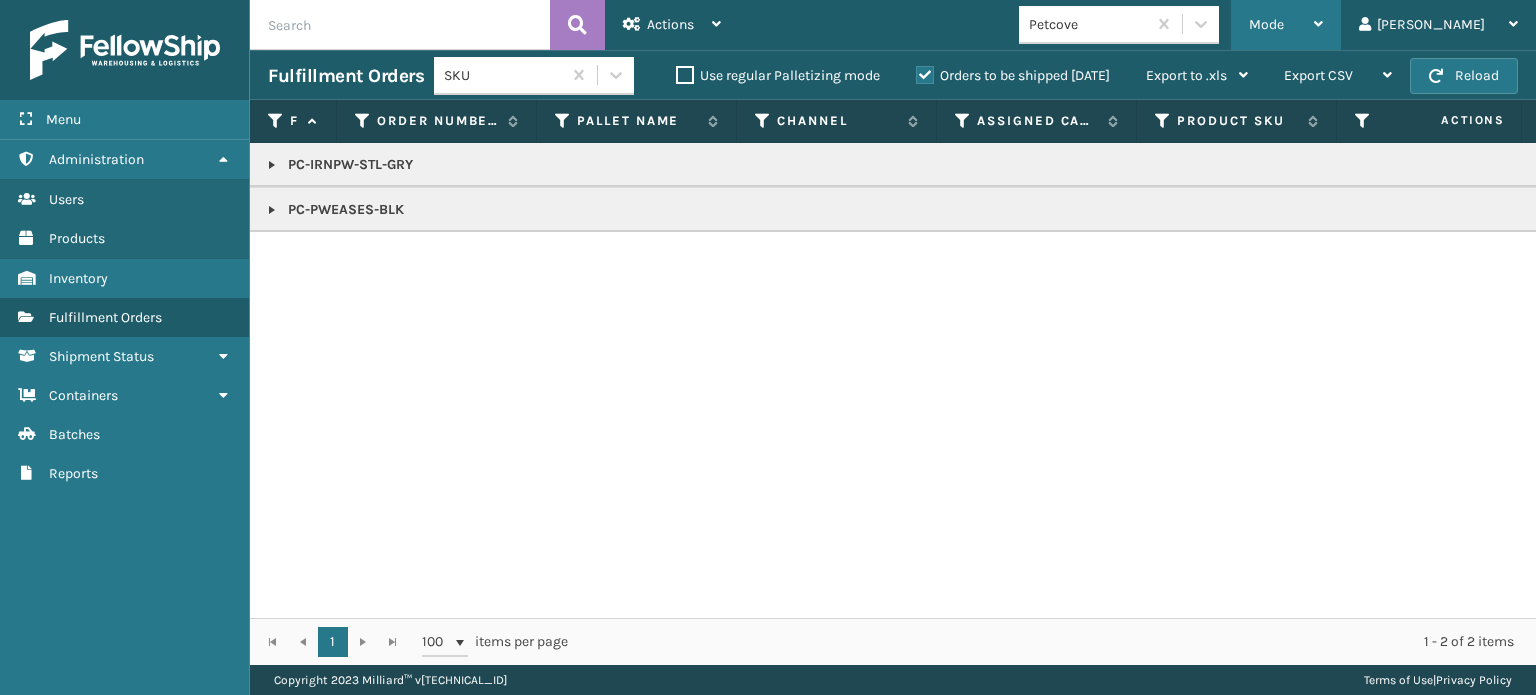 click on "Mode Regular Mode Picking Mode Labeling Mode Exit Scan Mode" at bounding box center (1286, 25) 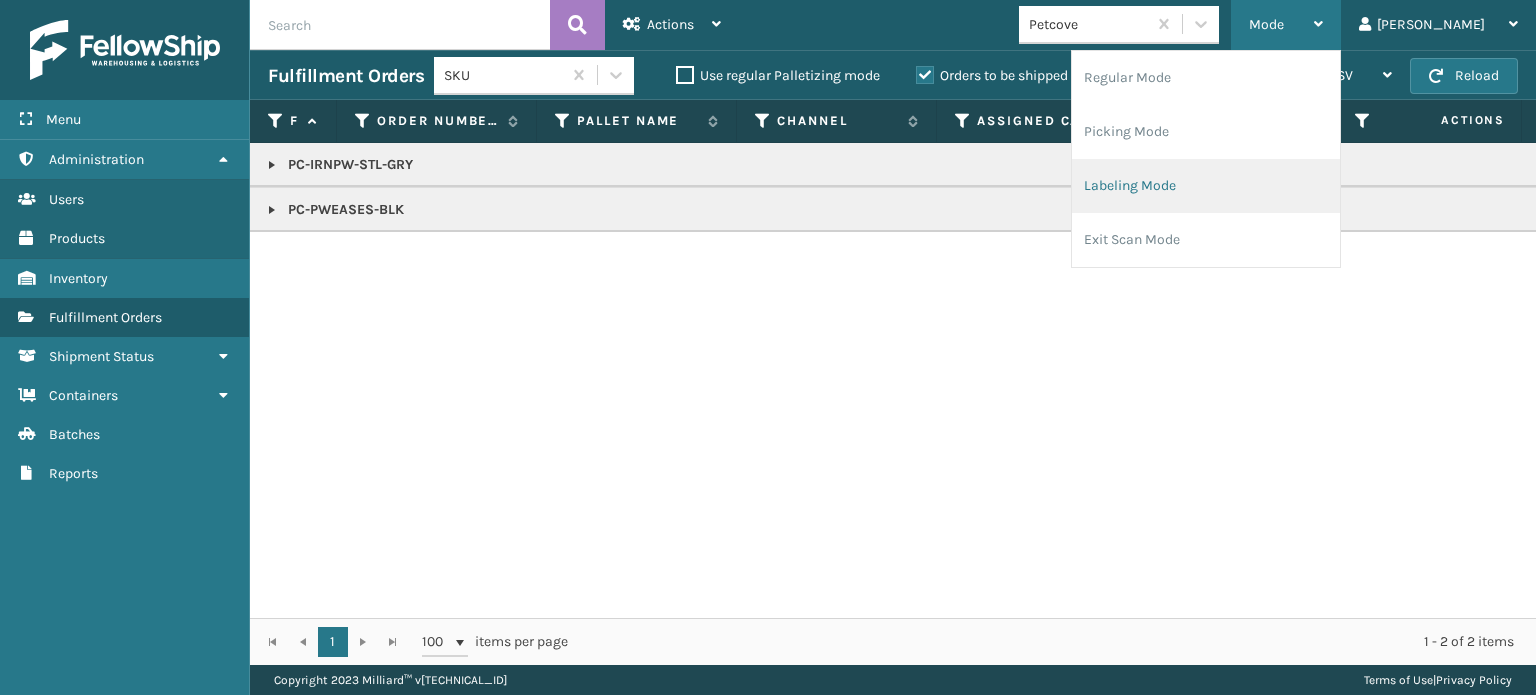 click on "Labeling Mode" at bounding box center [1206, 186] 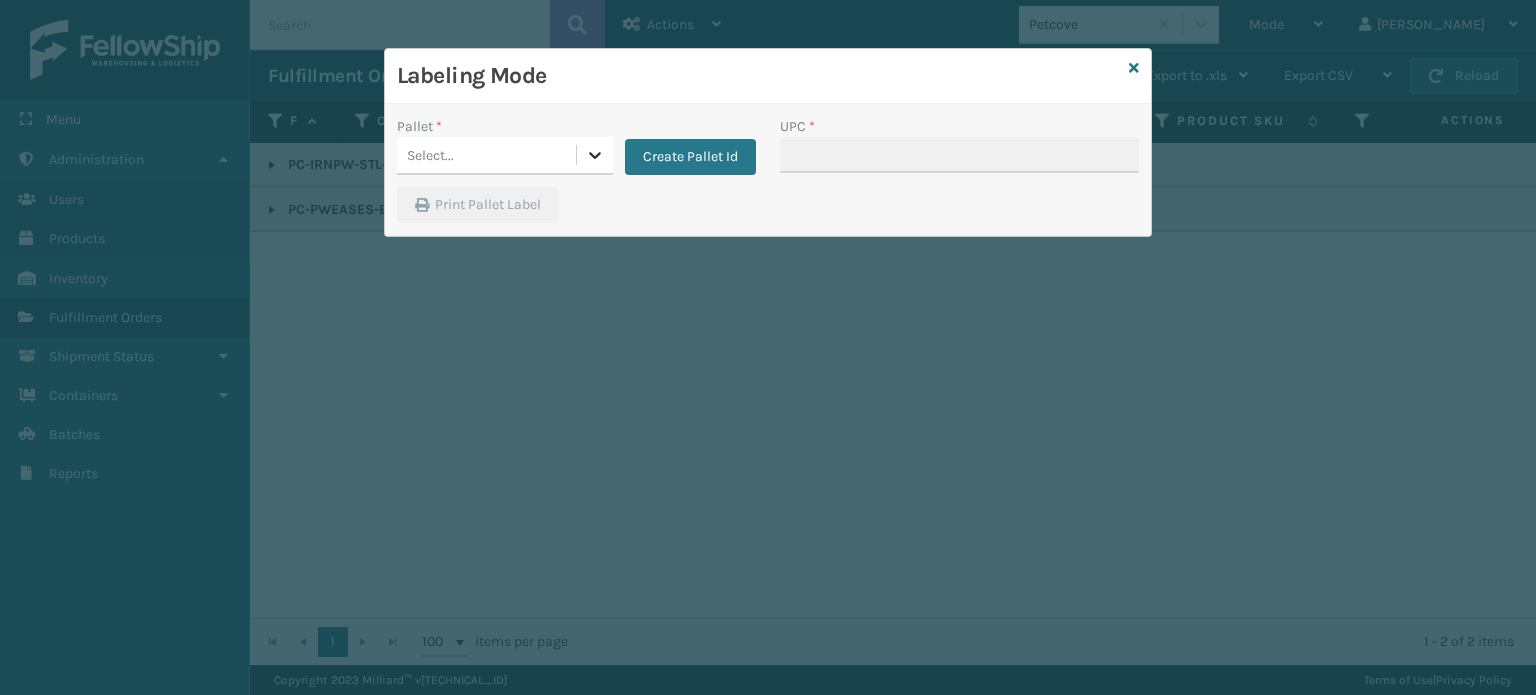 click at bounding box center (595, 155) 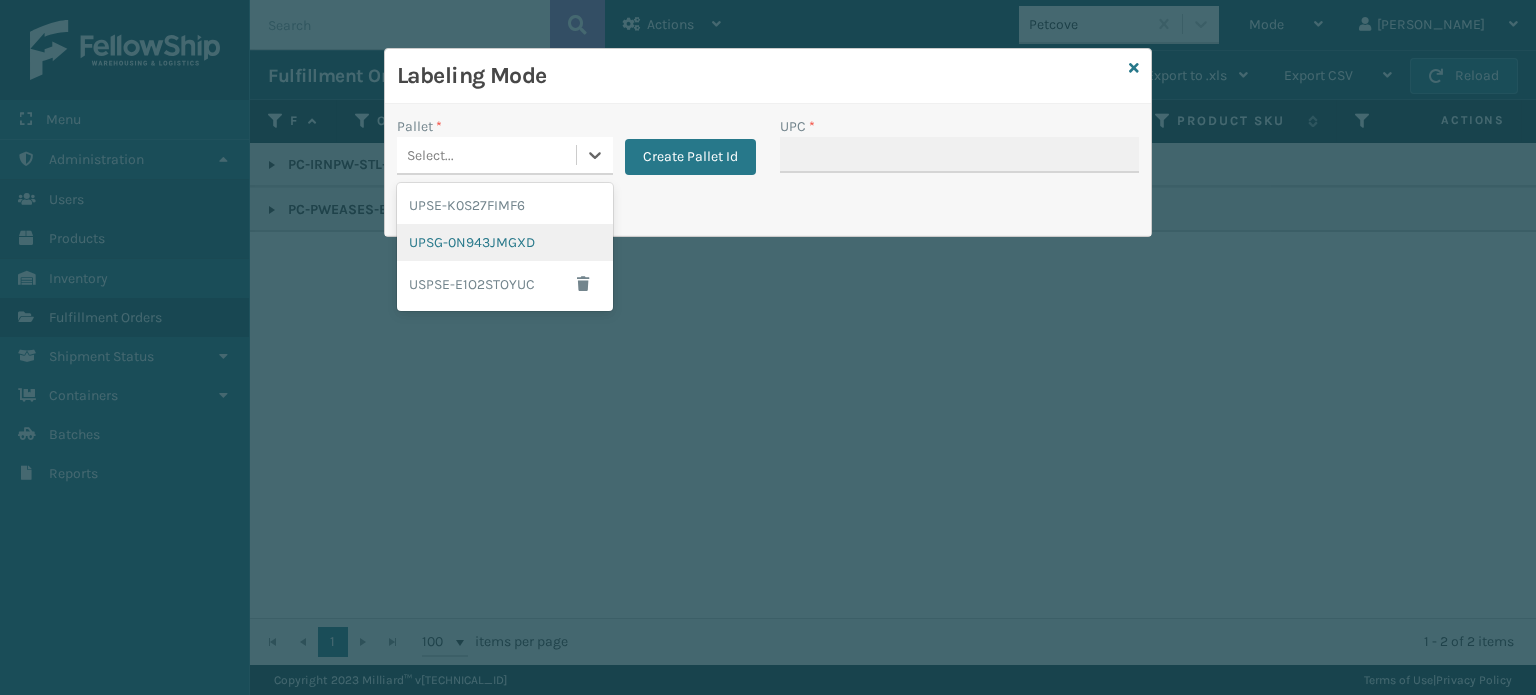click on "UPSG-0N943JMGXD" at bounding box center (505, 242) 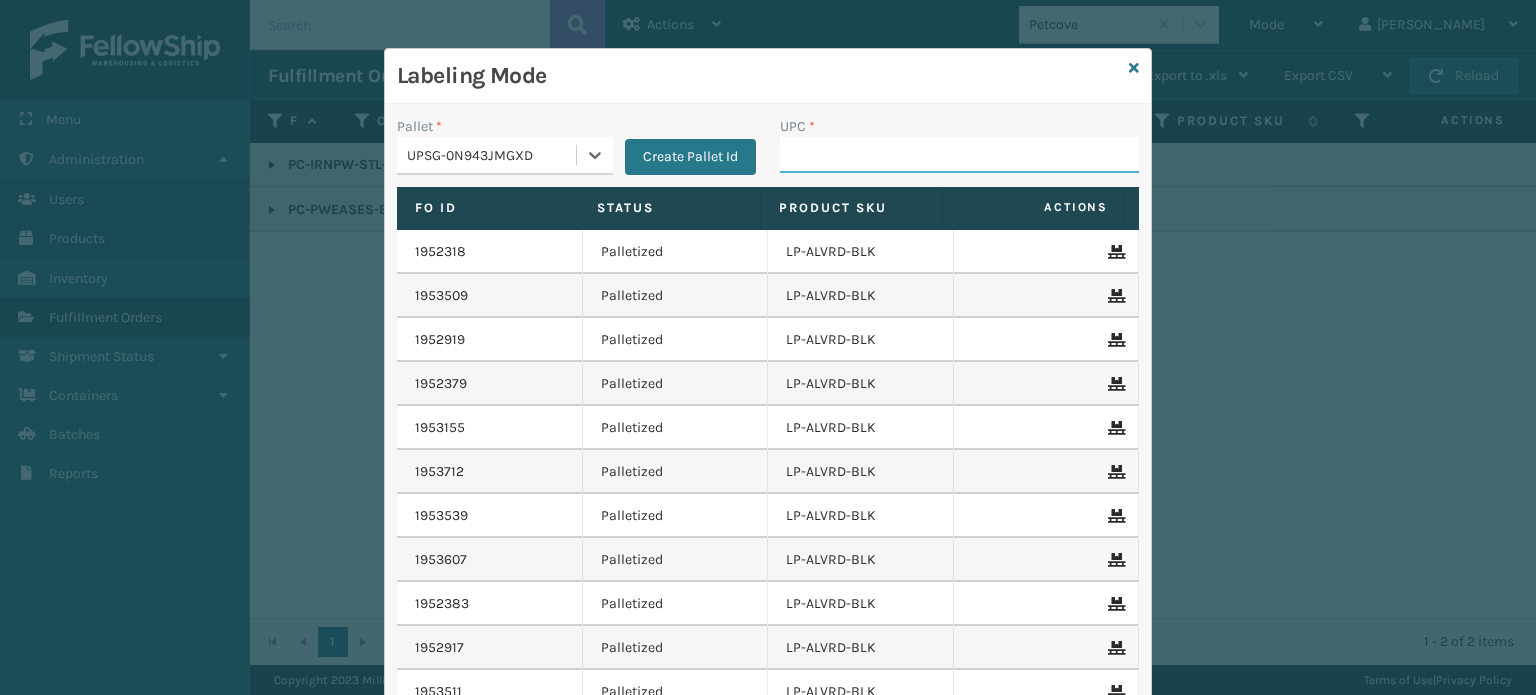 click on "UPC   *" at bounding box center [959, 155] 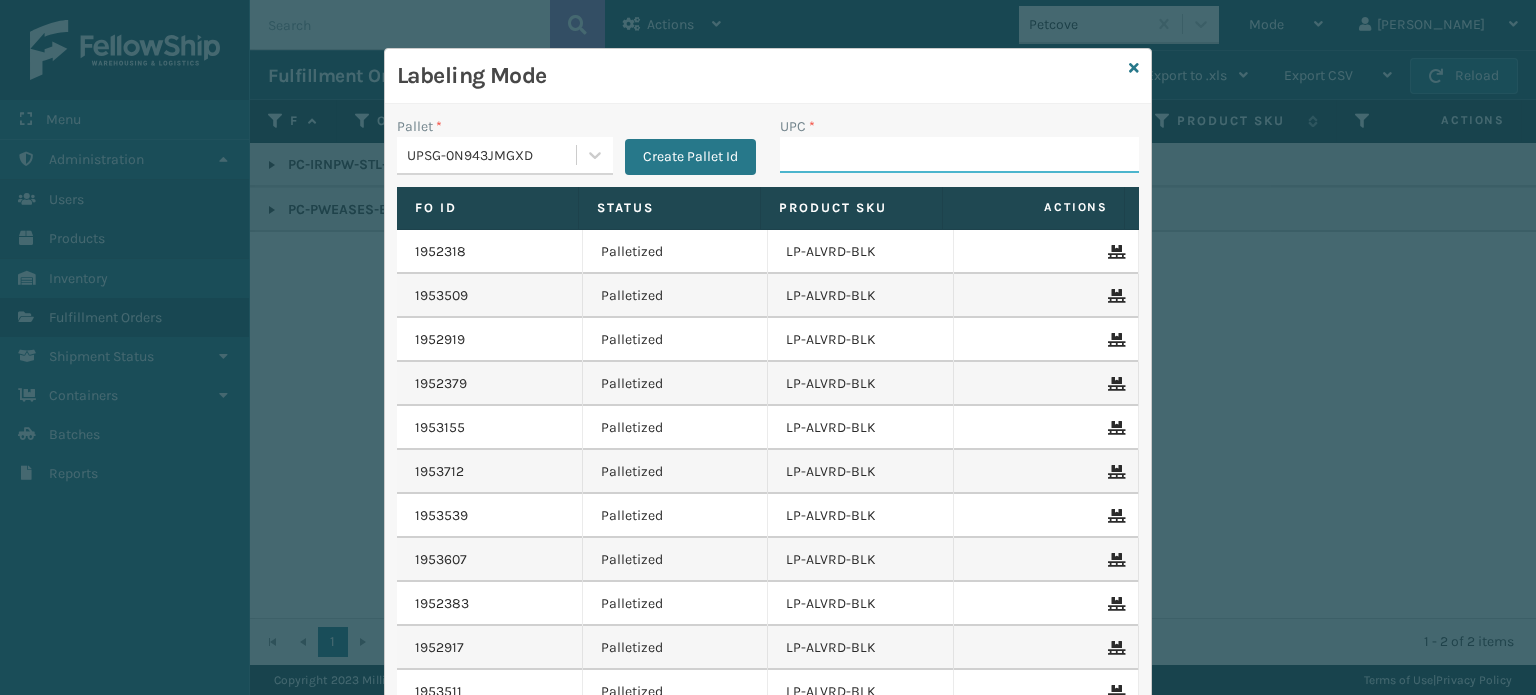 paste on "810164501288" 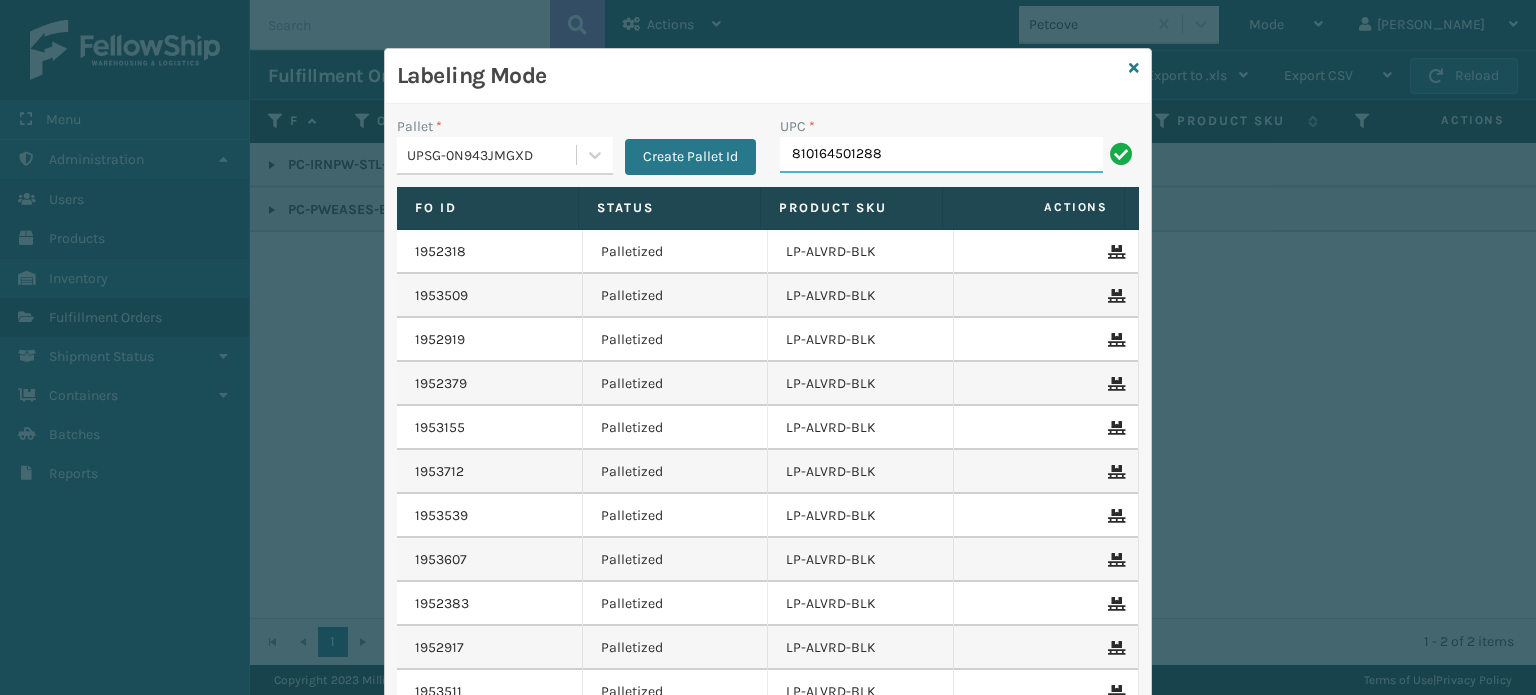type on "810164501288" 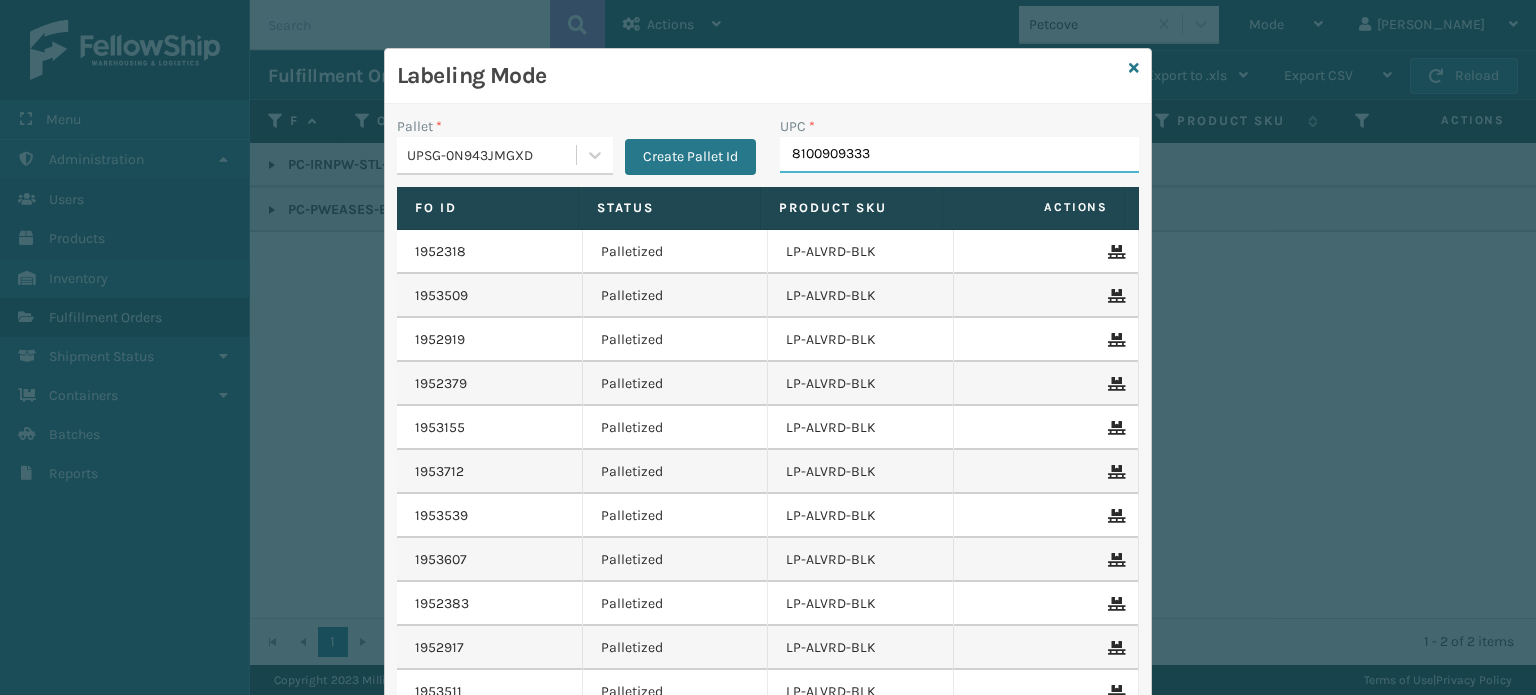 type on "81009093335" 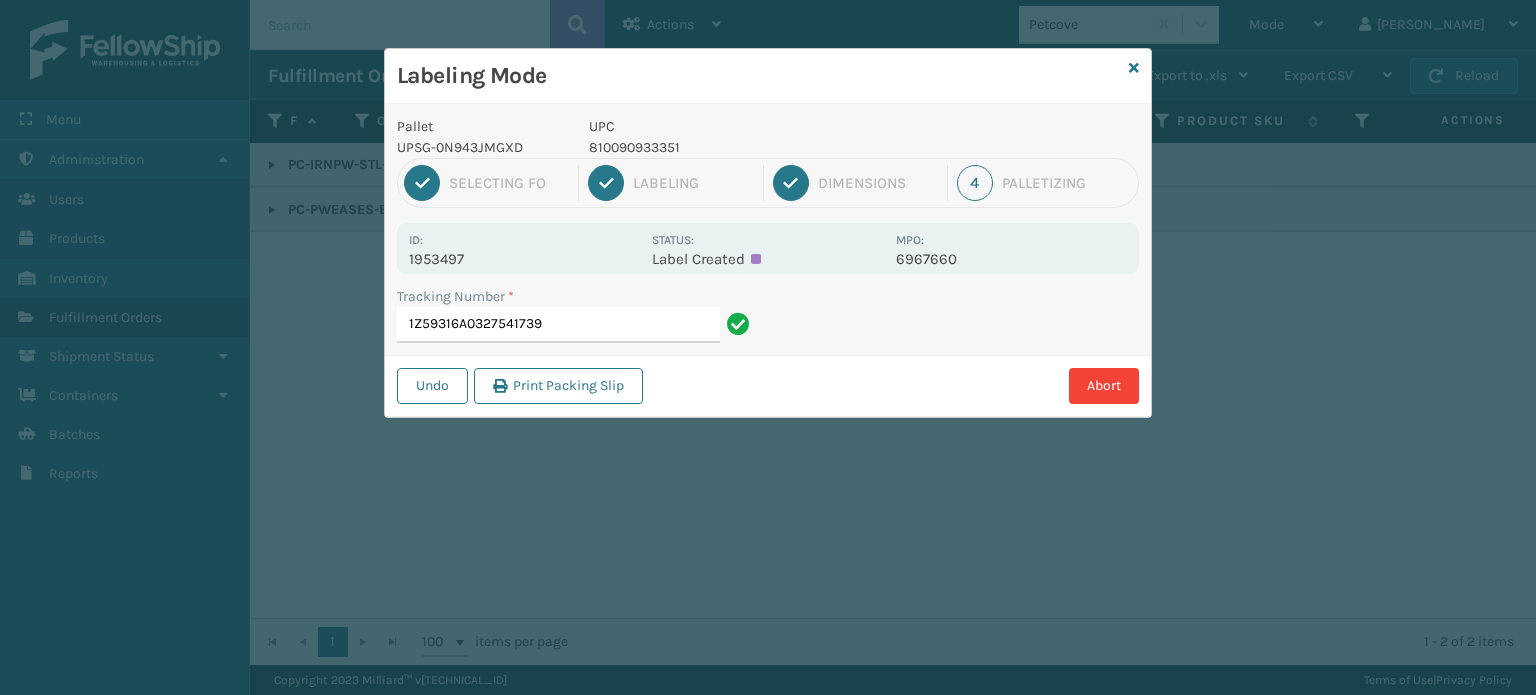 click on "810090933351" at bounding box center (736, 147) 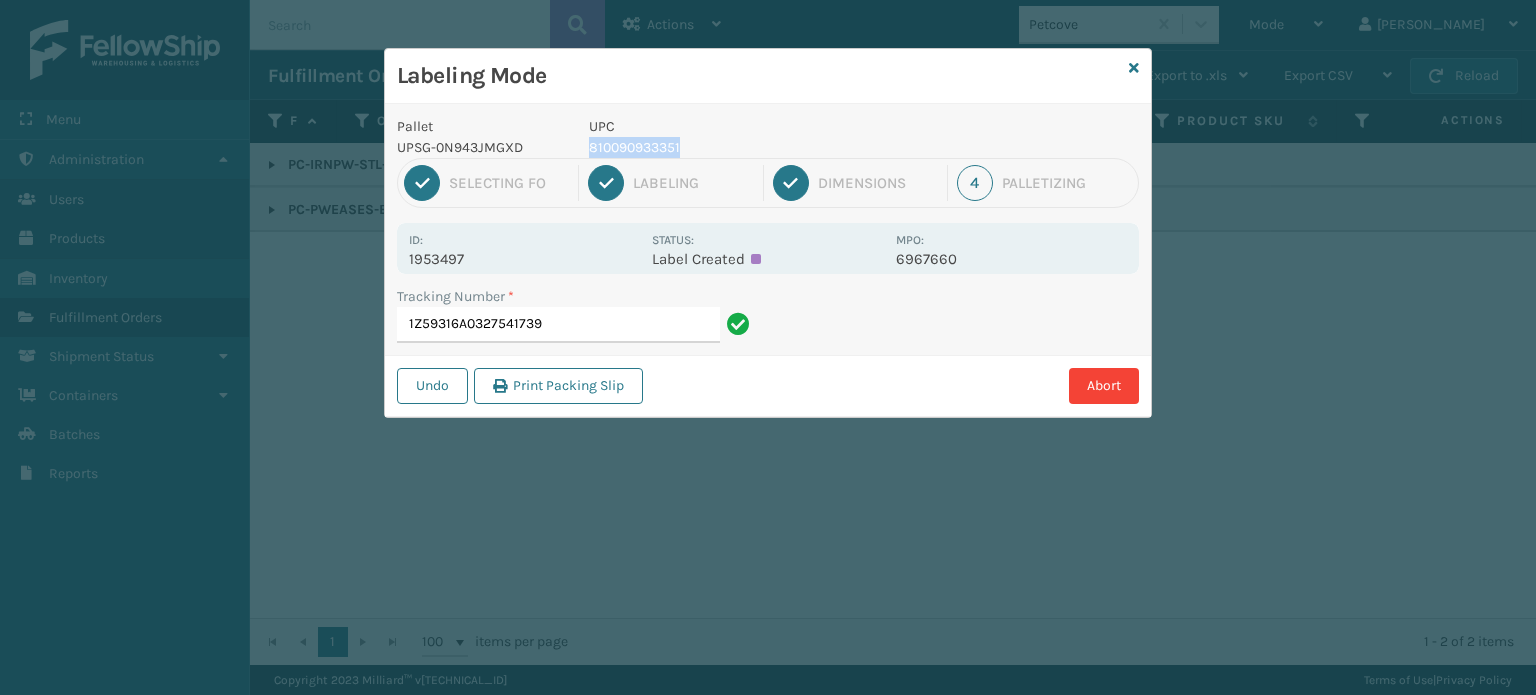 click on "810090933351" at bounding box center [736, 147] 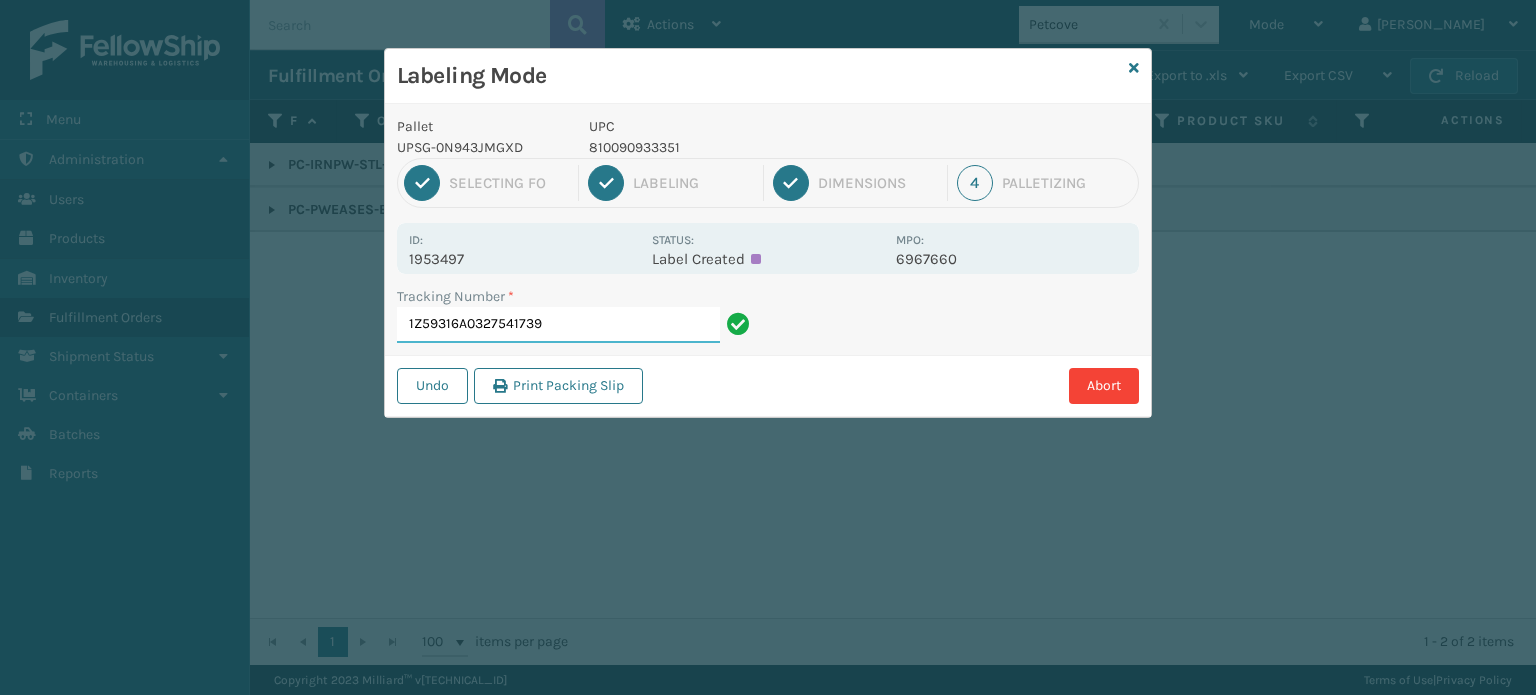 click on "1Z59316A0327541739" at bounding box center (558, 325) 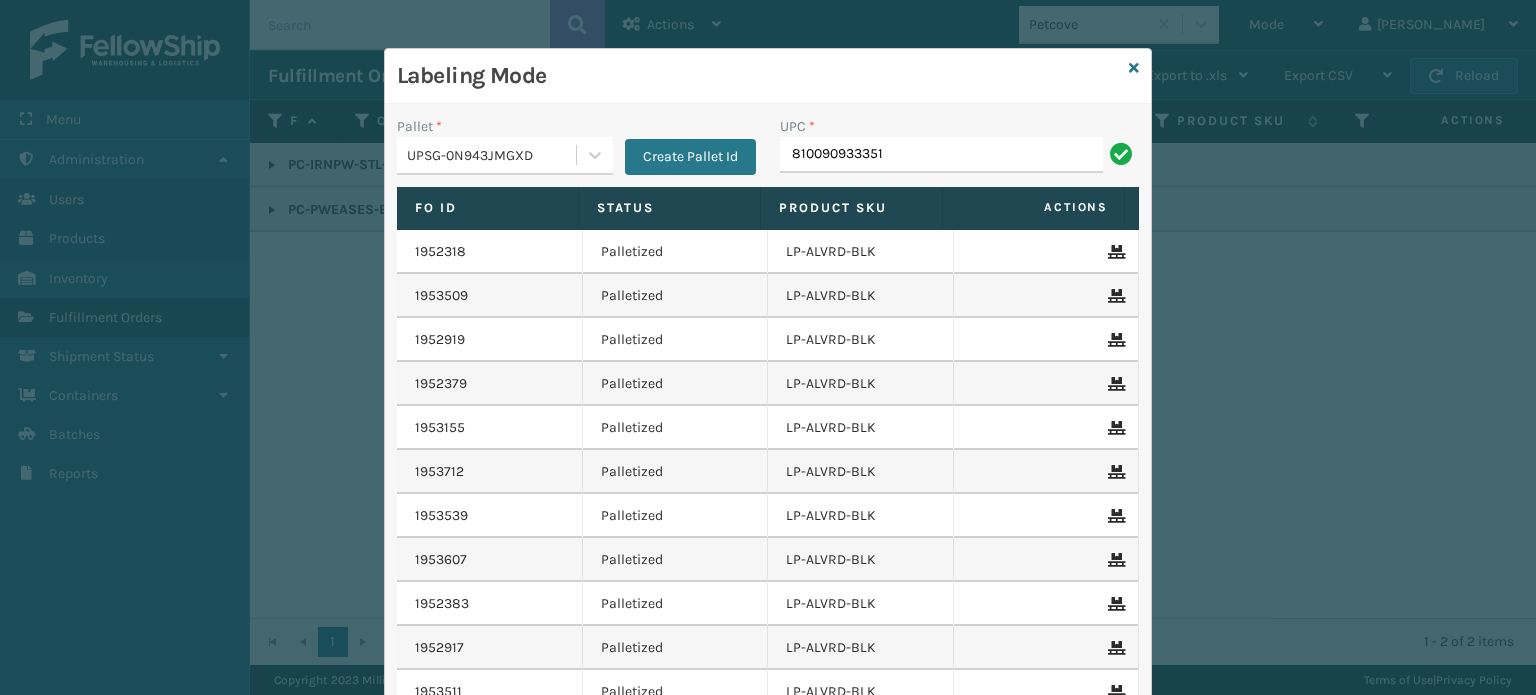 type on "810090933351" 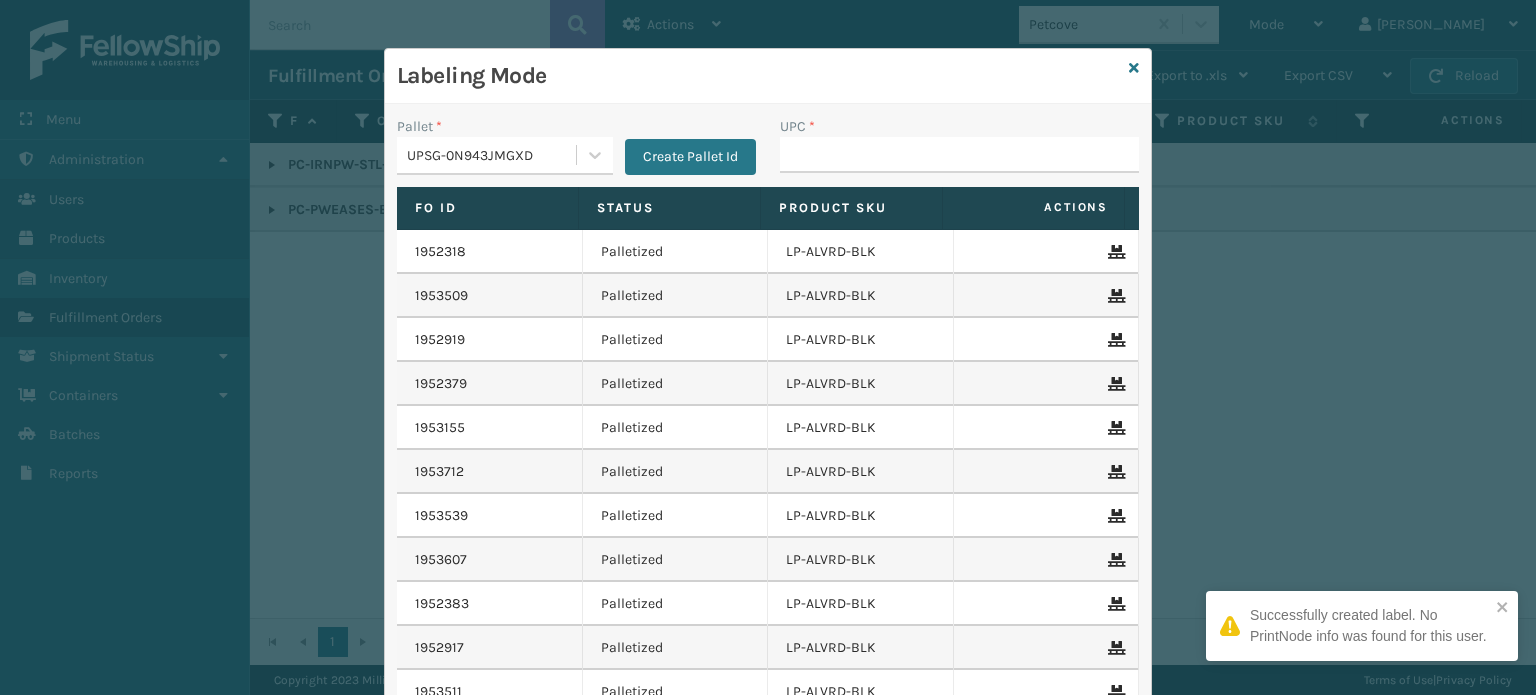 click on "Palletized" at bounding box center [676, 296] 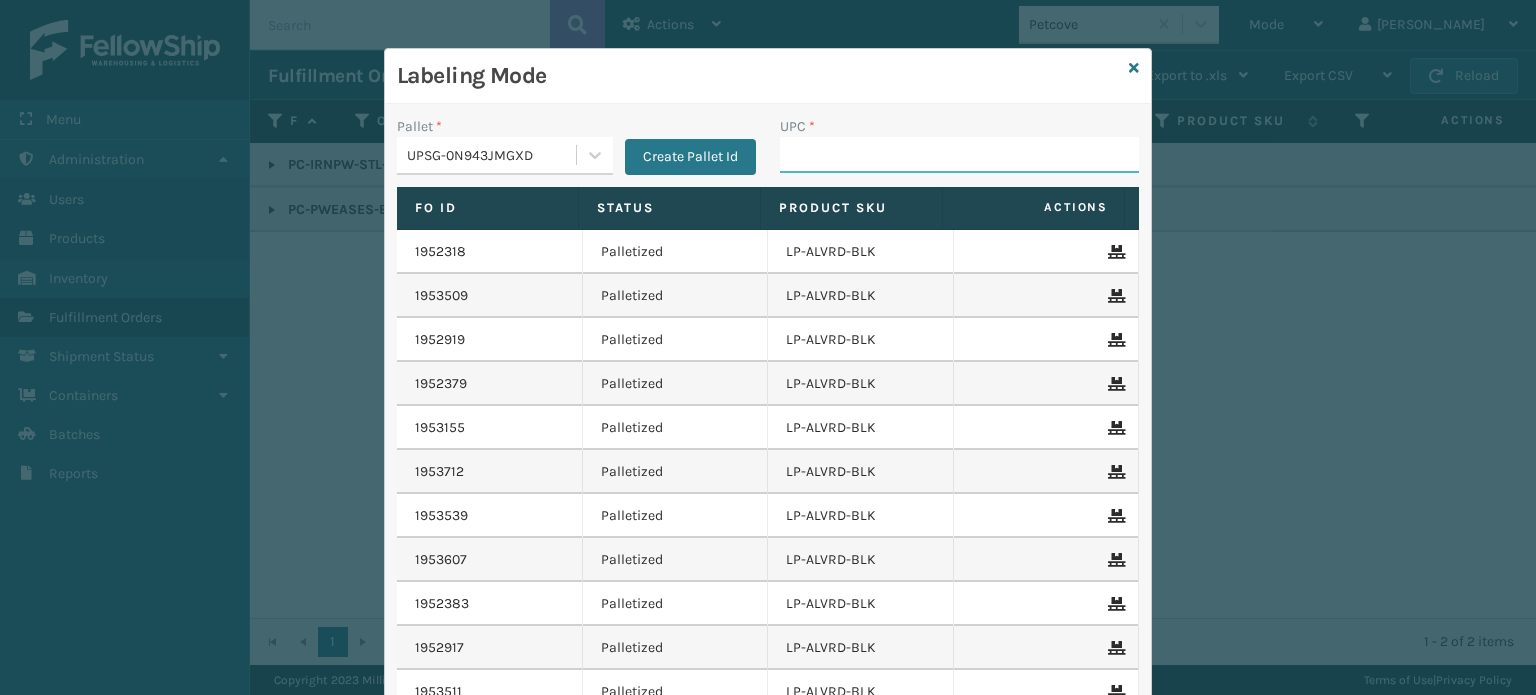 click on "UPC   *" at bounding box center (959, 155) 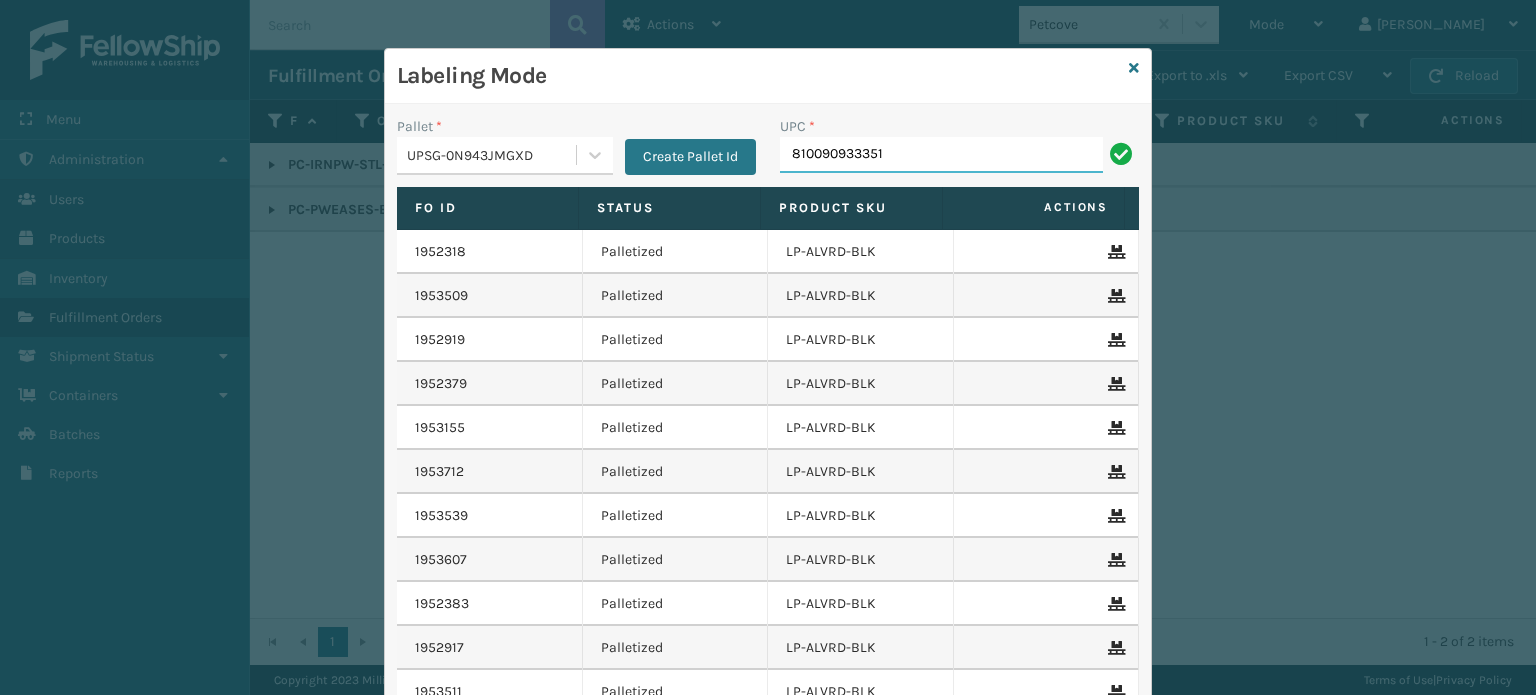 type on "810090933351" 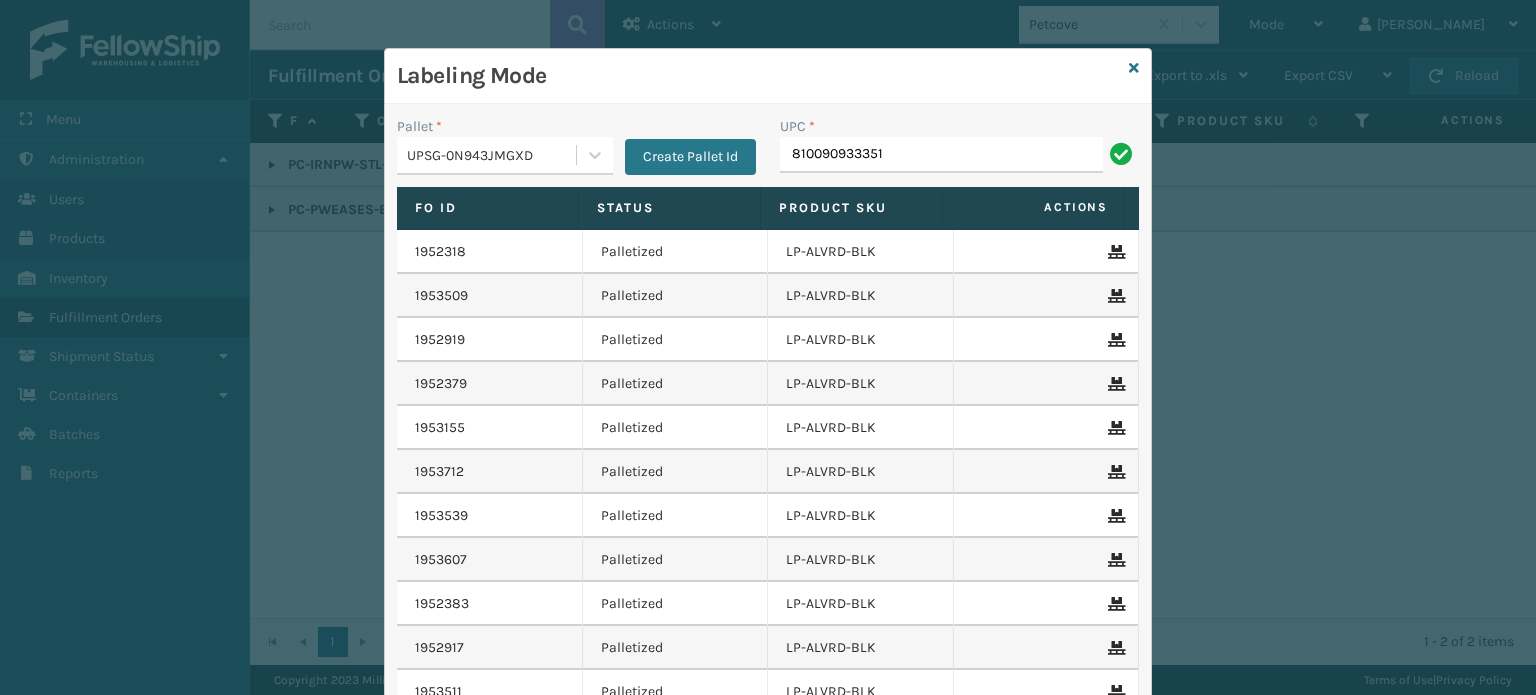 type on "810090933351" 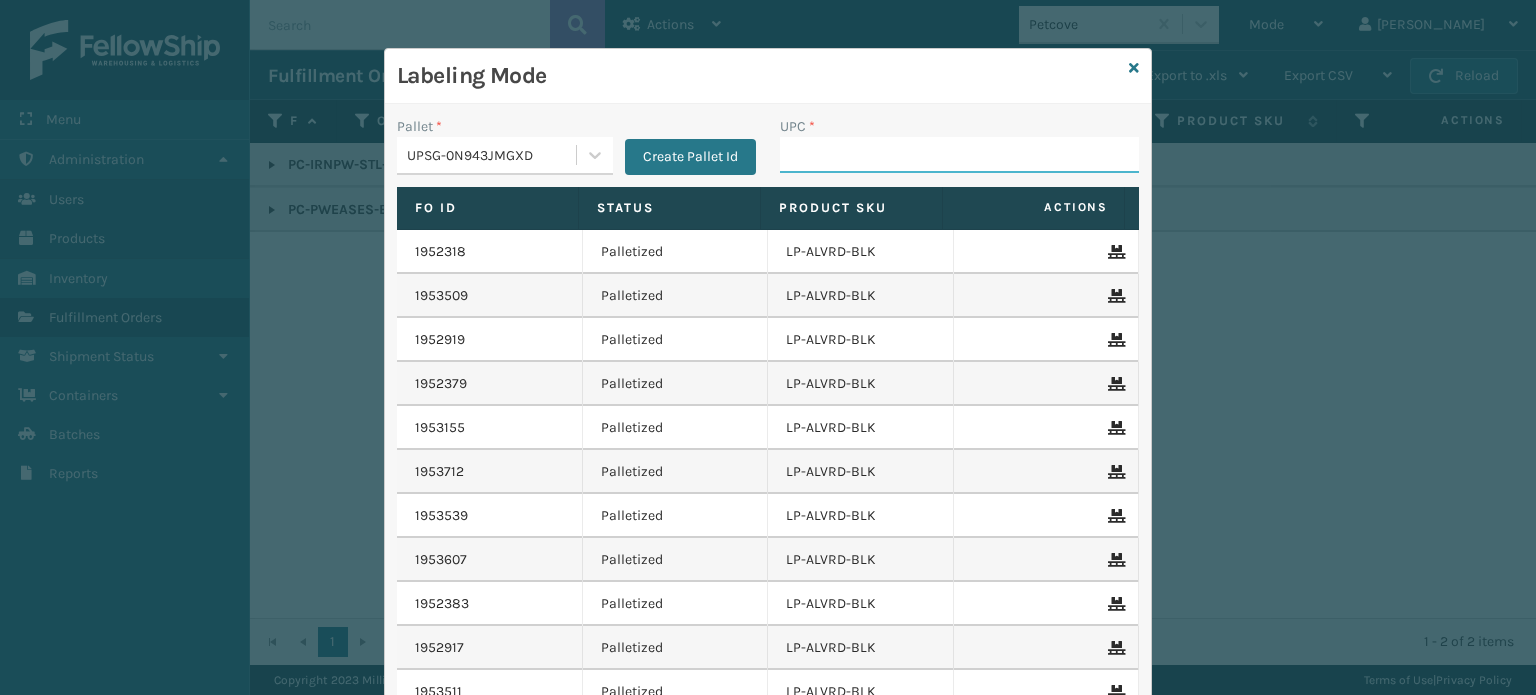 paste on "810090933351" 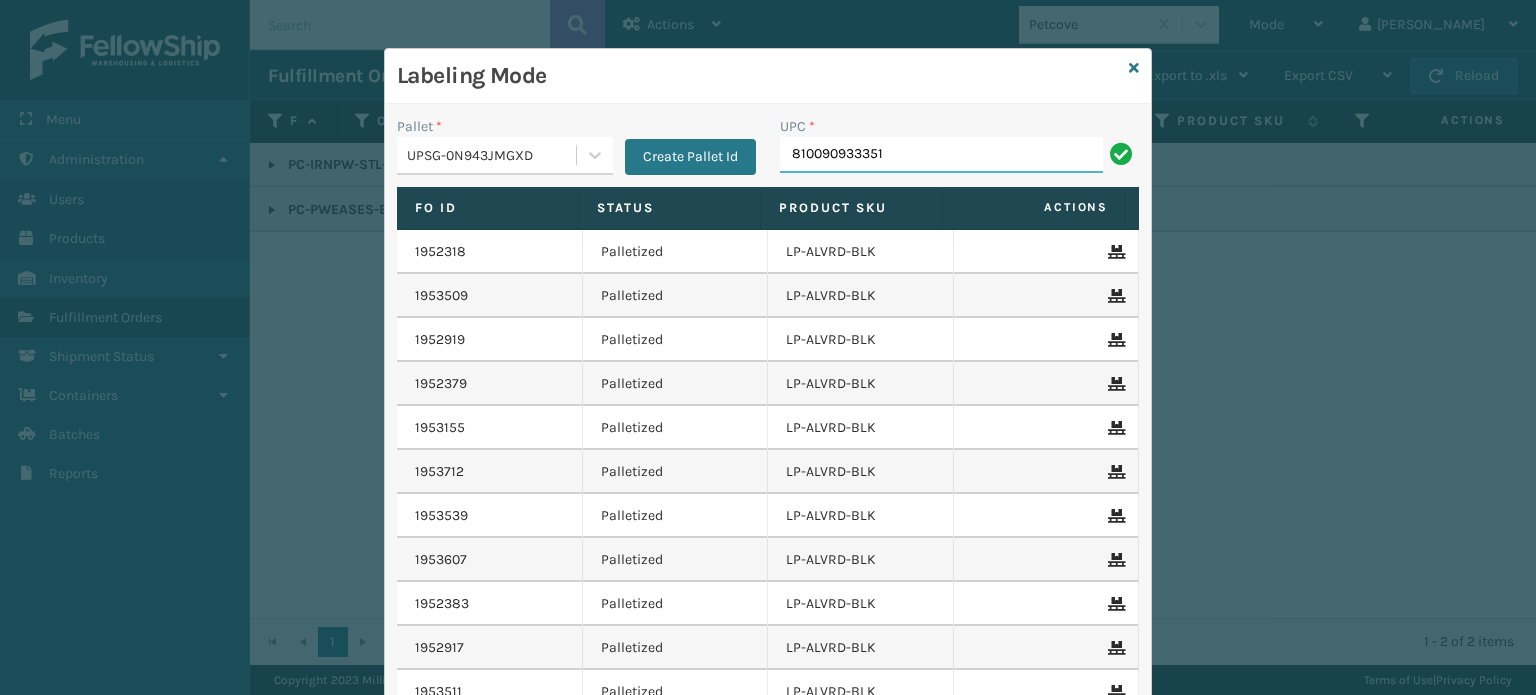 type on "810090933351" 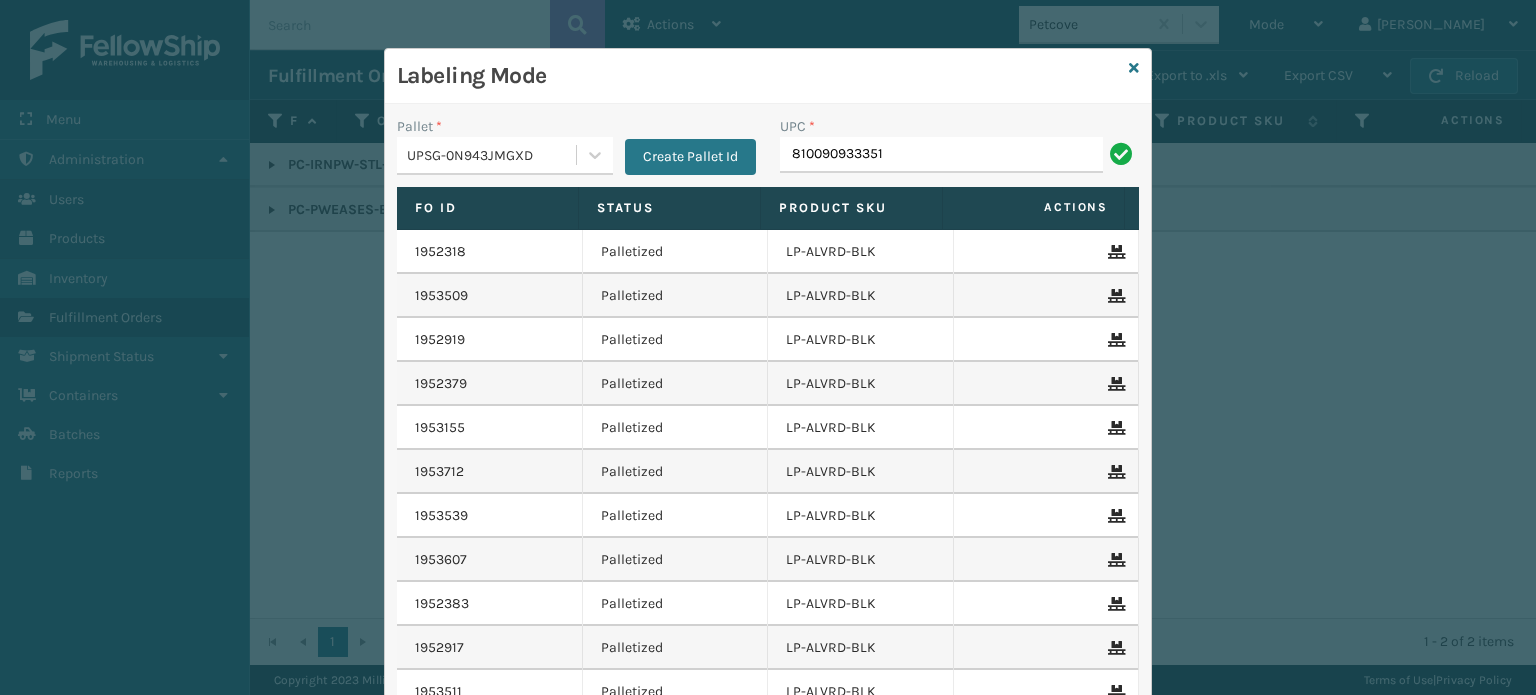 type on "810090933351" 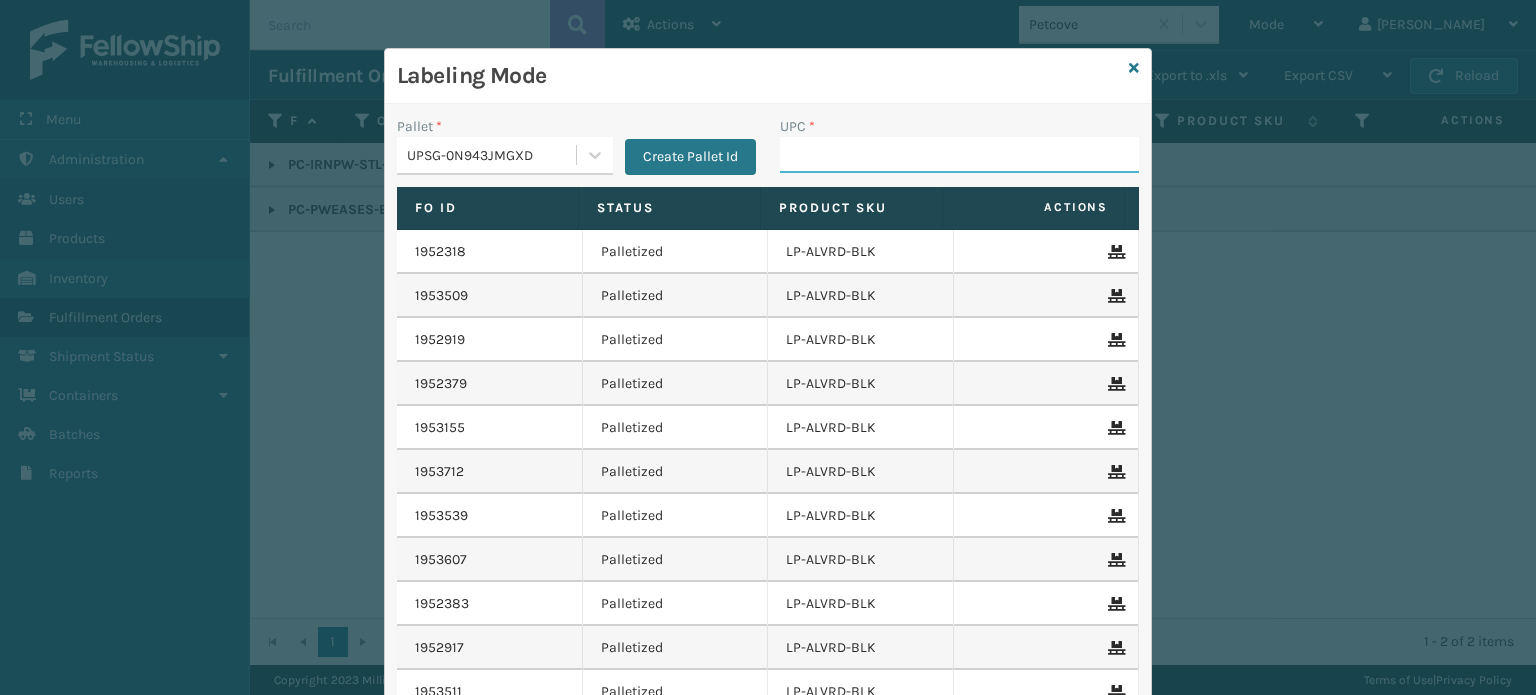 paste on "810090933351" 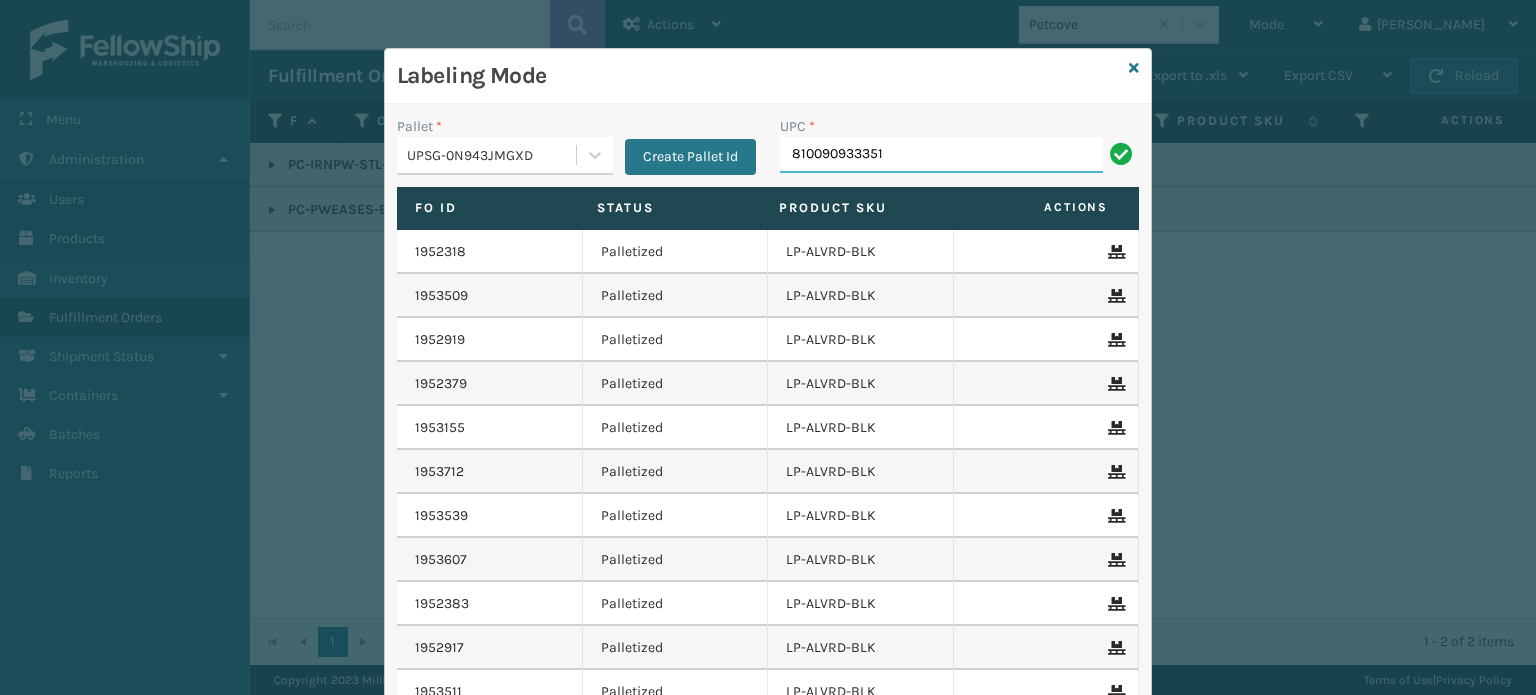 type on "810090933351" 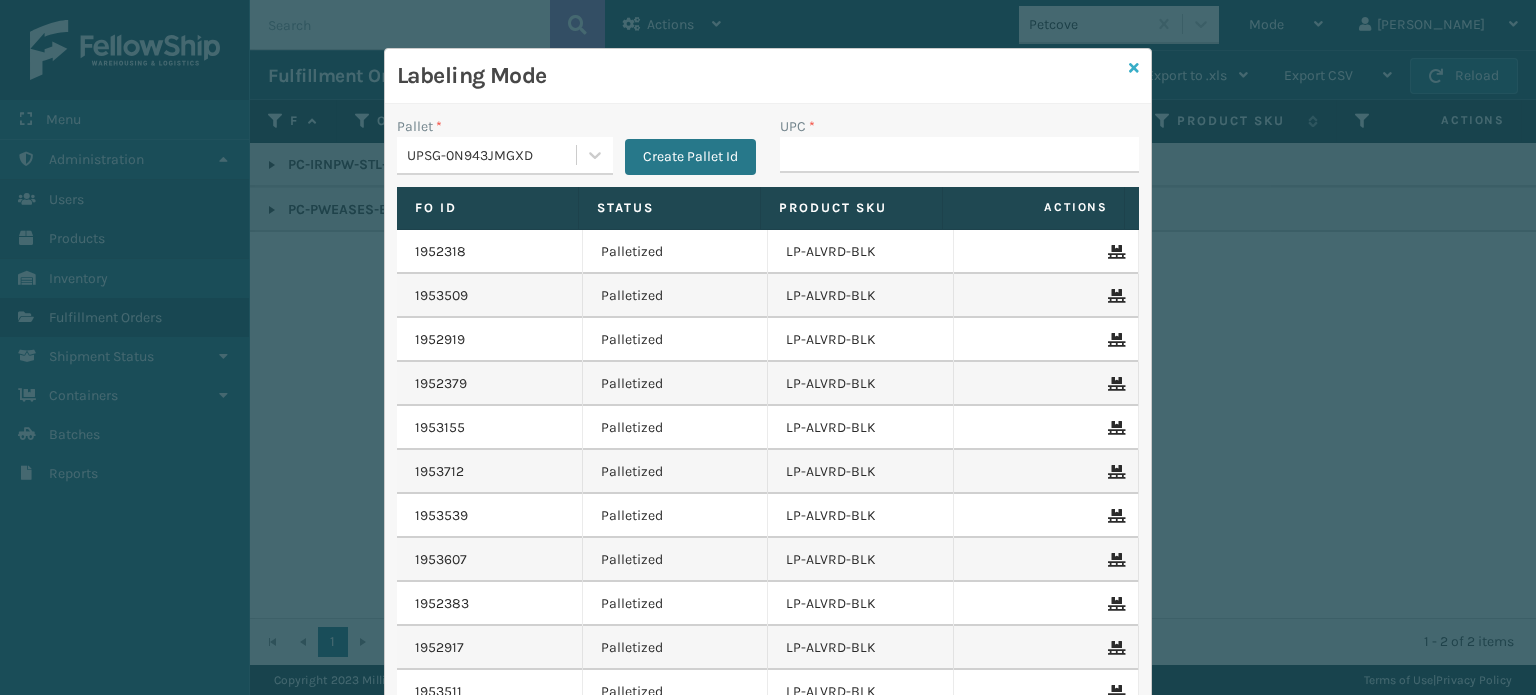 click at bounding box center [1134, 68] 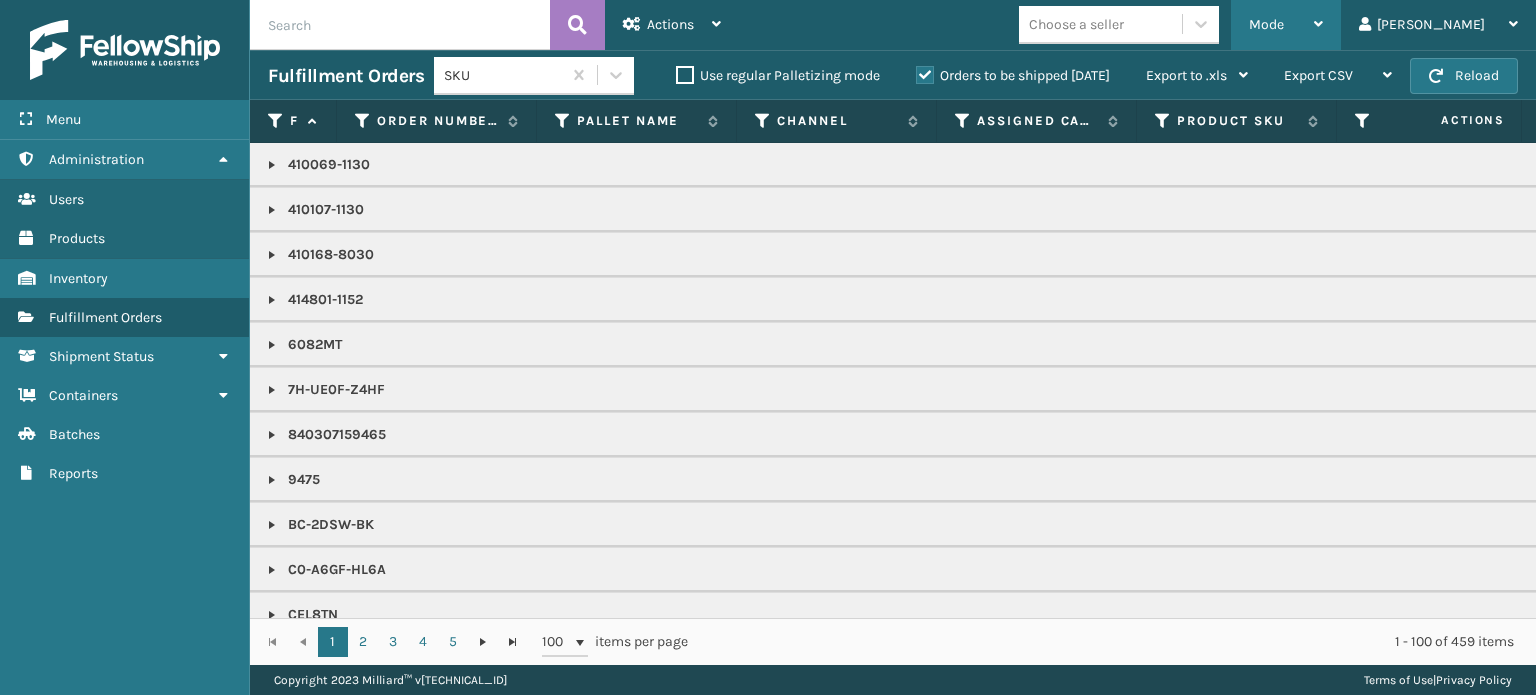 click on "Mode" at bounding box center [1266, 24] 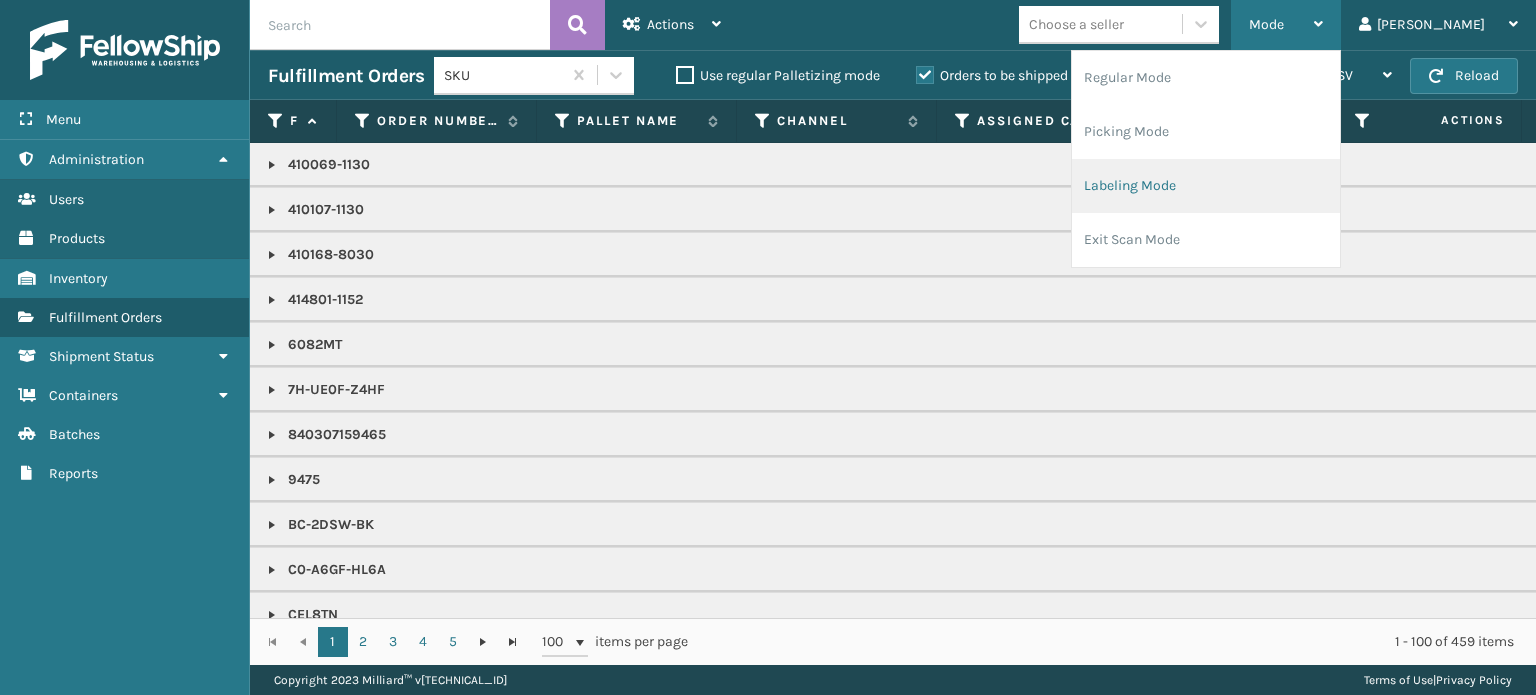 click on "Labeling Mode" at bounding box center (1206, 186) 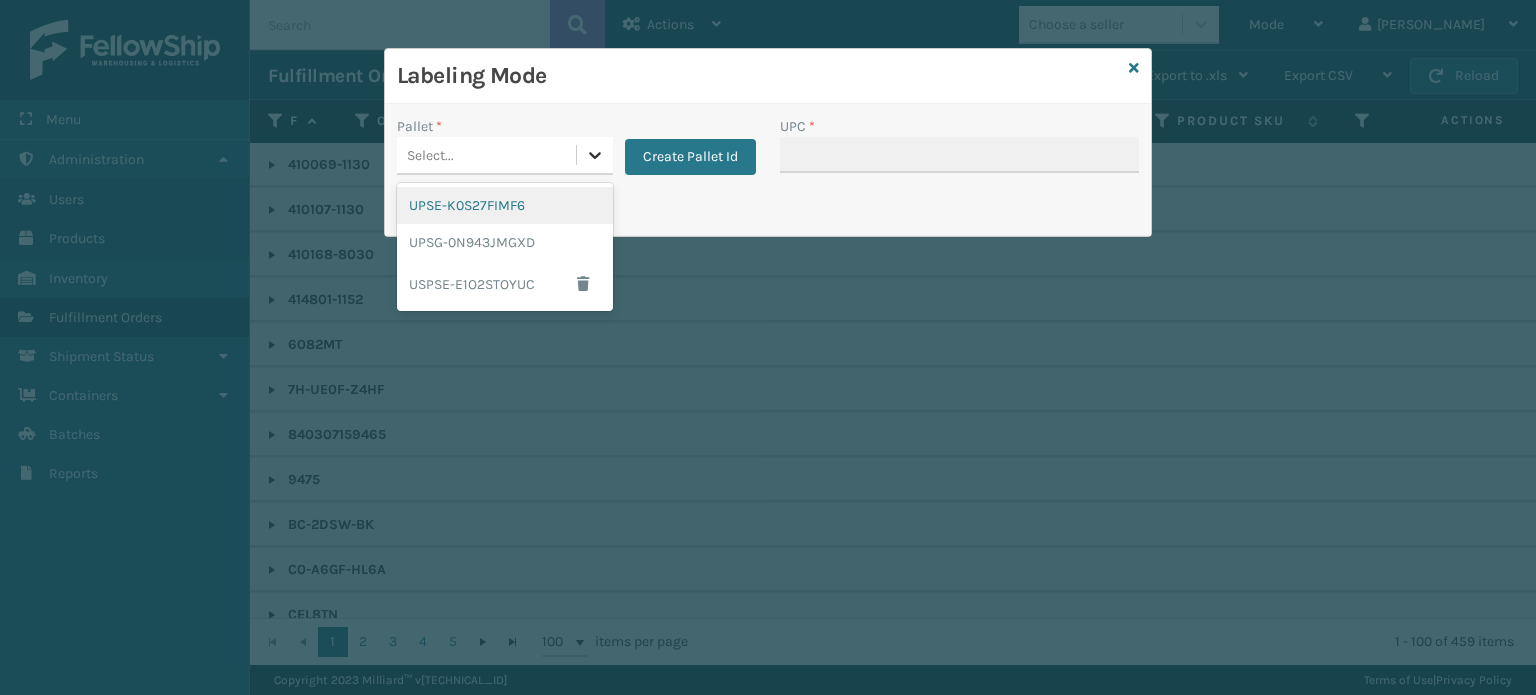 click at bounding box center [595, 155] 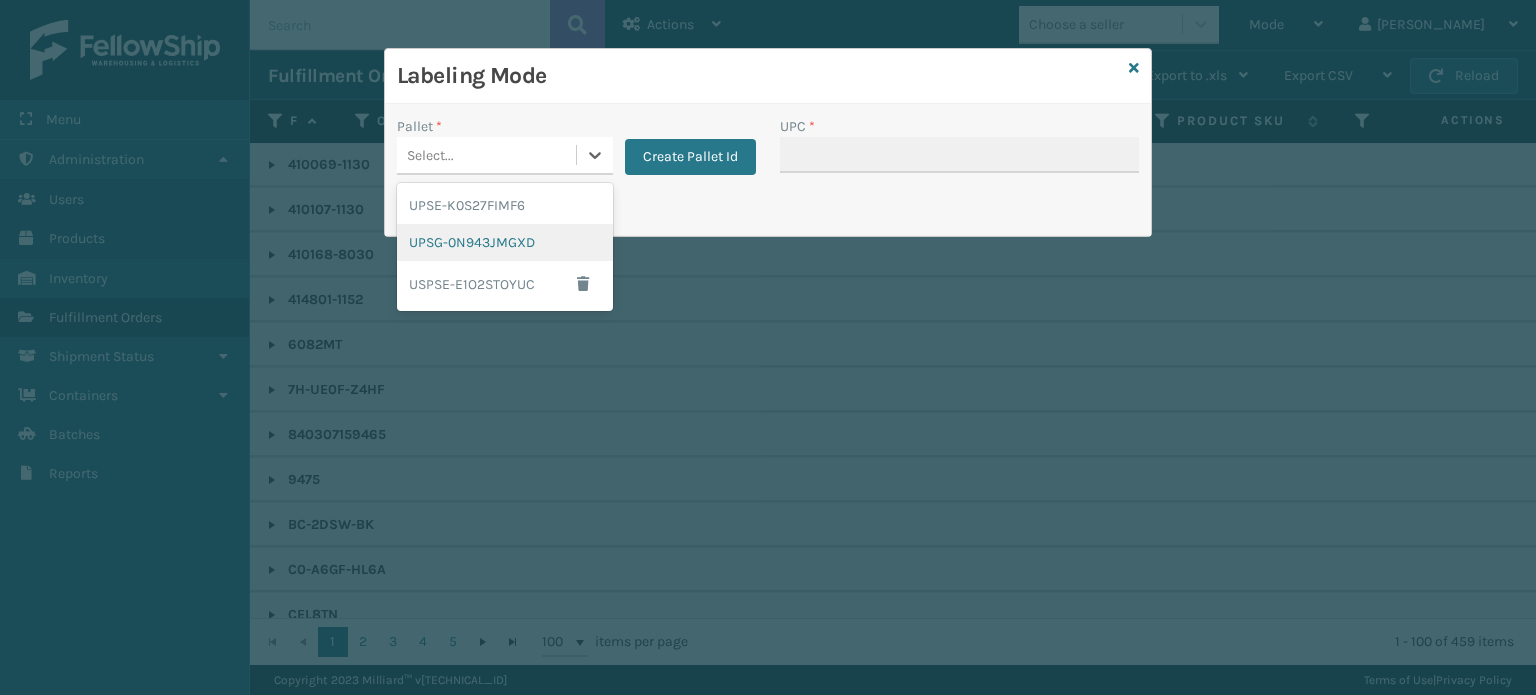 click on "UPSG-0N943JMGXD" at bounding box center (505, 242) 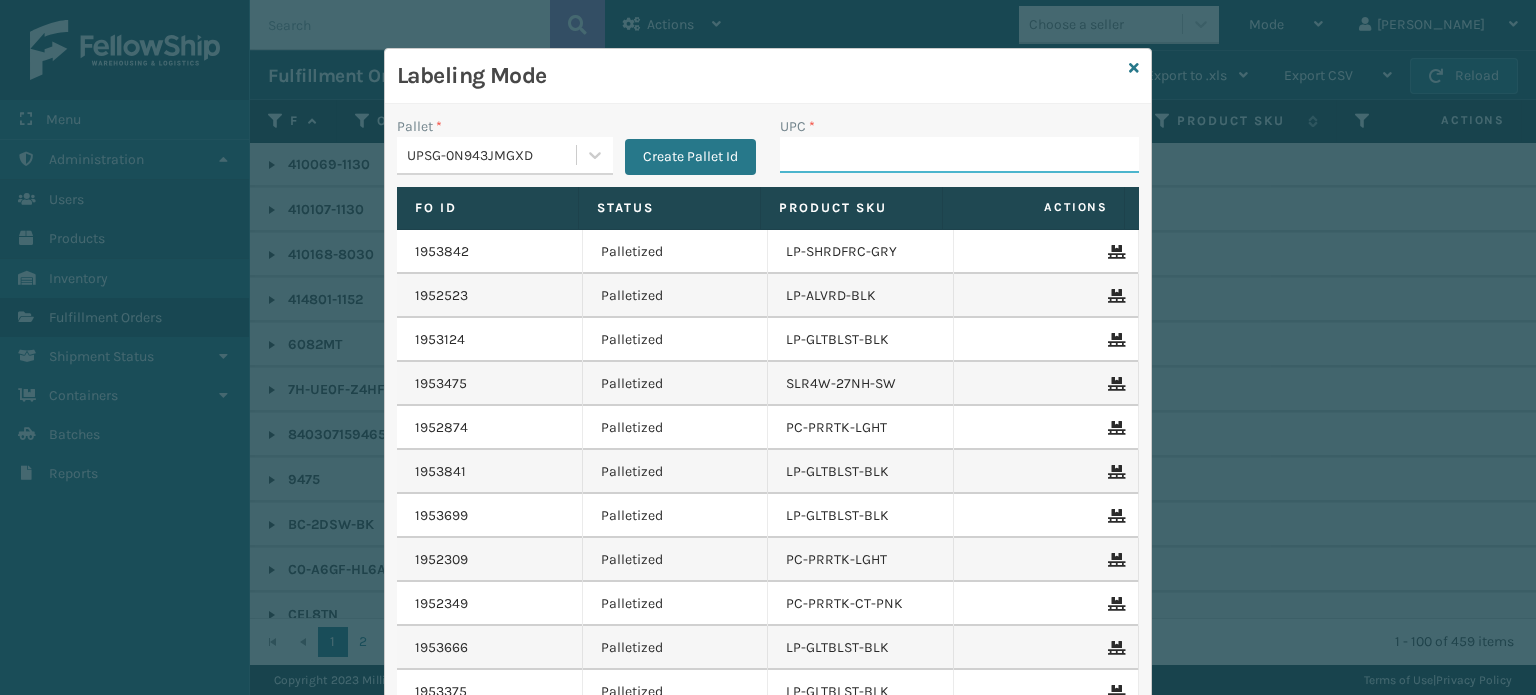 click on "UPC   *" at bounding box center (959, 155) 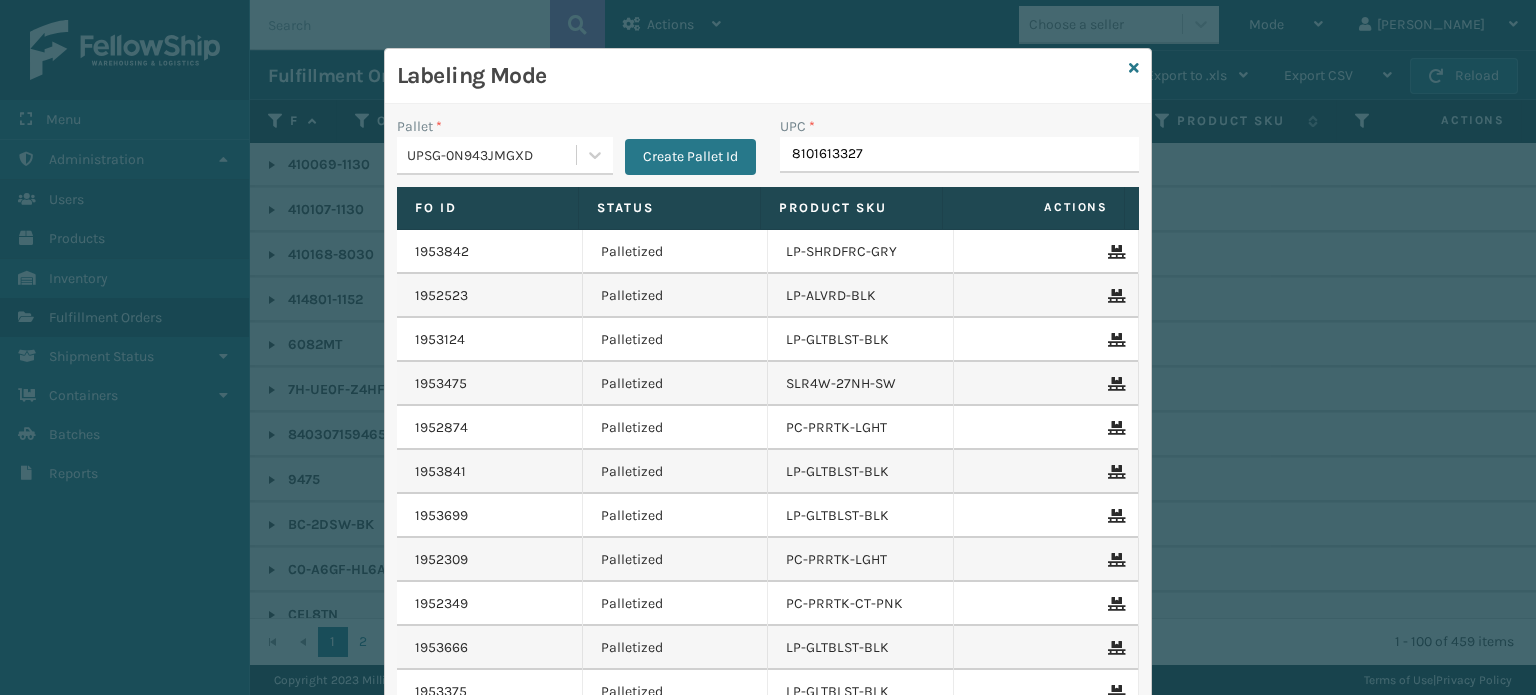 type on "81016133273" 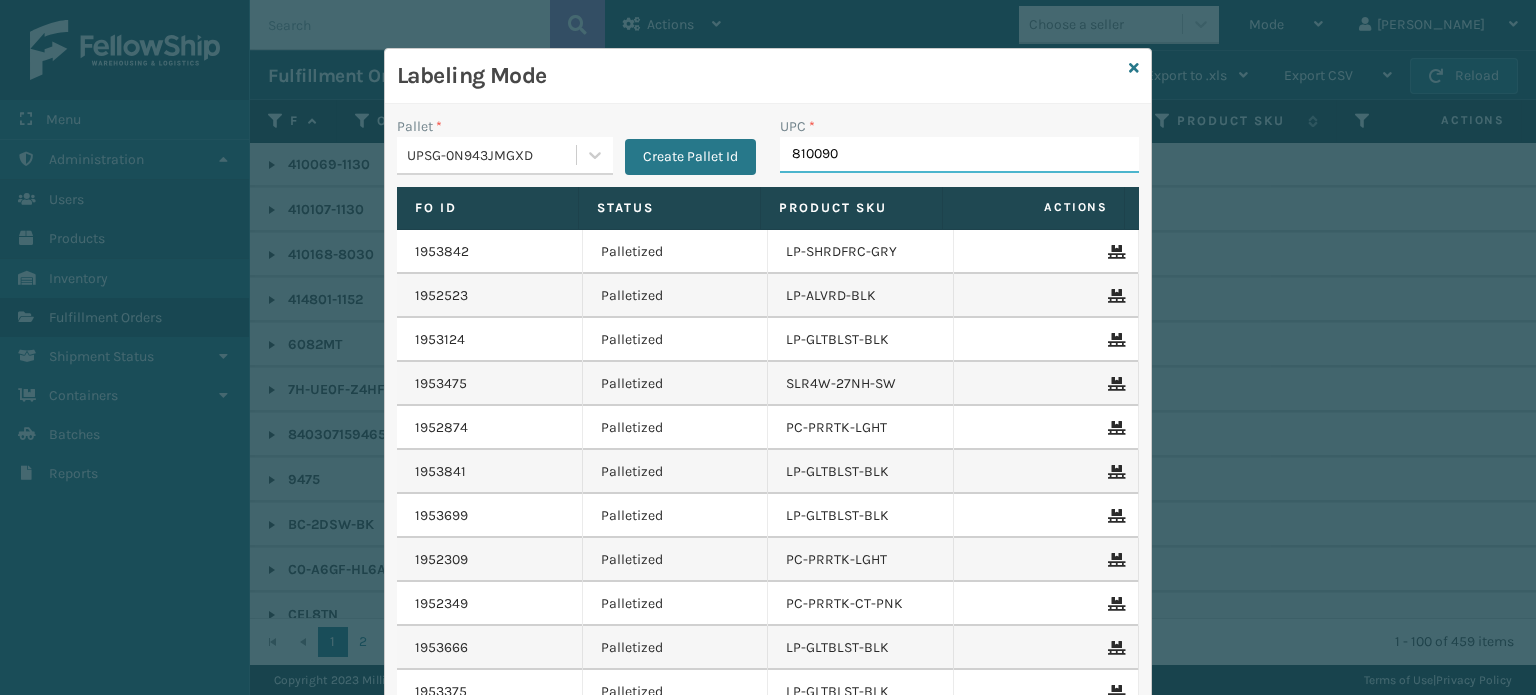 type on "8100909" 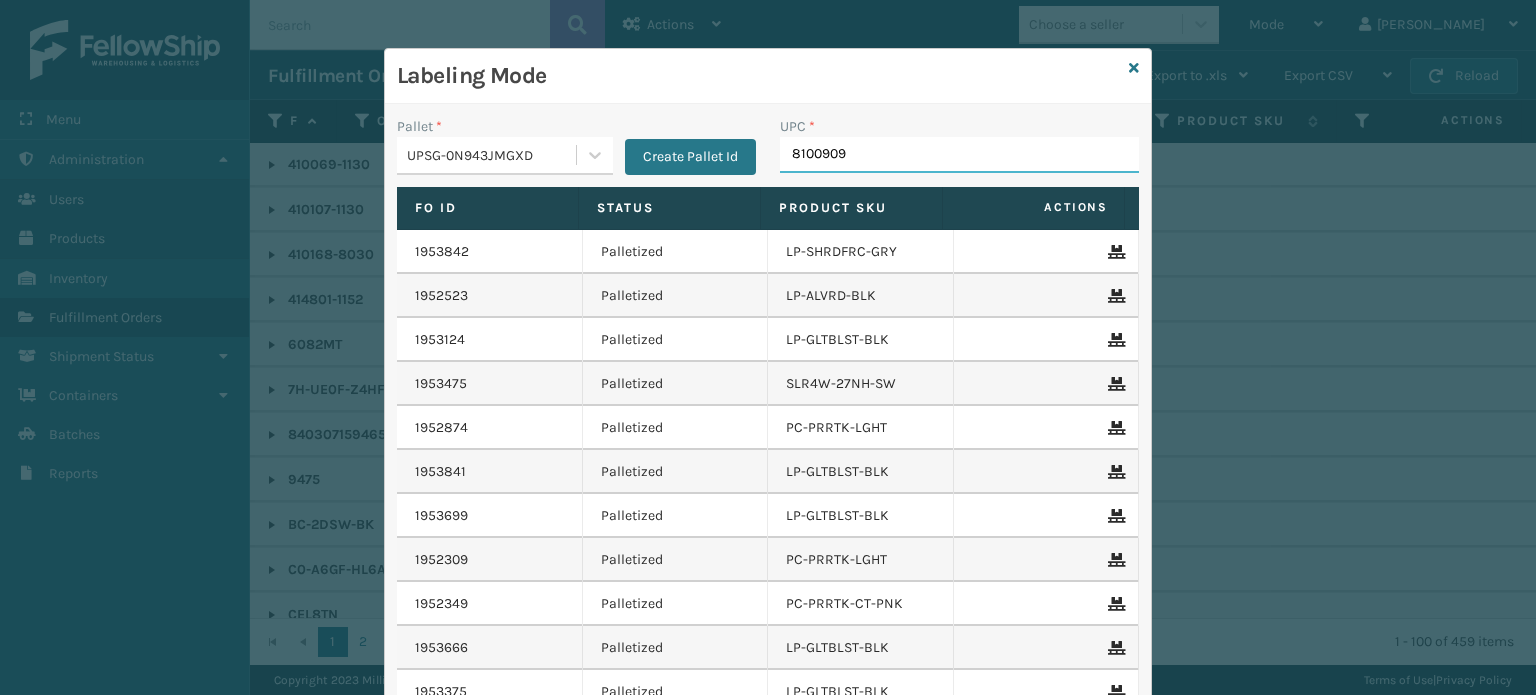 type on "81009093" 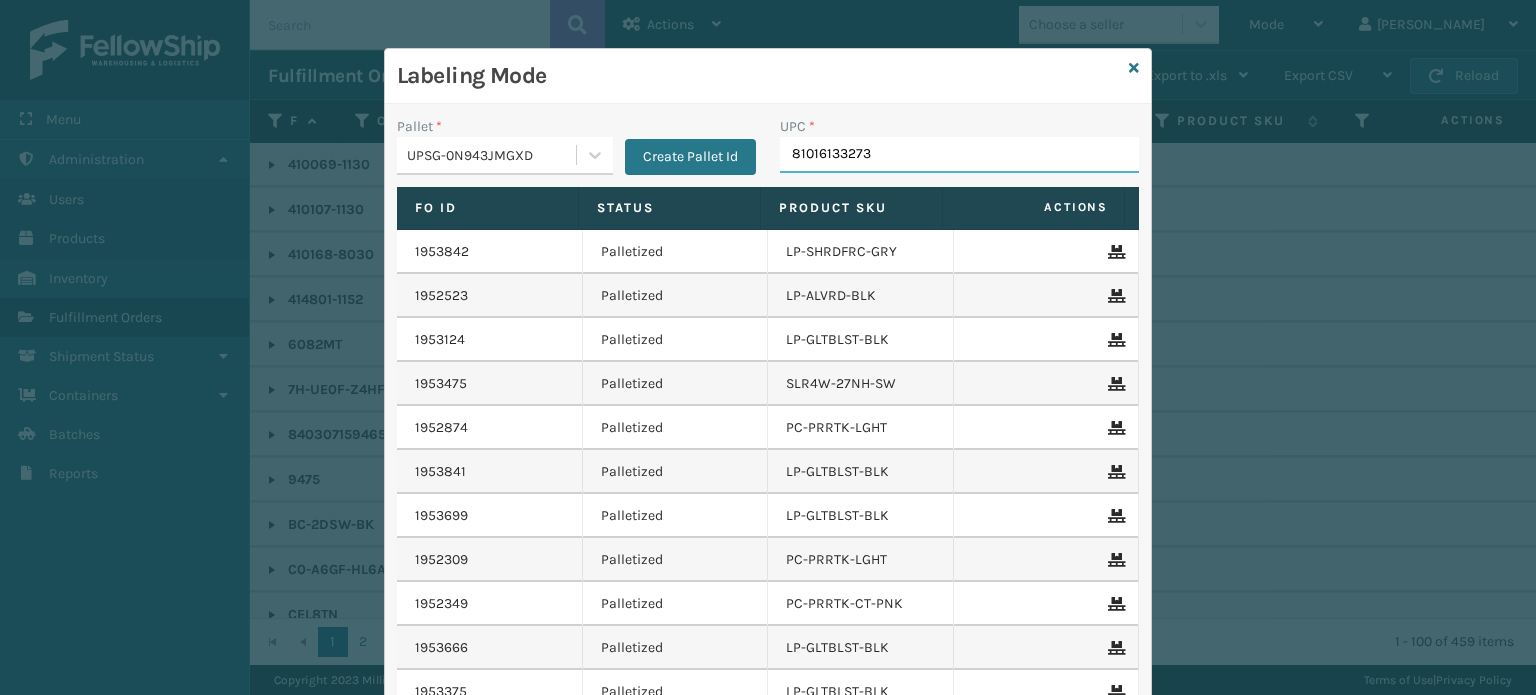 type on "810161332731" 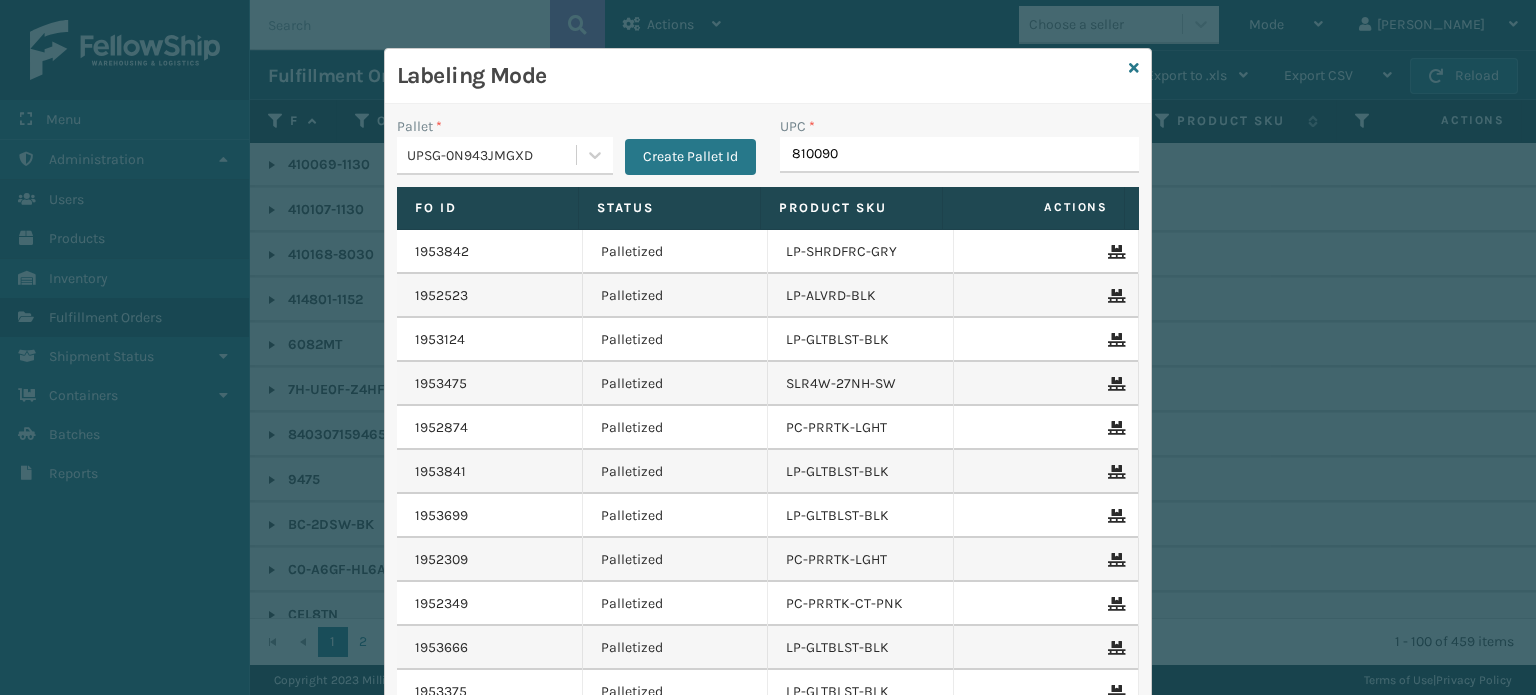 type on "8100909" 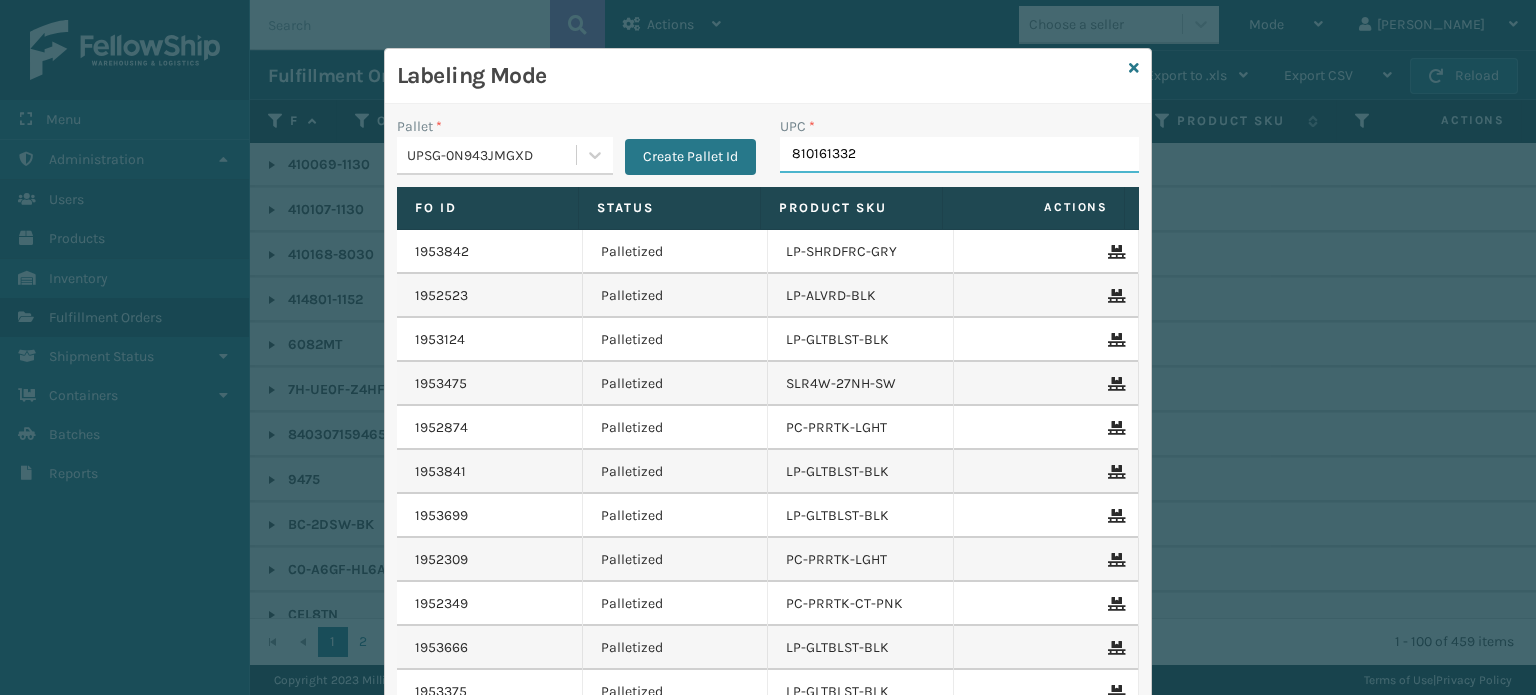 type on "8101613327" 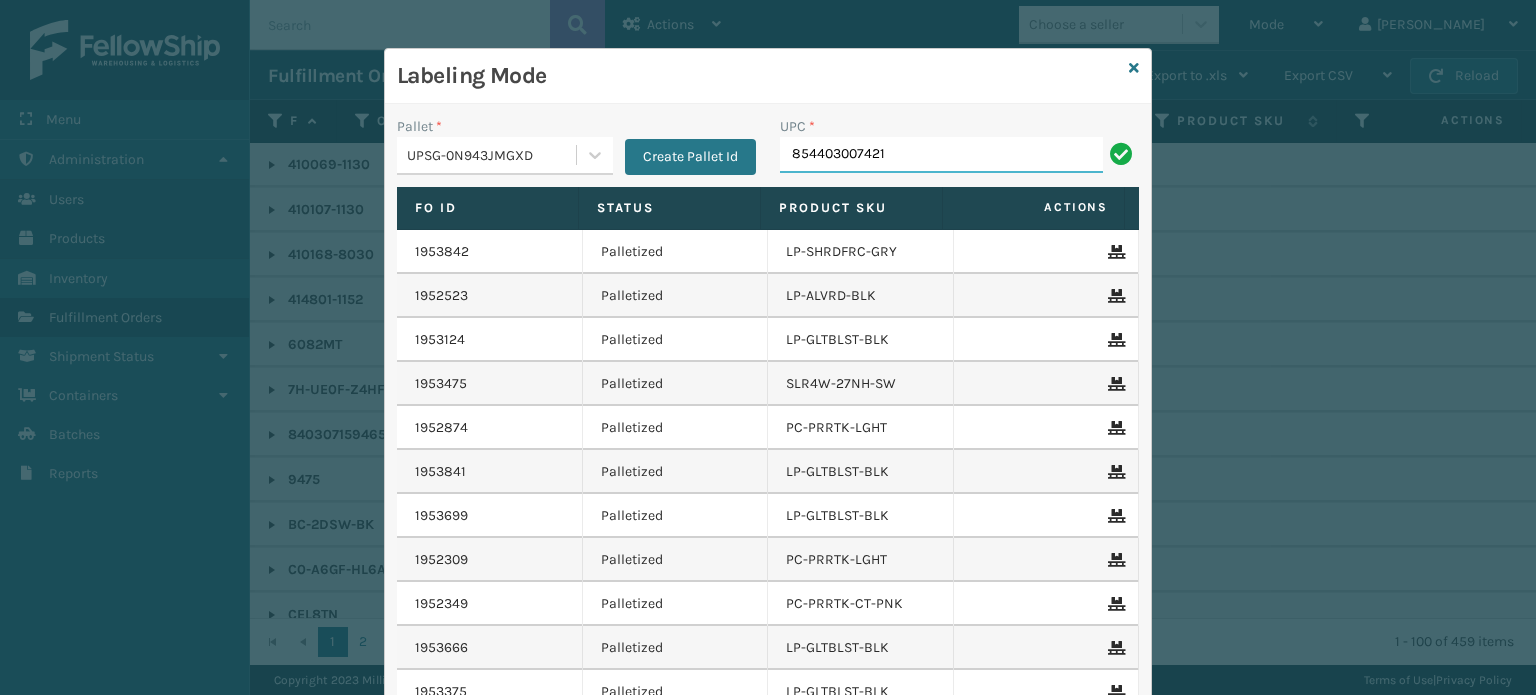 type on "854403007421" 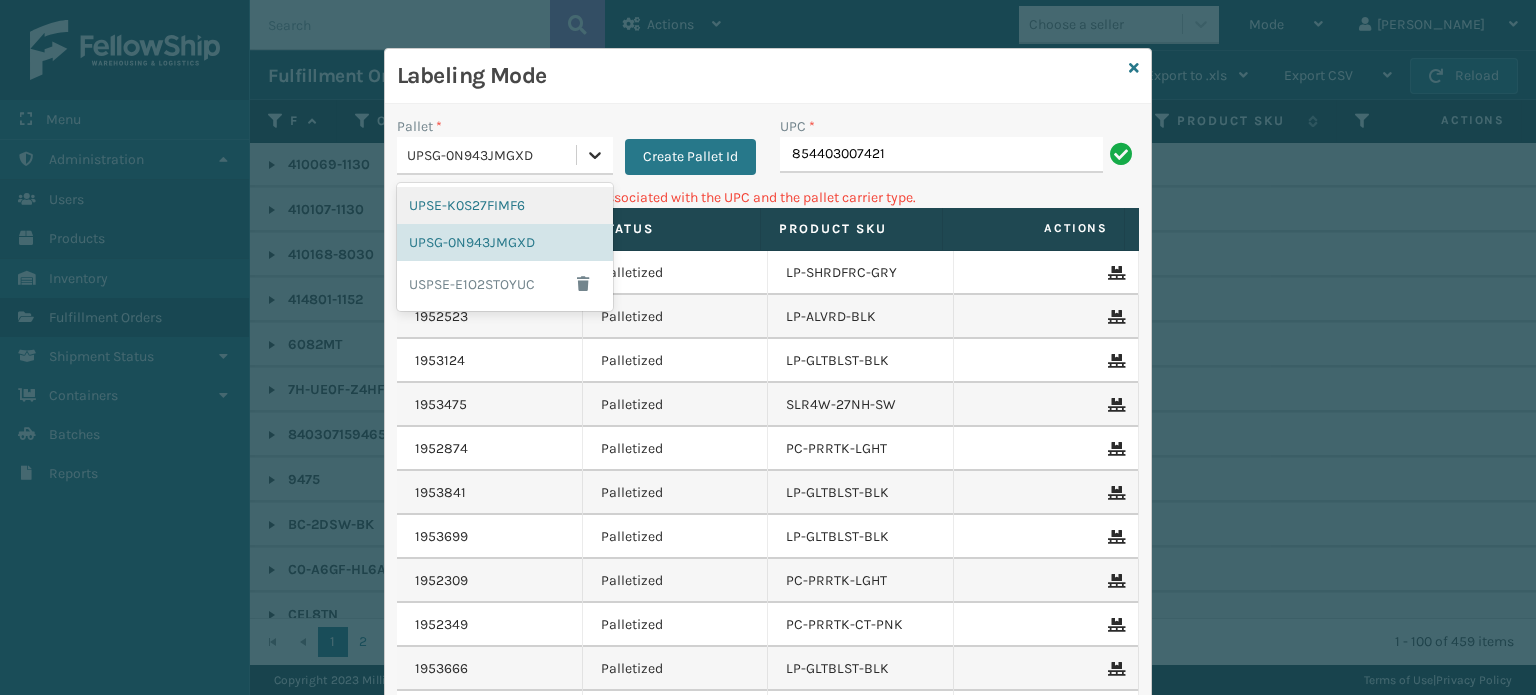 click 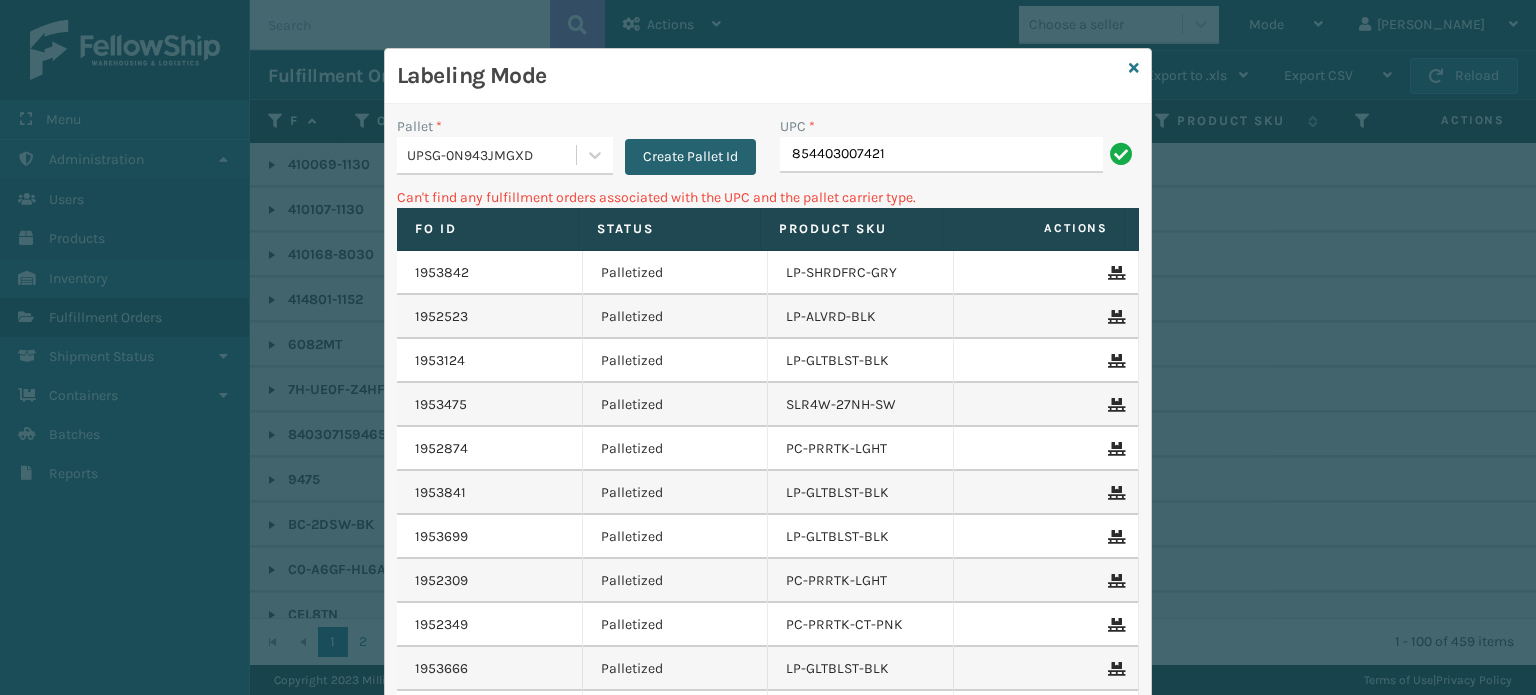 click on "Create Pallet Id" at bounding box center (690, 157) 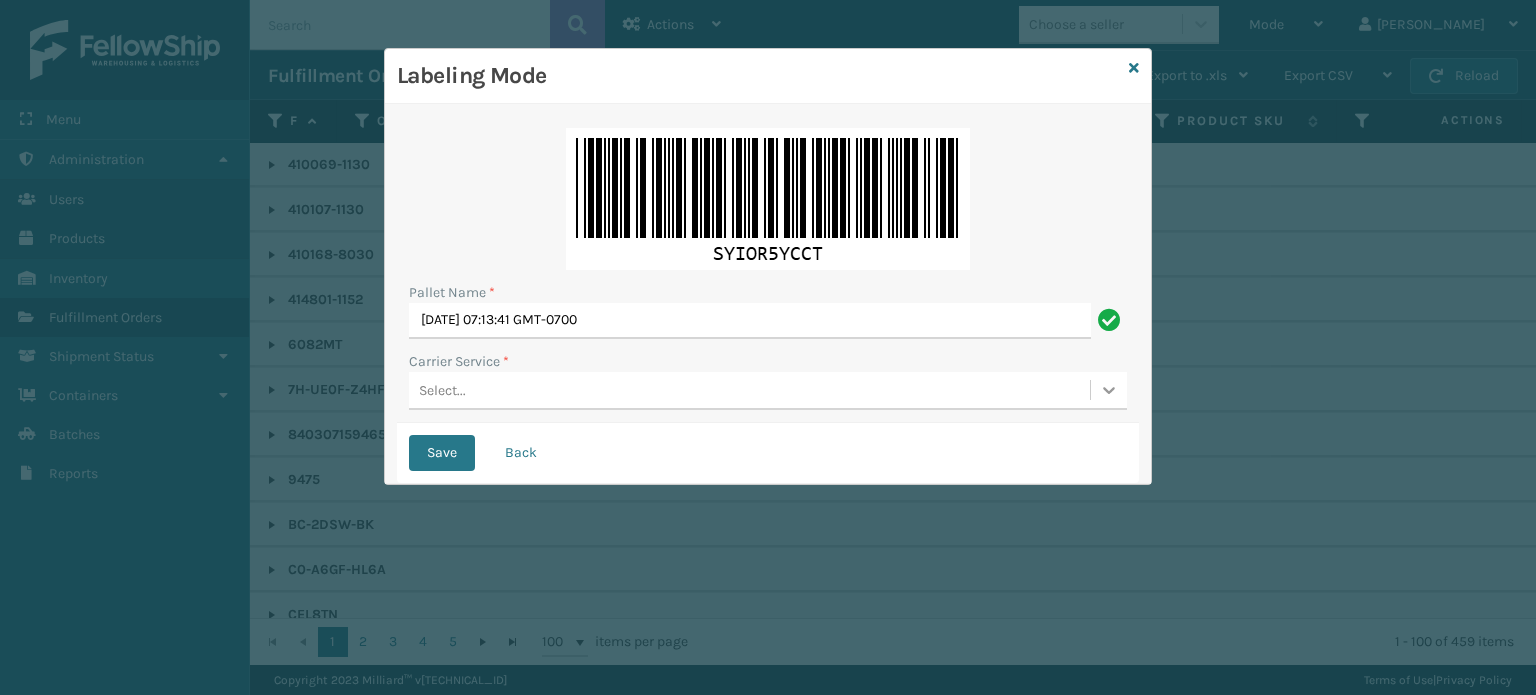 scroll, scrollTop: 0, scrollLeft: 0, axis: both 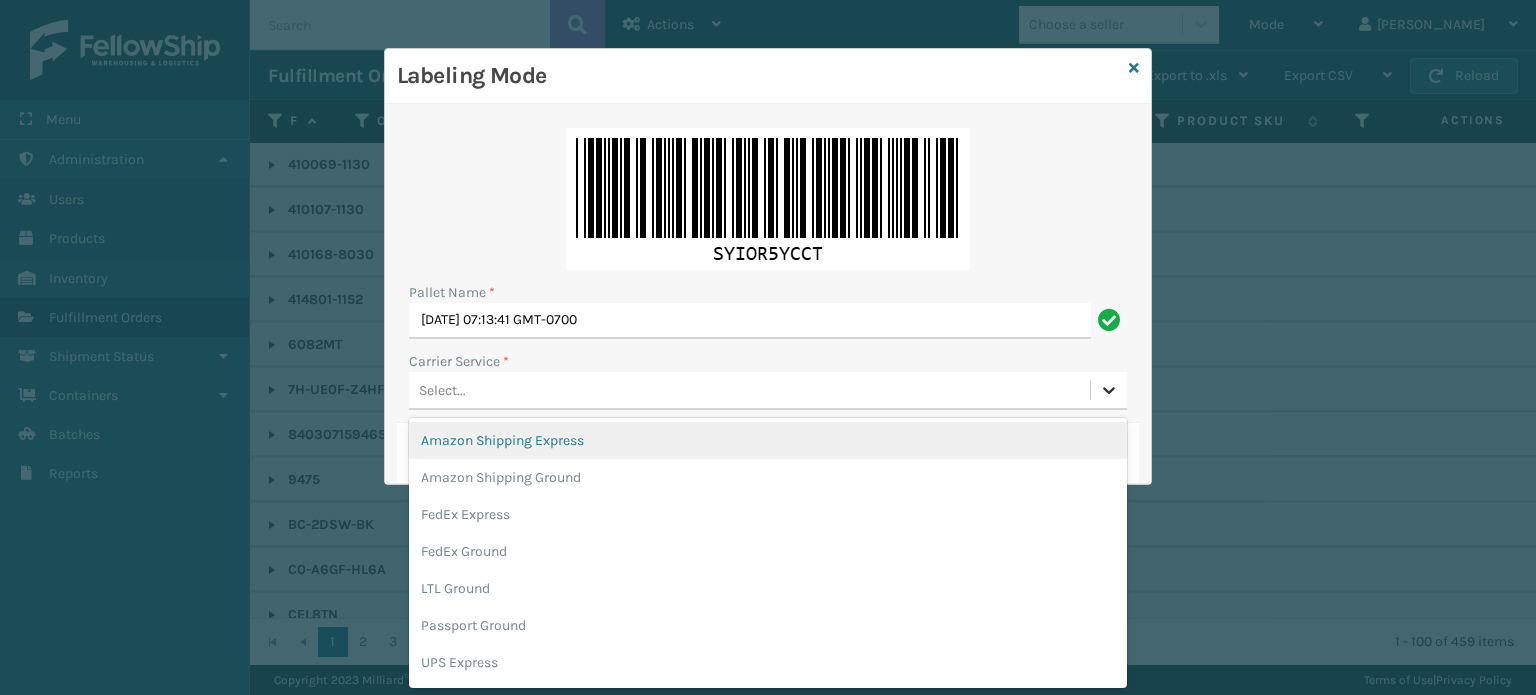 click 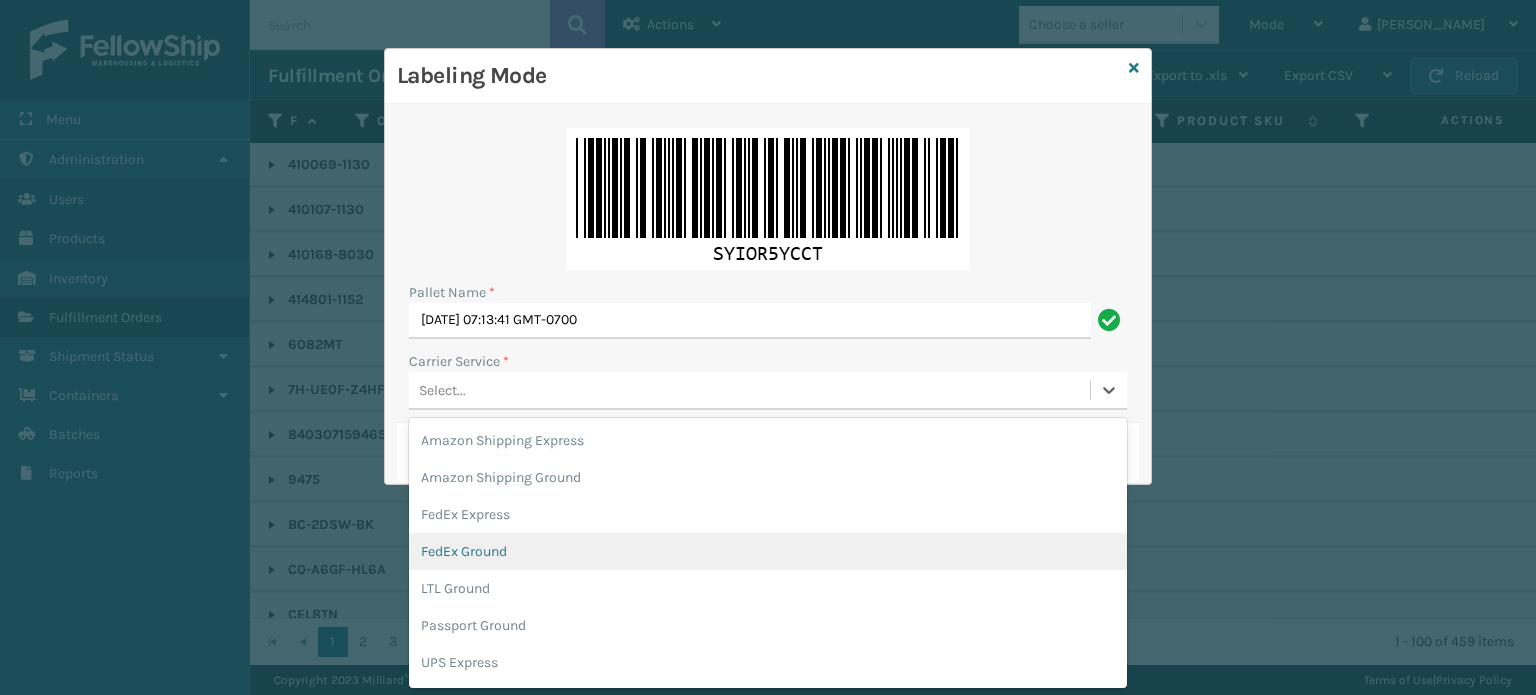 click on "FedEx Ground" at bounding box center [768, 551] 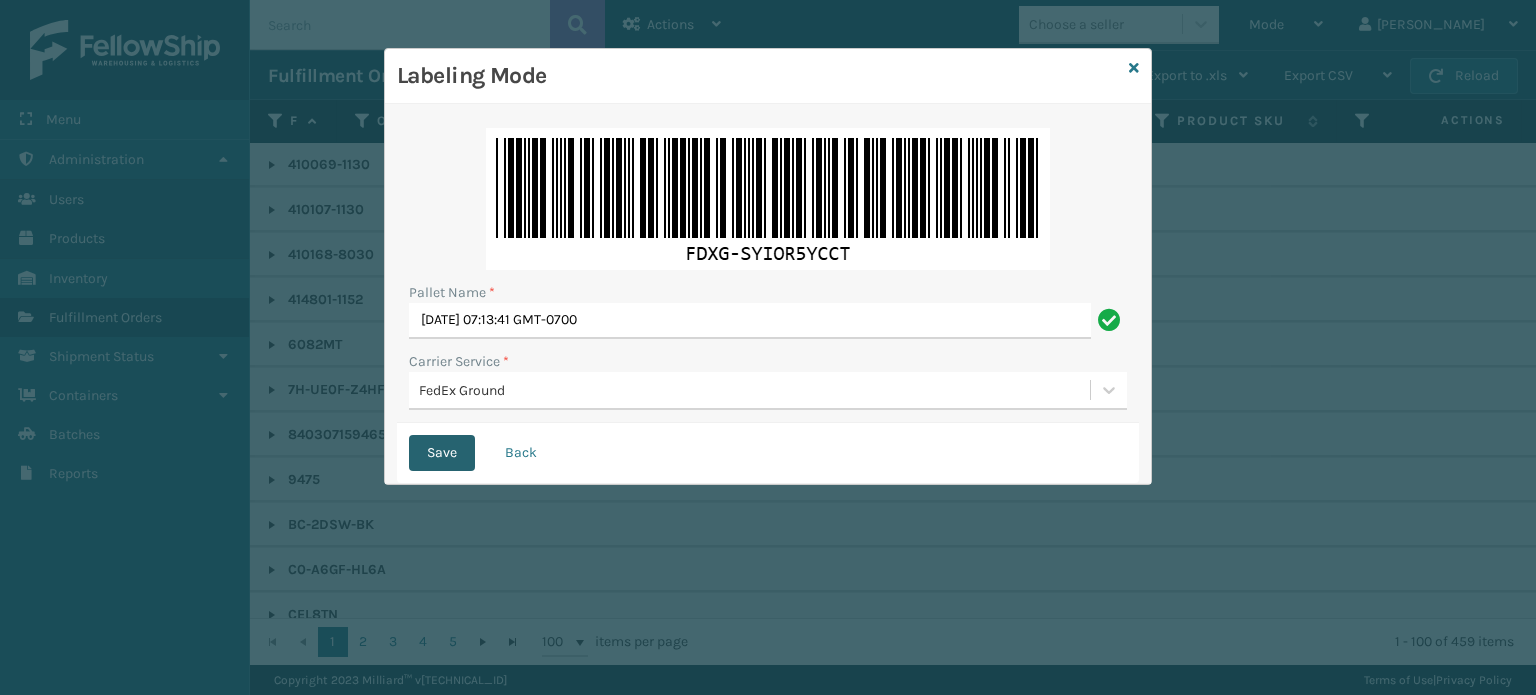 click on "Save" at bounding box center (442, 453) 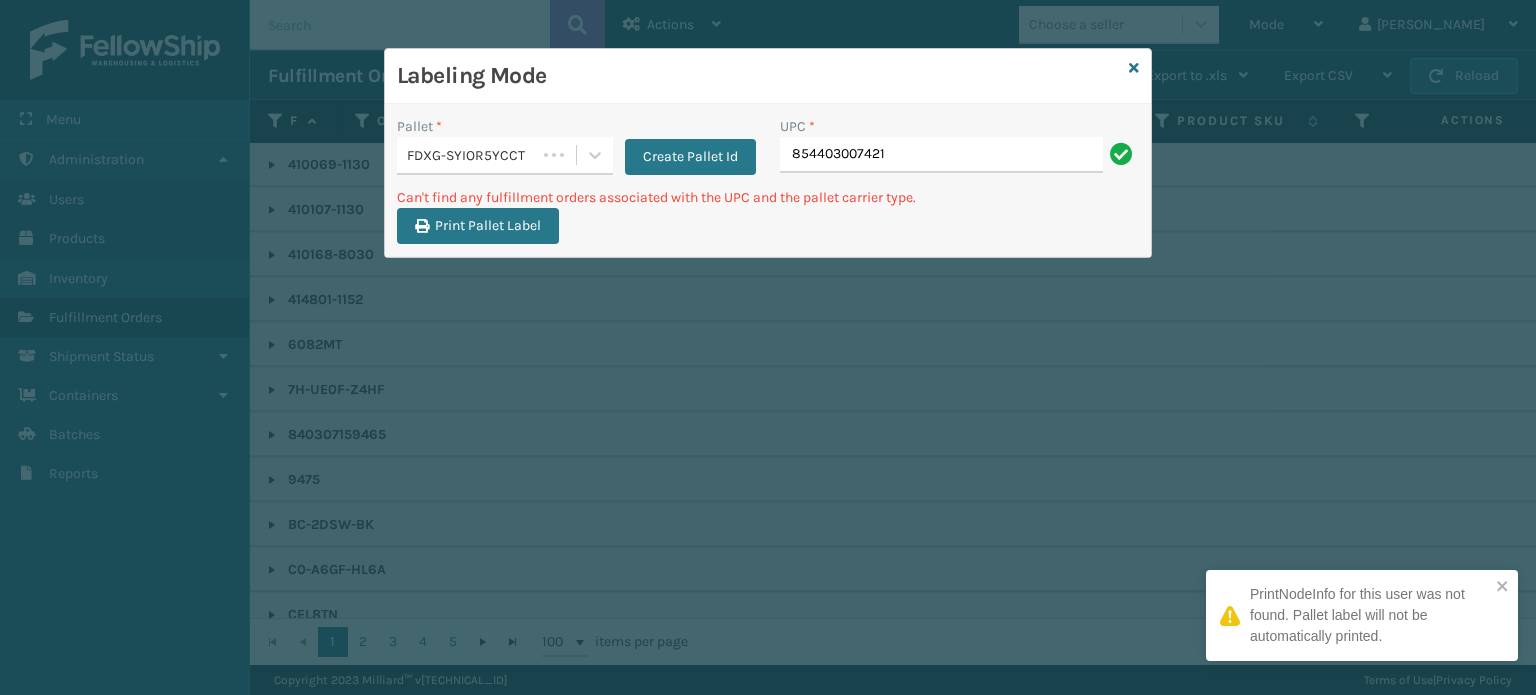 click on "Labeling Mode Pallet   * FDXG-SYIOR5YCCT Create Pallet Id UPC   * 854403007421 Can't find any fulfillment orders associated with the UPC and the pallet carrier type. Print Pallet Label" at bounding box center [768, 347] 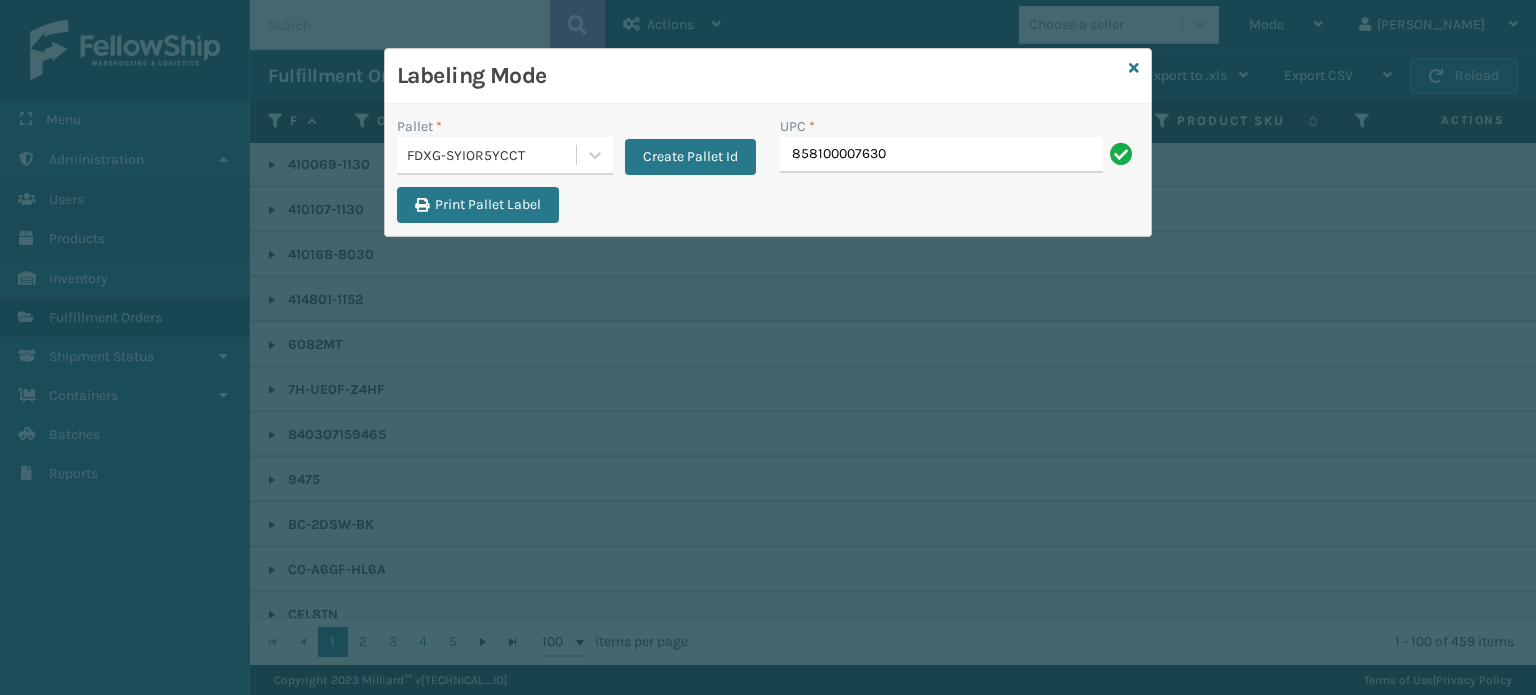 type on "858100007630" 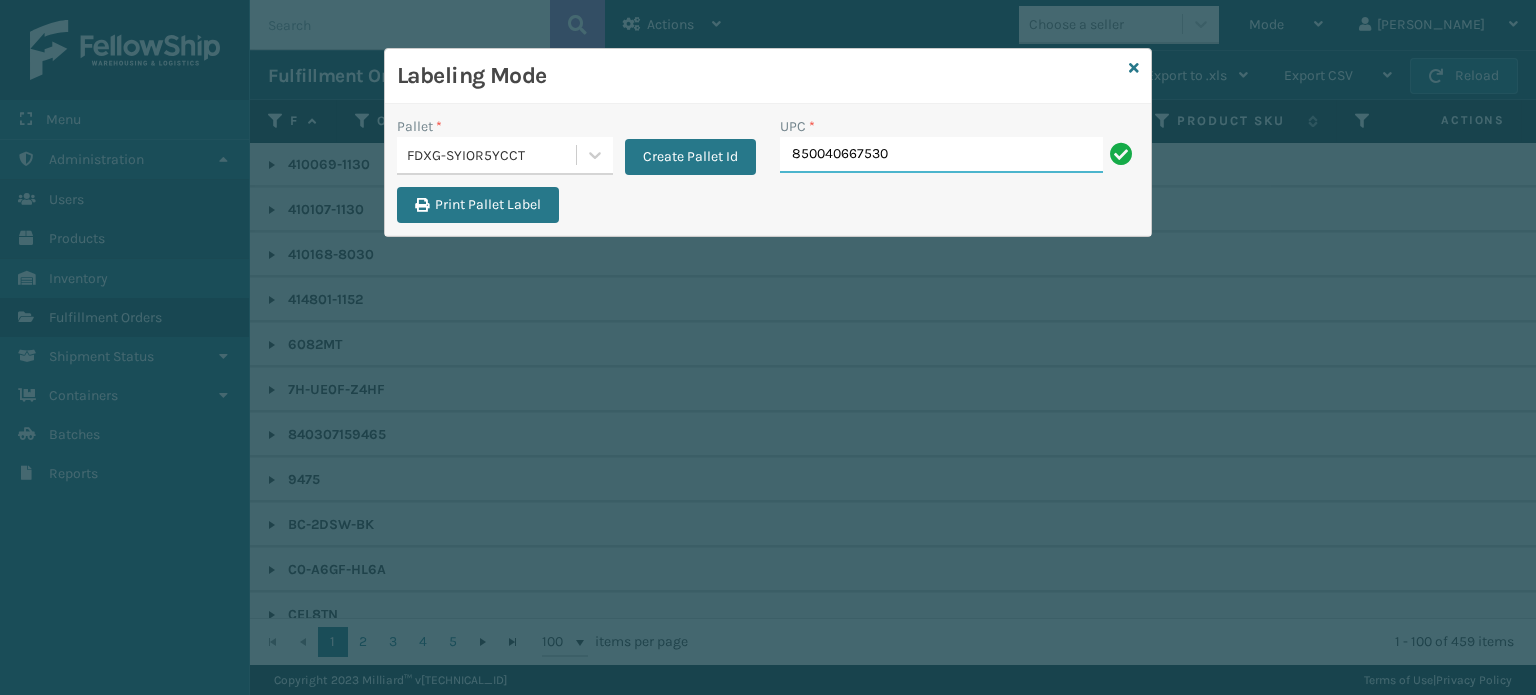 type on "850040667530" 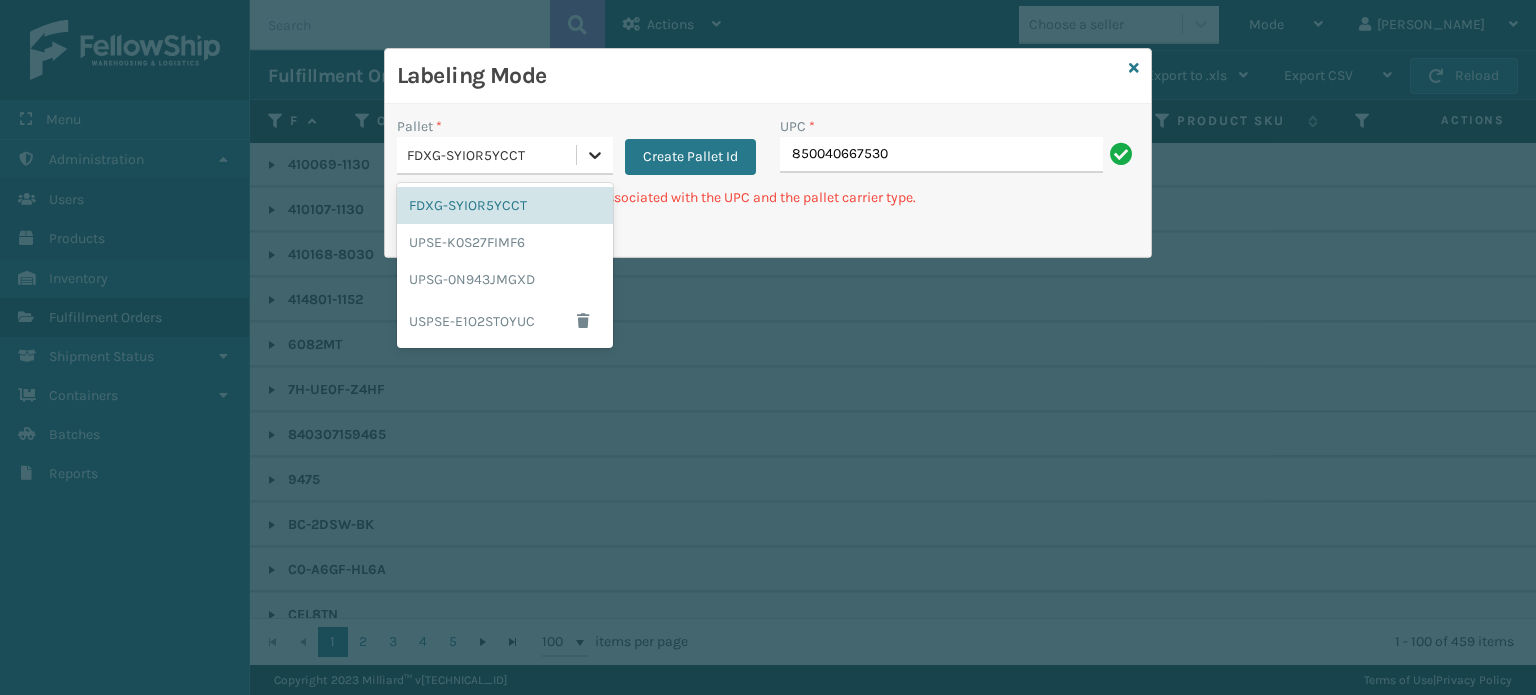 click 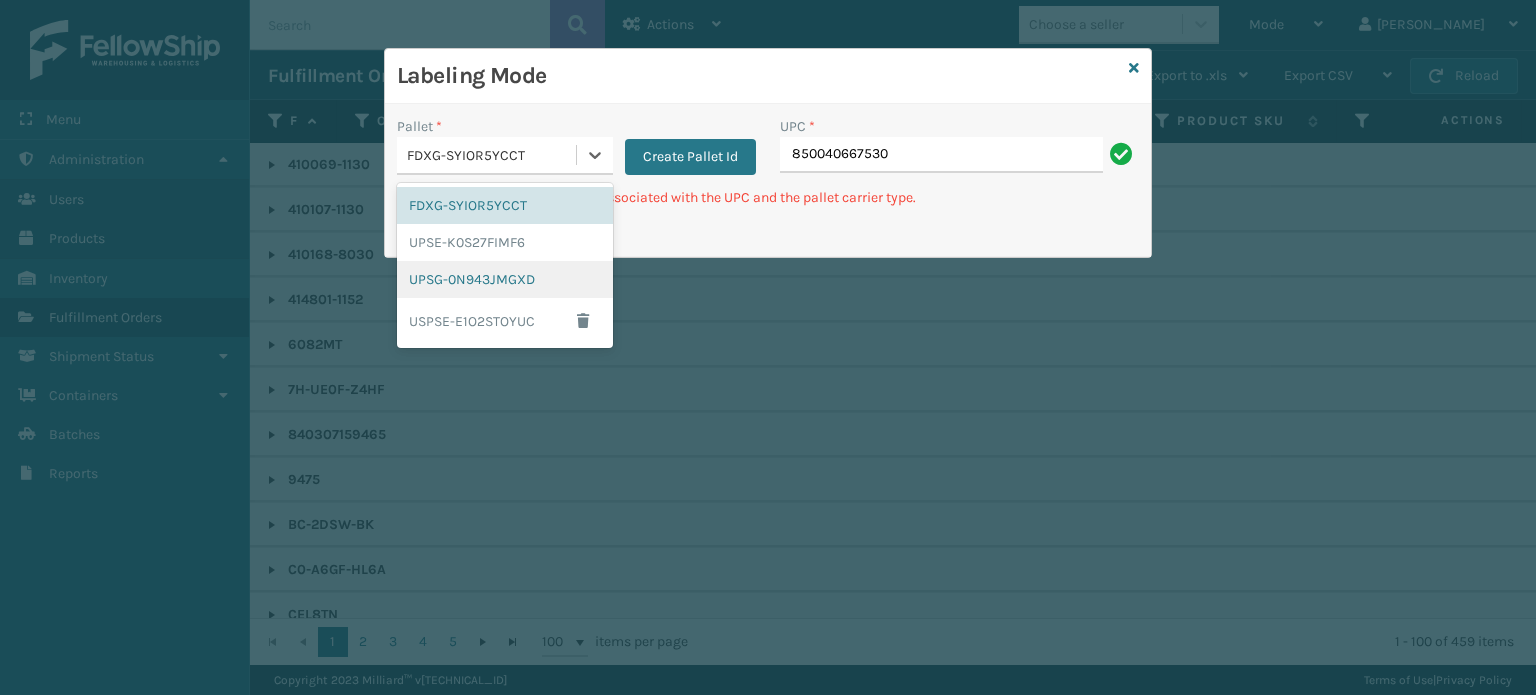 click on "UPSG-0N943JMGXD" at bounding box center (505, 279) 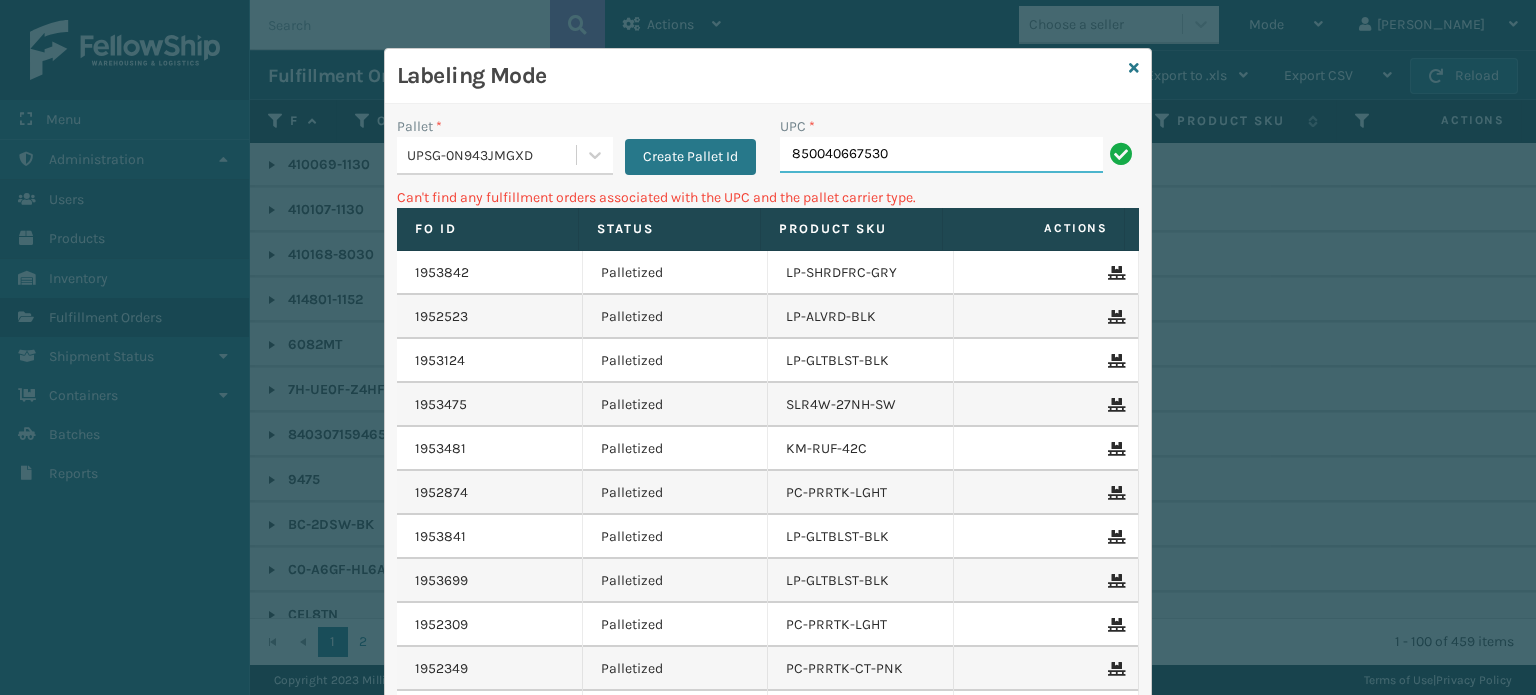 click on "850040667530" at bounding box center [941, 155] 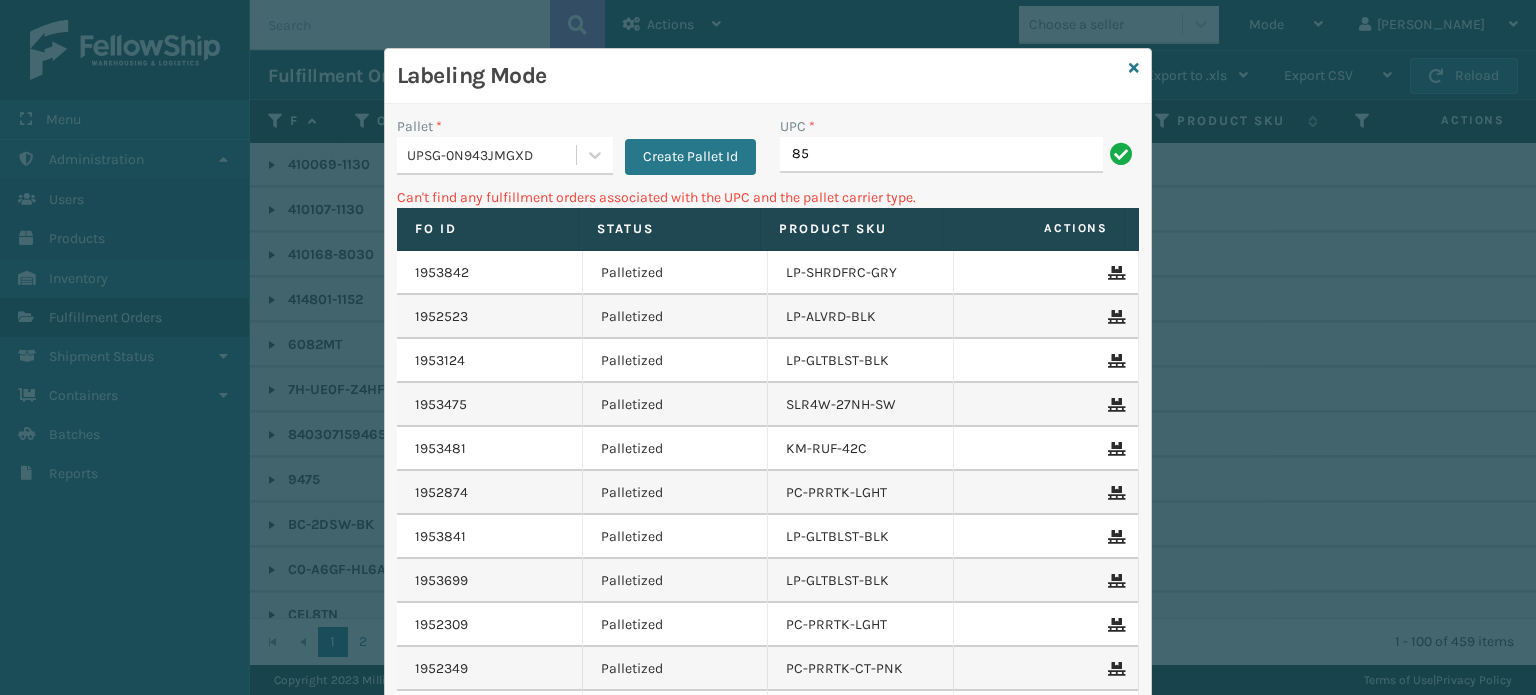 type on "8" 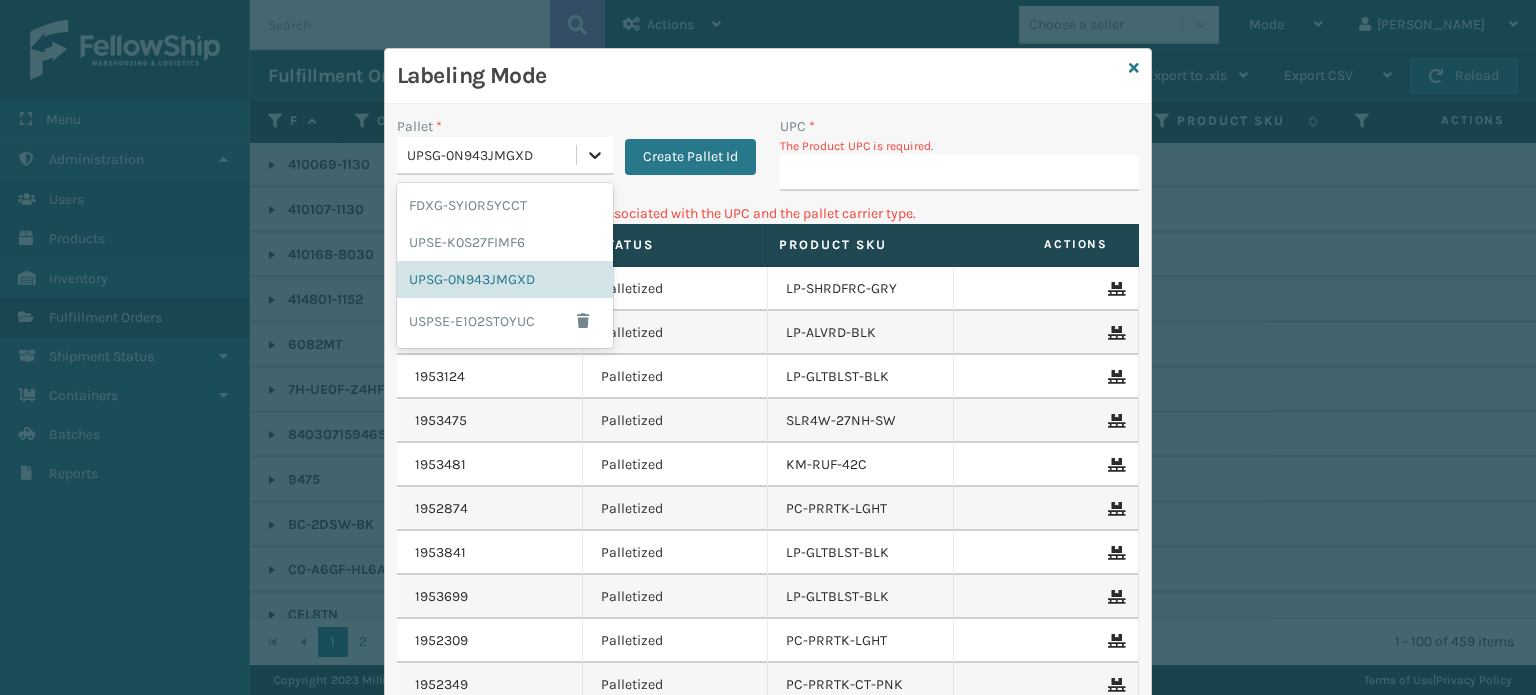 click 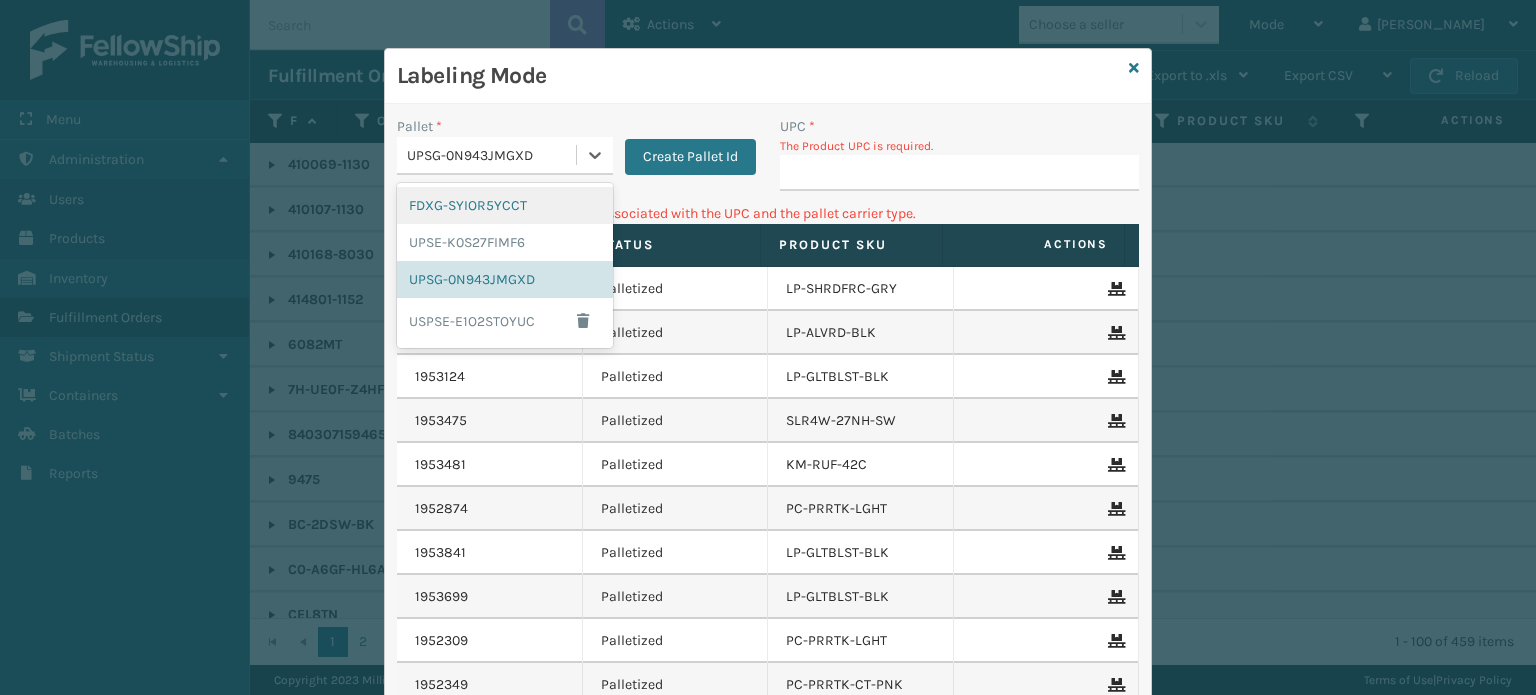 click on "FDXG-SYIOR5YCCT" at bounding box center [505, 205] 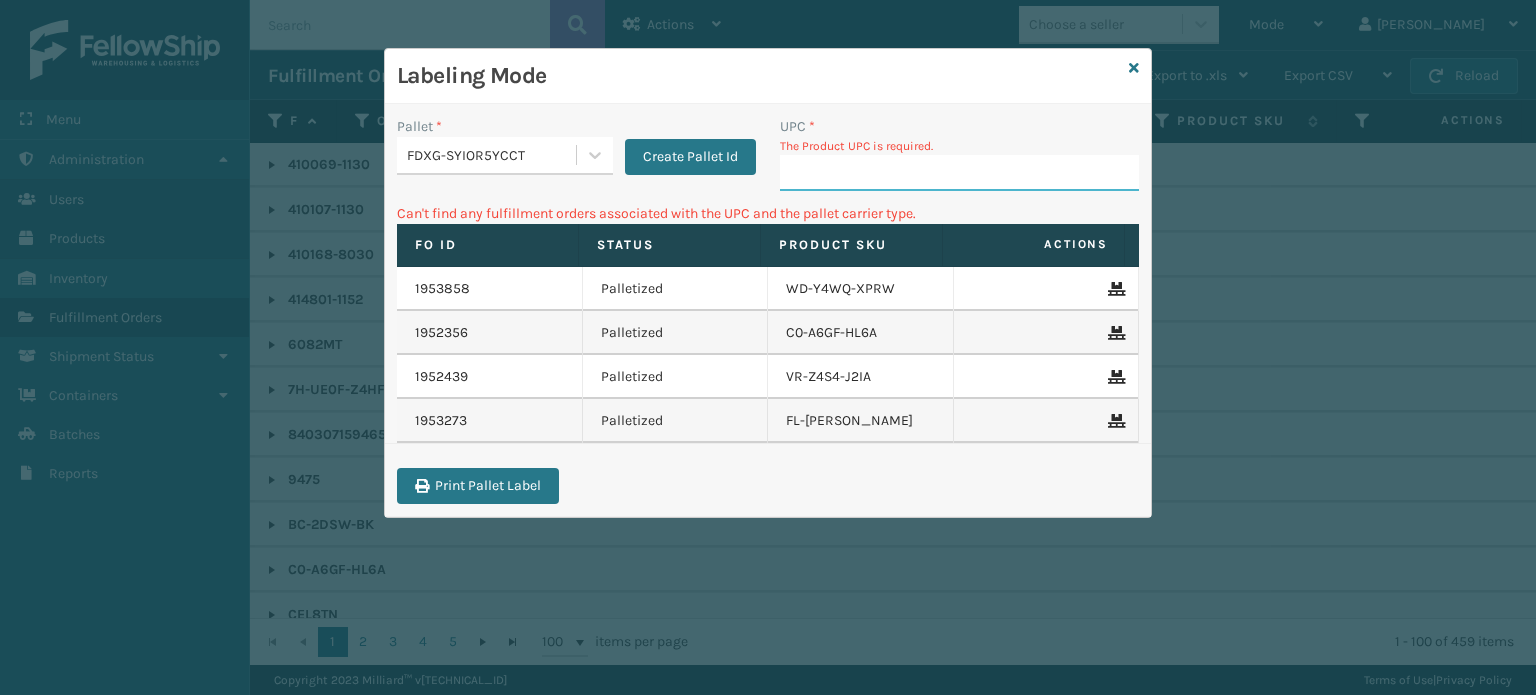click on "UPC   *" at bounding box center [959, 173] 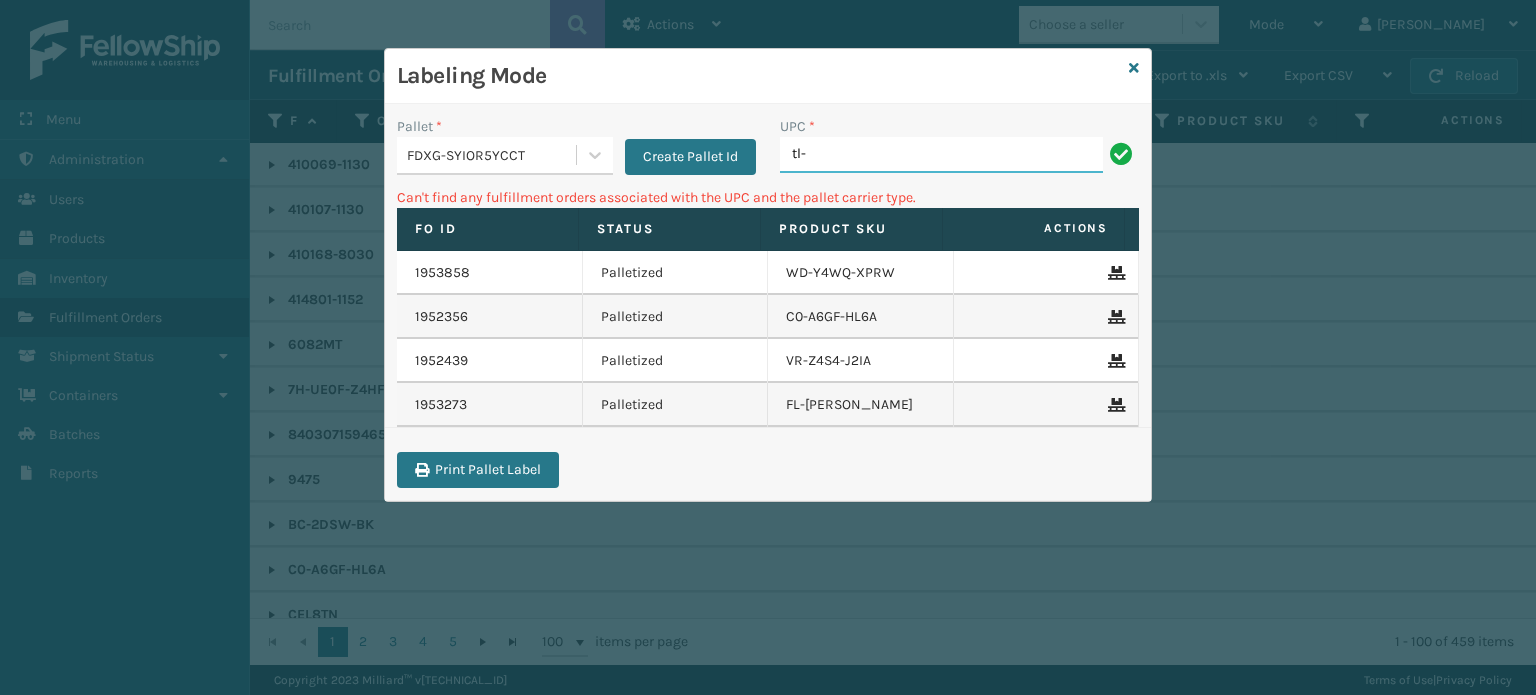 type on "TL-BRCE" 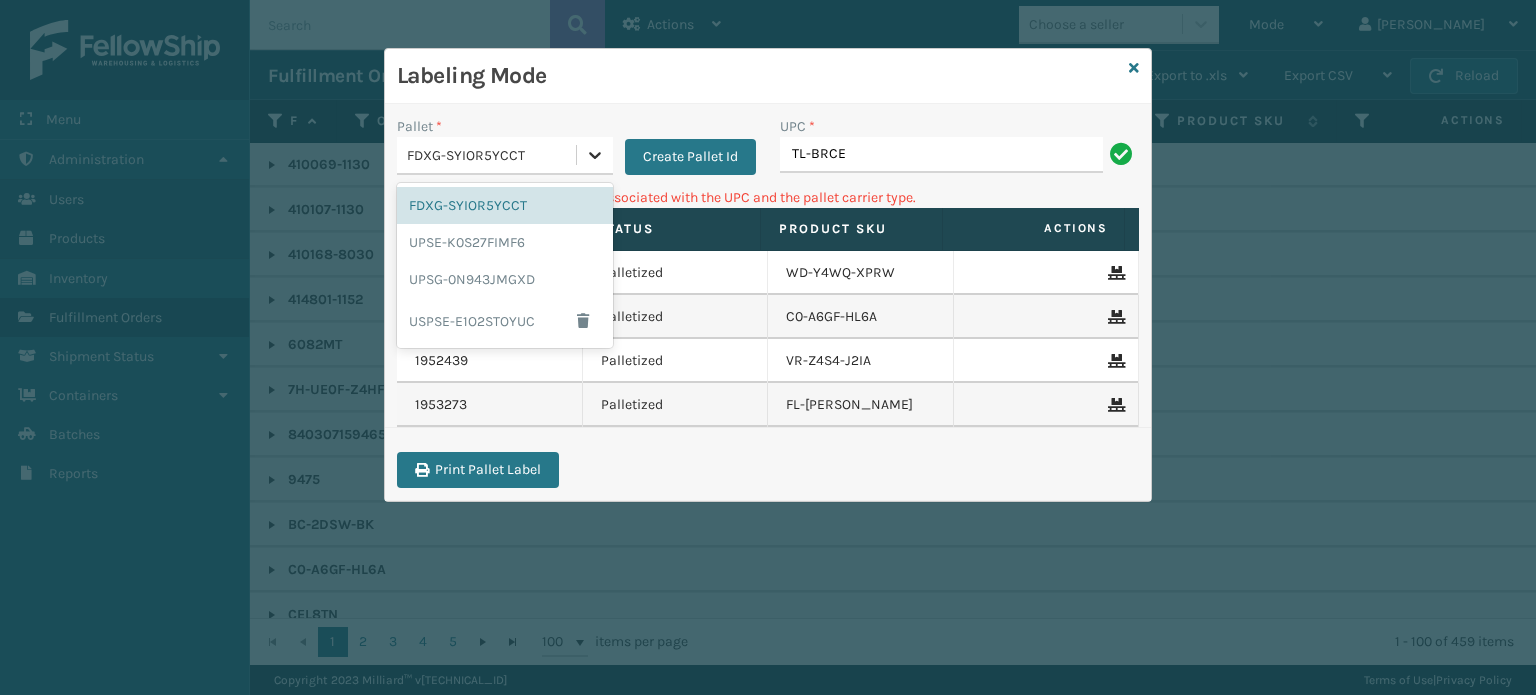 click 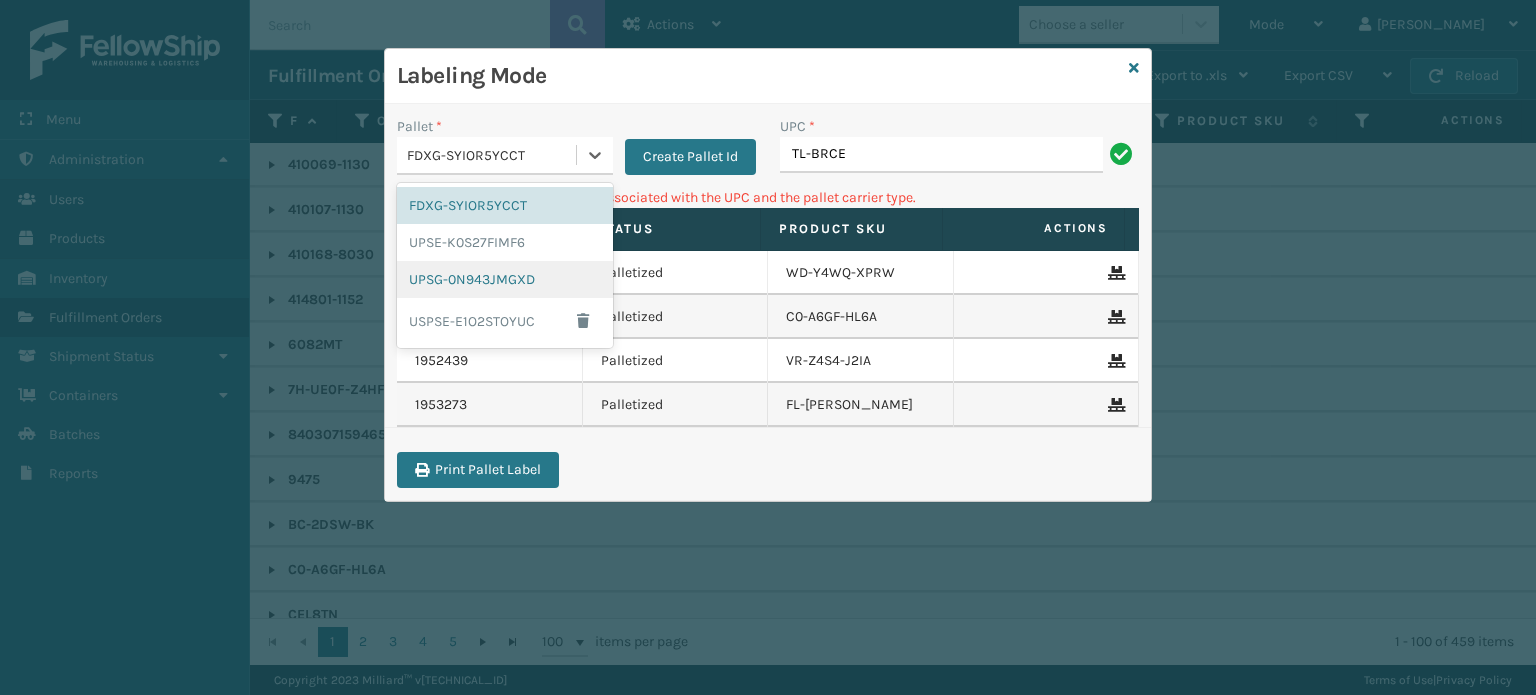click on "UPSG-0N943JMGXD" at bounding box center (505, 279) 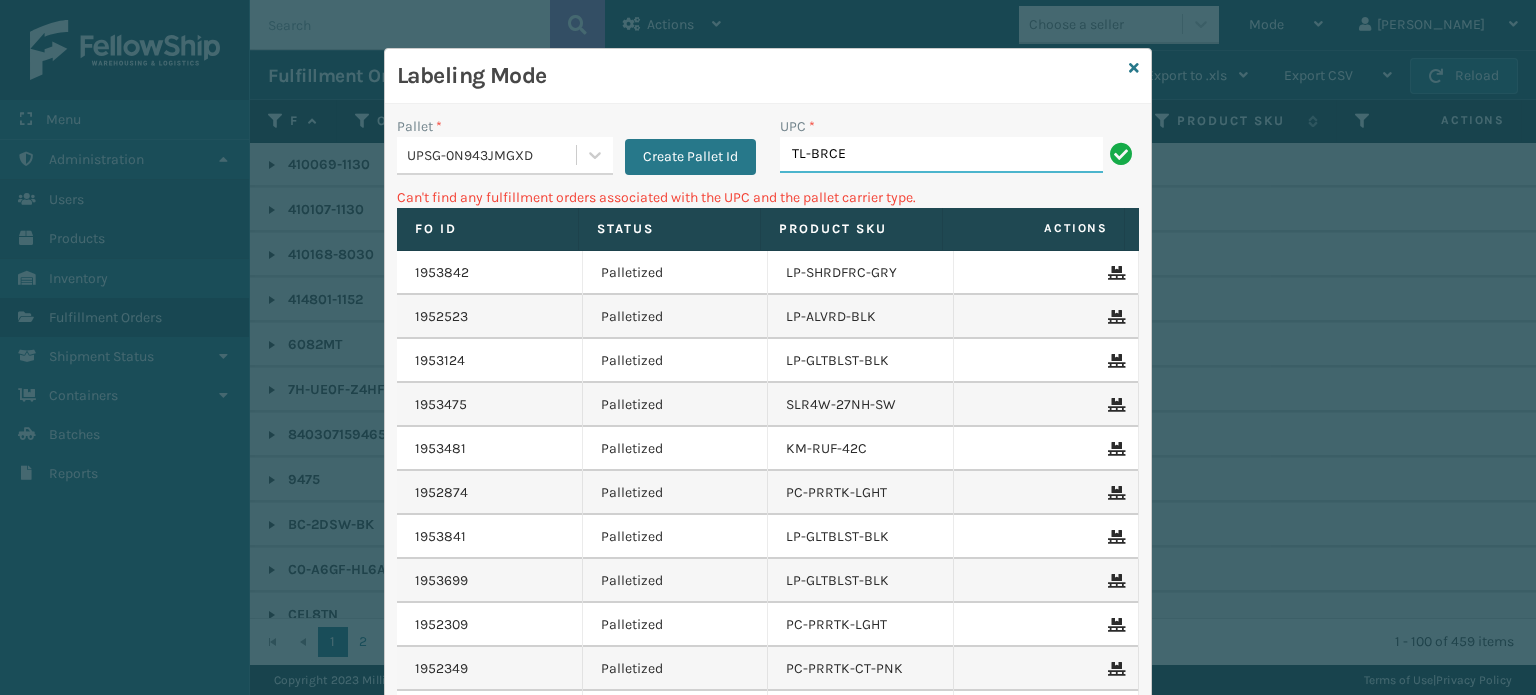 click on "TL-BRCE" at bounding box center (941, 155) 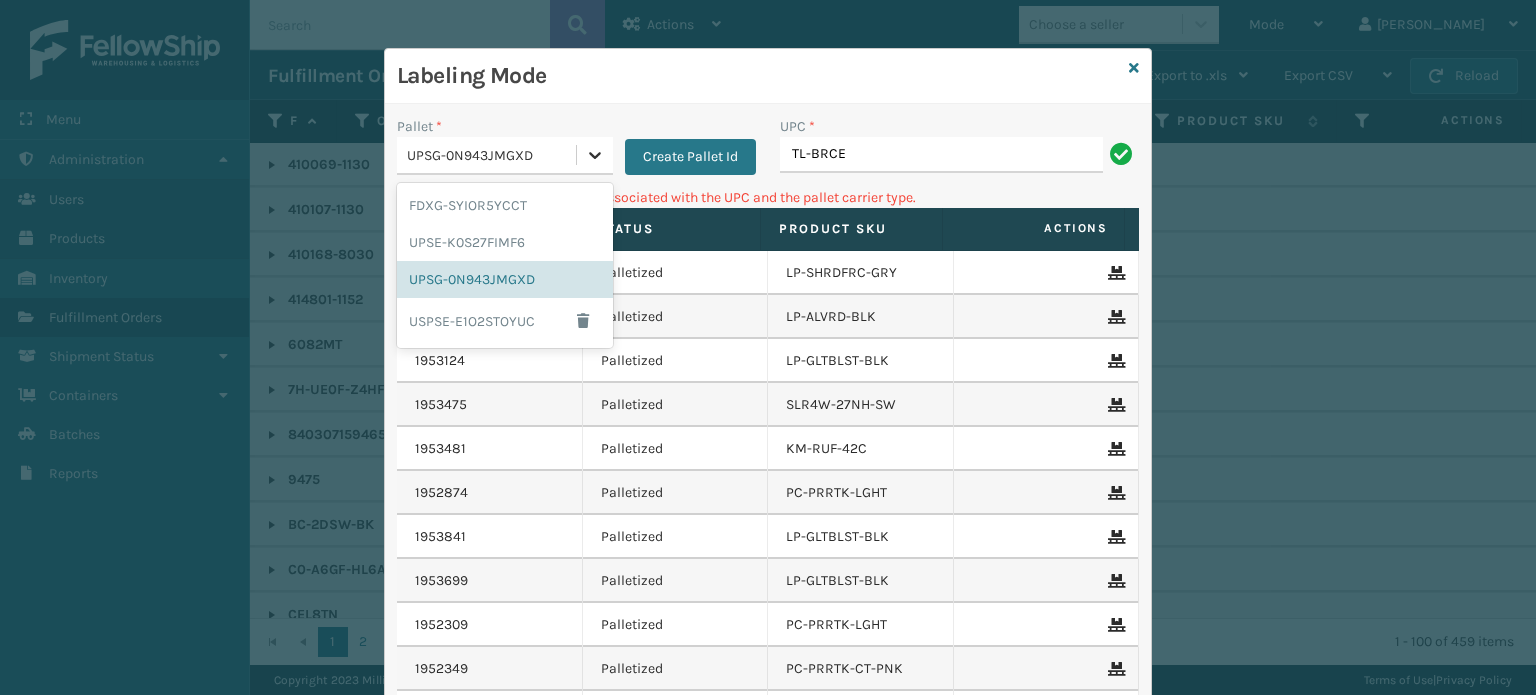 click 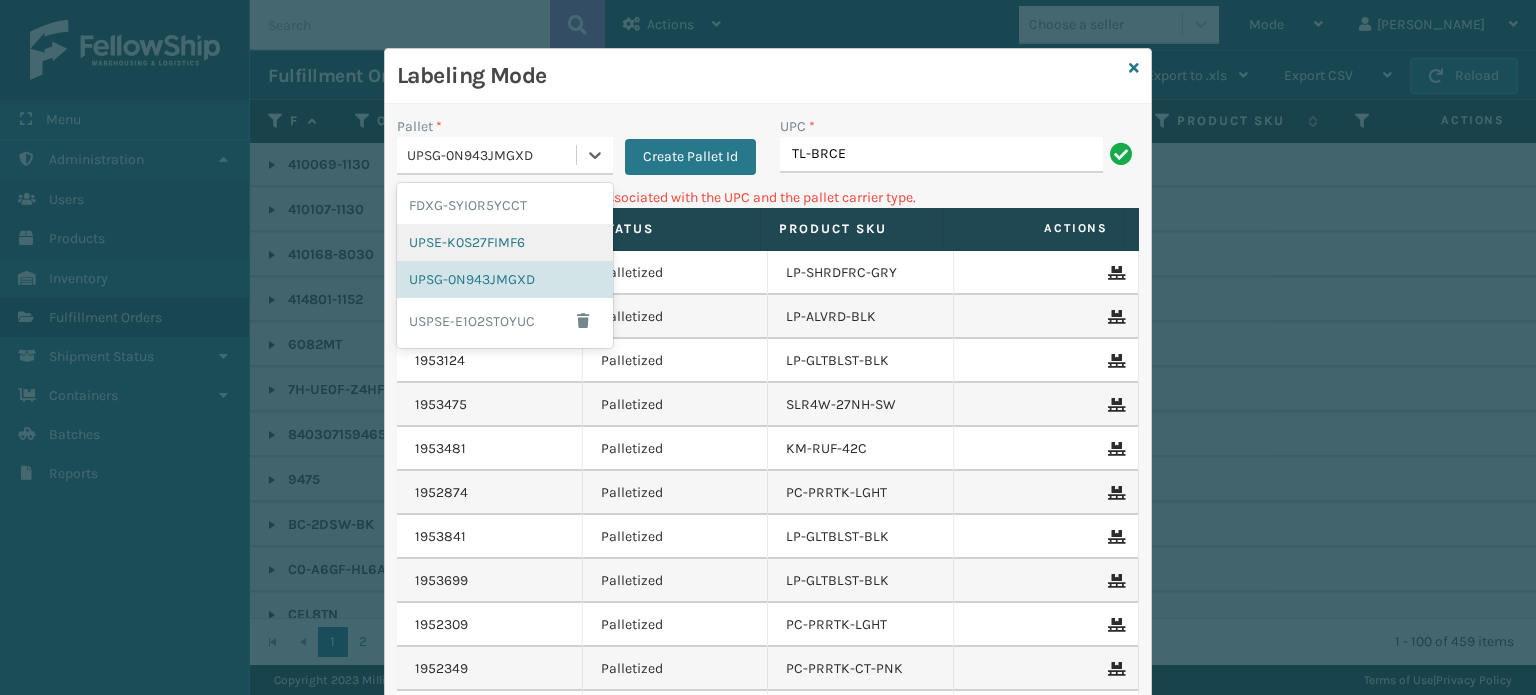 click on "UPSE-K0S27FIMF6" at bounding box center (505, 242) 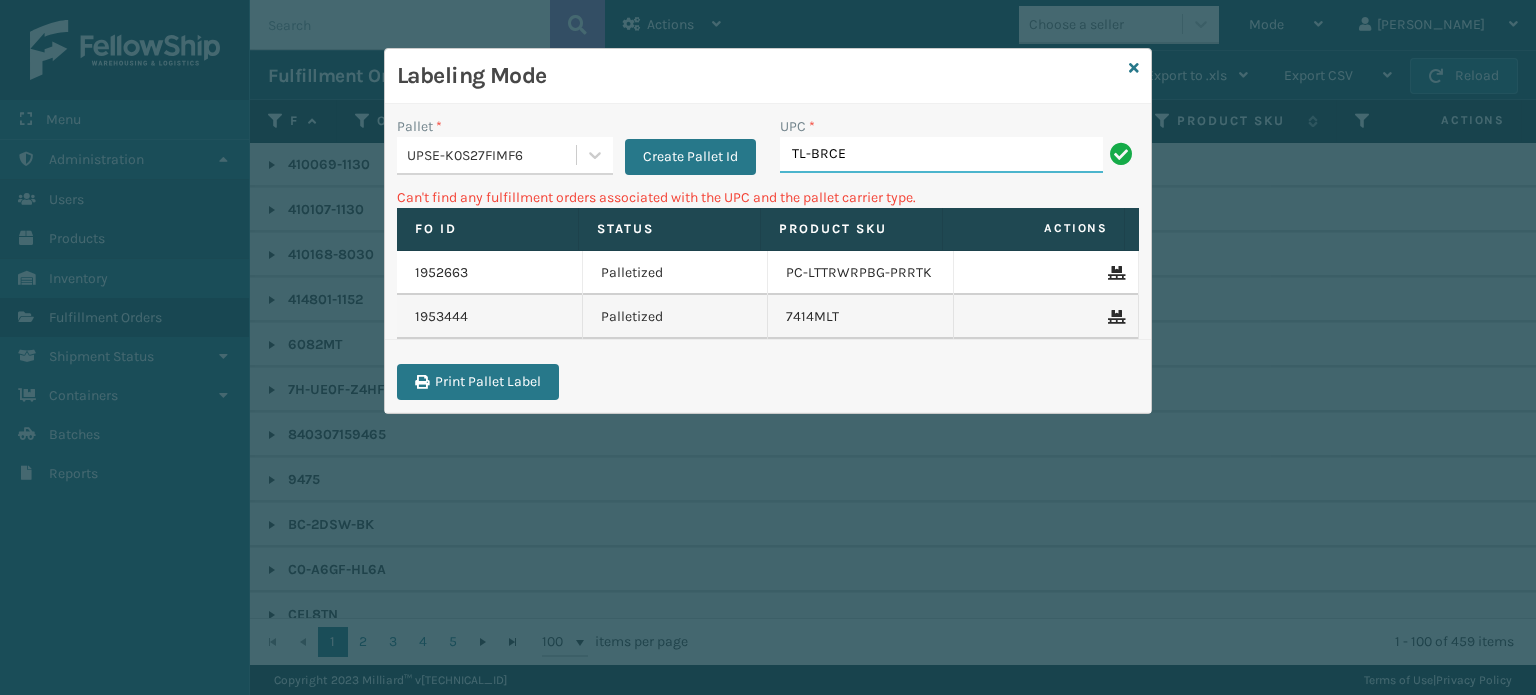 click on "TL-BRCE" at bounding box center (941, 155) 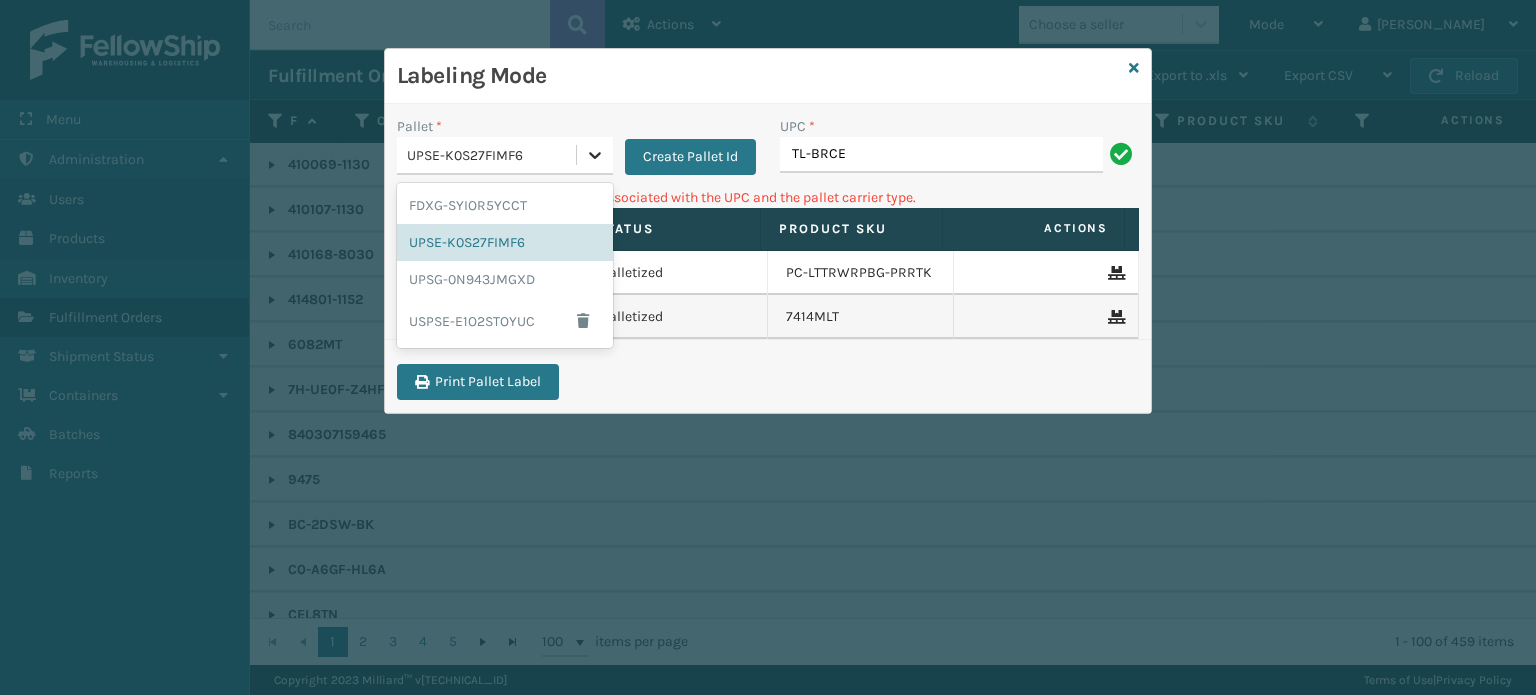click 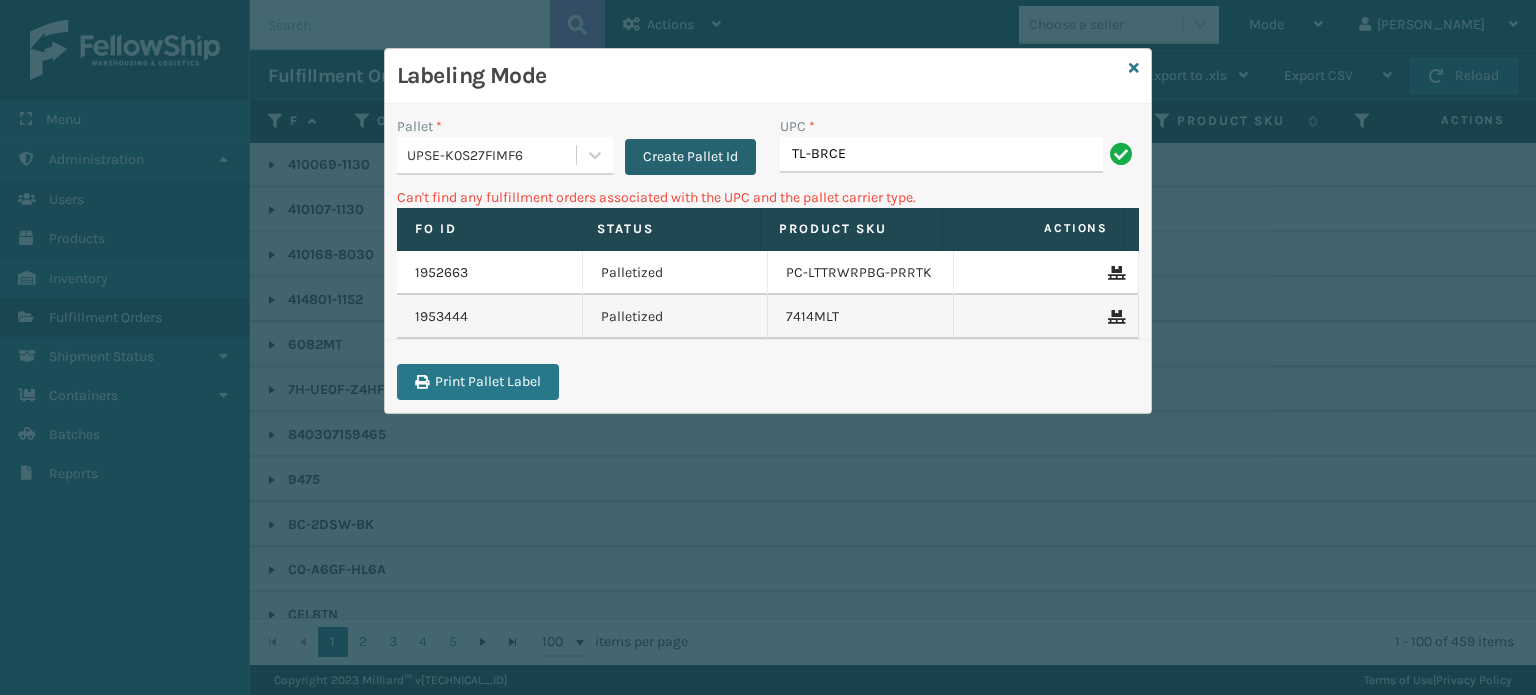 click on "Create Pallet Id" at bounding box center (690, 157) 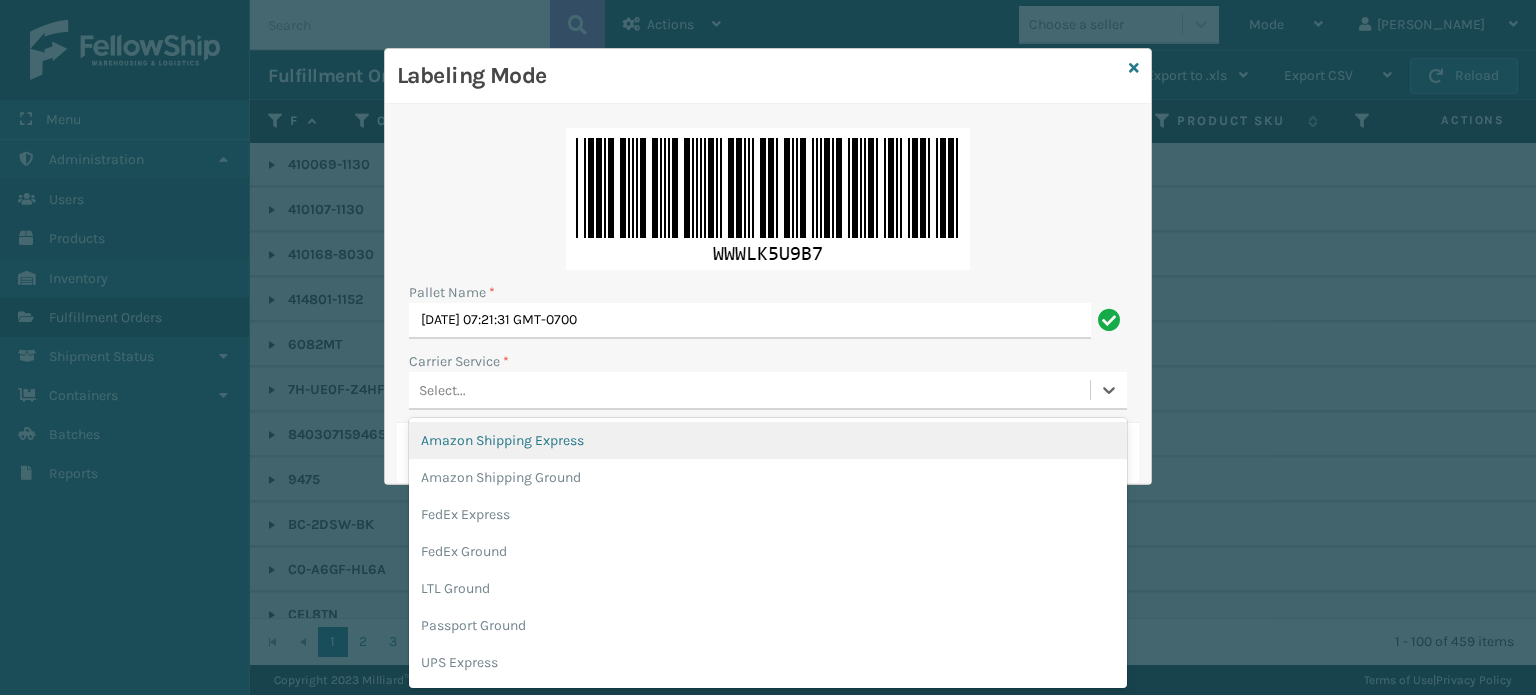 scroll, scrollTop: 0, scrollLeft: 0, axis: both 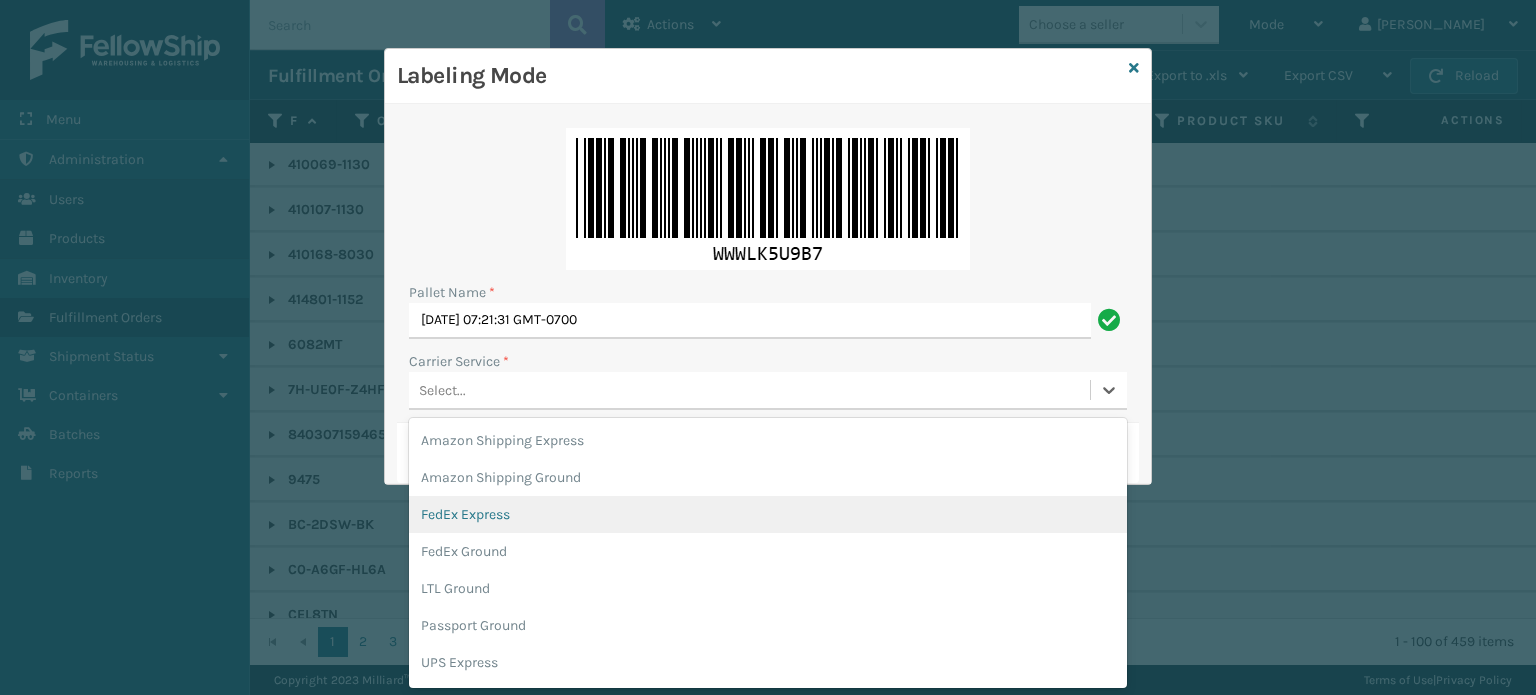 click on "FedEx Express" at bounding box center [768, 514] 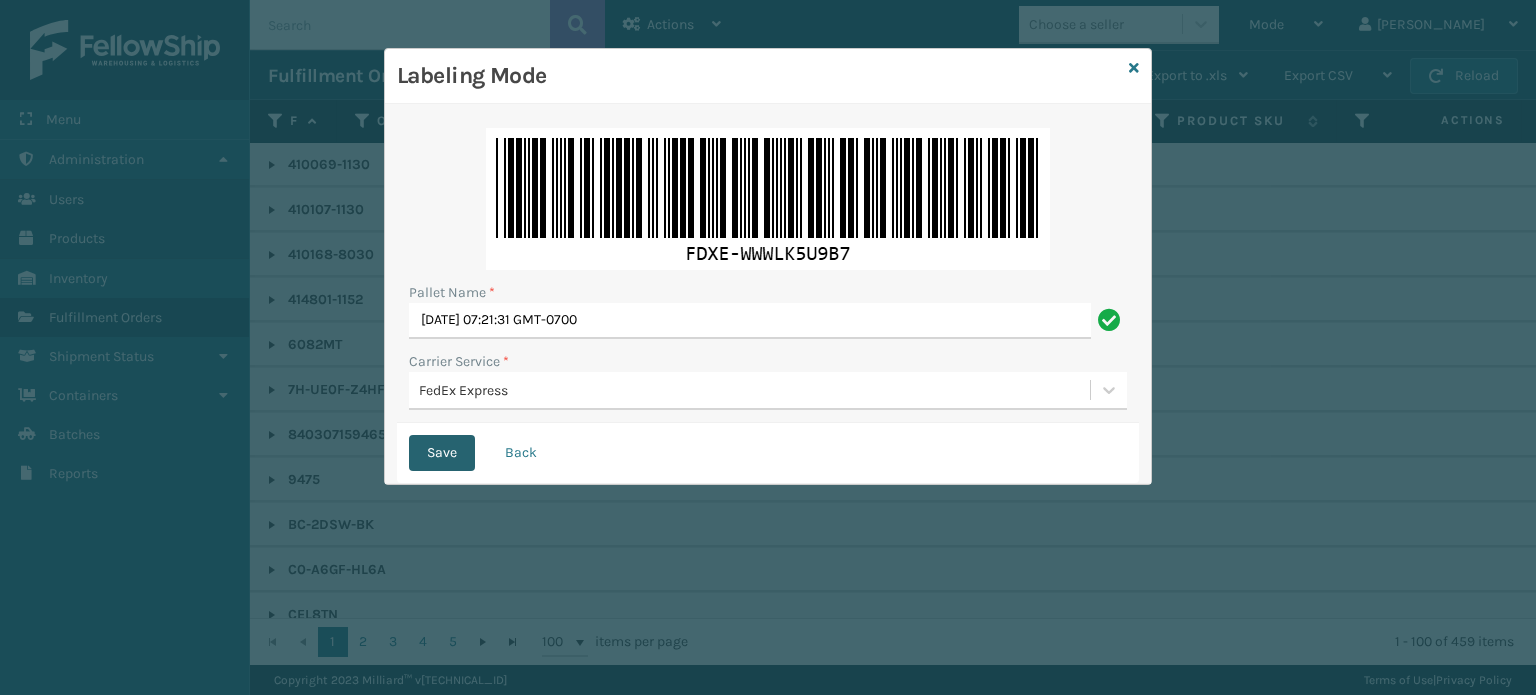 click on "Save" at bounding box center (442, 453) 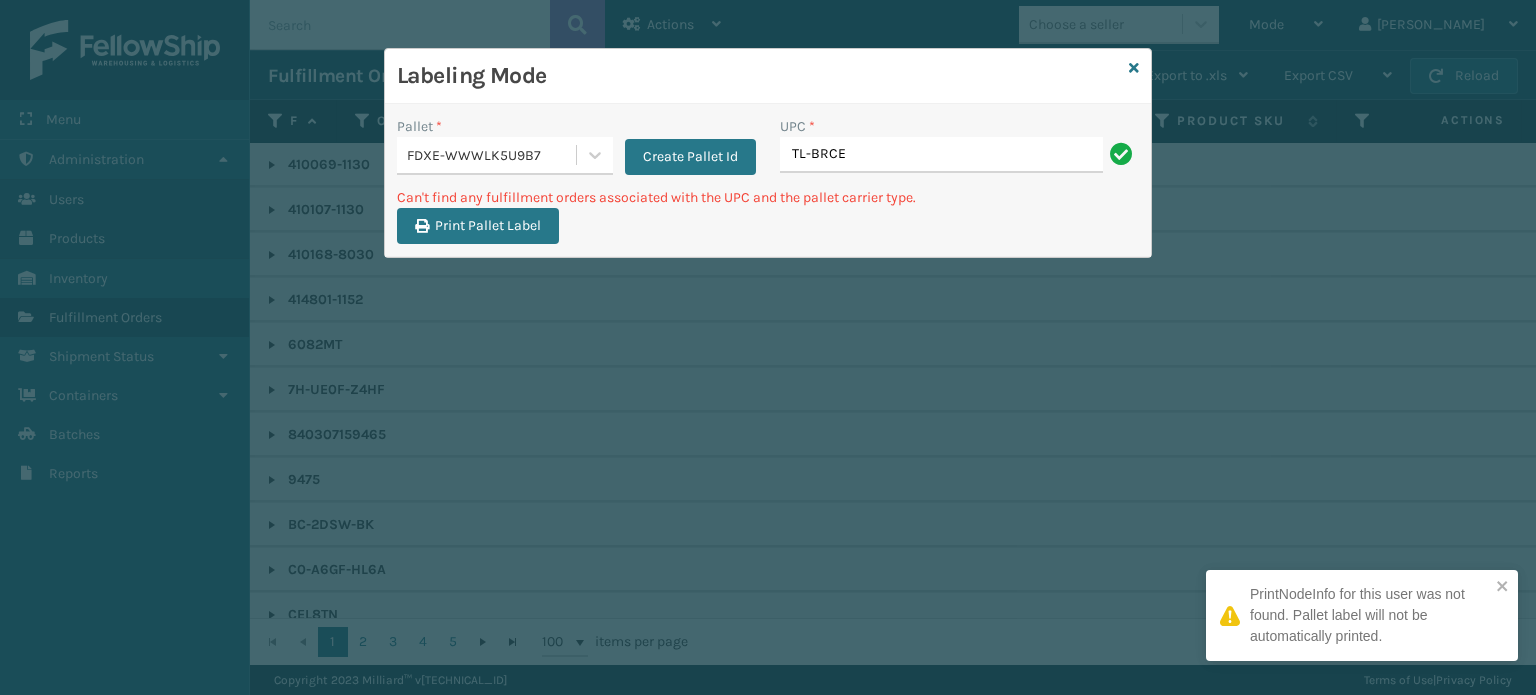 click on "TL-BRCE" at bounding box center [941, 155] 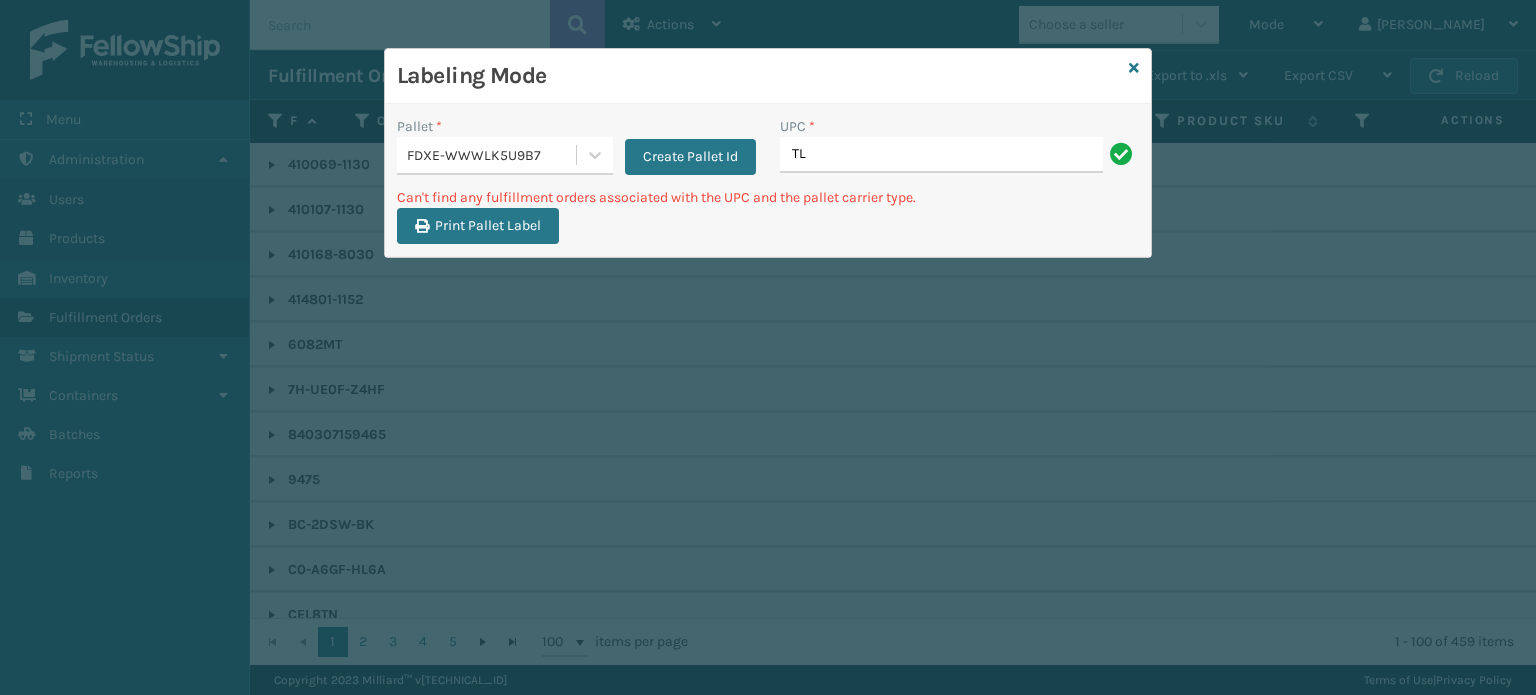 type on "T" 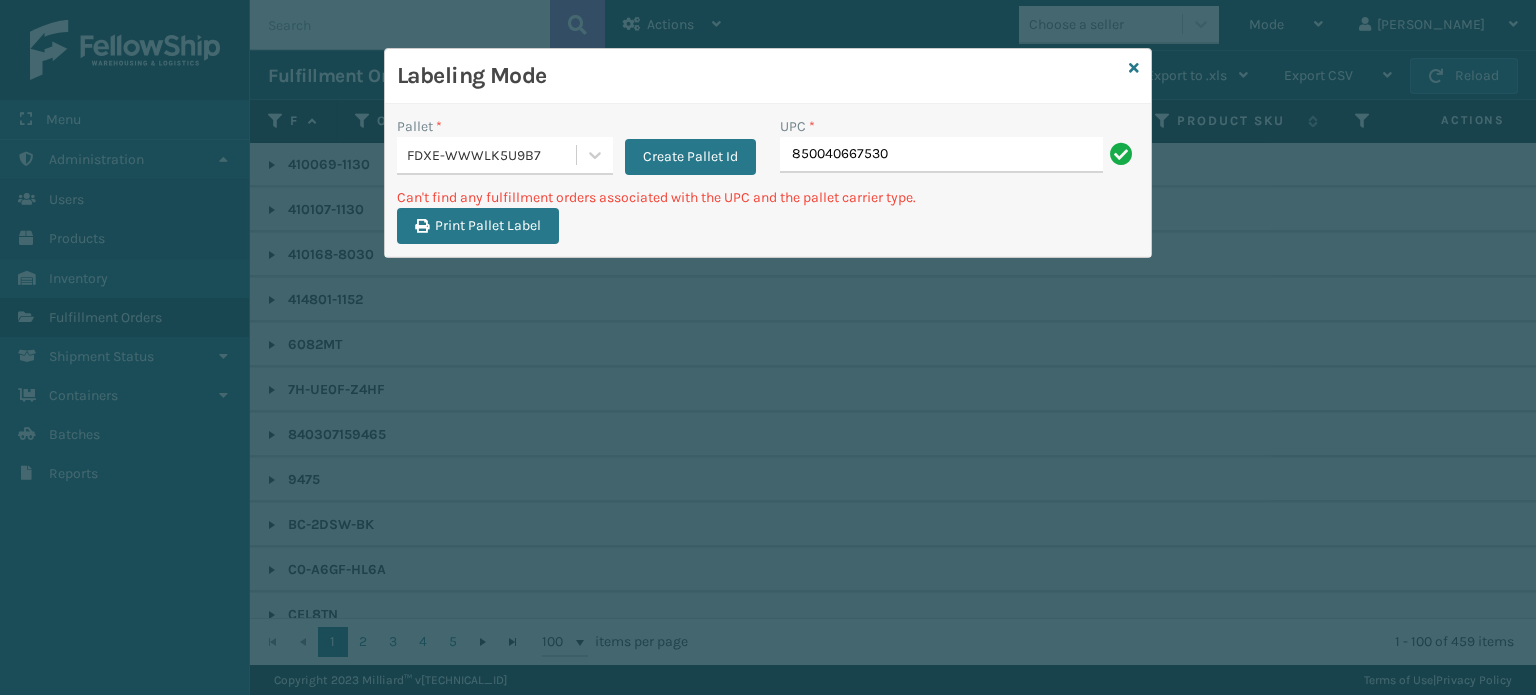 type on "850040667530" 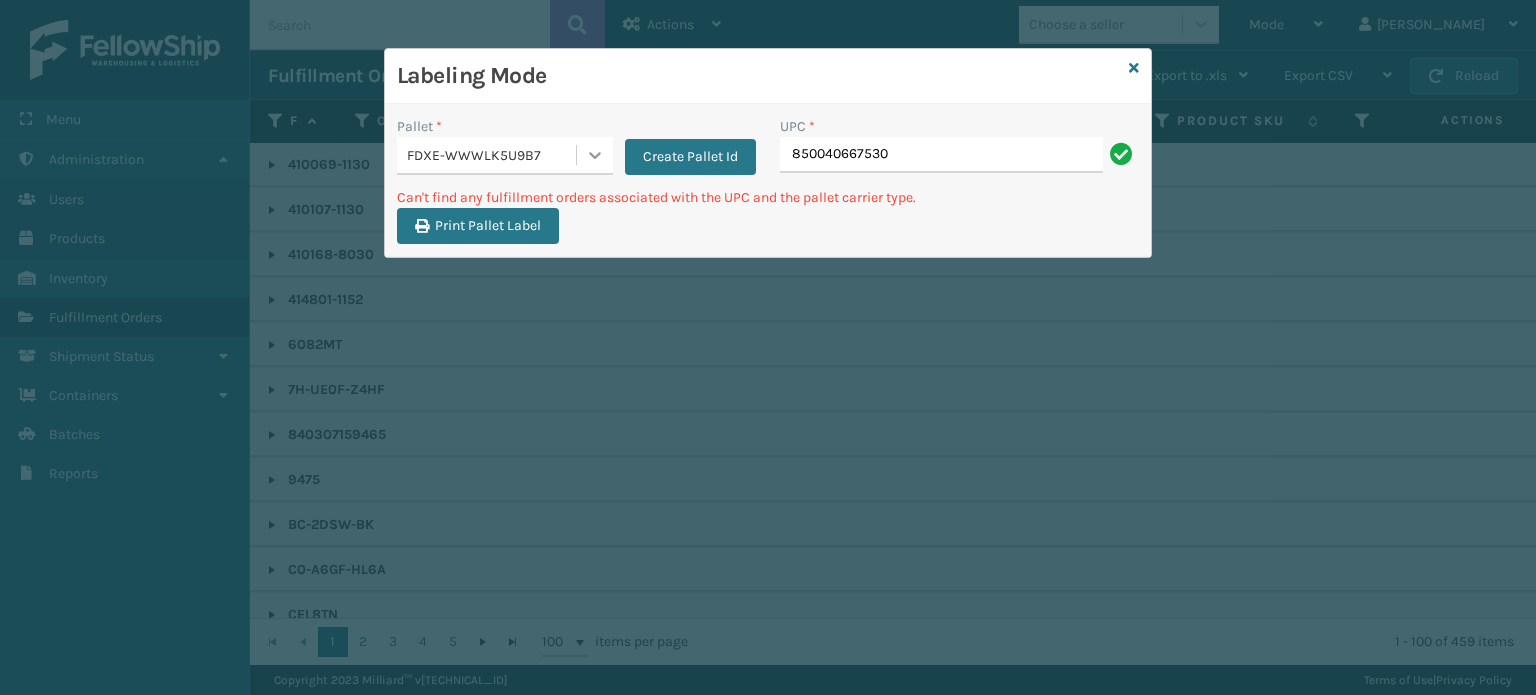 click 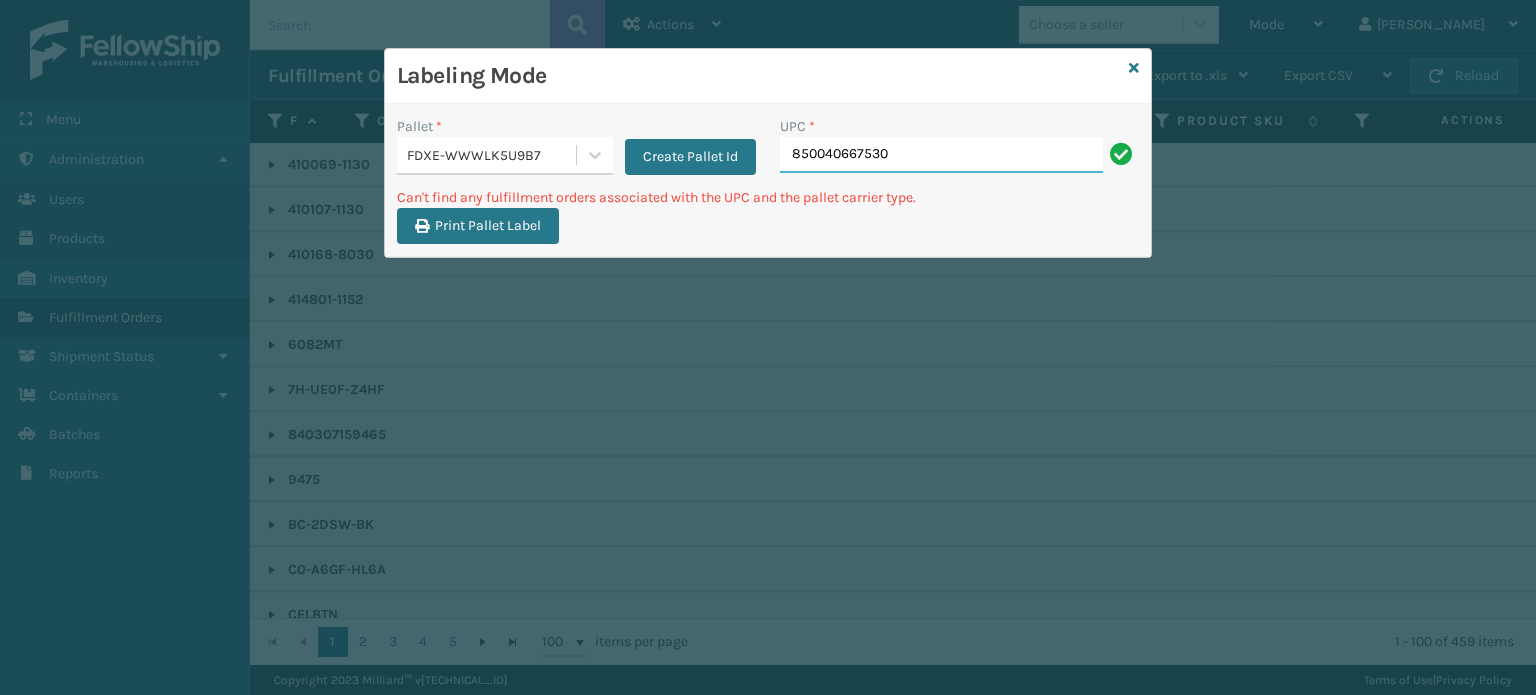 click on "850040667530" at bounding box center (941, 155) 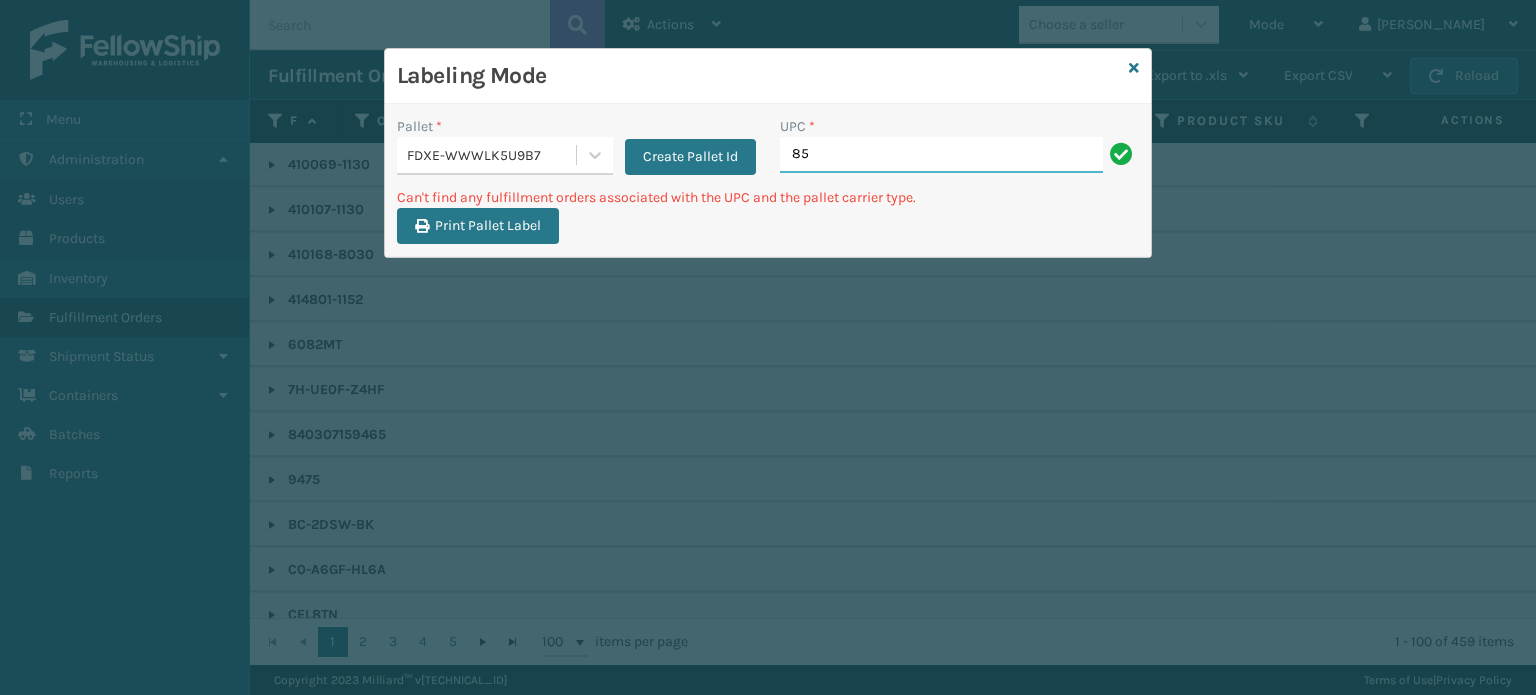 type on "8" 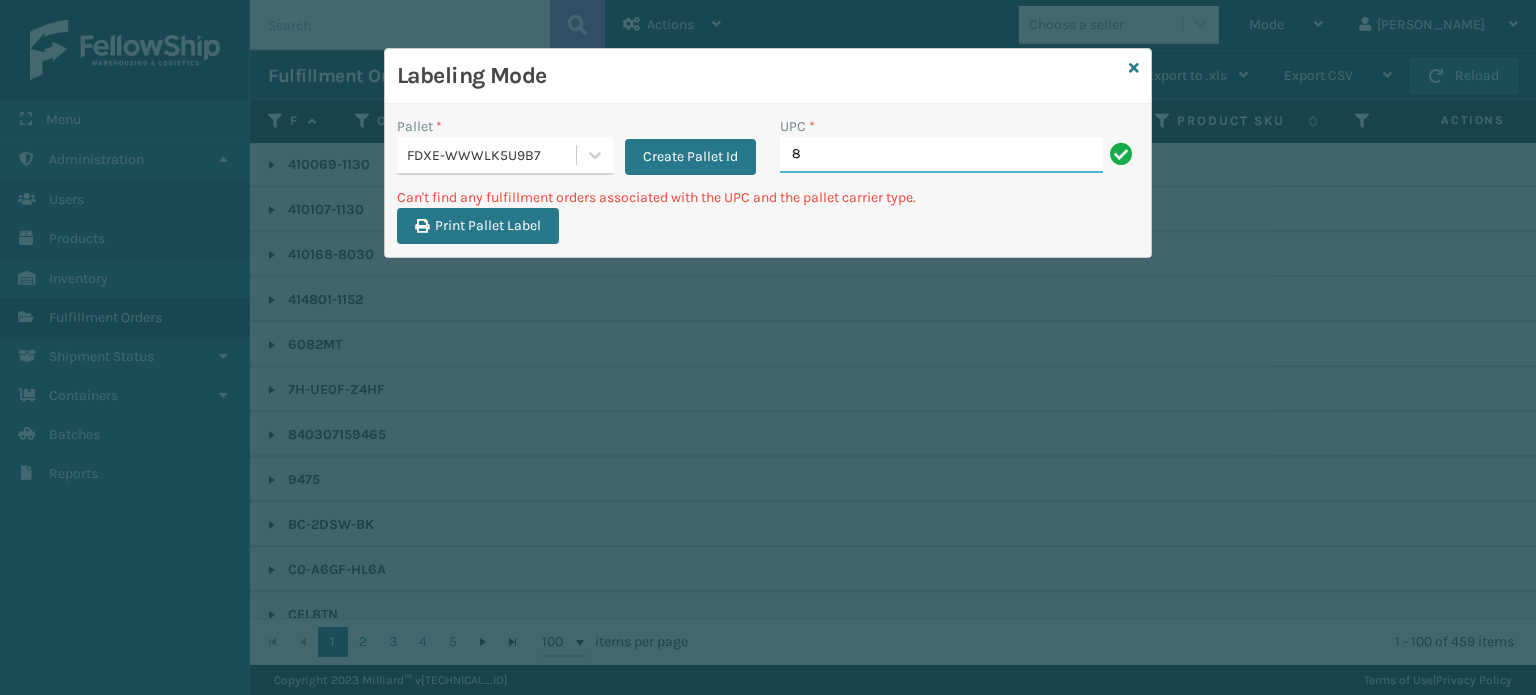 type 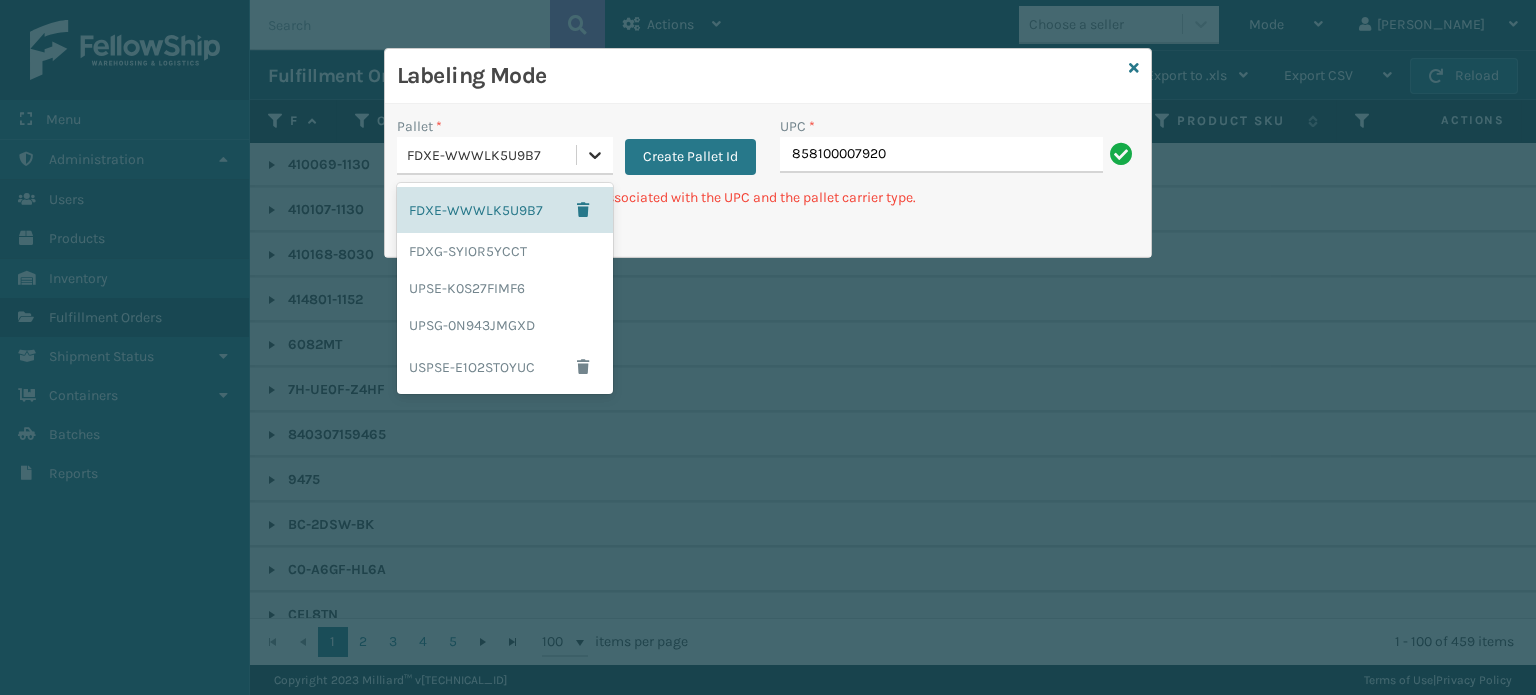 click at bounding box center [595, 155] 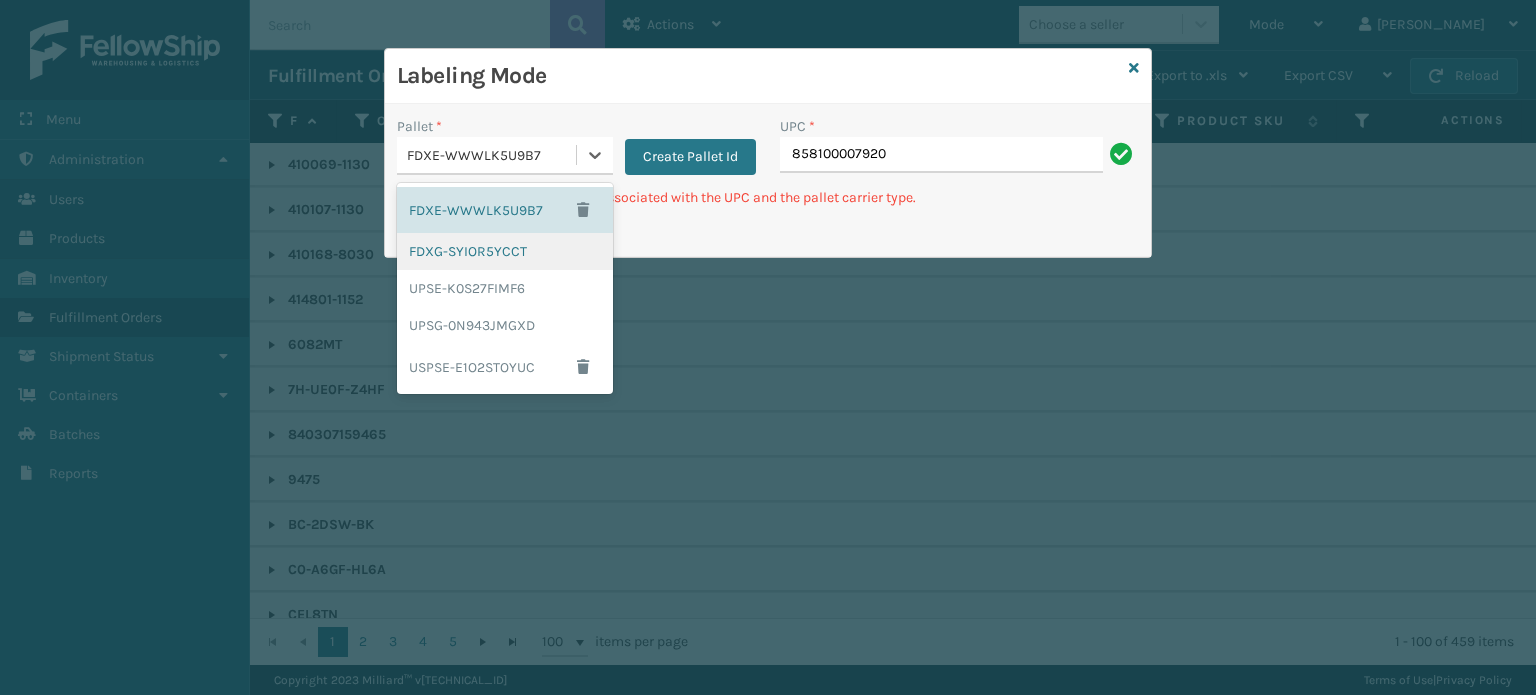 click on "FDXG-SYIOR5YCCT" at bounding box center (505, 251) 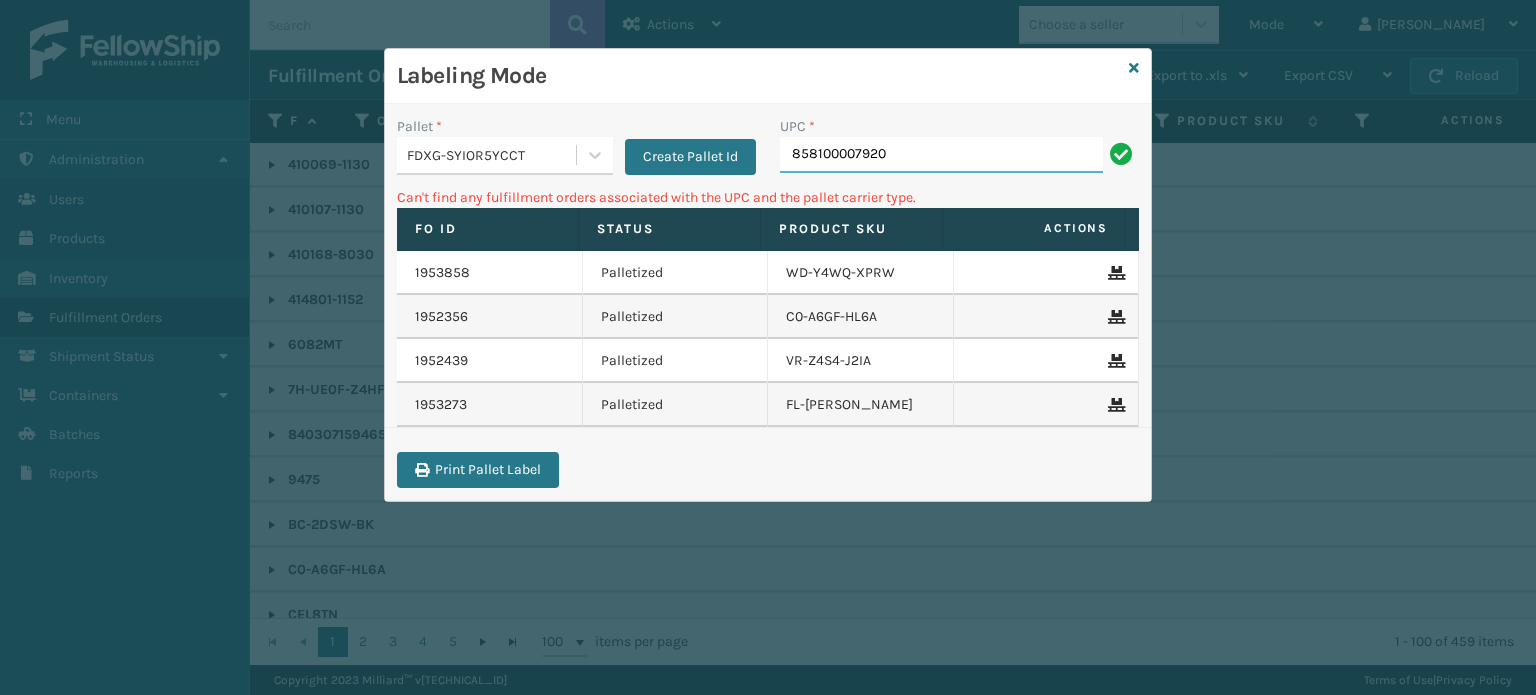 click on "858100007920" at bounding box center [941, 155] 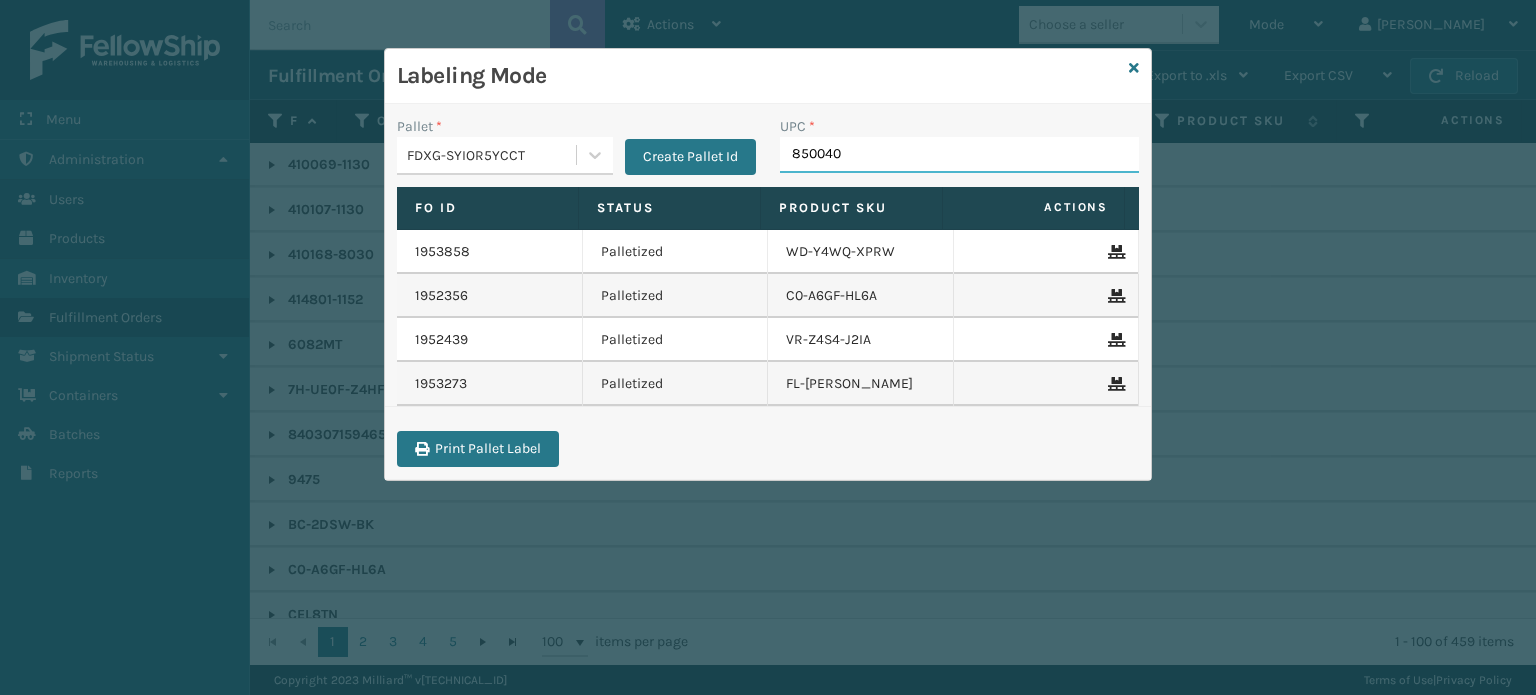 type on "8500406" 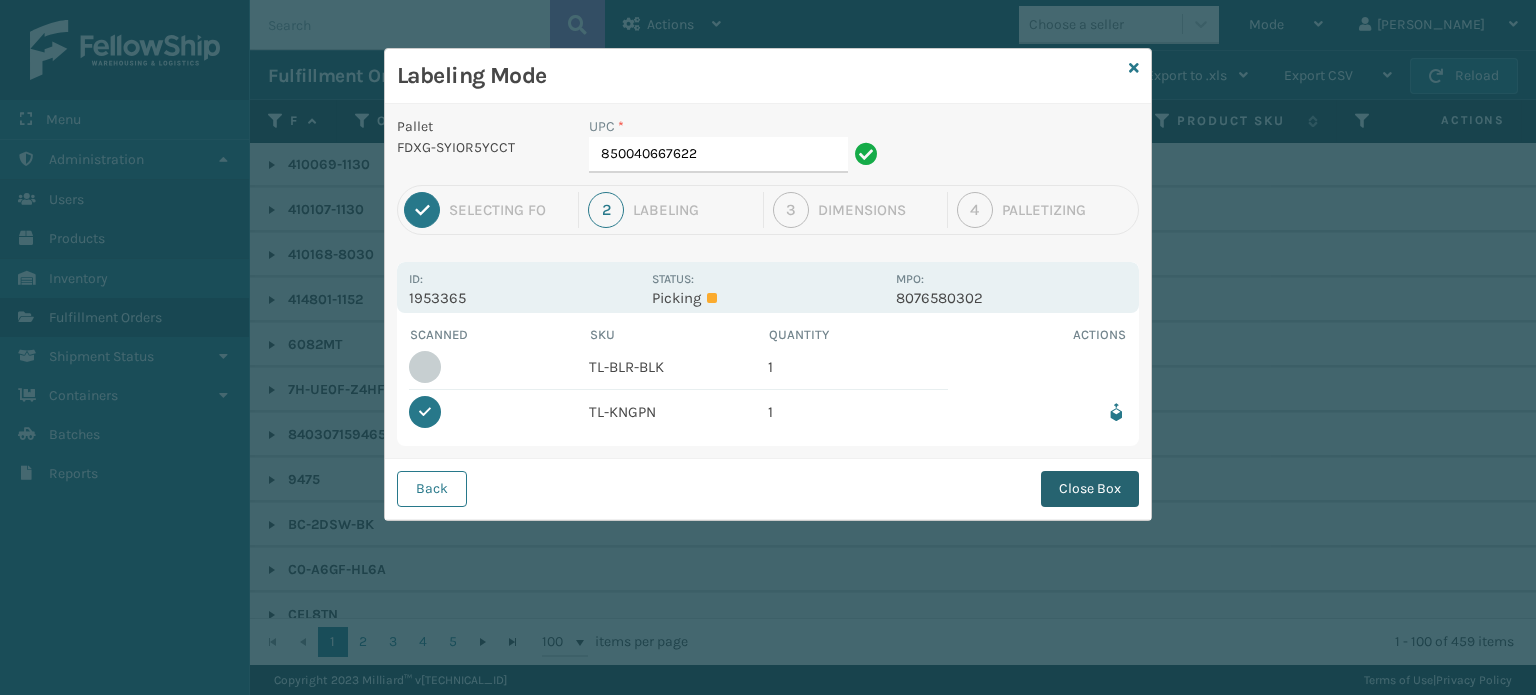 click on "Close Box" at bounding box center (1090, 489) 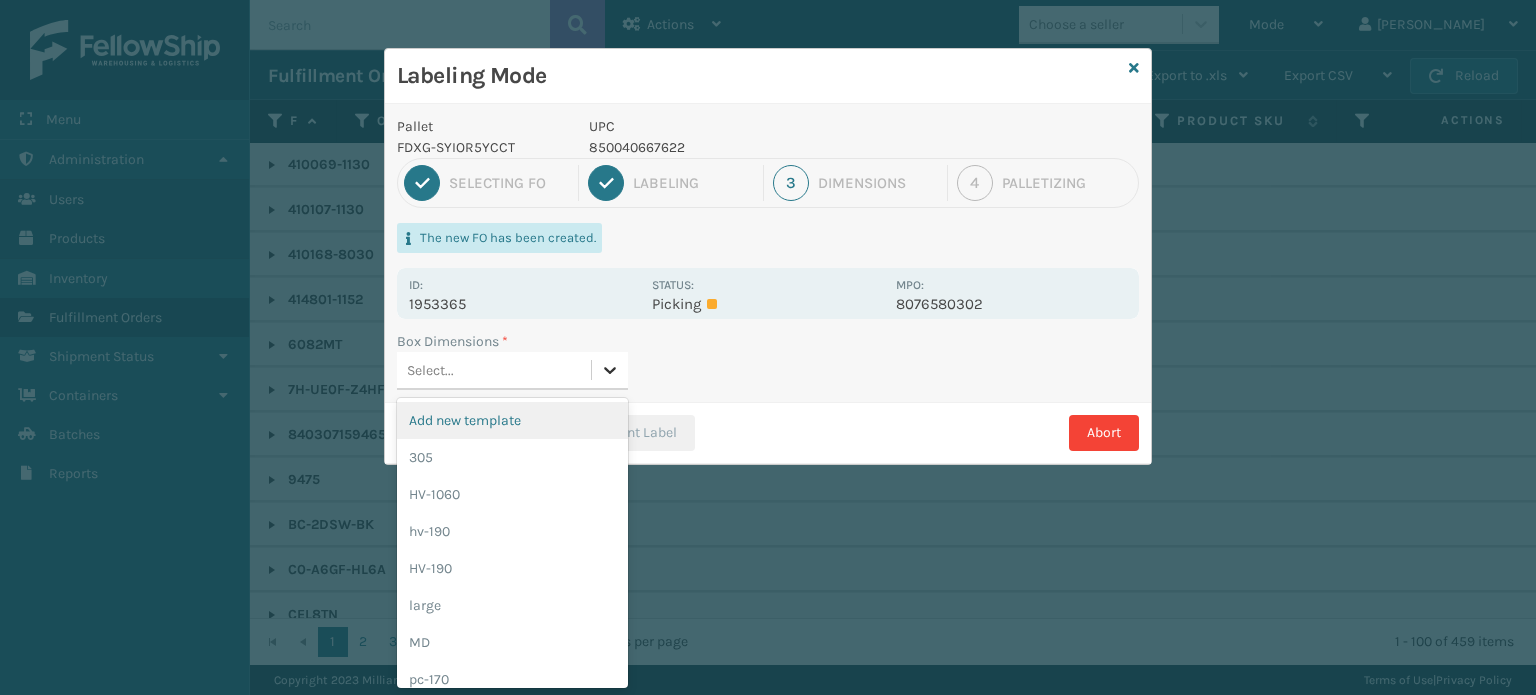 scroll, scrollTop: 0, scrollLeft: 0, axis: both 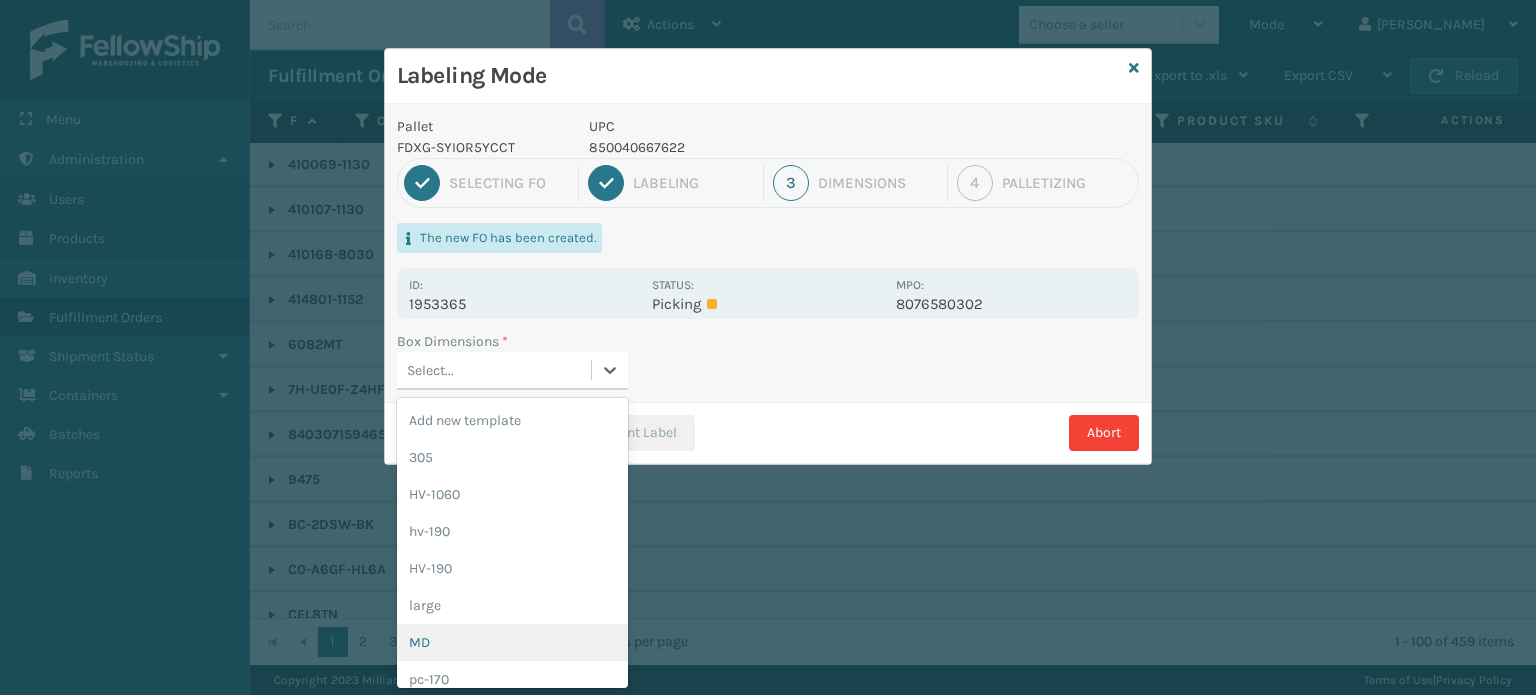 click on "MD" at bounding box center (512, 642) 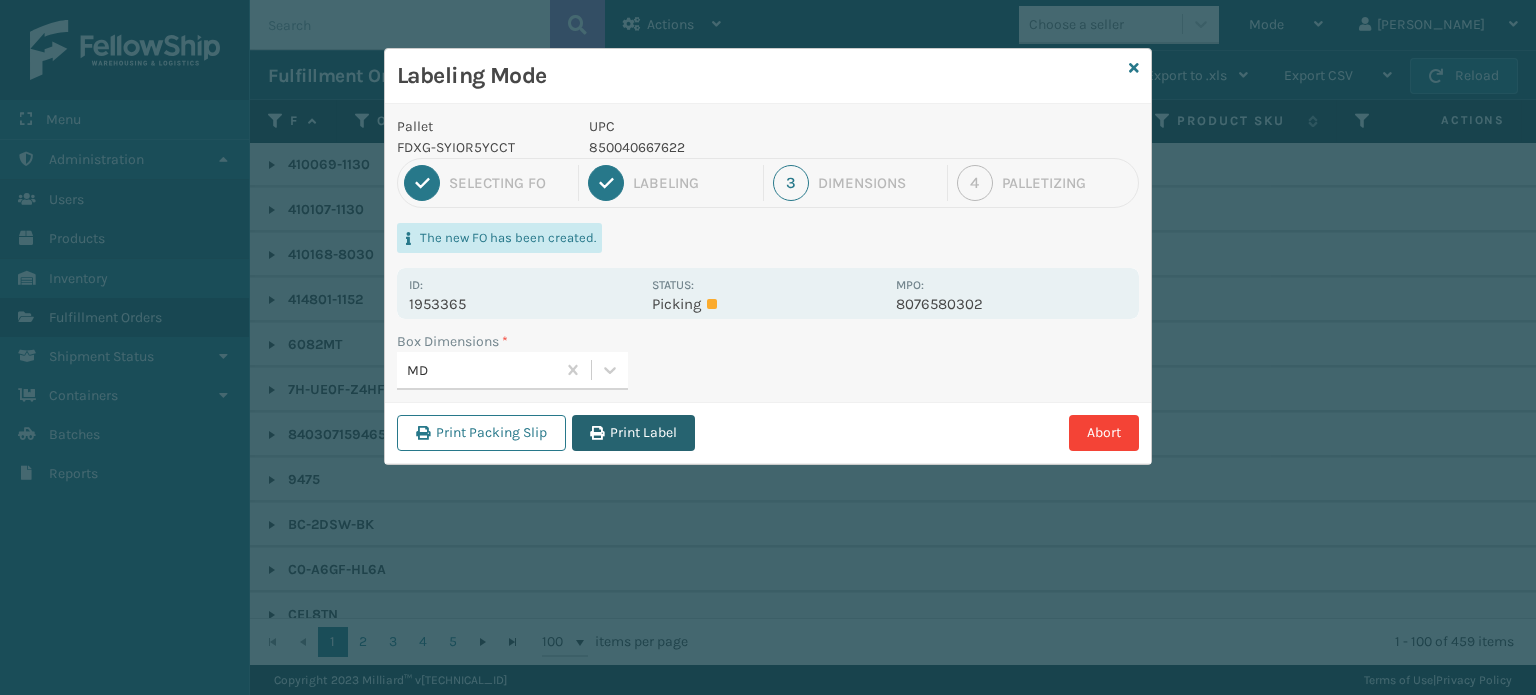 click on "Print Label" at bounding box center [633, 433] 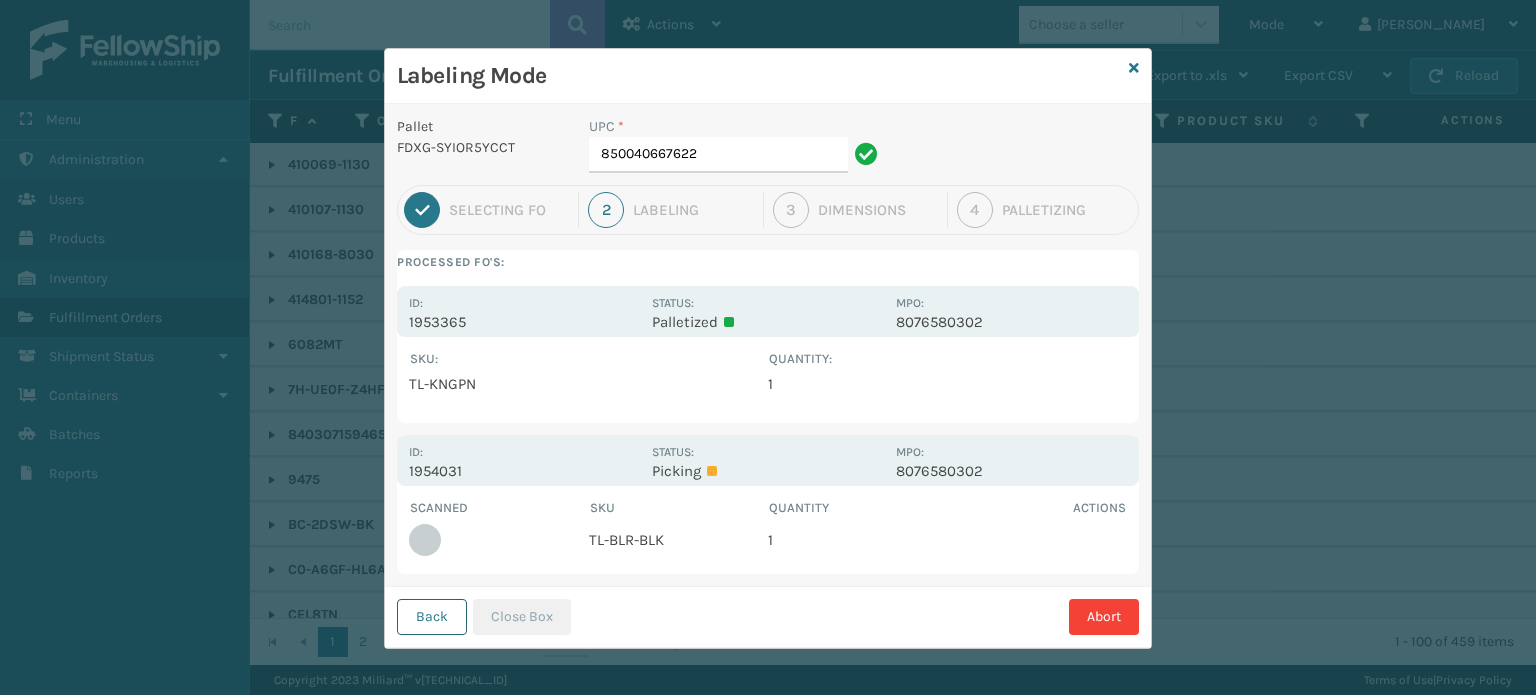 click on "Back" at bounding box center (432, 617) 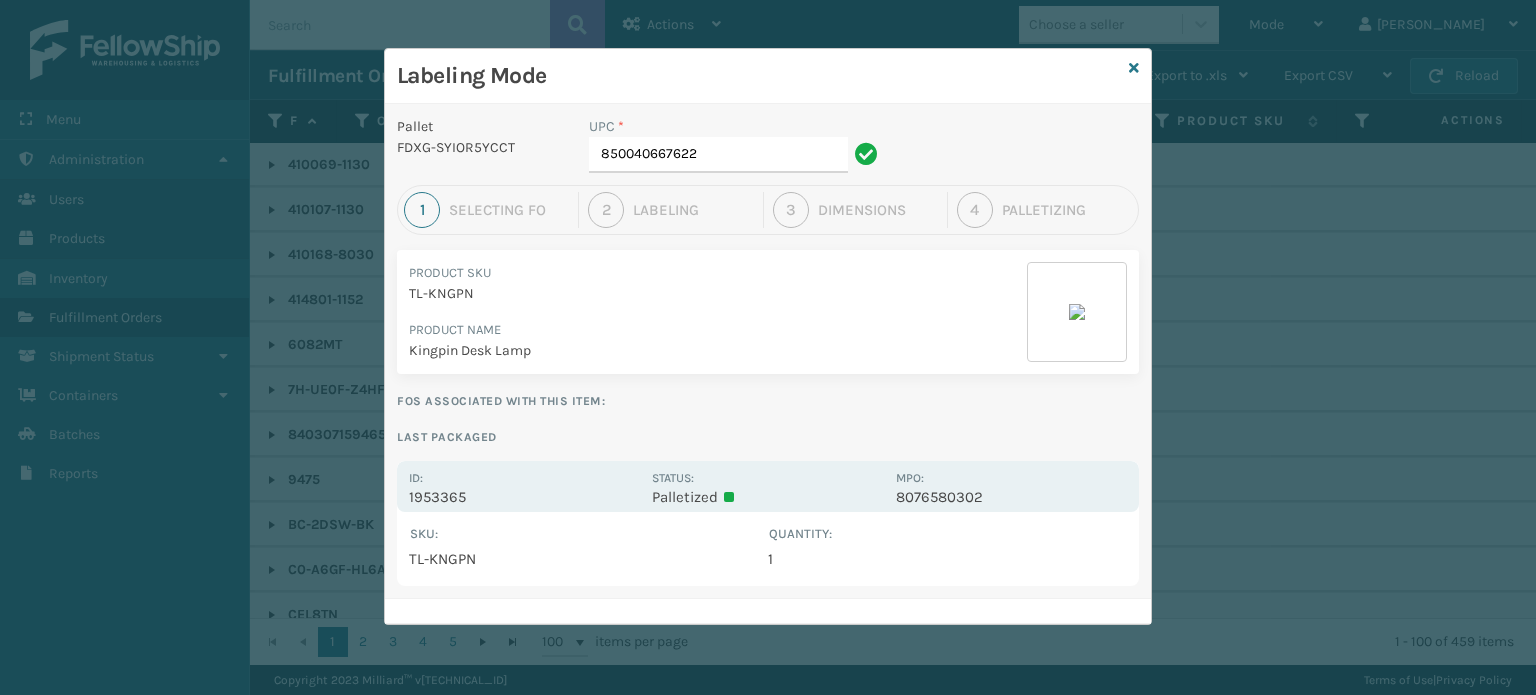 click on "Labeling Mode" at bounding box center (768, 76) 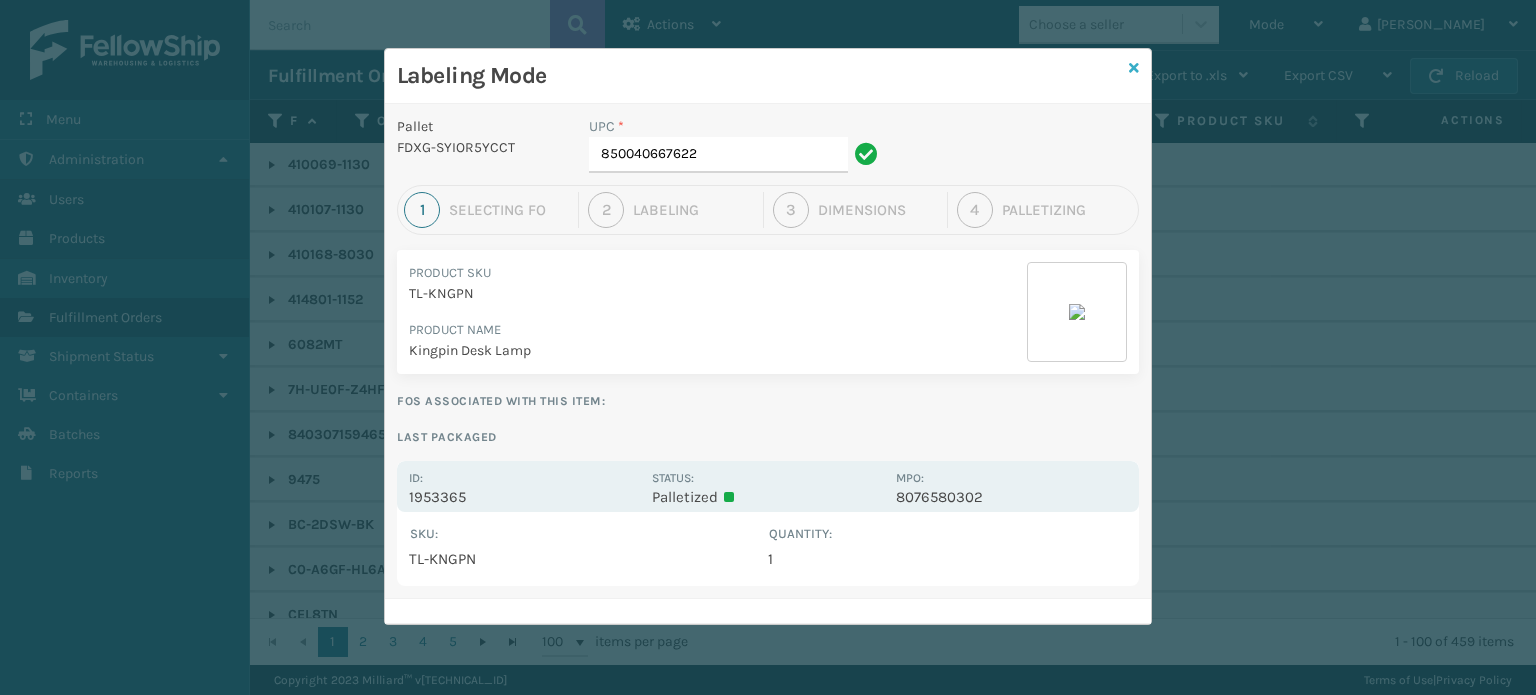 click on "Labeling Mode" at bounding box center (768, 76) 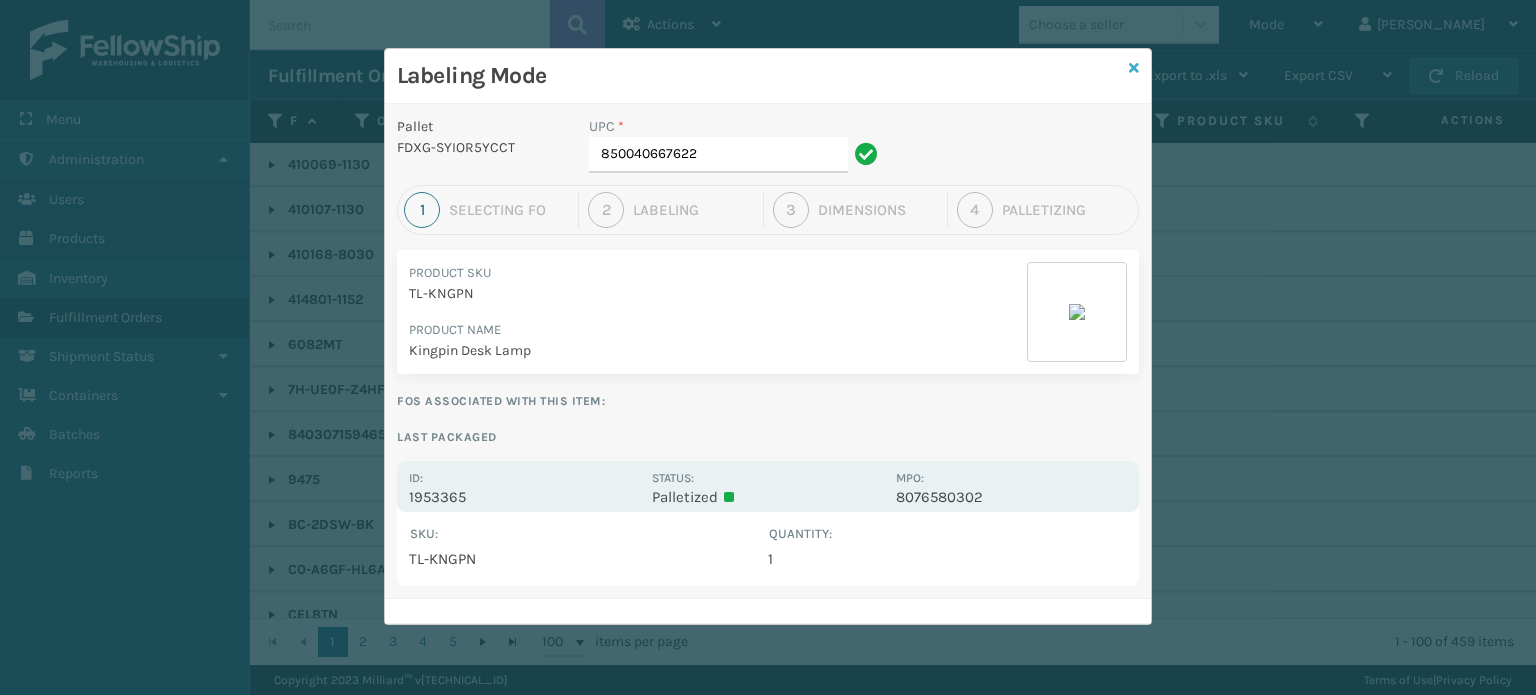 click at bounding box center [1134, 68] 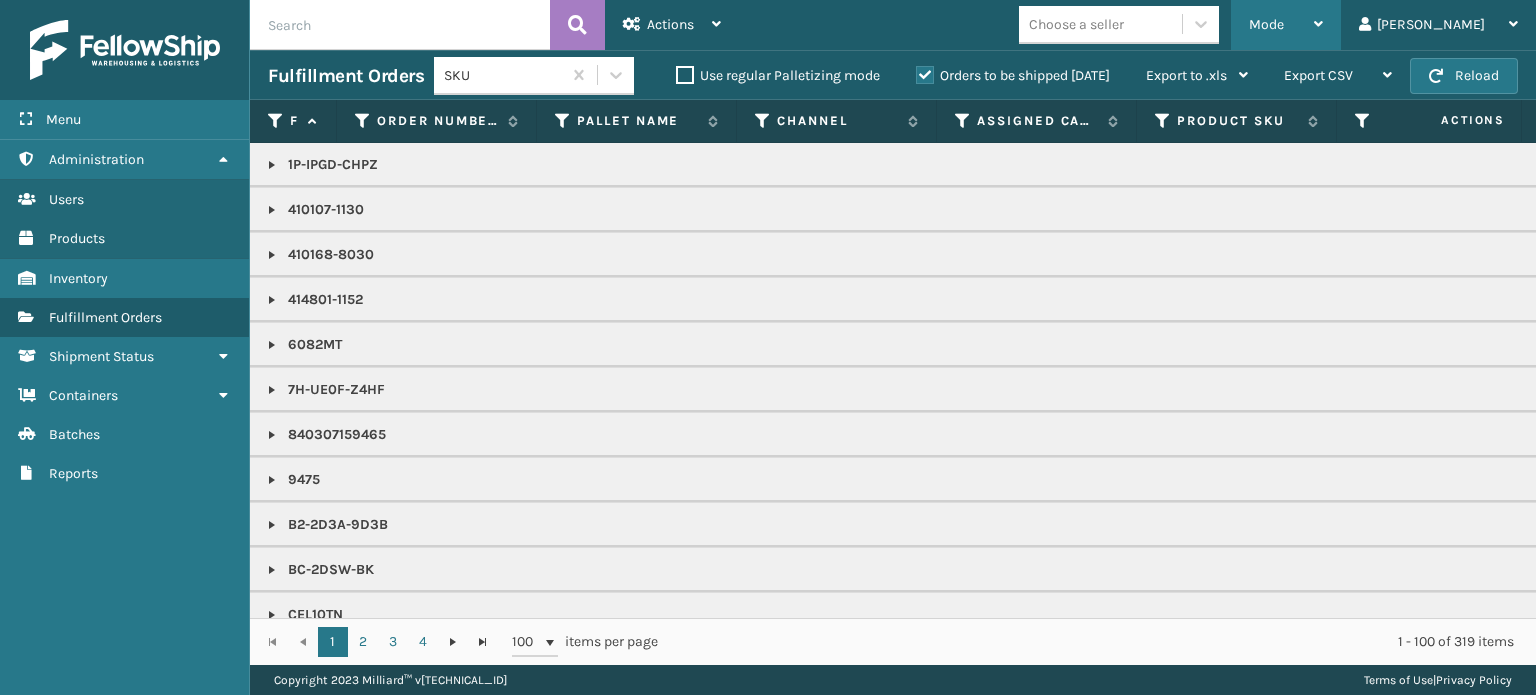 click on "Mode Regular Mode Picking Mode Labeling Mode Exit Scan Mode" at bounding box center [1286, 25] 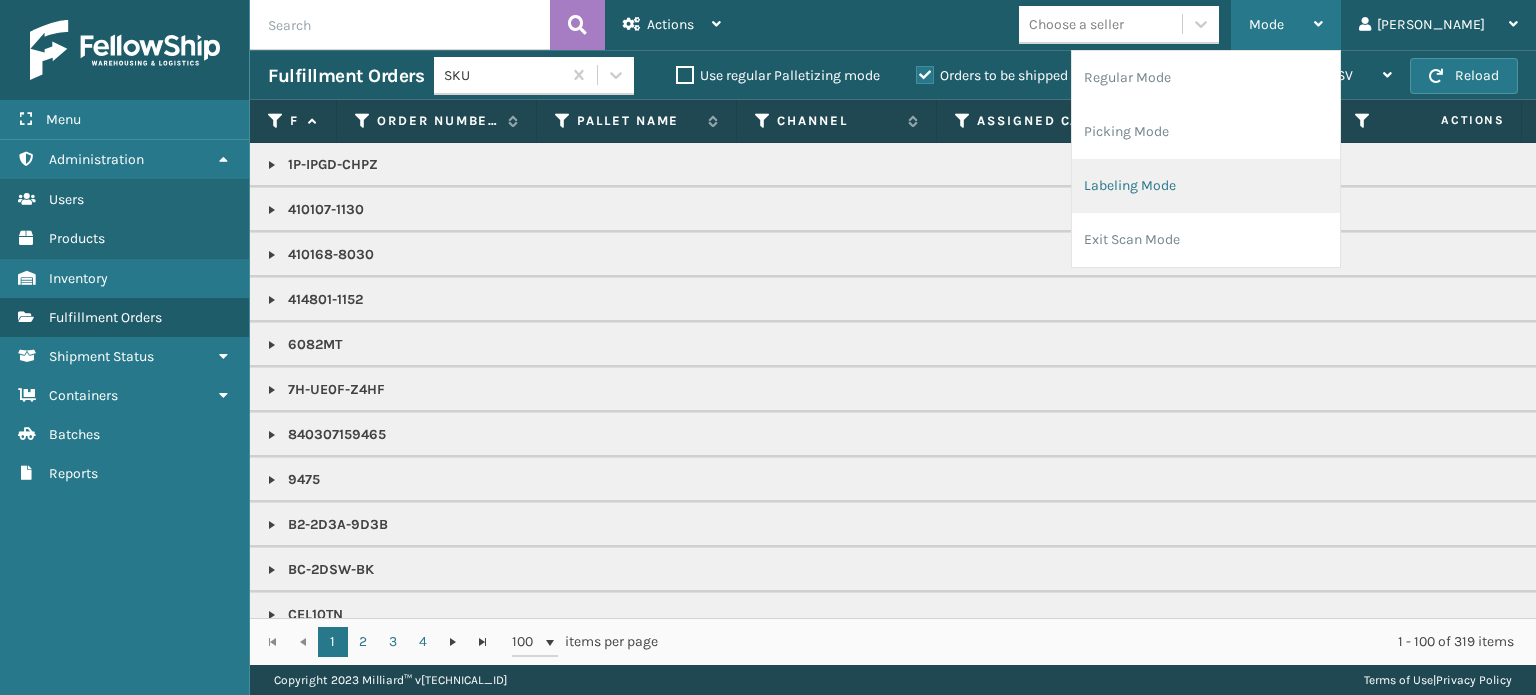 click on "Labeling Mode" at bounding box center (1206, 186) 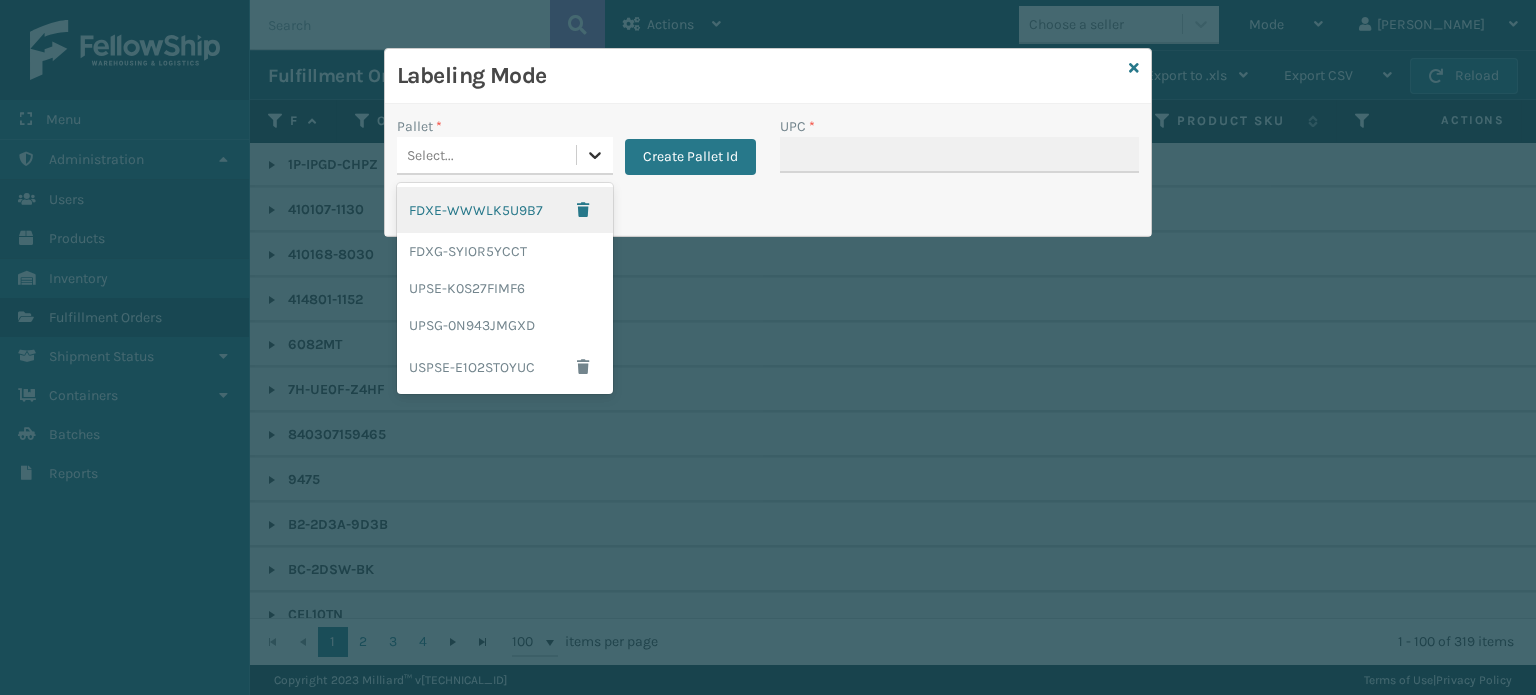 click 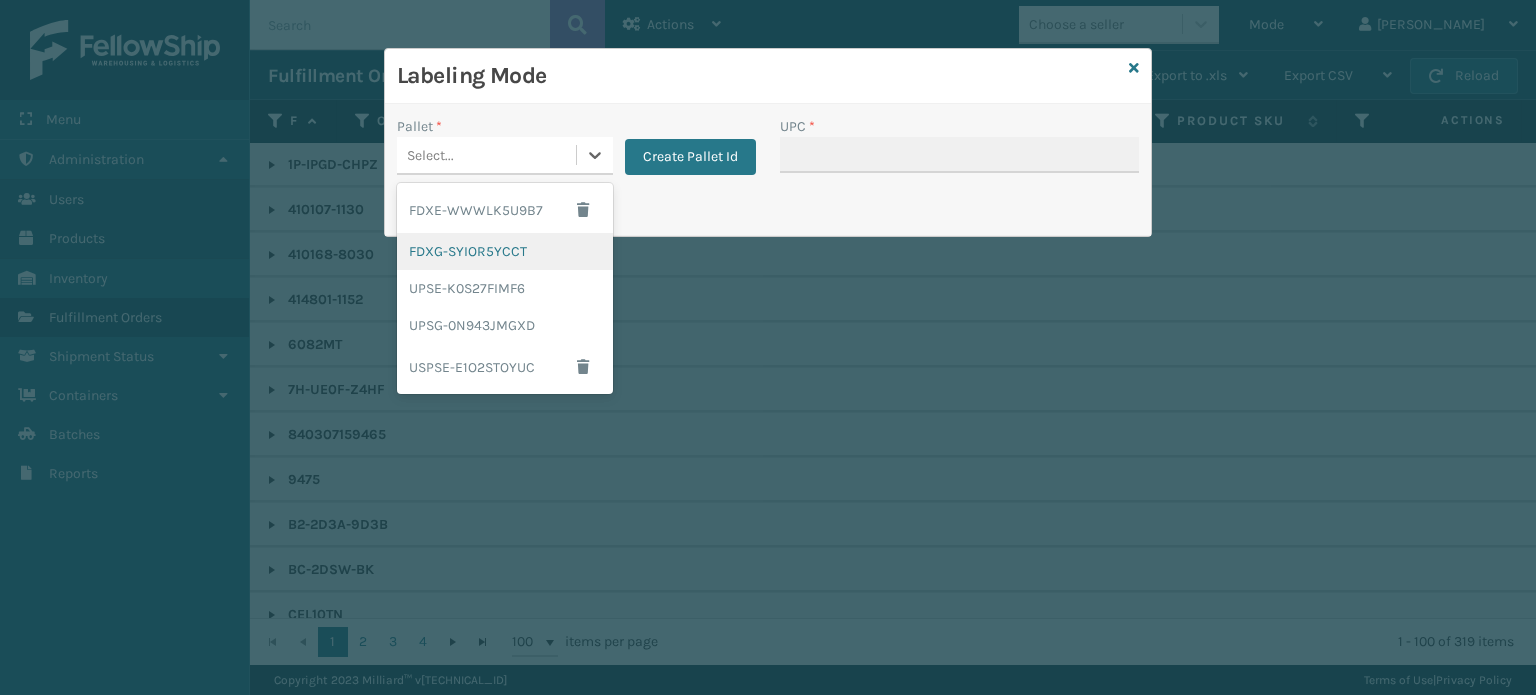 click on "FDXG-SYIOR5YCCT" at bounding box center (505, 251) 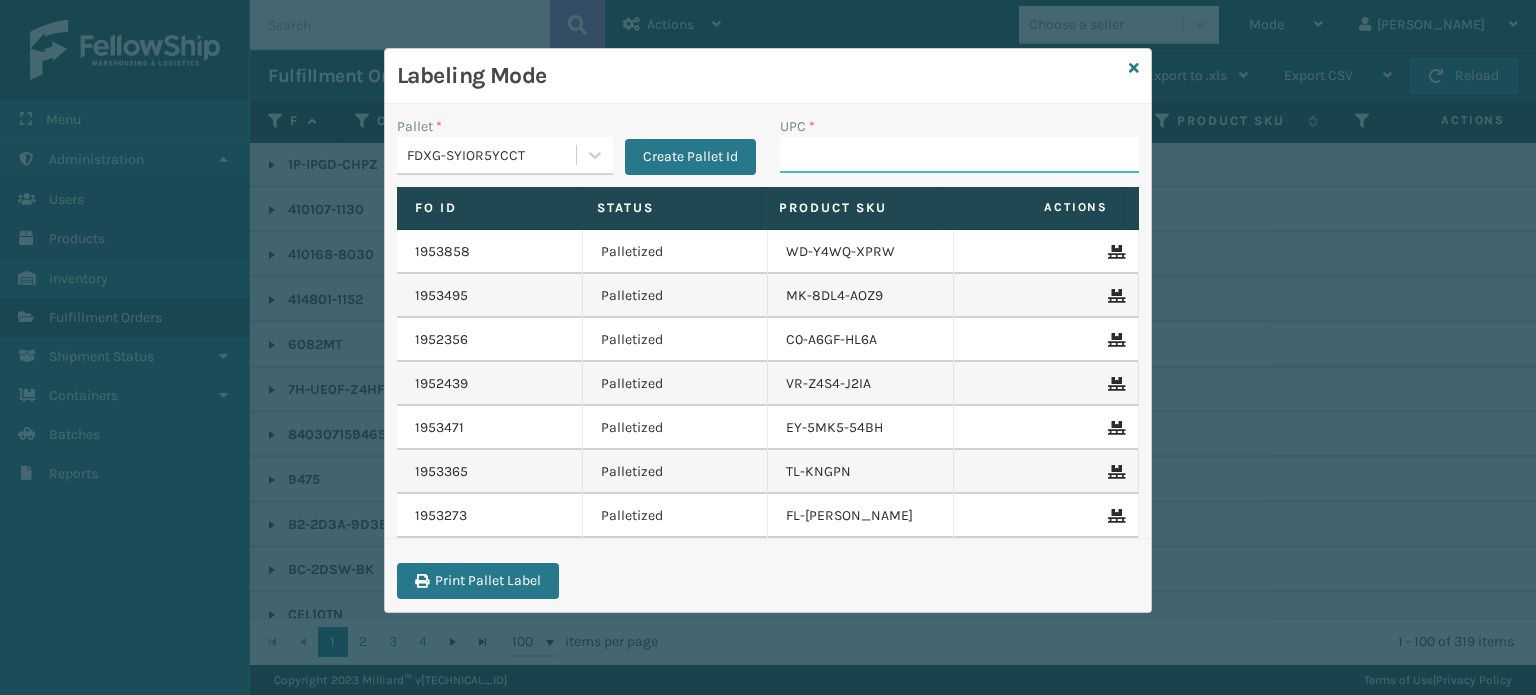 click on "UPC   *" at bounding box center [959, 155] 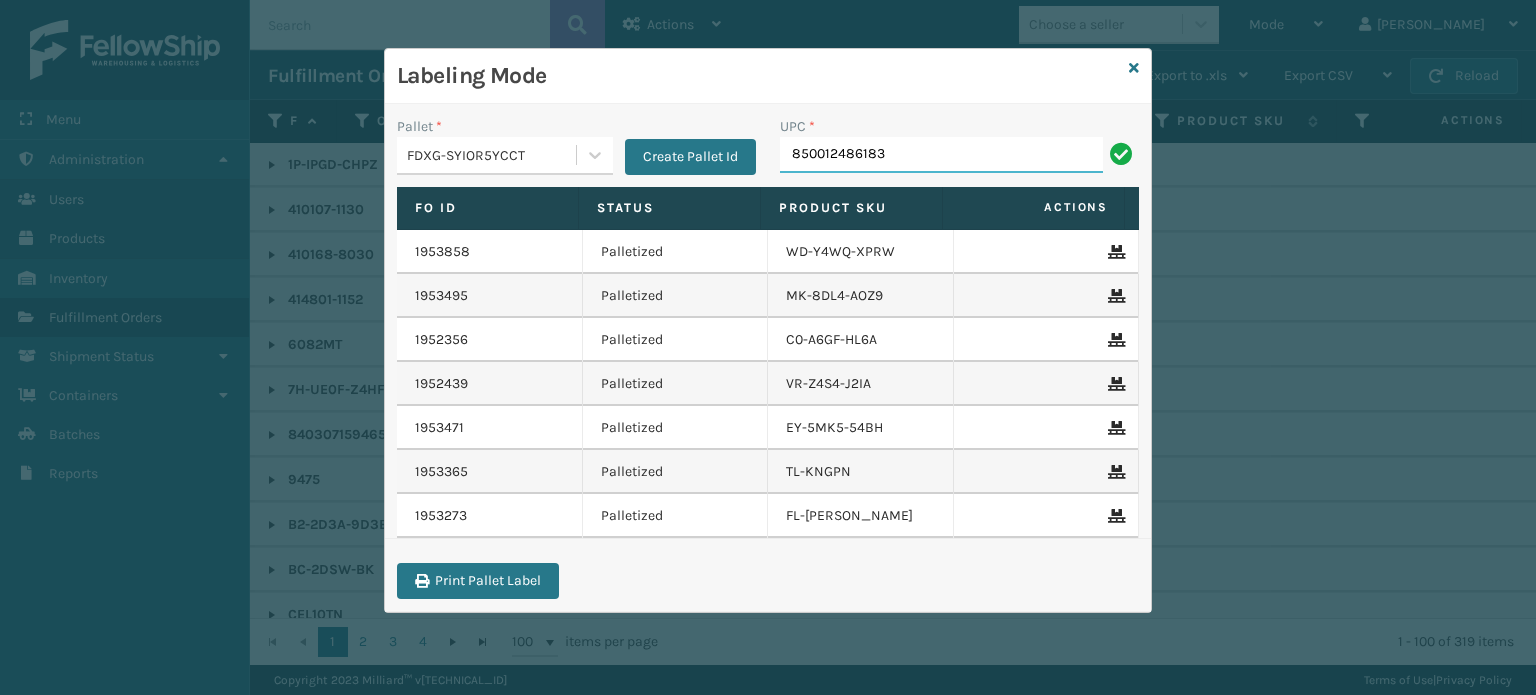 type on "850012486183" 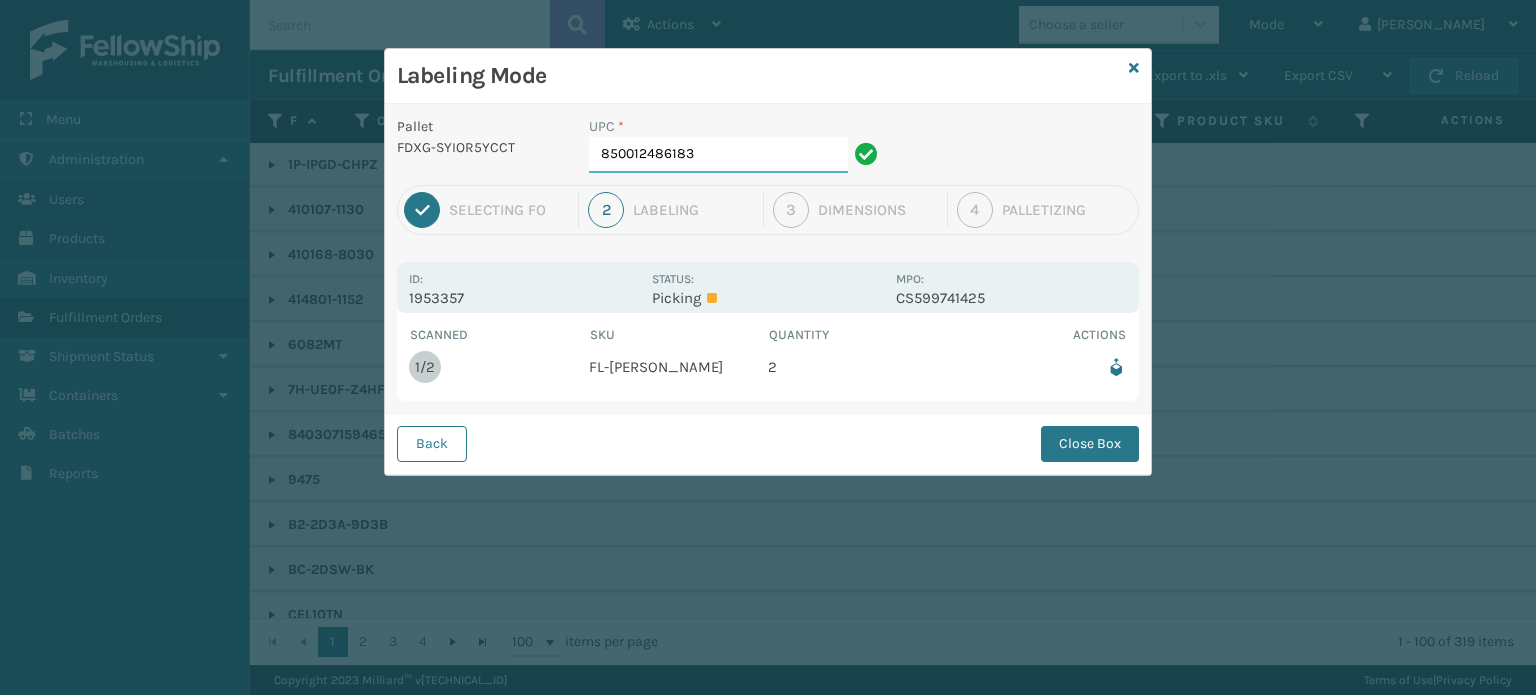 click on "850012486183" at bounding box center (718, 155) 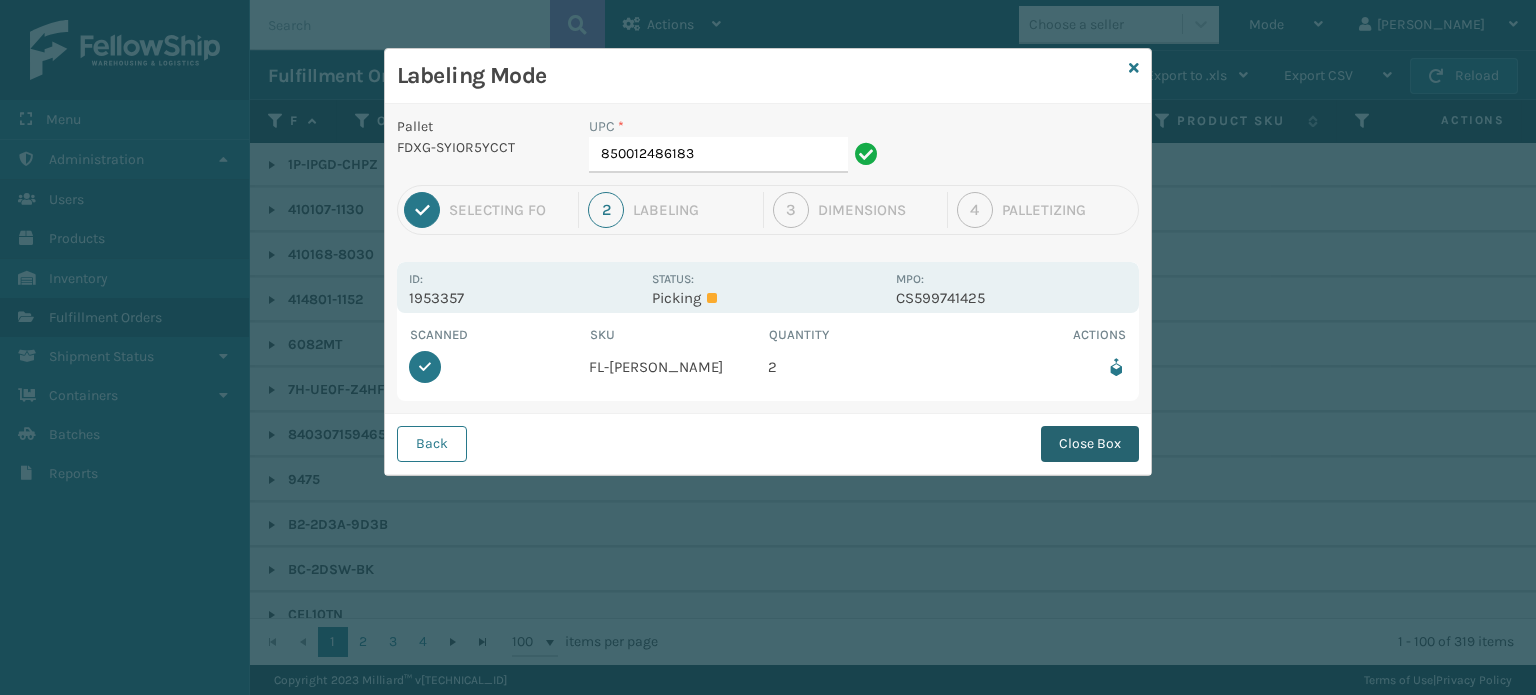 click on "Close Box" at bounding box center [1090, 444] 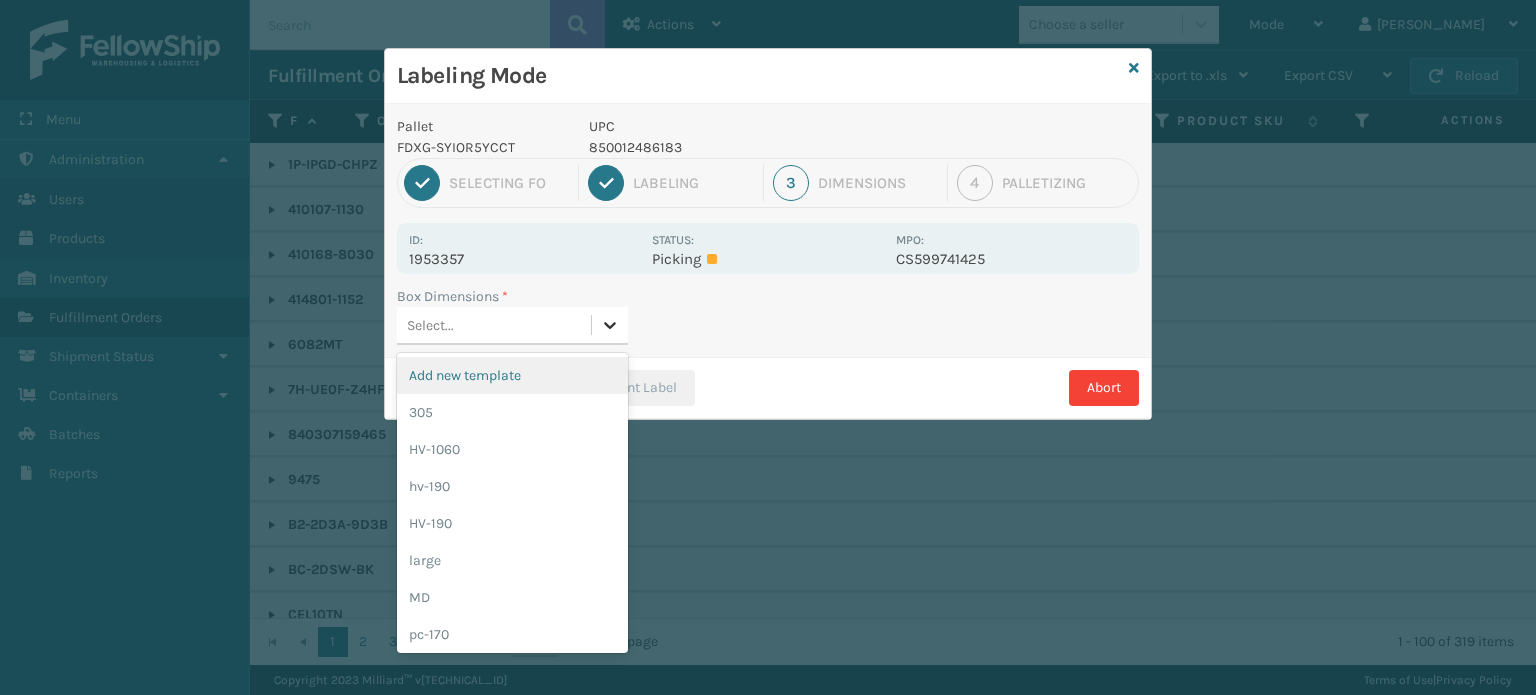click at bounding box center (610, 325) 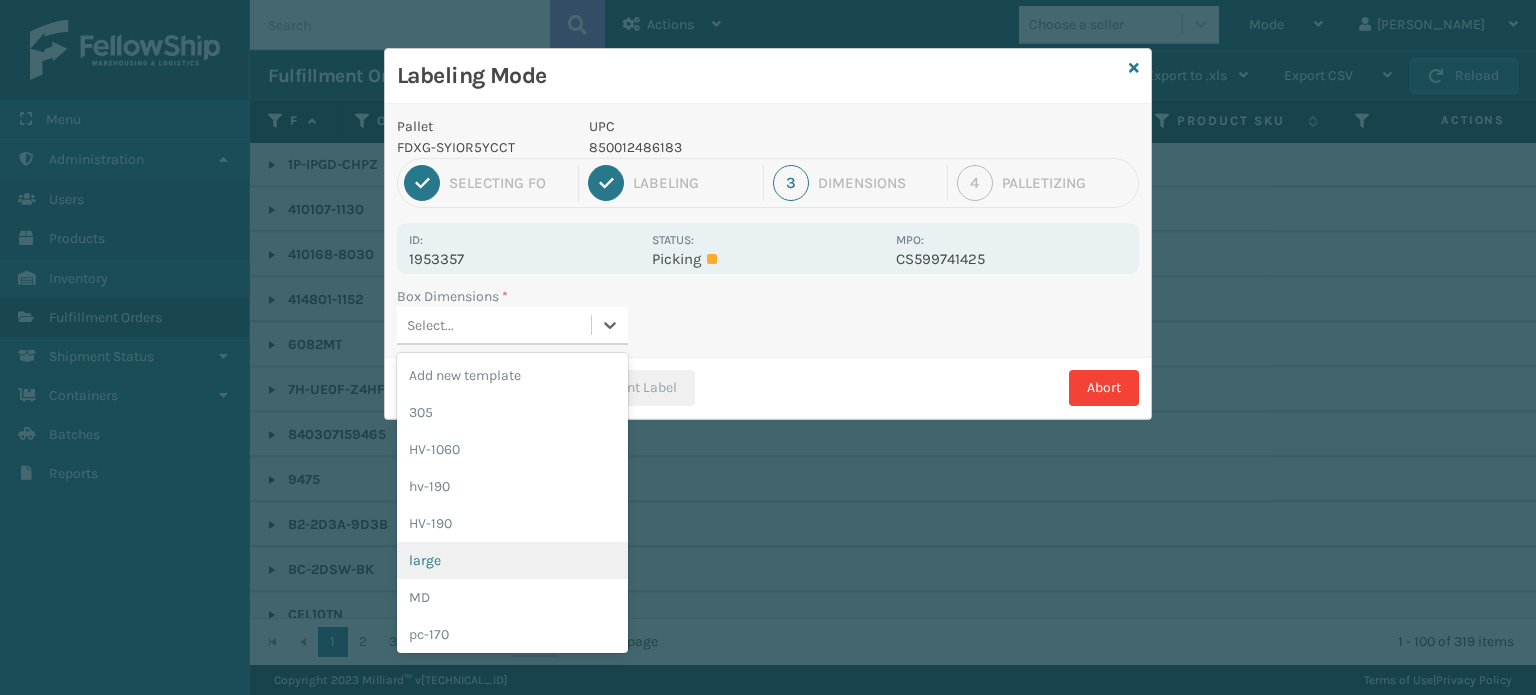 click on "large" at bounding box center (512, 560) 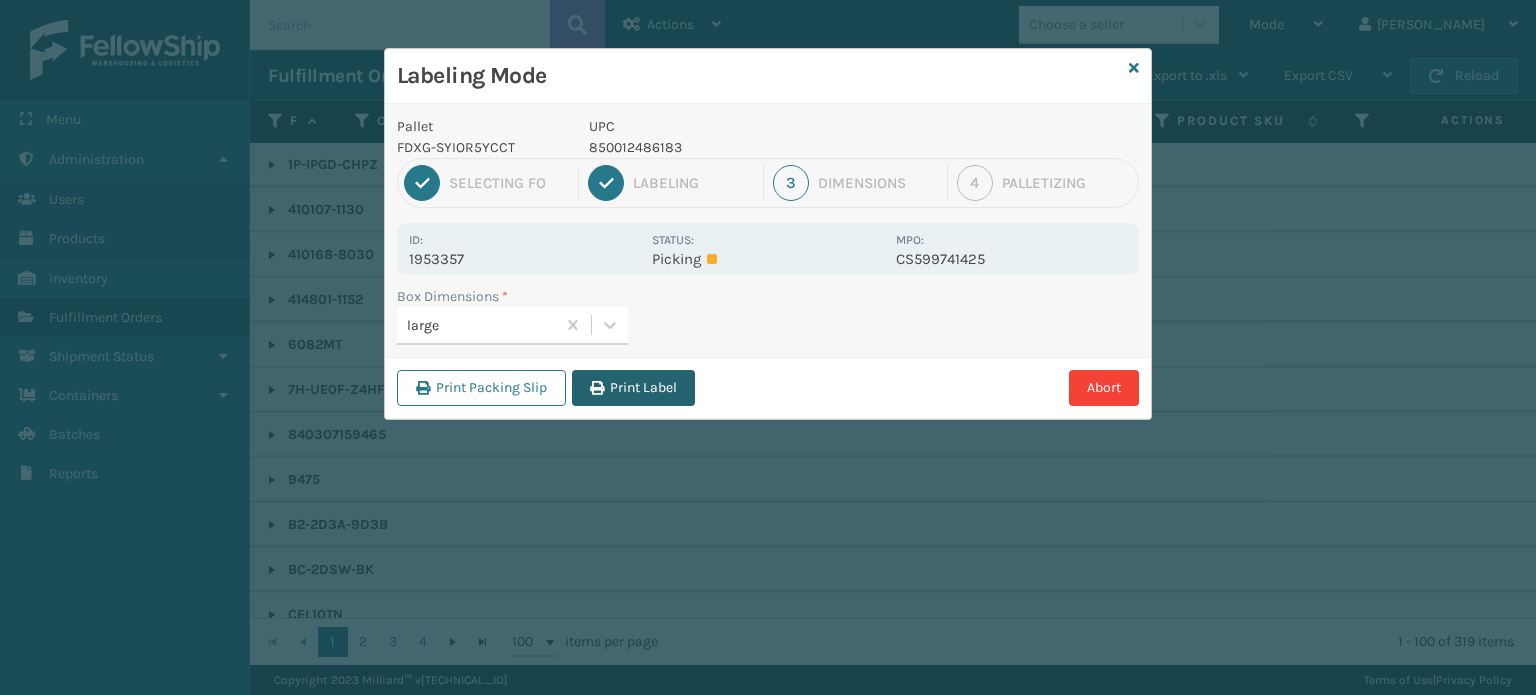 click on "Print Label" at bounding box center [633, 388] 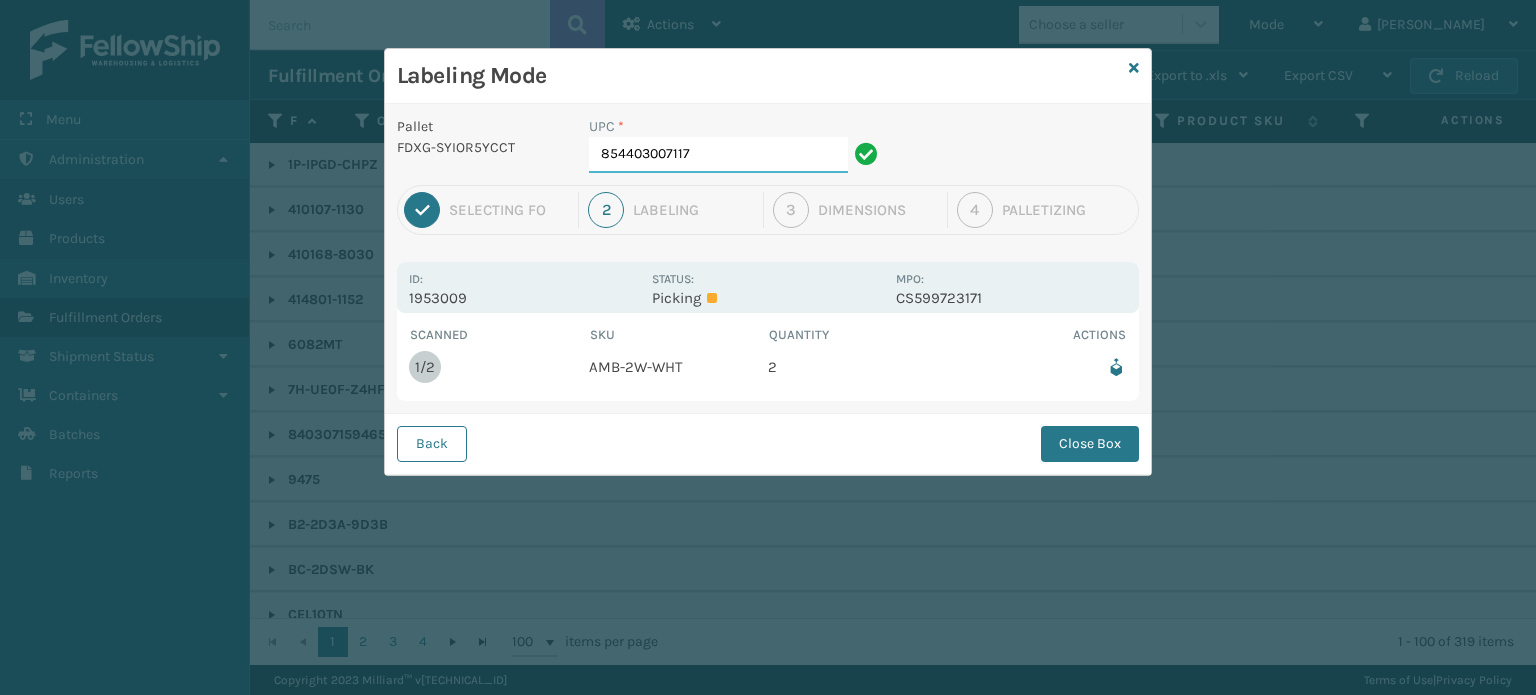 click on "854403007117" at bounding box center [718, 155] 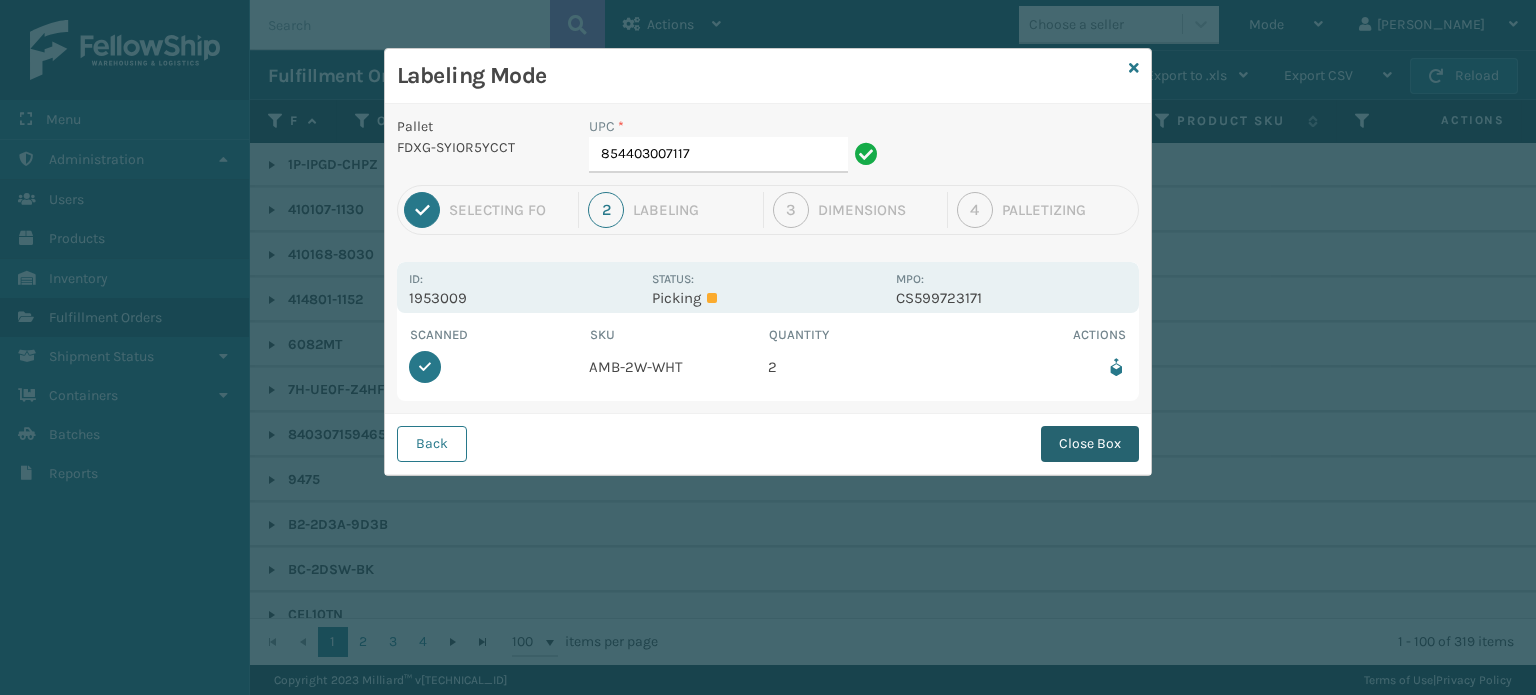 click on "Close Box" at bounding box center [1090, 444] 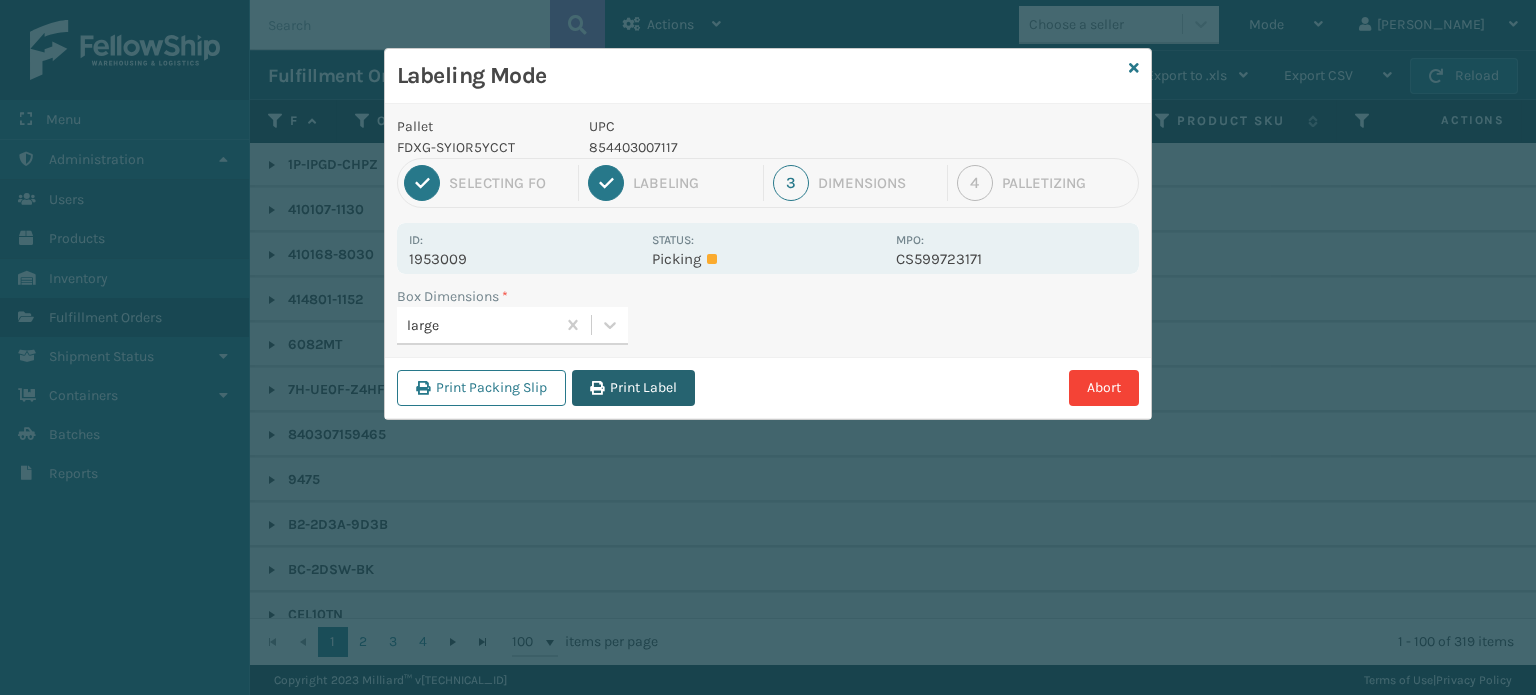 click on "Print Label" at bounding box center [633, 388] 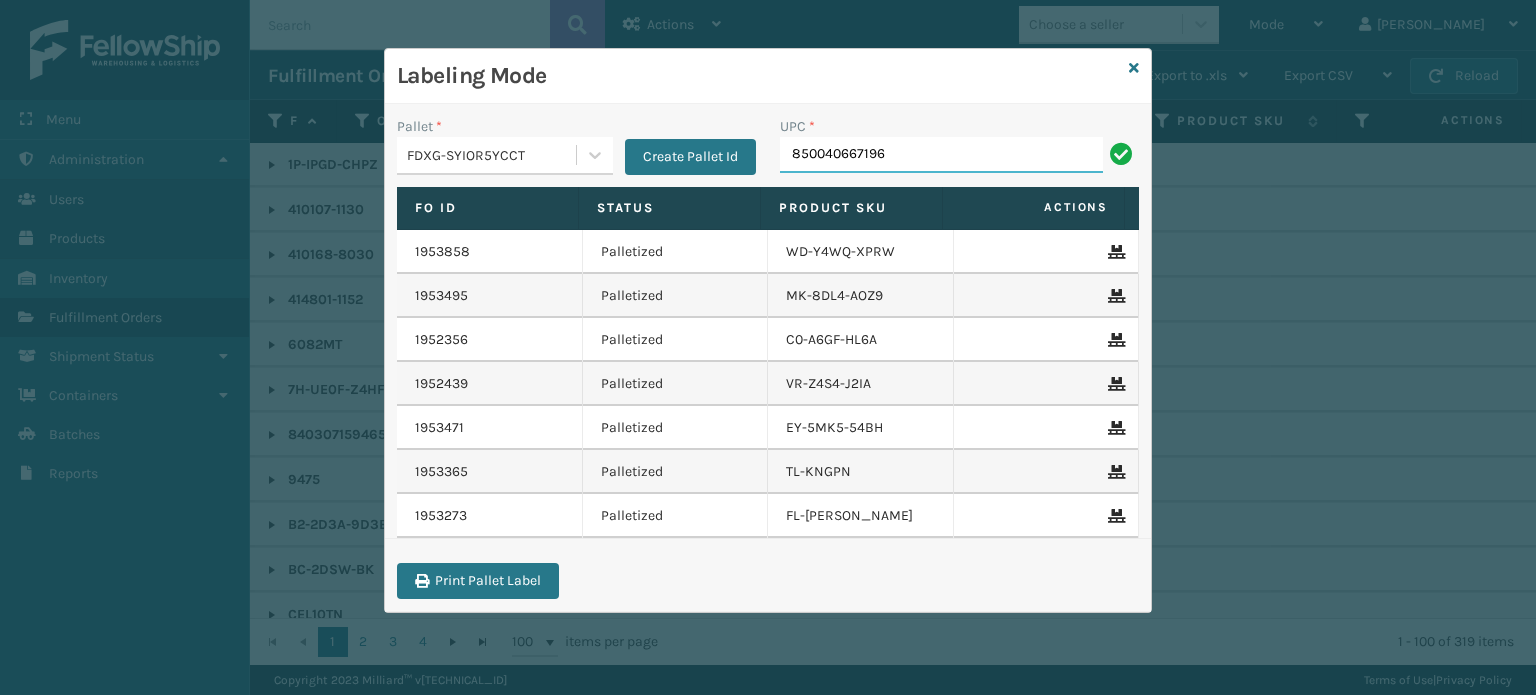 type on "850040667196" 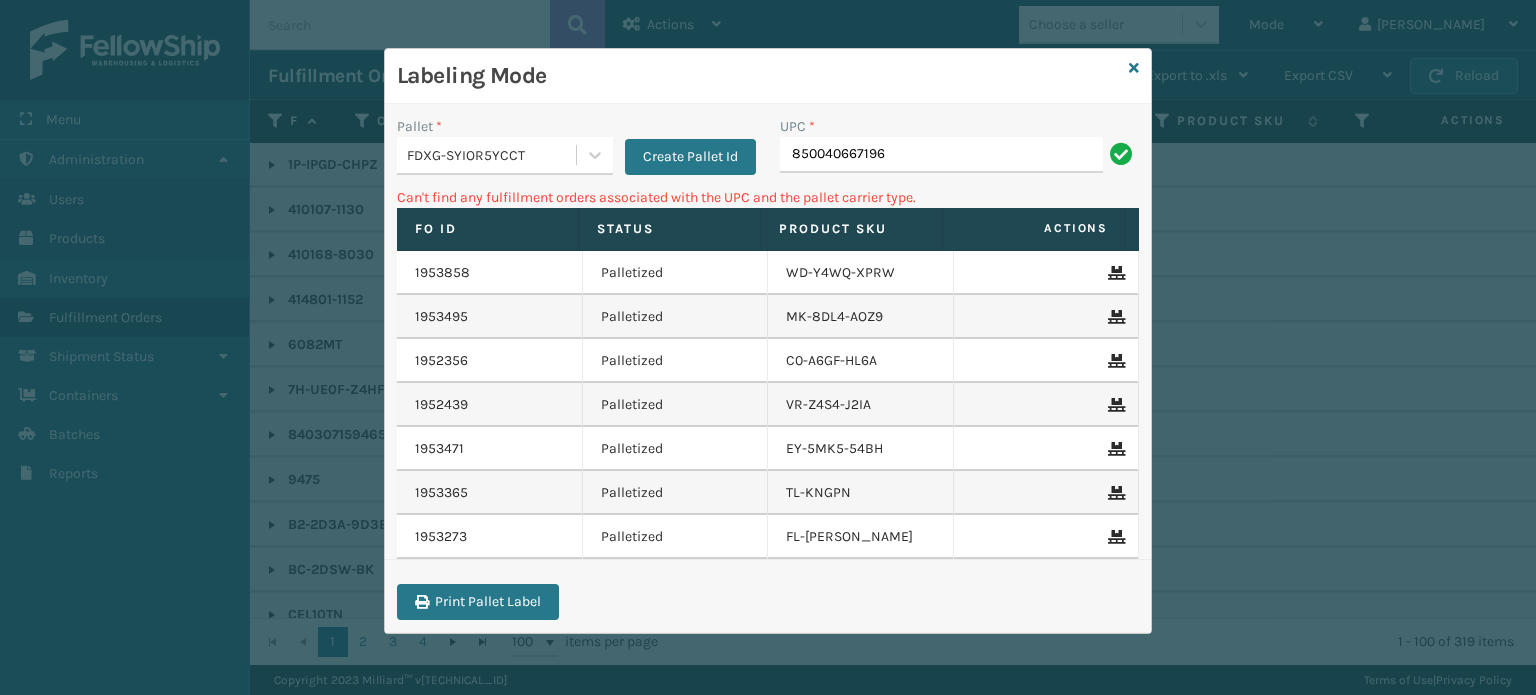click on "850040667196" at bounding box center [941, 155] 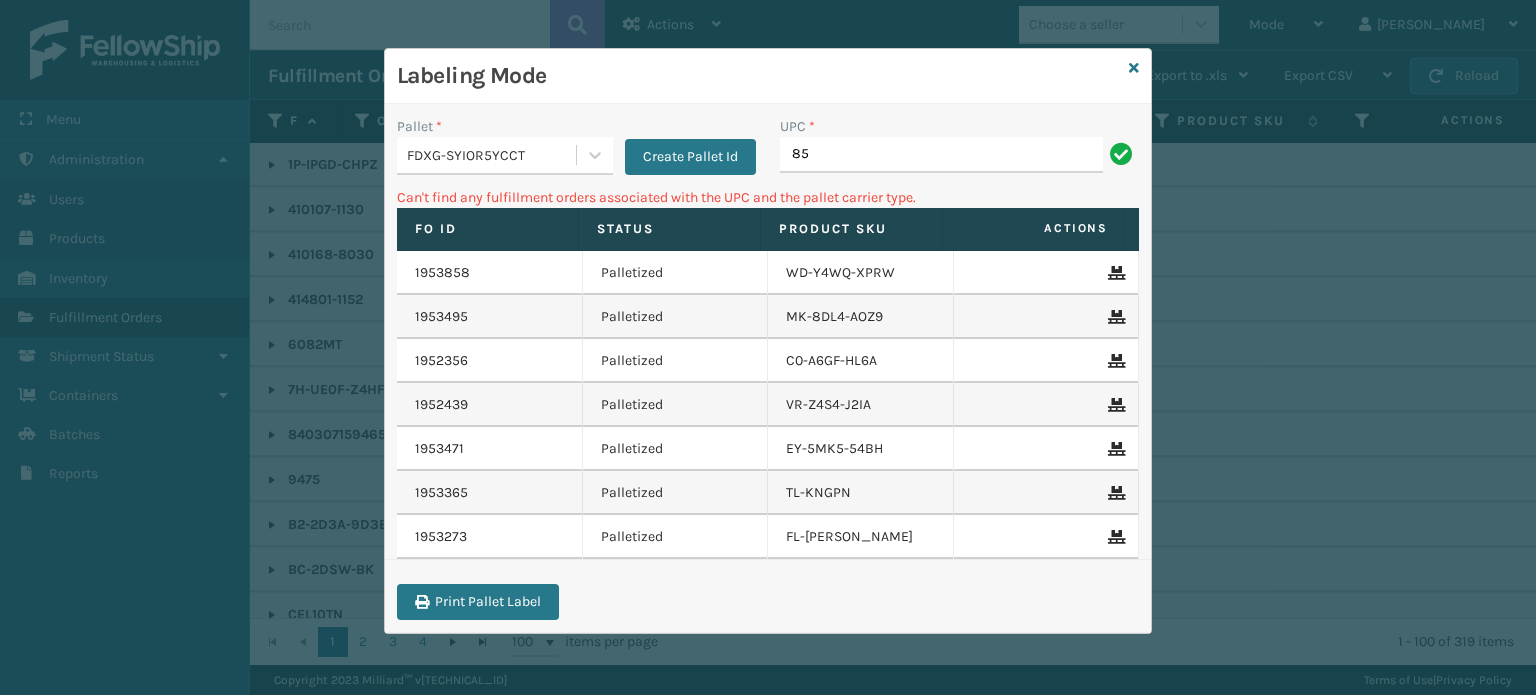 type on "8" 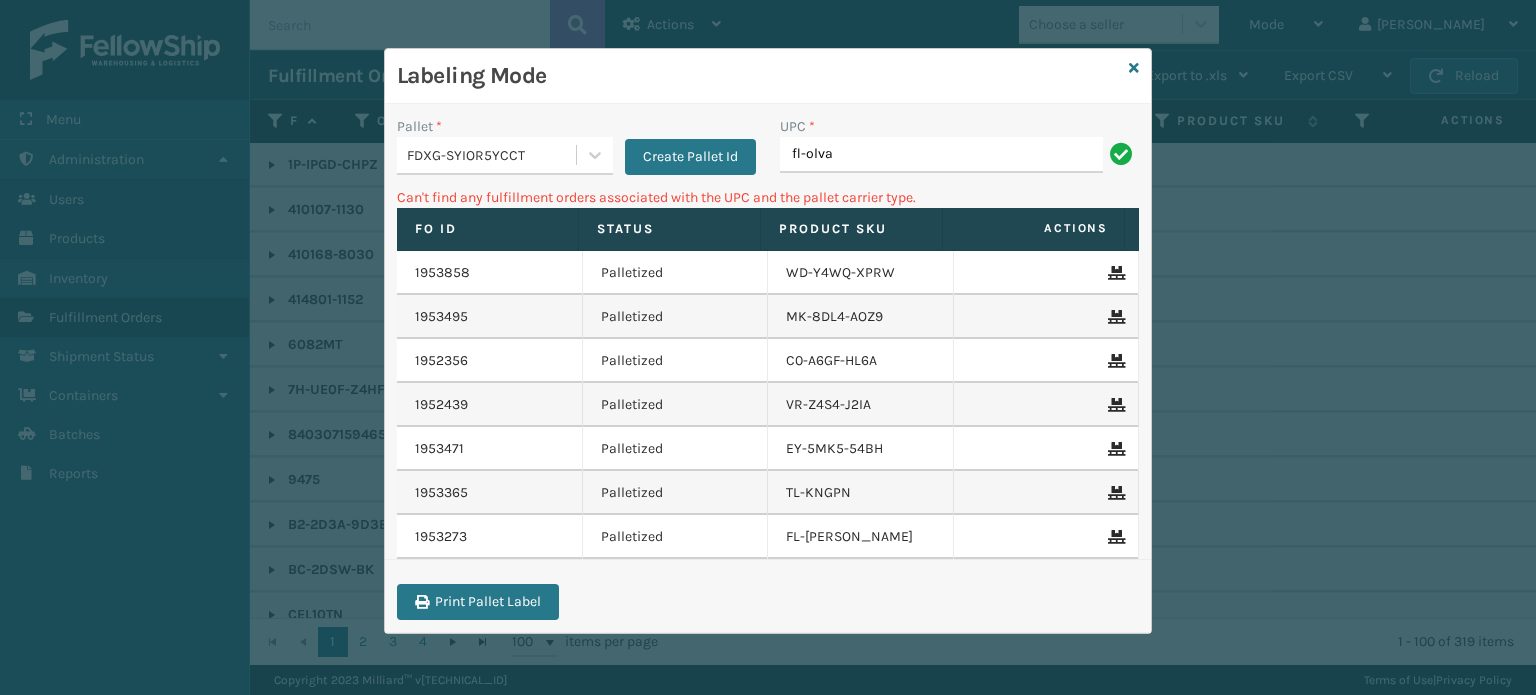 type on "FL-OLVA-CRM" 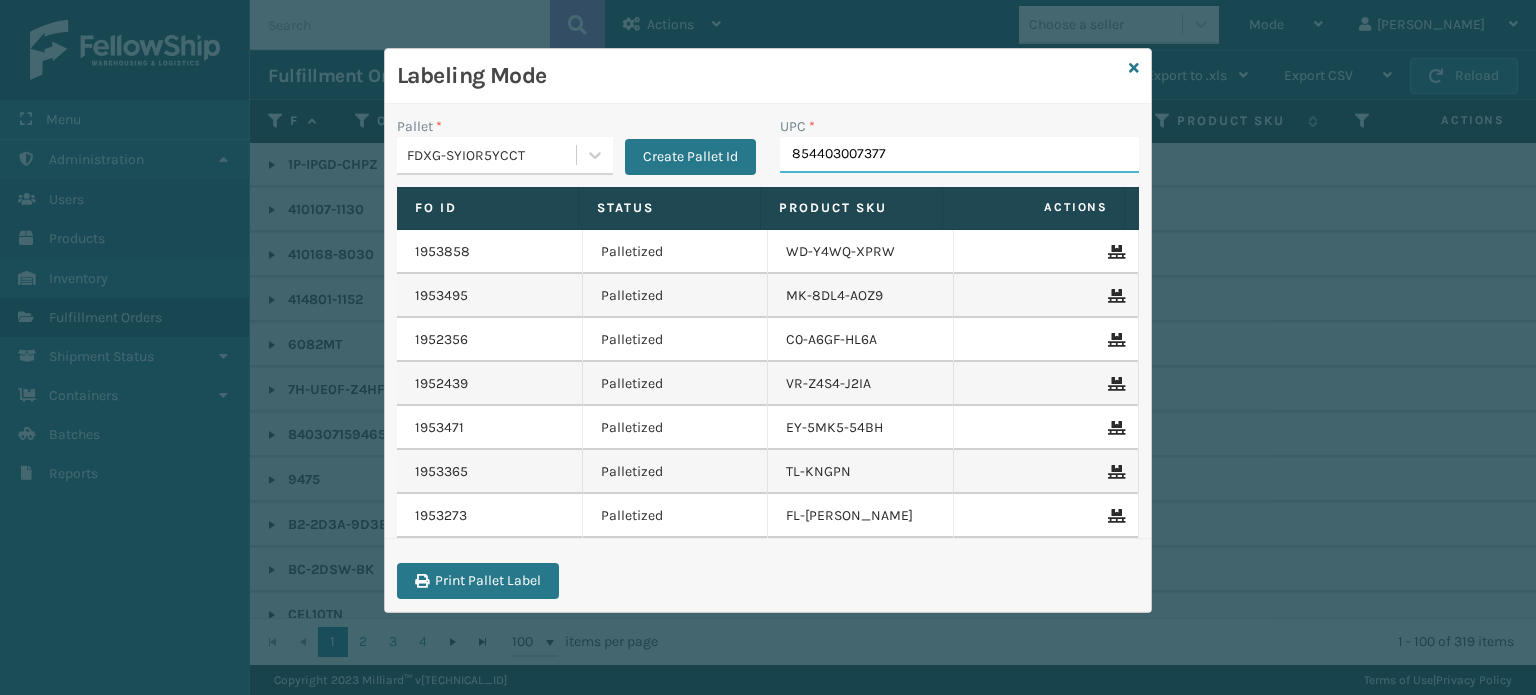 type on "854403007377" 